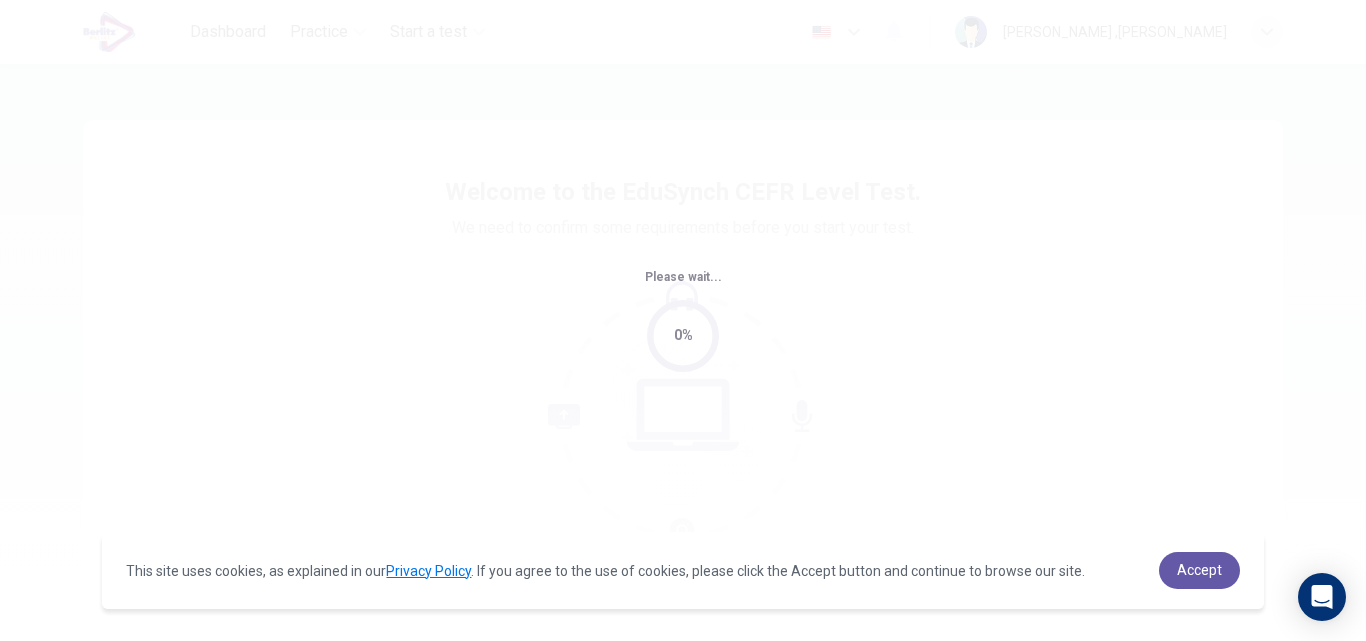 scroll, scrollTop: 0, scrollLeft: 0, axis: both 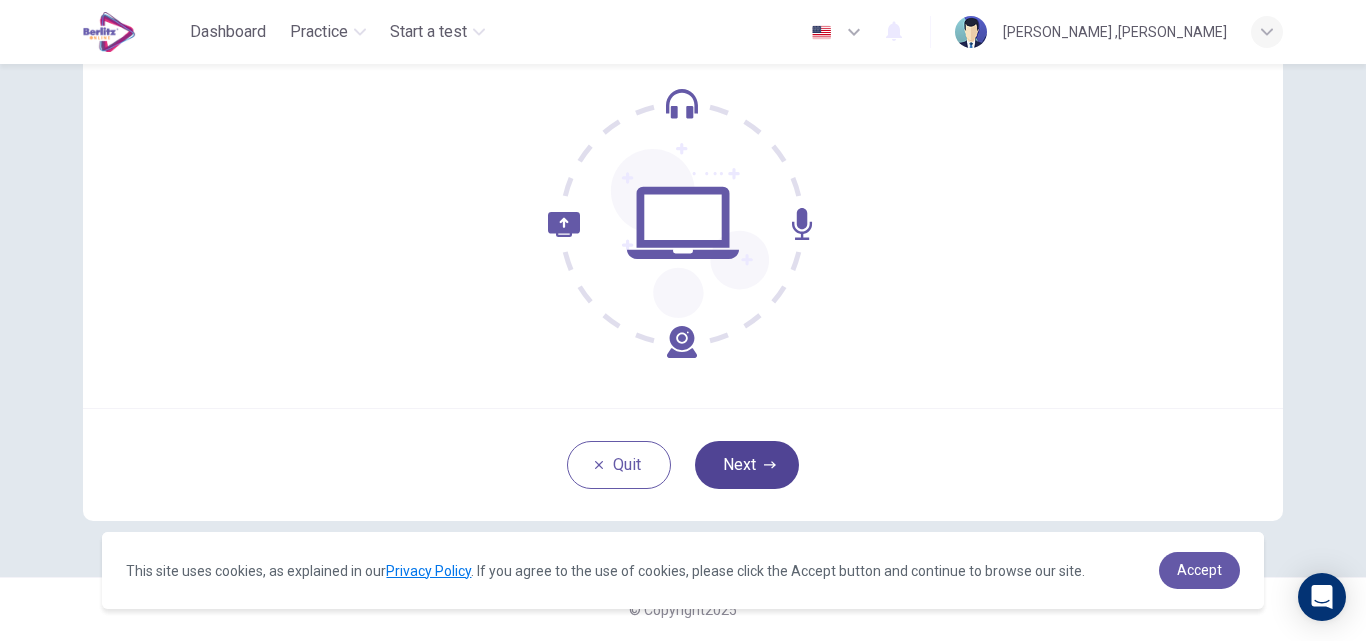 click on "Next" at bounding box center [747, 465] 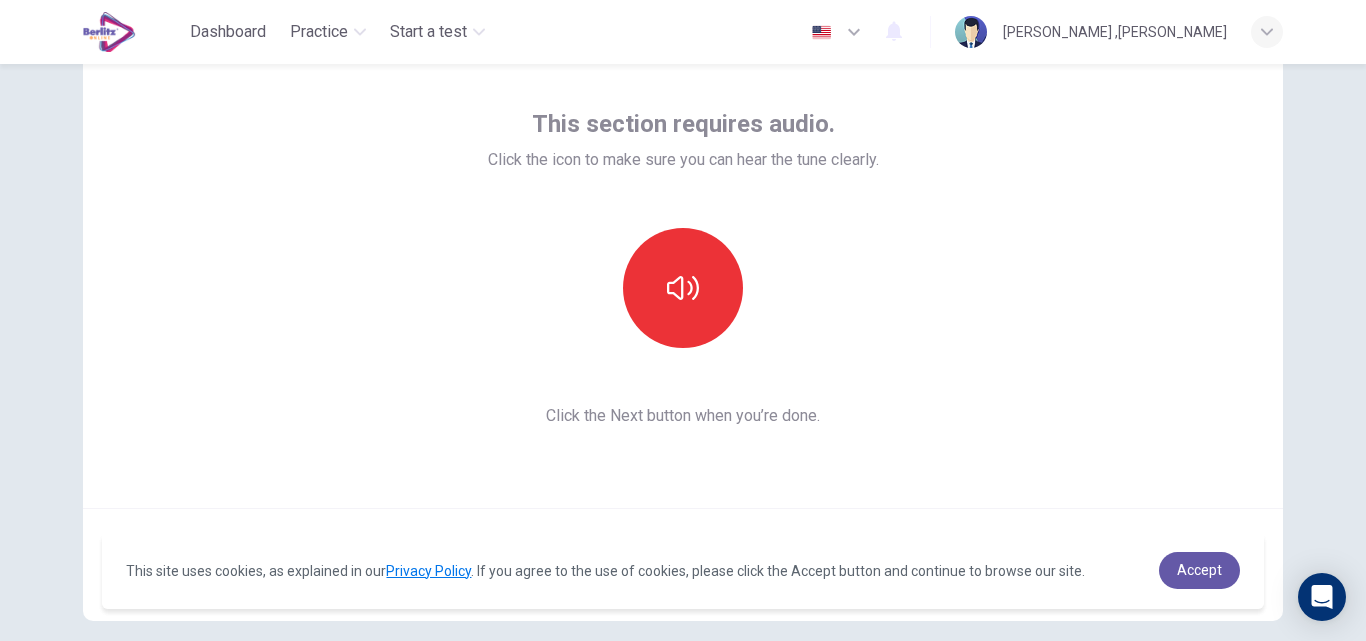 scroll, scrollTop: 192, scrollLeft: 0, axis: vertical 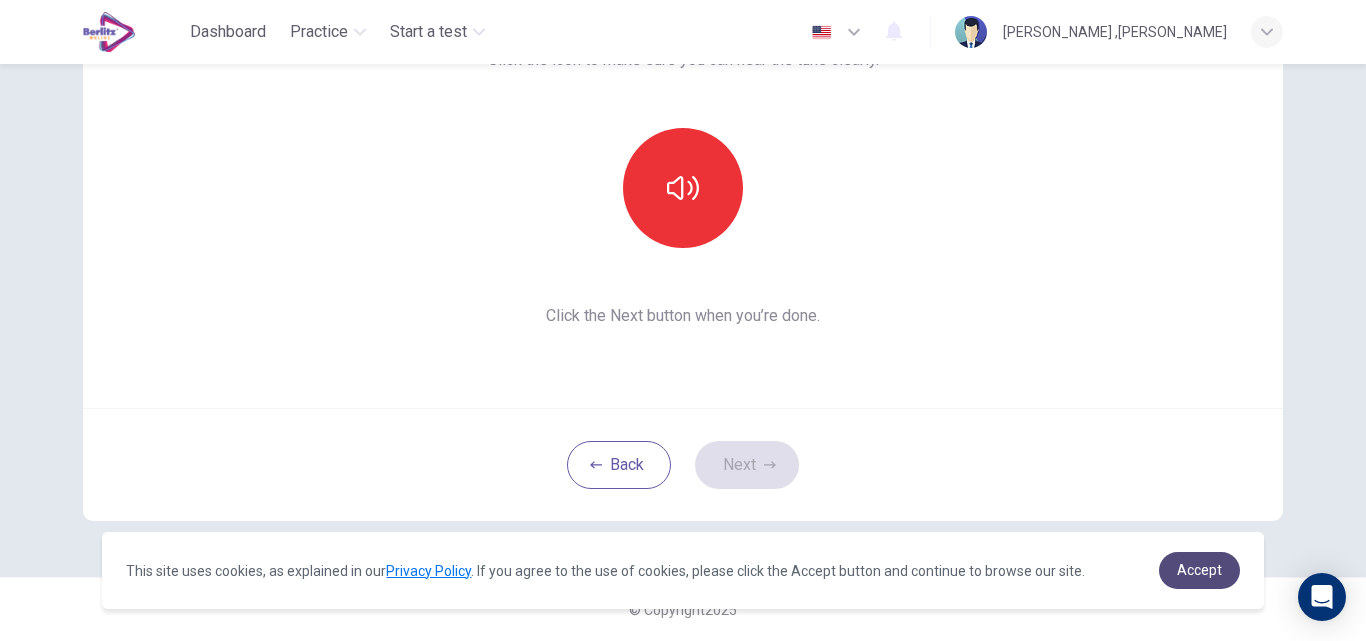 click on "Accept" at bounding box center (1199, 570) 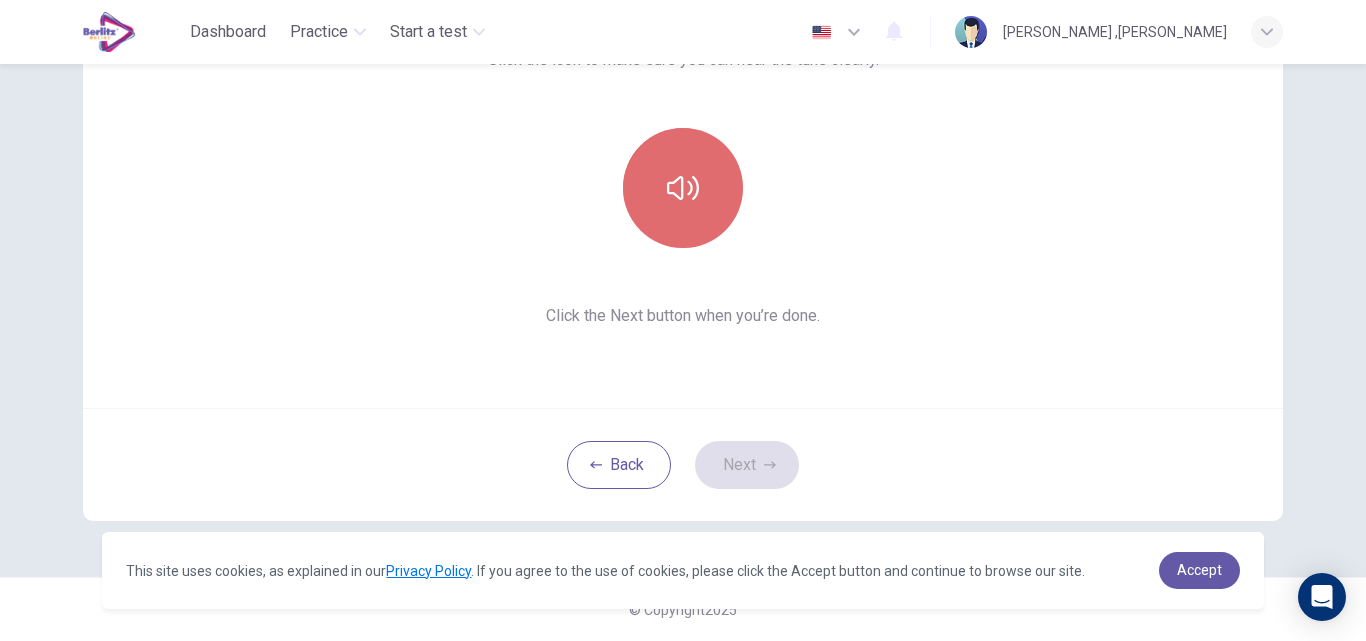 click at bounding box center [683, 188] 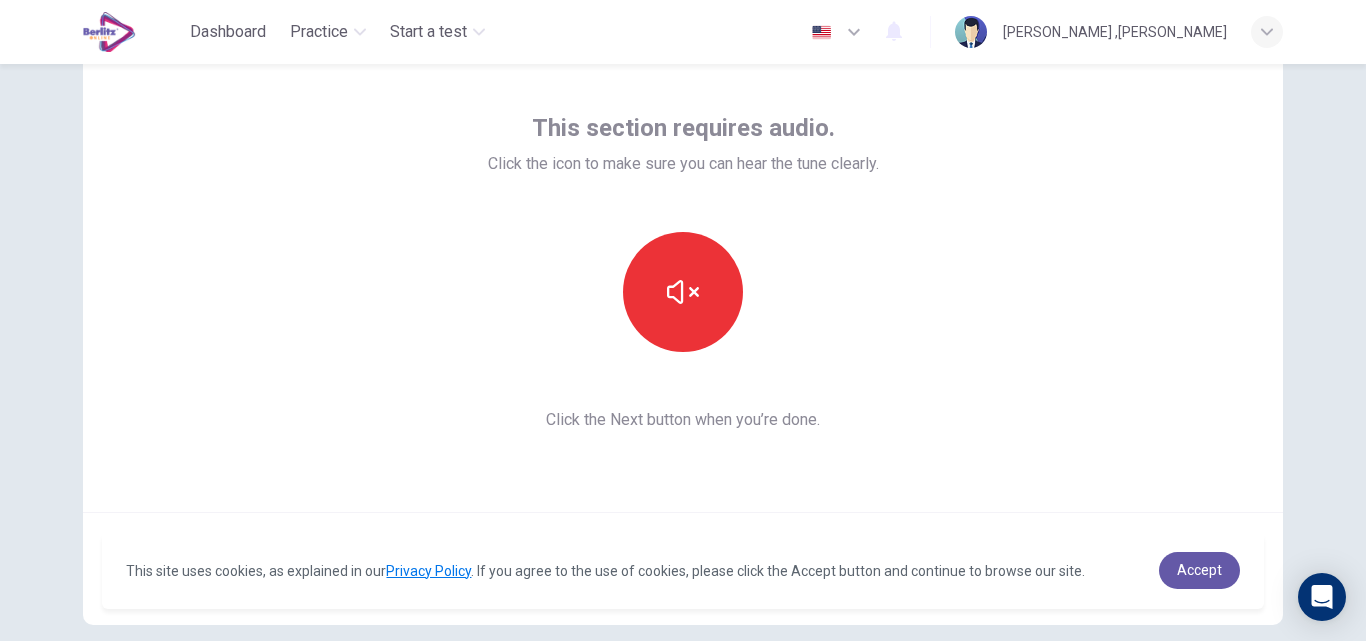 scroll, scrollTop: 192, scrollLeft: 0, axis: vertical 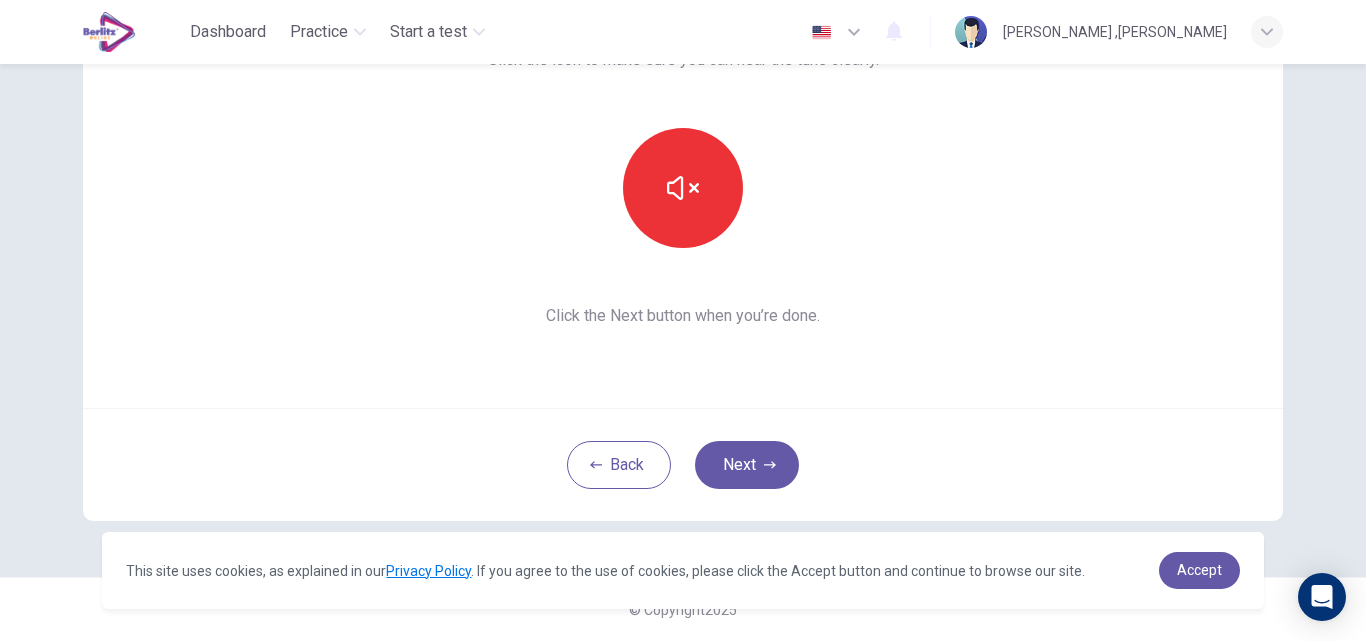 click on "Next" at bounding box center (747, 465) 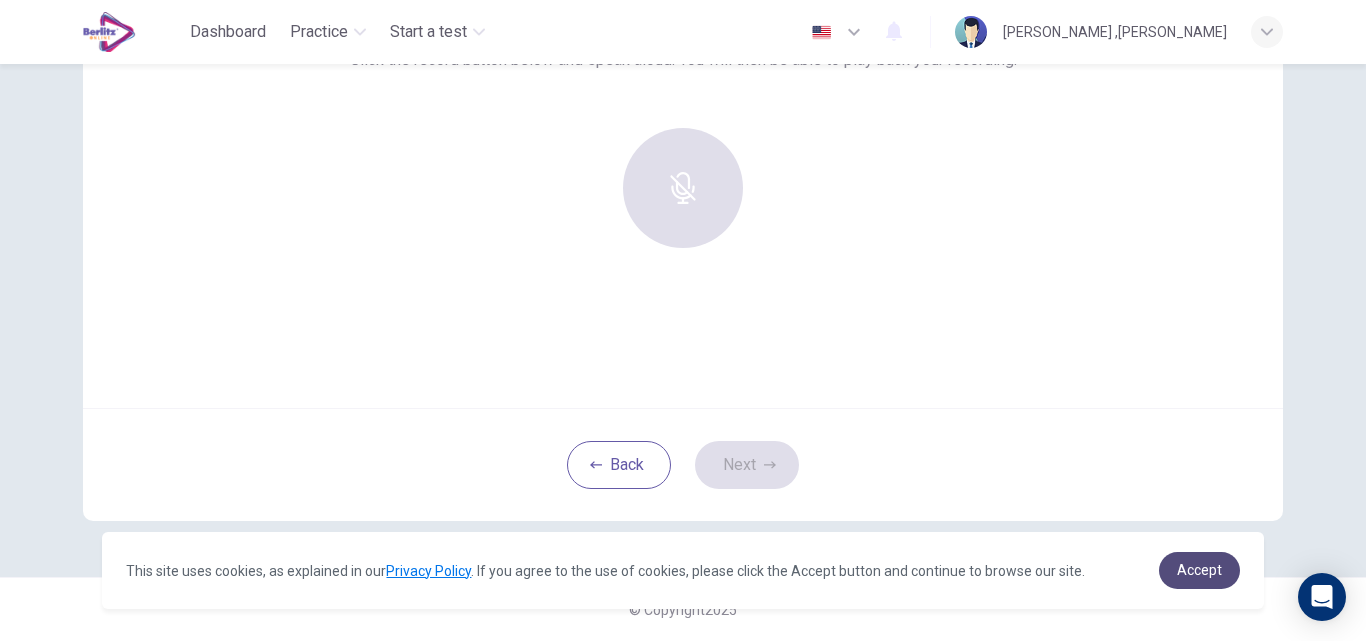 click on "Accept" at bounding box center (1199, 570) 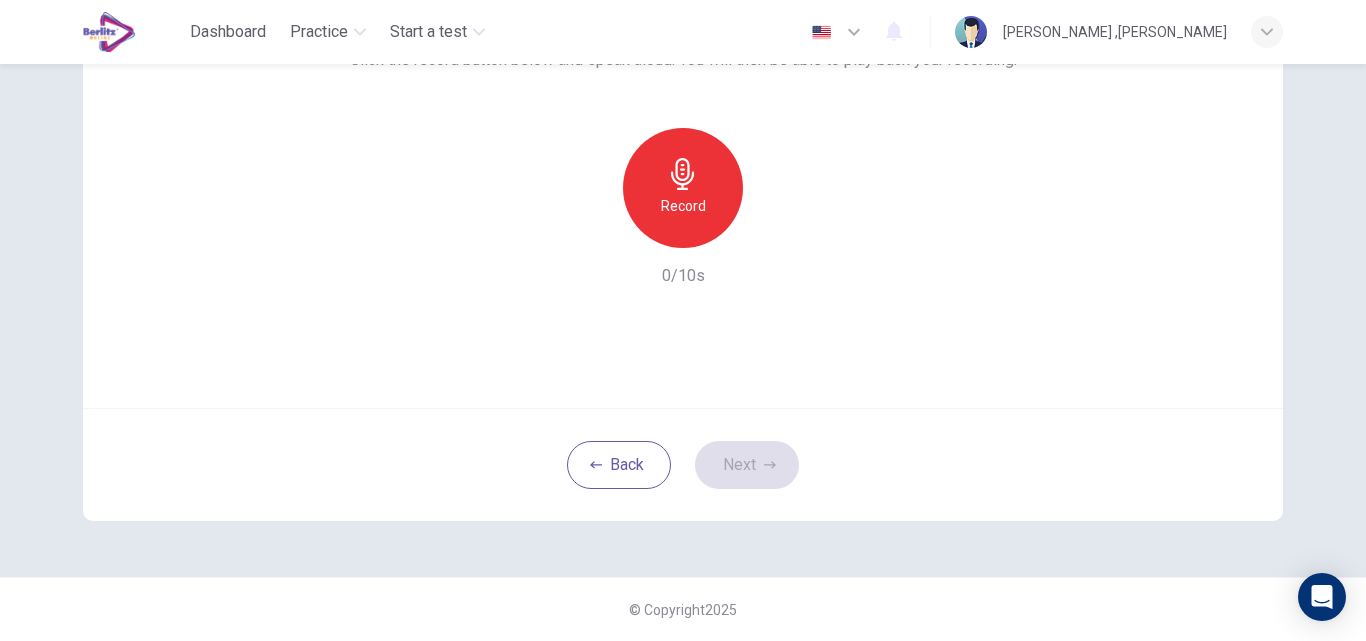 click on "Record" at bounding box center [683, 188] 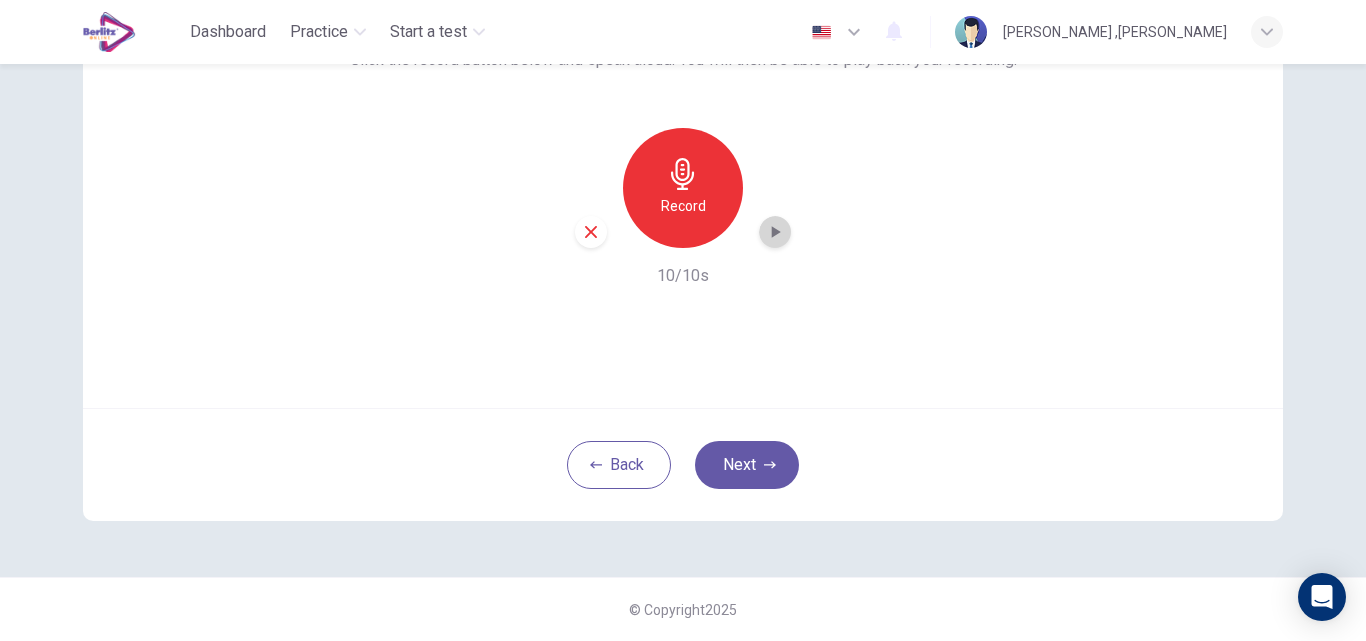 click 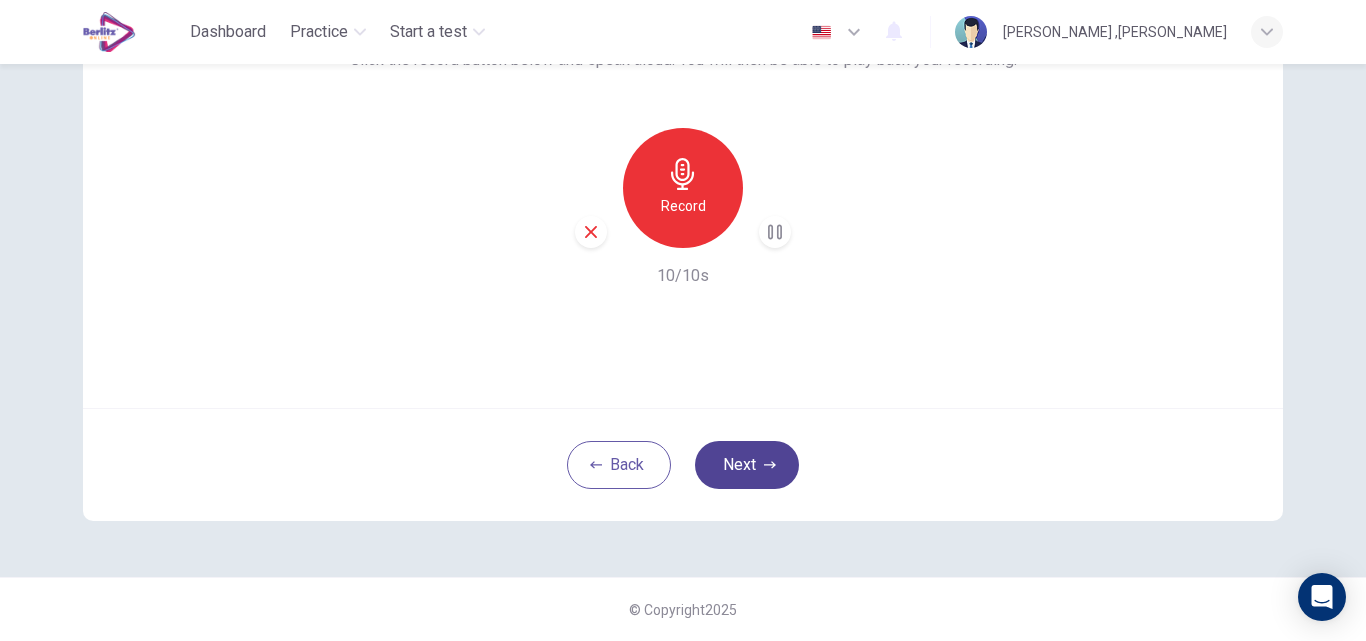 click on "Next" at bounding box center (747, 465) 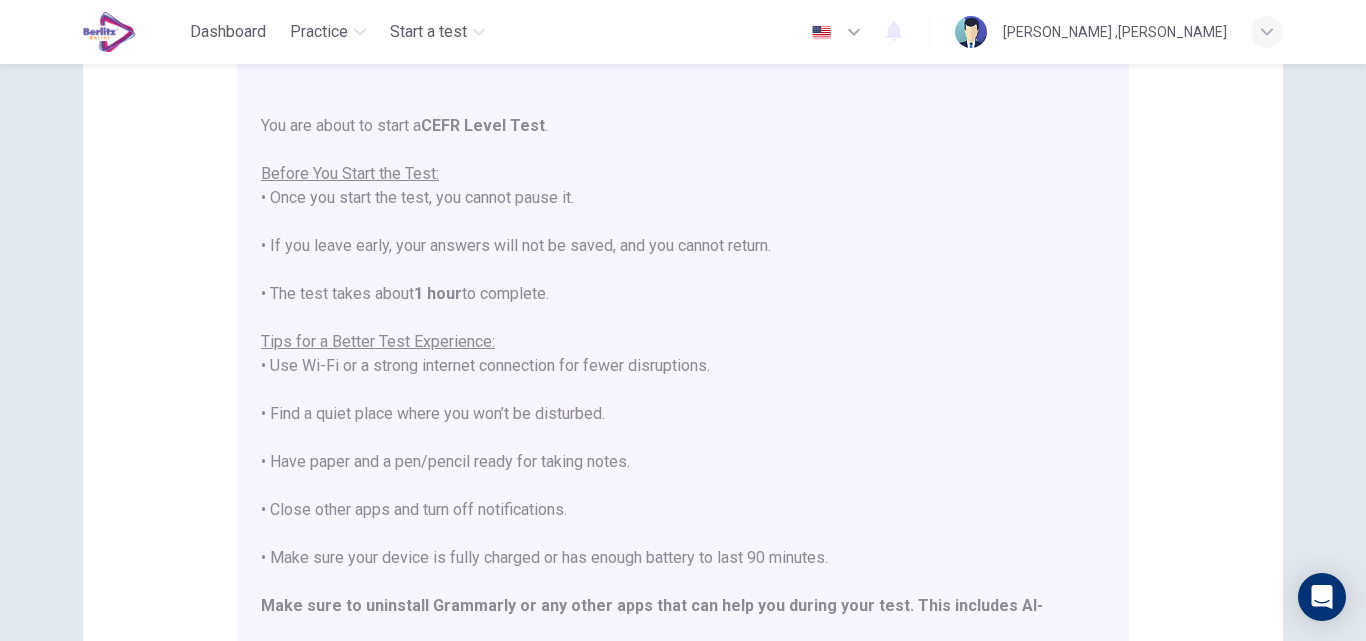 scroll, scrollTop: 191, scrollLeft: 0, axis: vertical 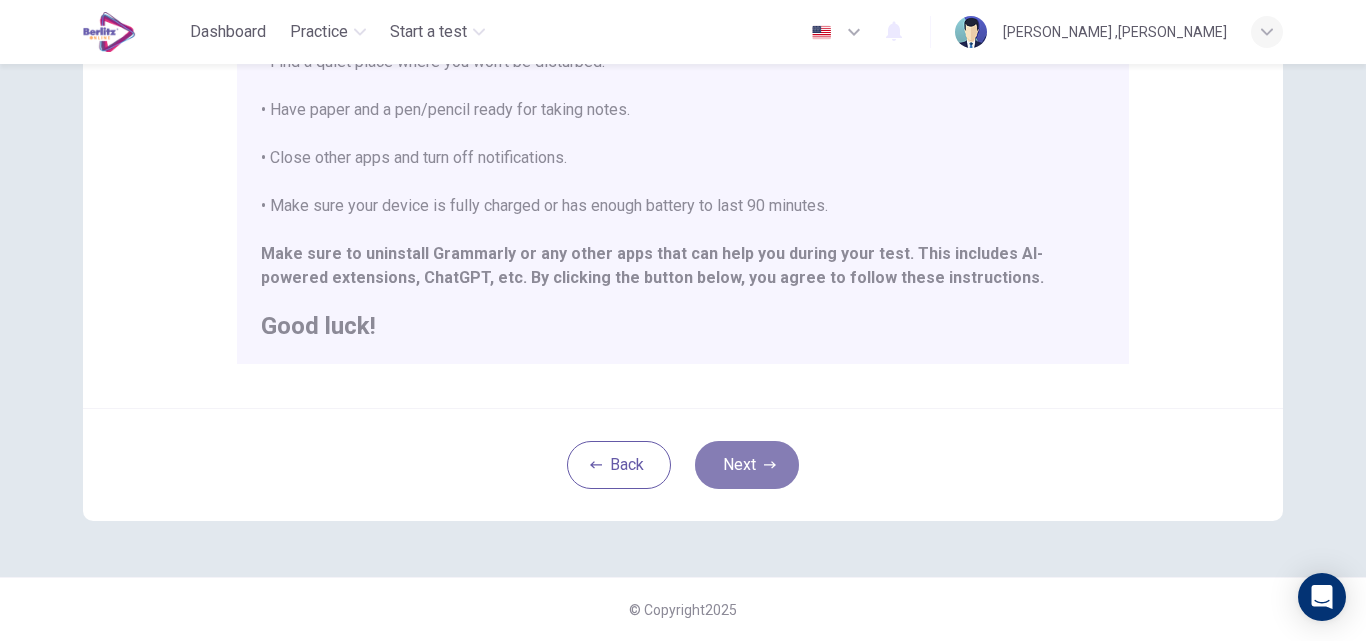 click 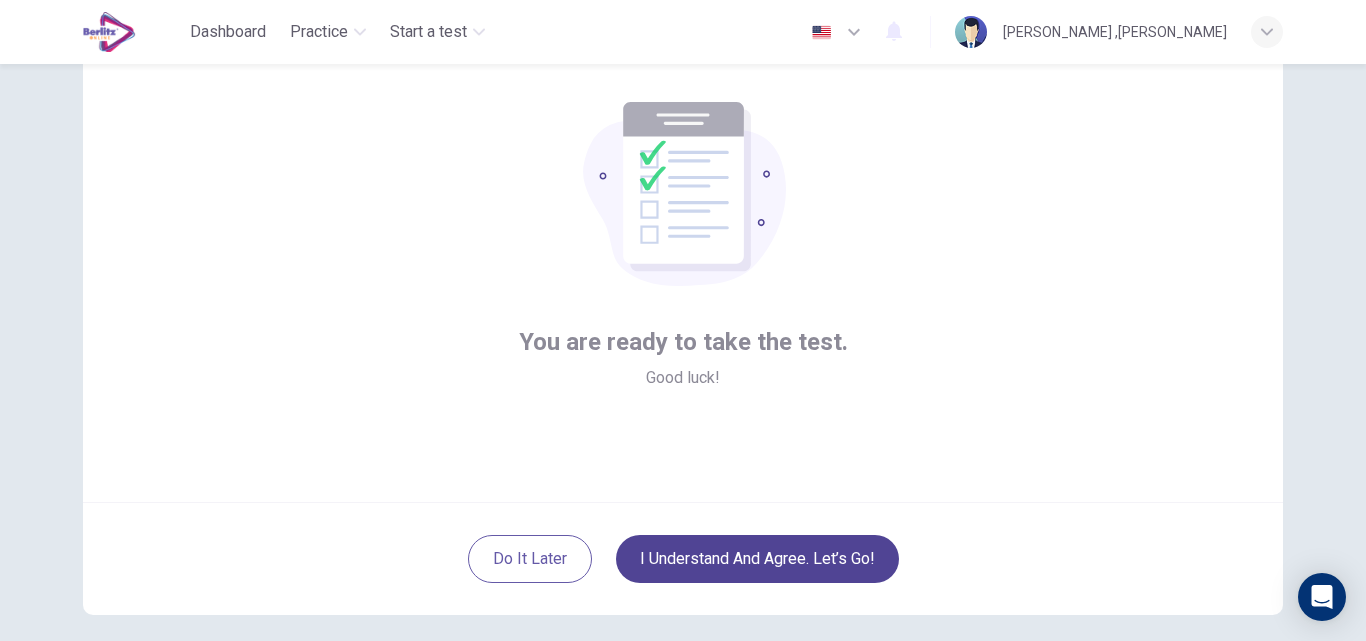 scroll, scrollTop: 192, scrollLeft: 0, axis: vertical 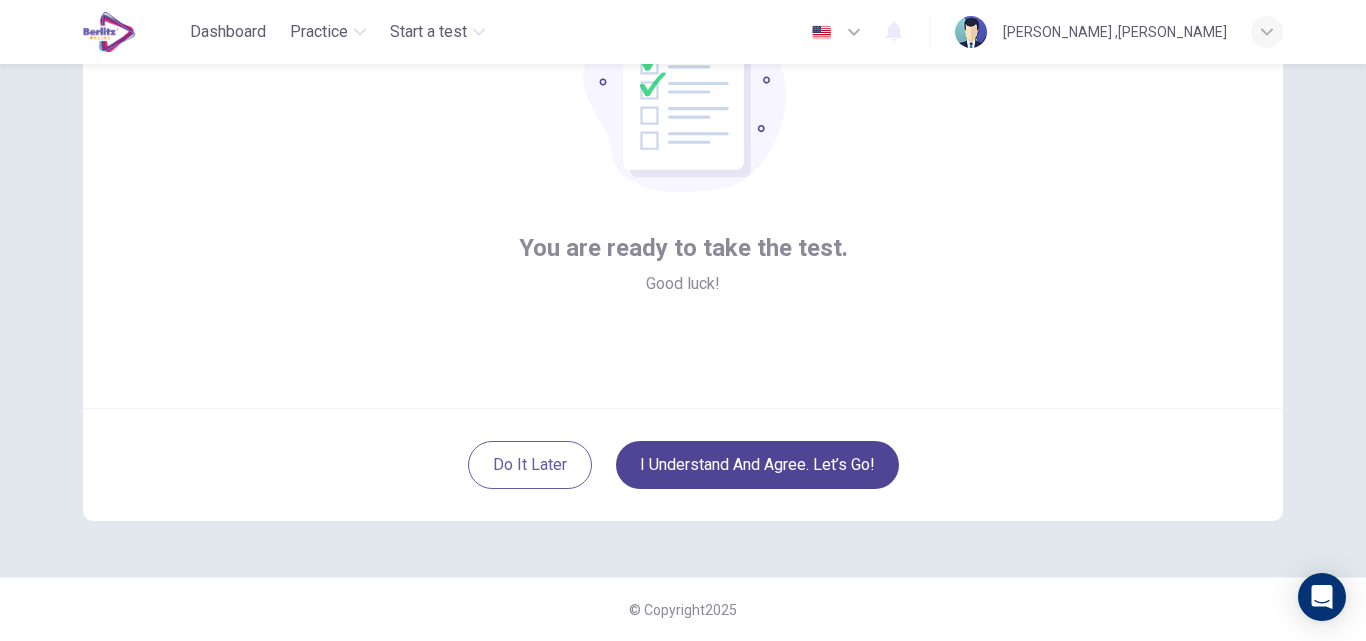 click on "I understand and agree. Let’s go!" at bounding box center [757, 465] 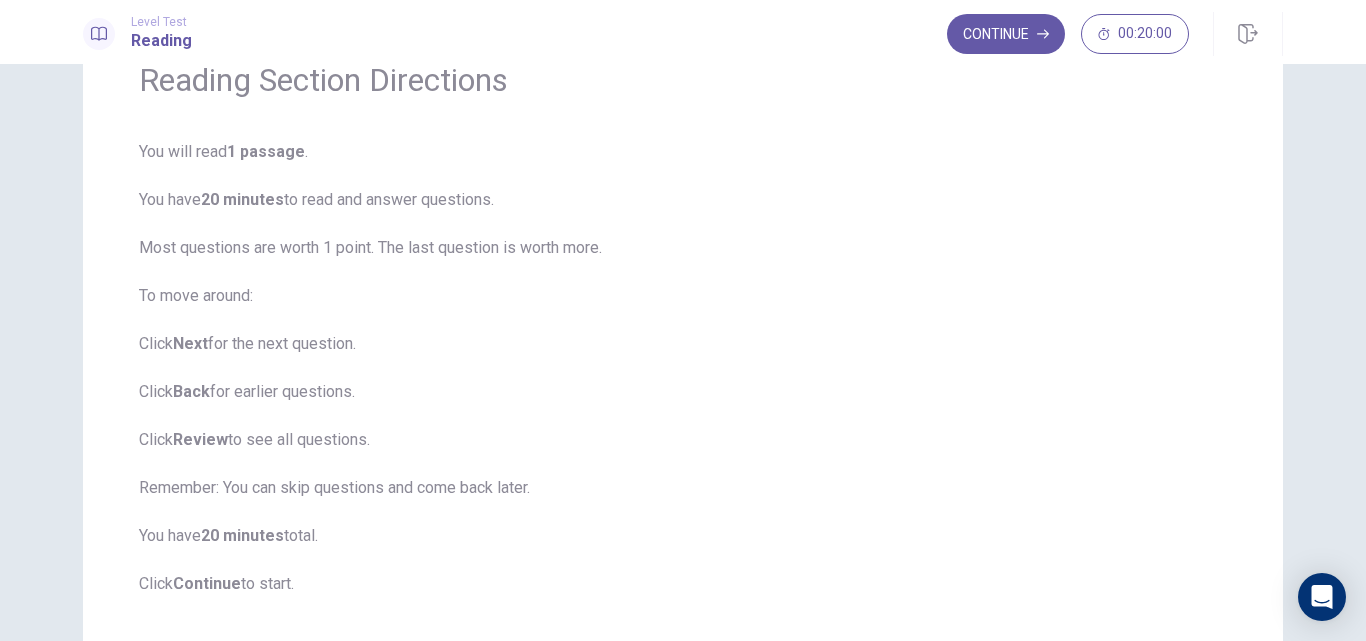 scroll, scrollTop: 215, scrollLeft: 0, axis: vertical 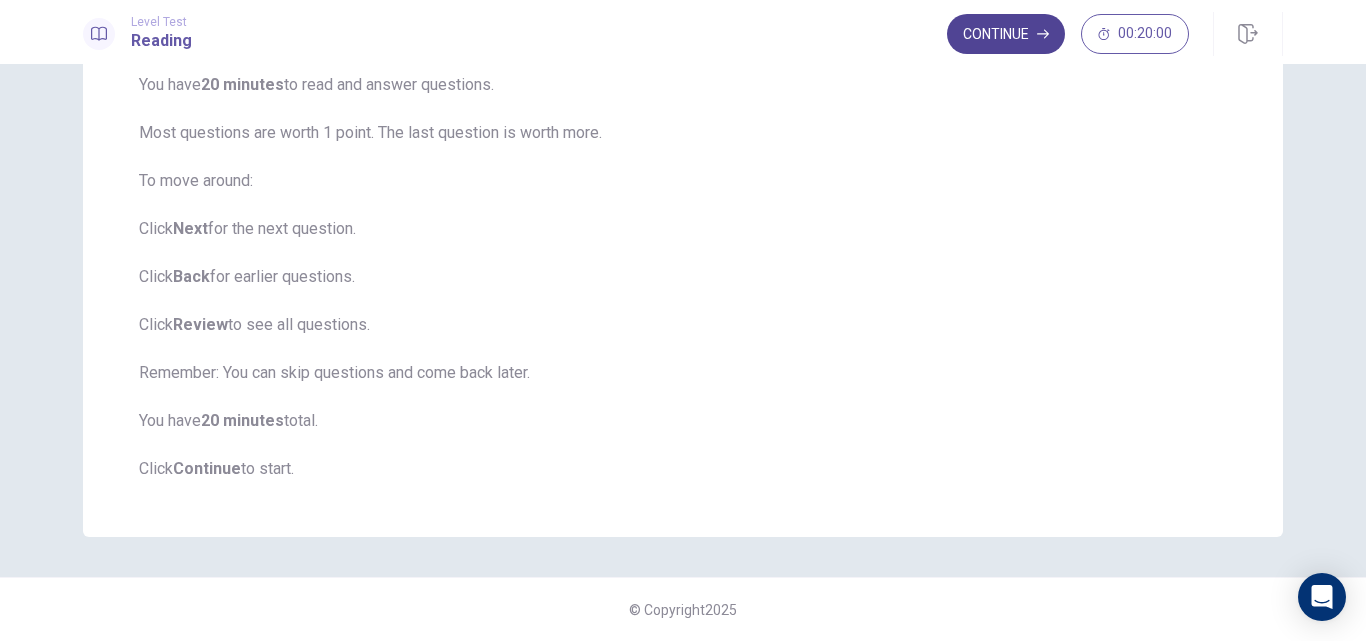 click on "Continue" at bounding box center (1006, 34) 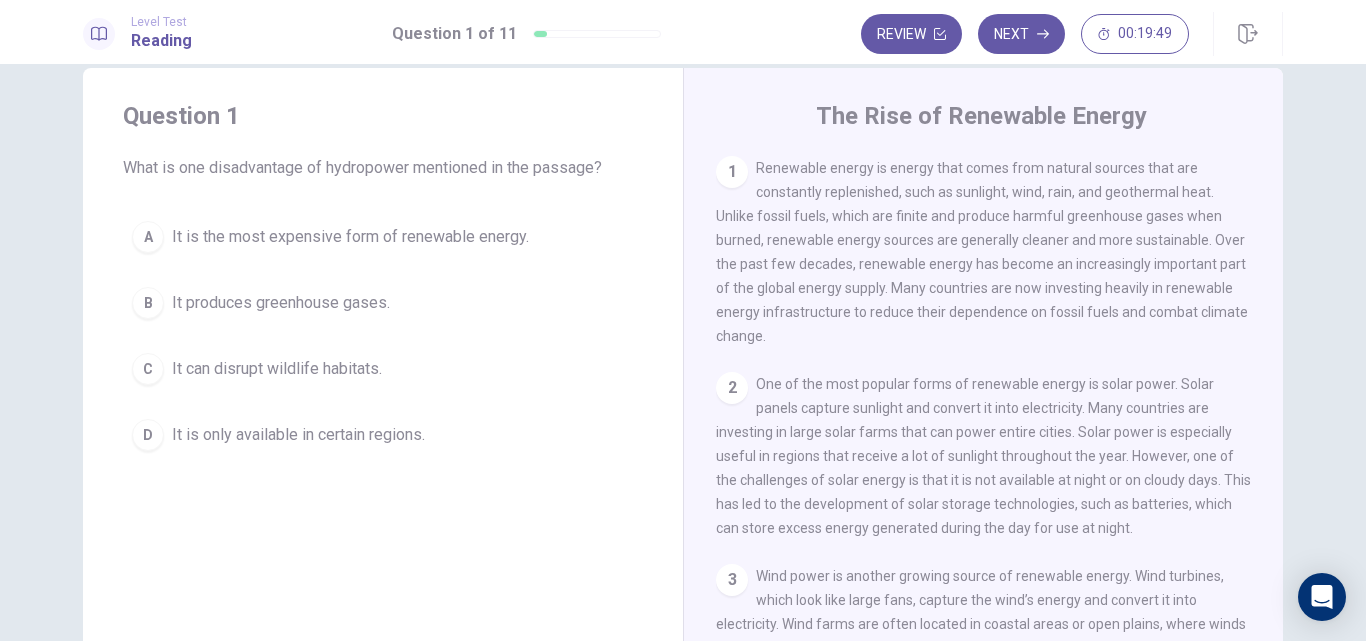 scroll, scrollTop: 100, scrollLeft: 0, axis: vertical 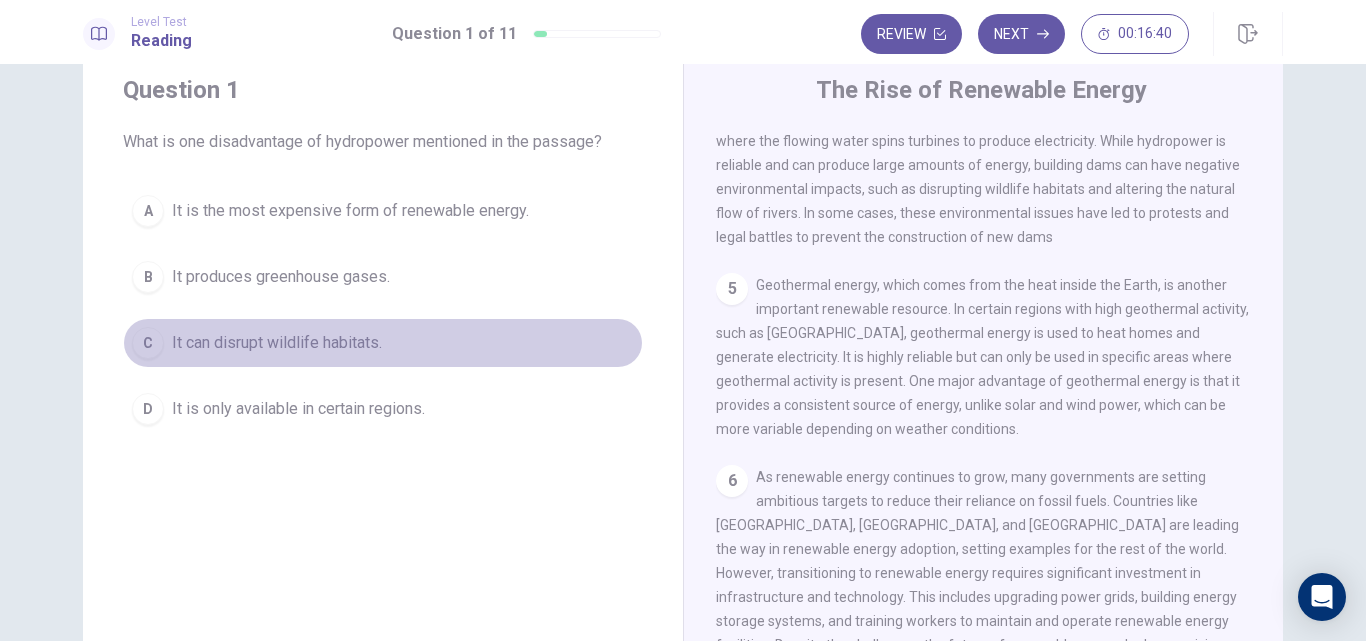 click on "C" at bounding box center (148, 343) 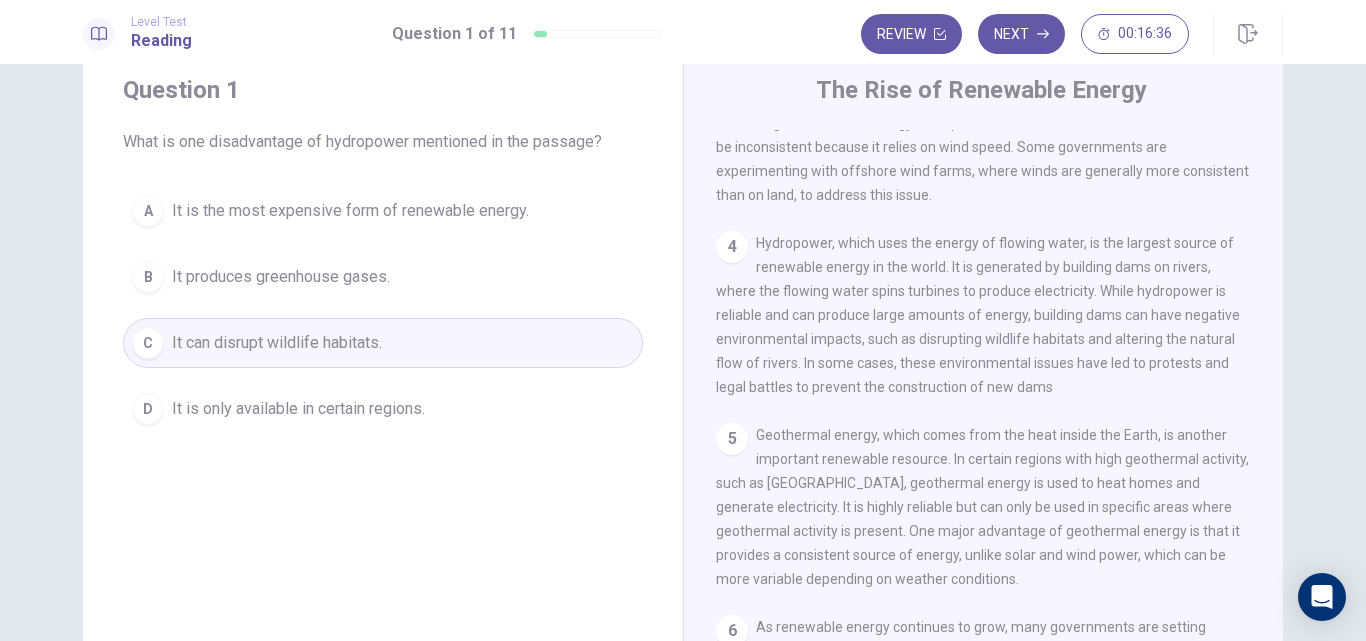 scroll, scrollTop: 494, scrollLeft: 0, axis: vertical 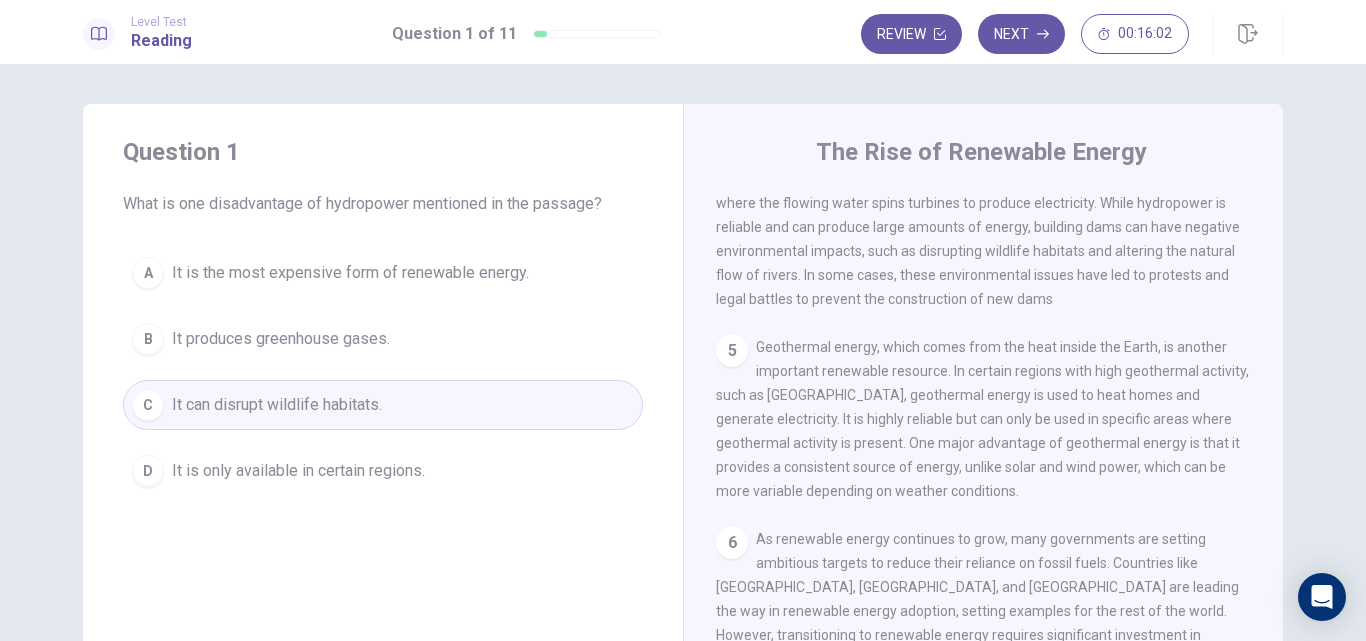 click on "Next" at bounding box center (1021, 34) 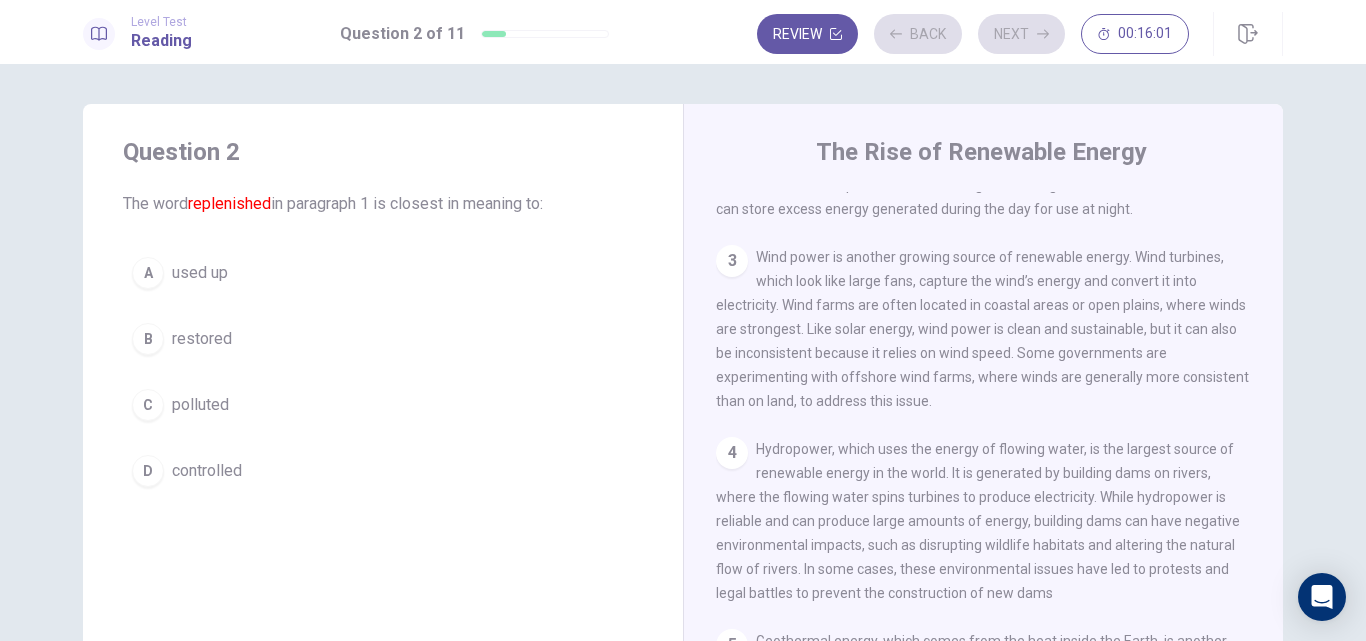 scroll, scrollTop: 0, scrollLeft: 0, axis: both 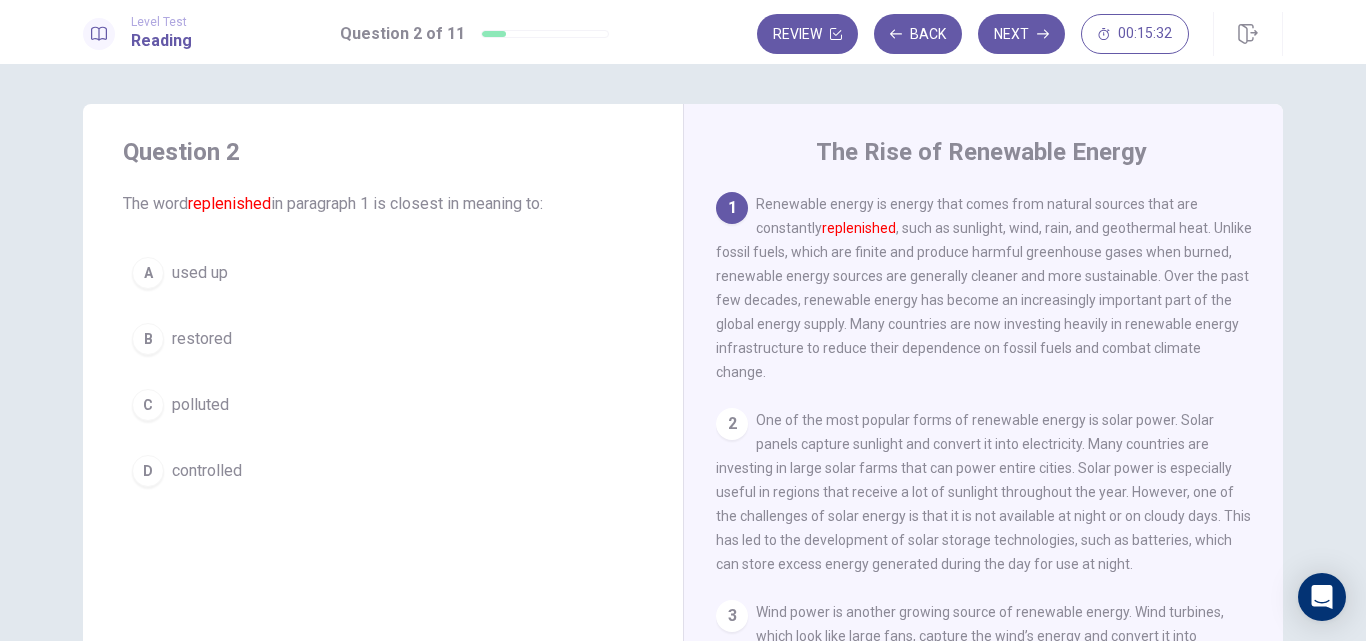 click on "B" at bounding box center (148, 339) 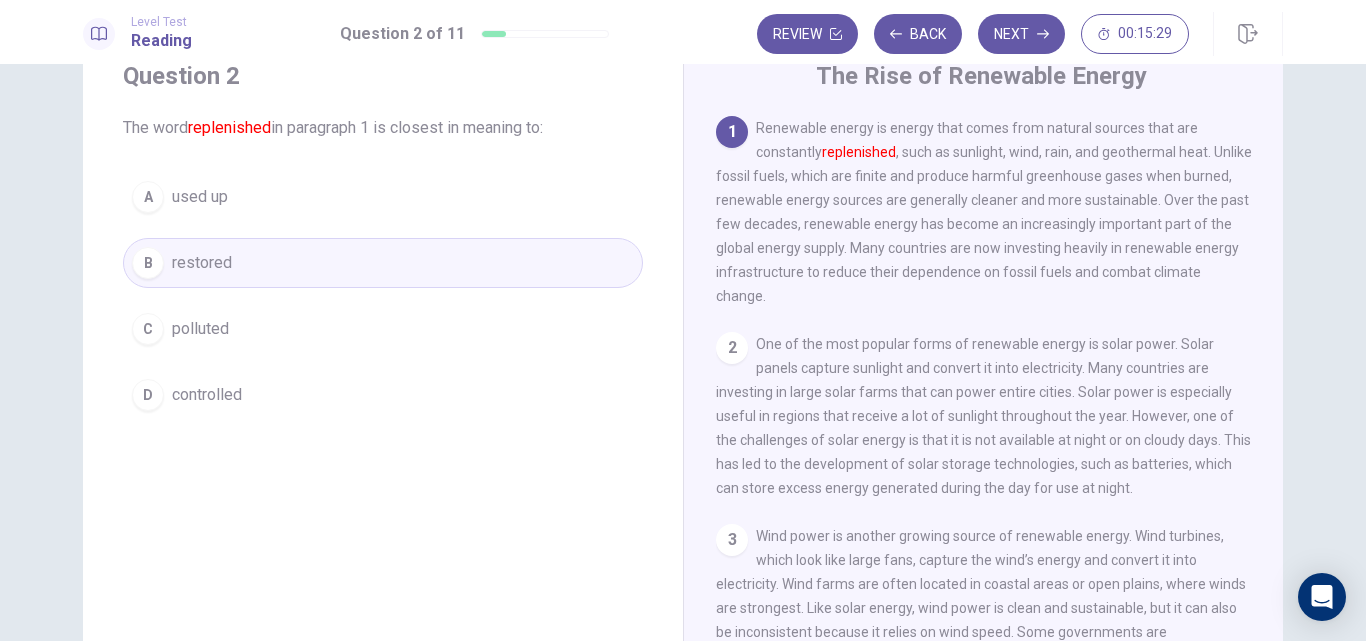 scroll, scrollTop: 62, scrollLeft: 0, axis: vertical 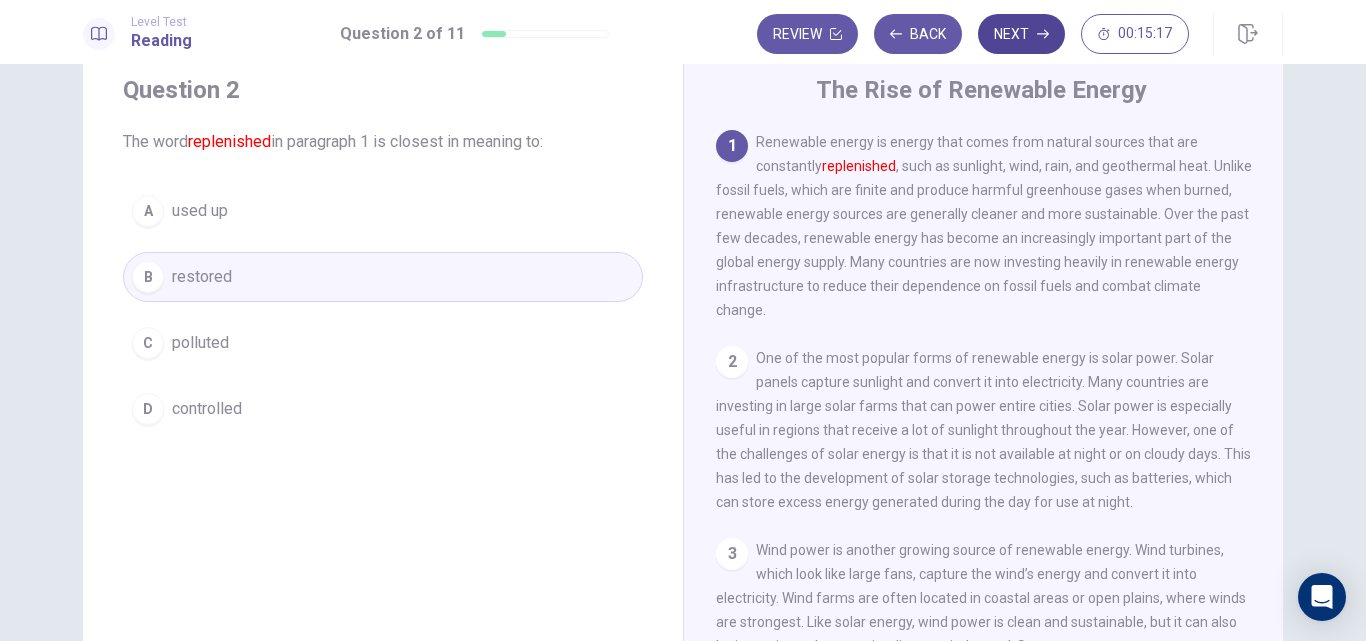 click on "Next" at bounding box center [1021, 34] 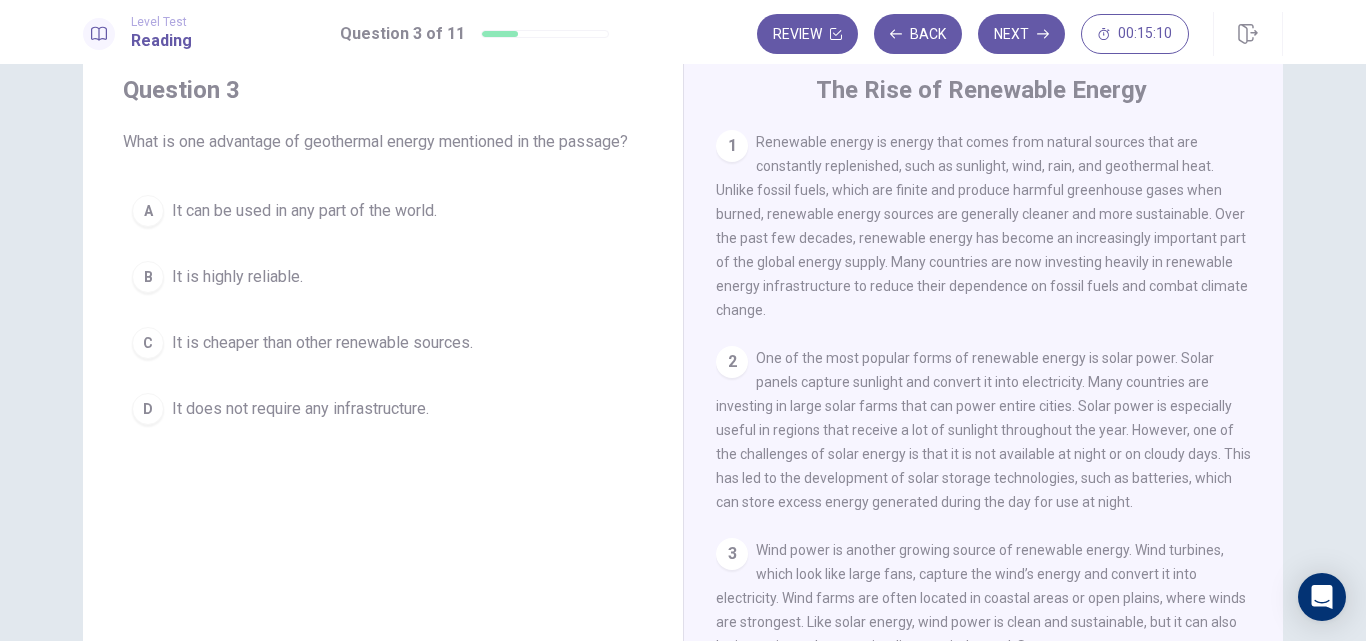 click on "It is highly reliable." at bounding box center [237, 277] 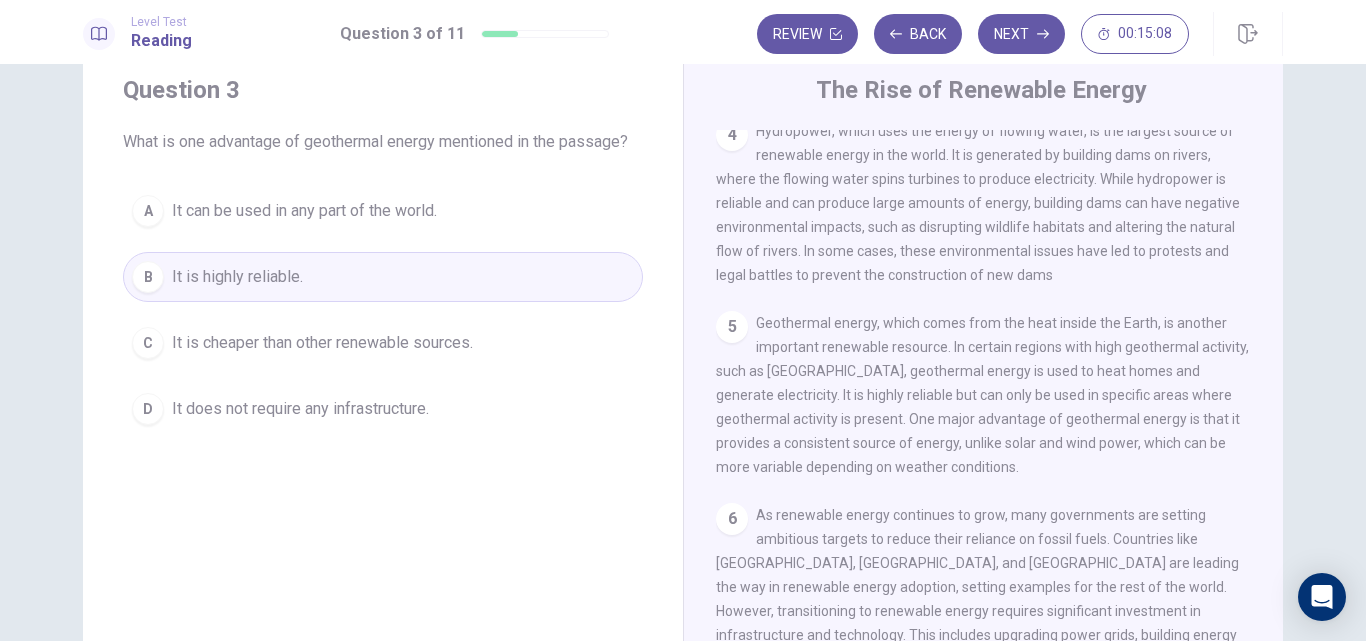 scroll, scrollTop: 694, scrollLeft: 0, axis: vertical 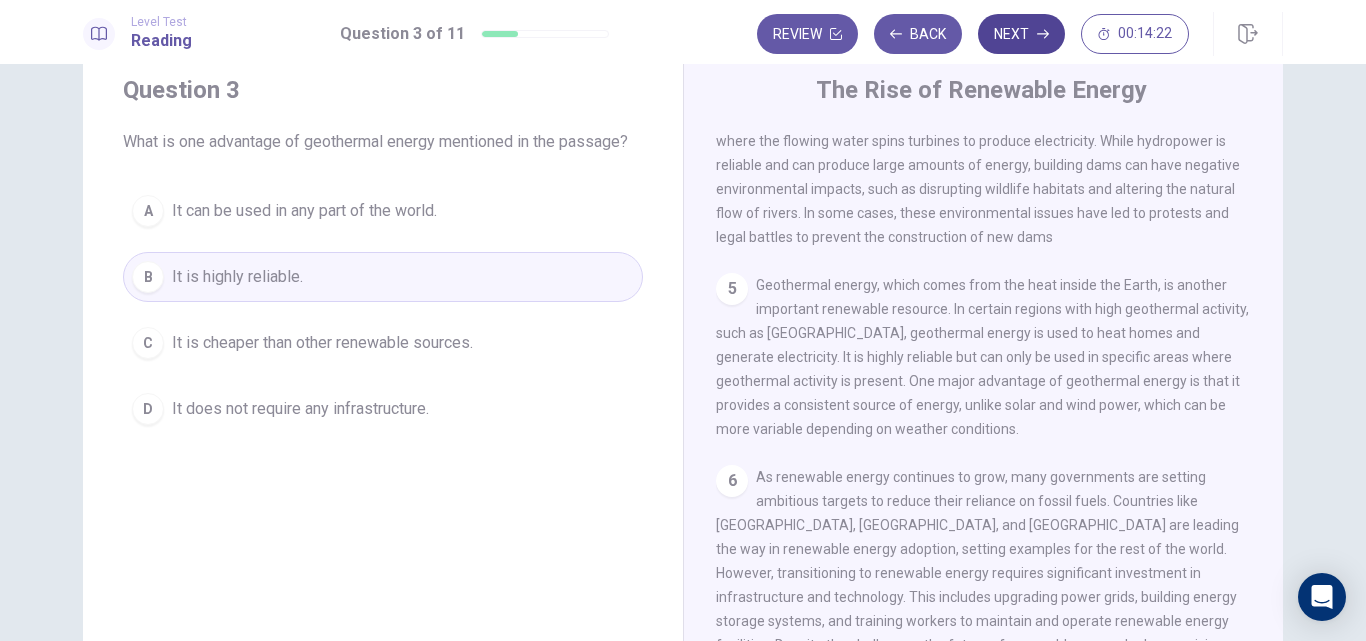 click on "Next" at bounding box center (1021, 34) 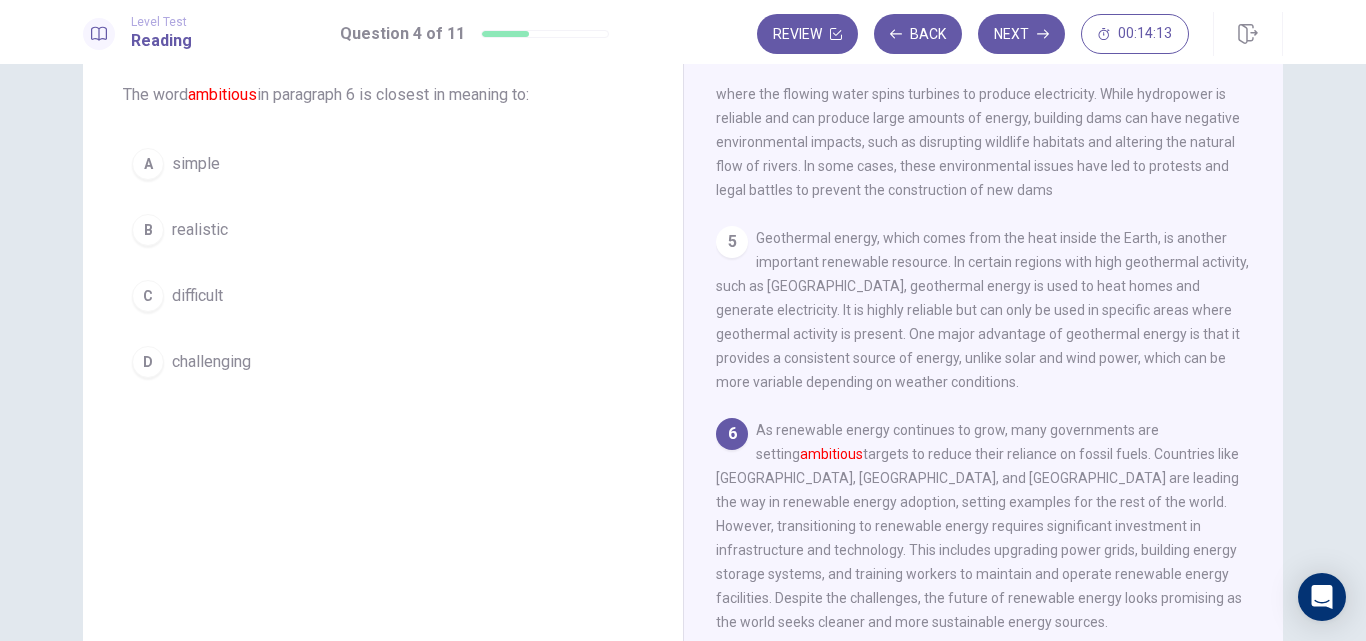 scroll, scrollTop: 62, scrollLeft: 0, axis: vertical 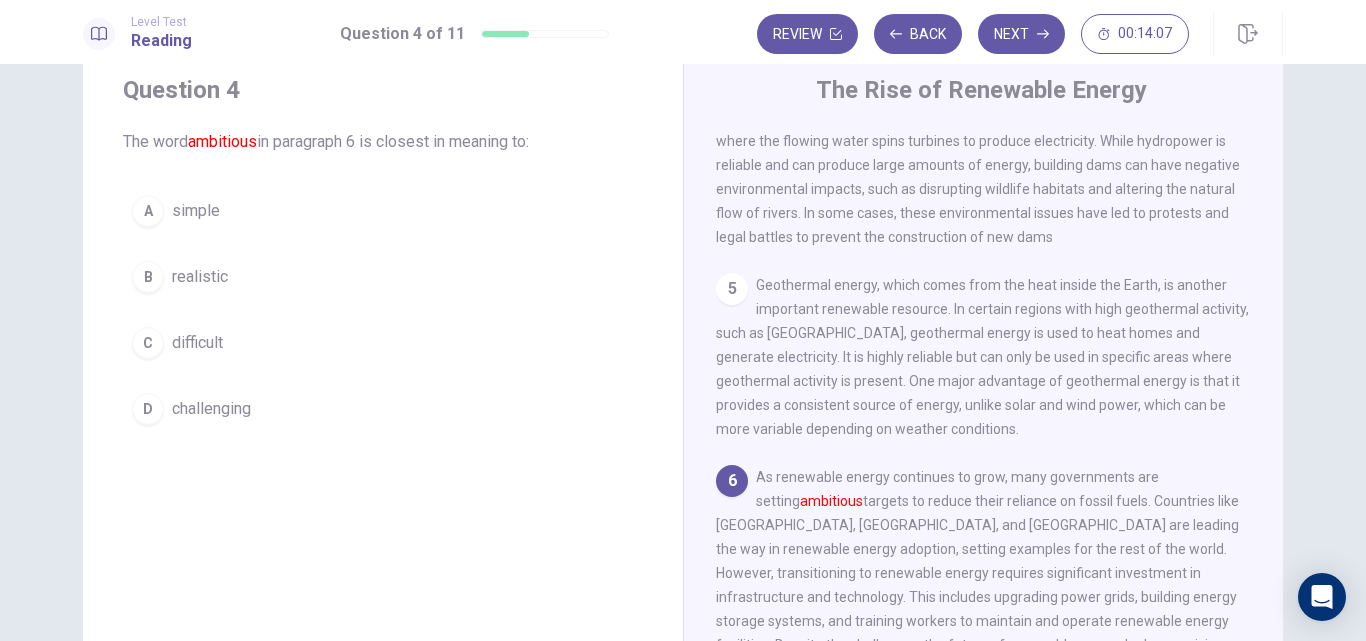 click on "D" at bounding box center (148, 409) 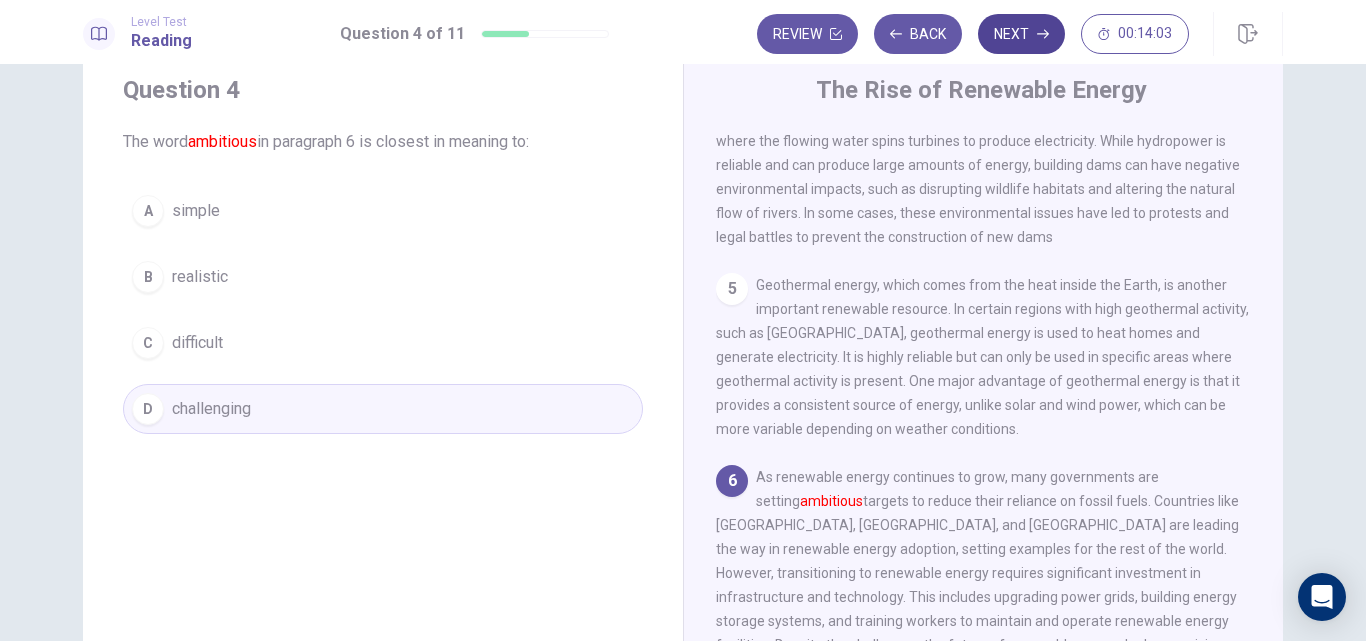 click on "Next" at bounding box center (1021, 34) 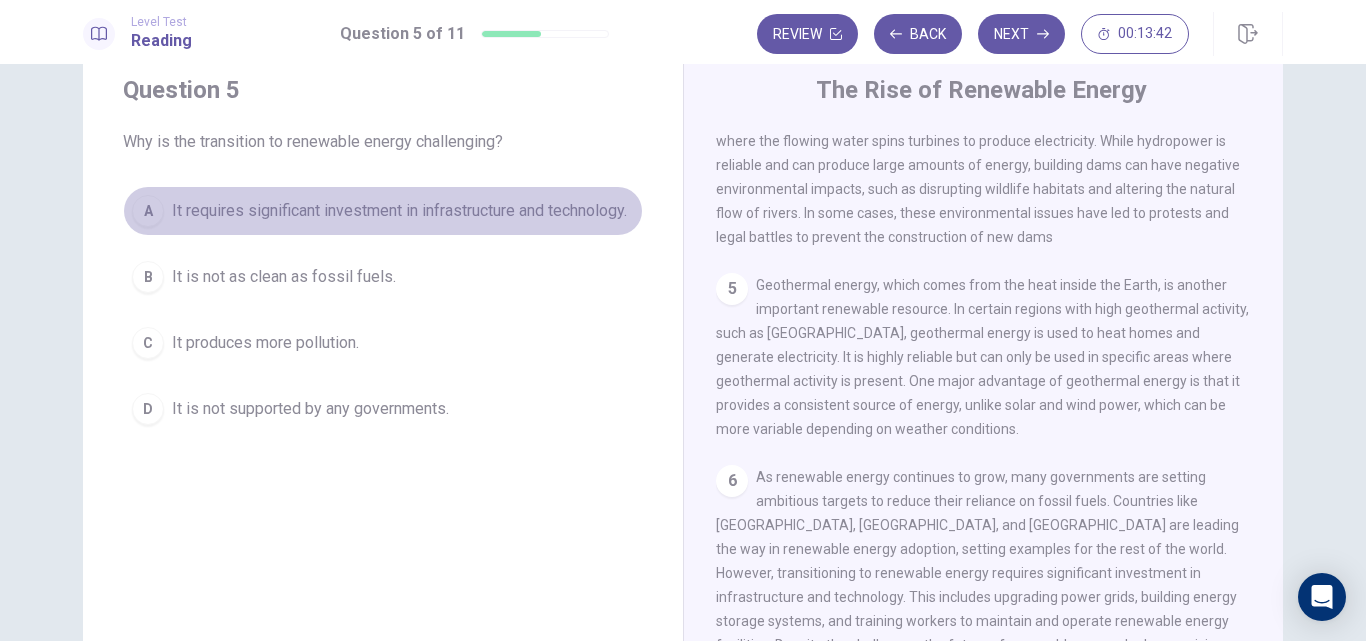 click on "It requires significant investment in infrastructure and technology." at bounding box center (399, 211) 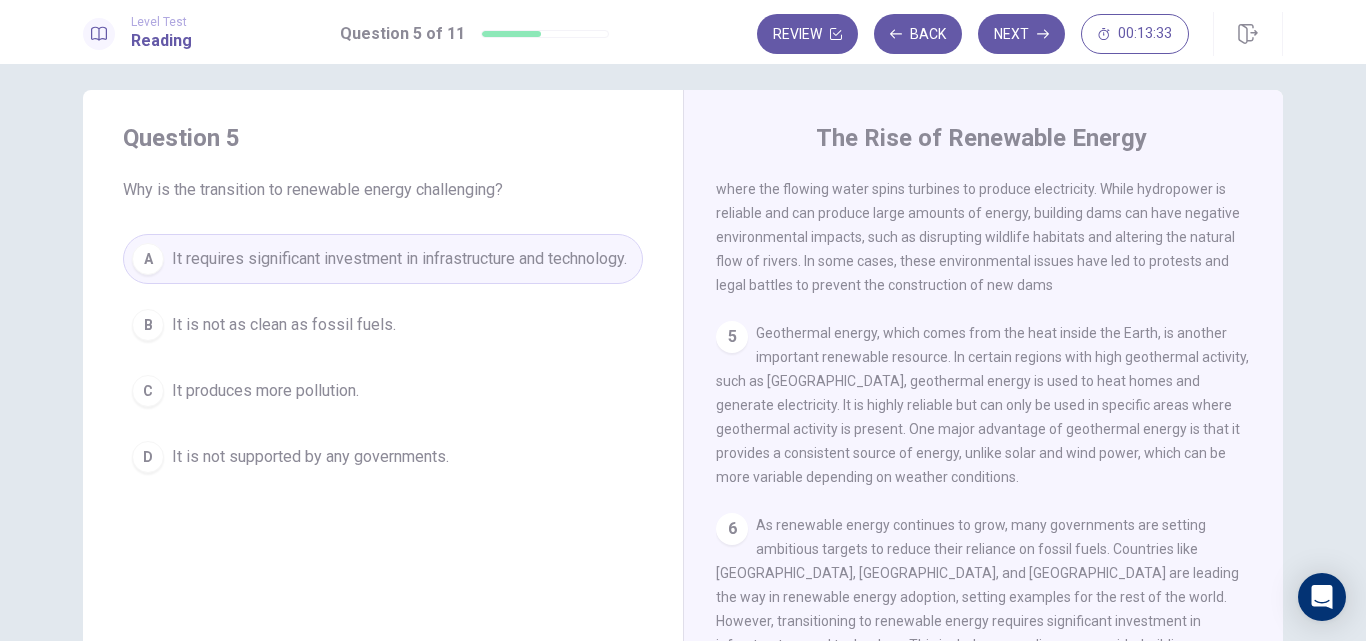 scroll, scrollTop: 0, scrollLeft: 0, axis: both 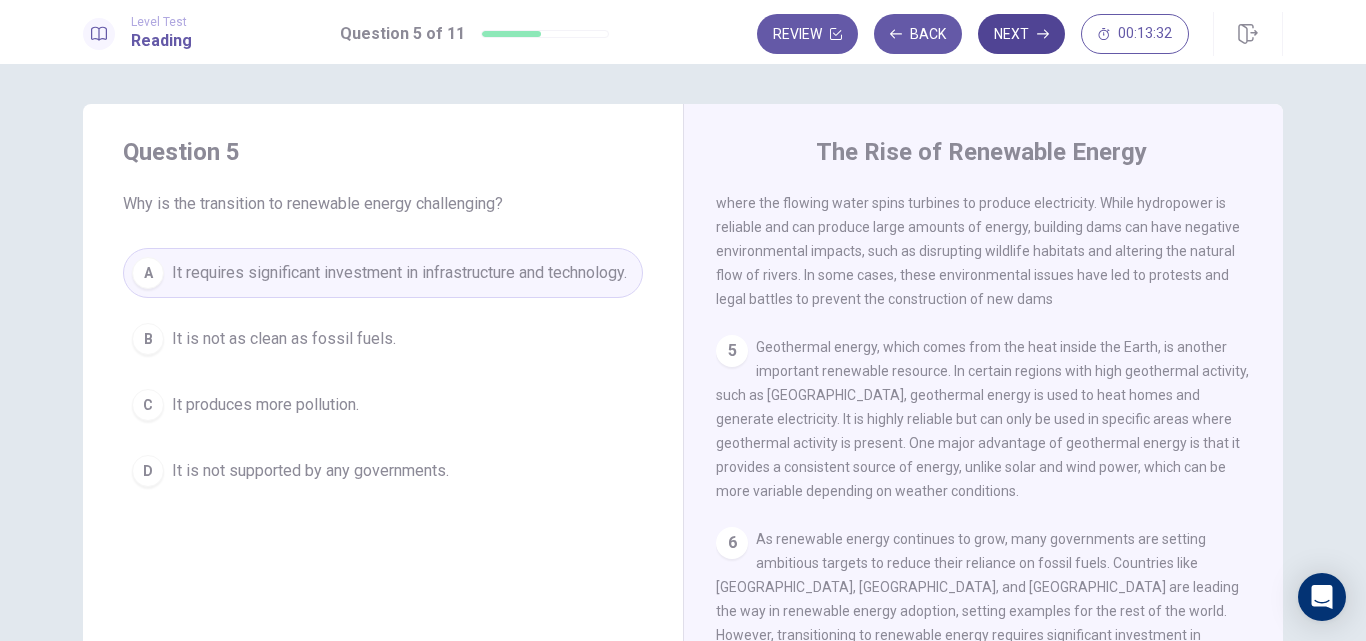 click on "Next" at bounding box center [1021, 34] 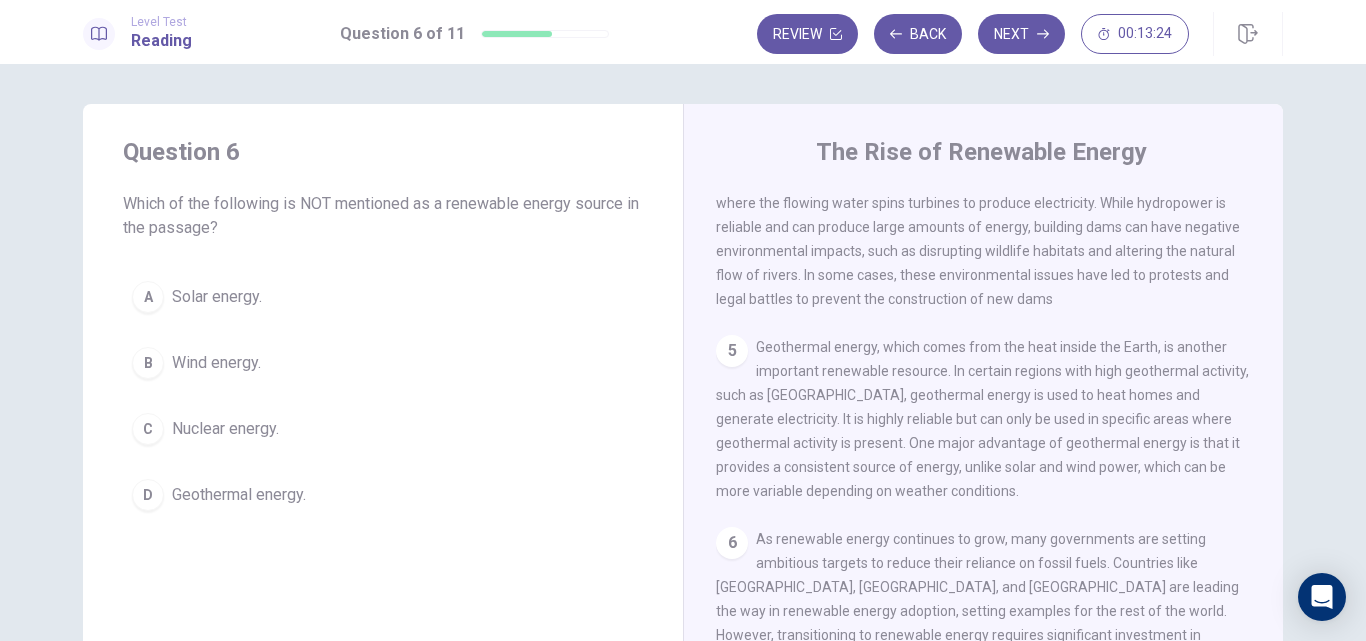 click on "C" at bounding box center [148, 429] 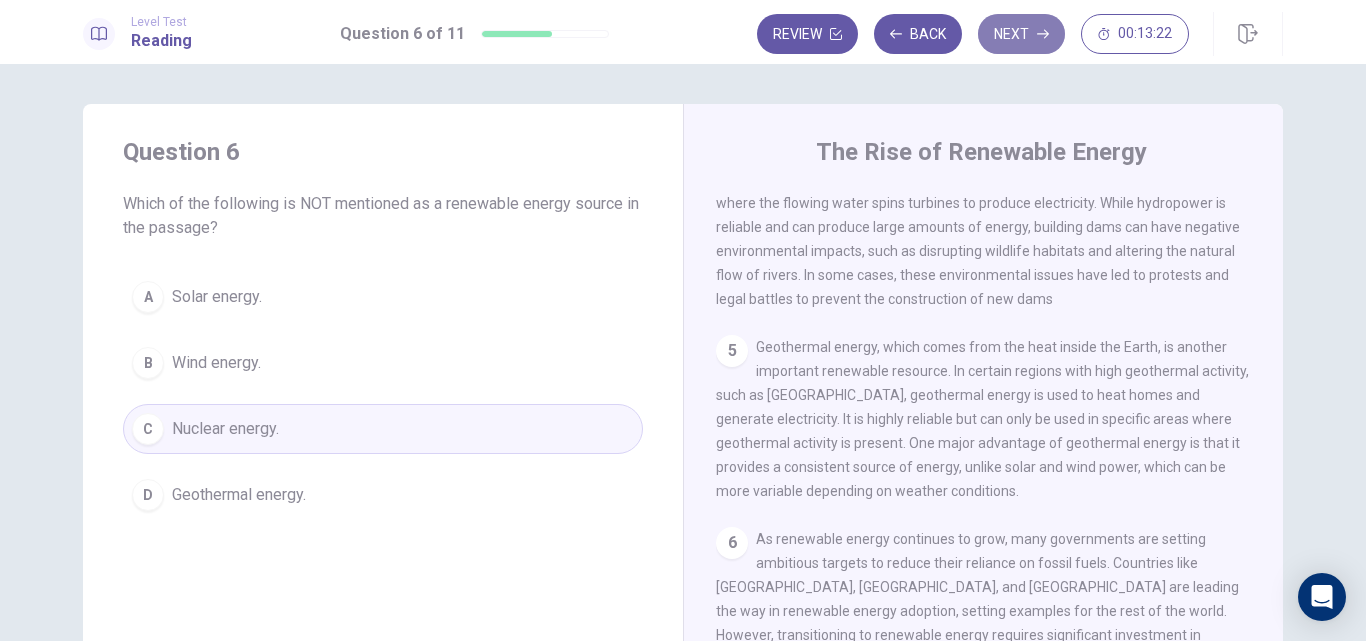 click on "Next" at bounding box center [1021, 34] 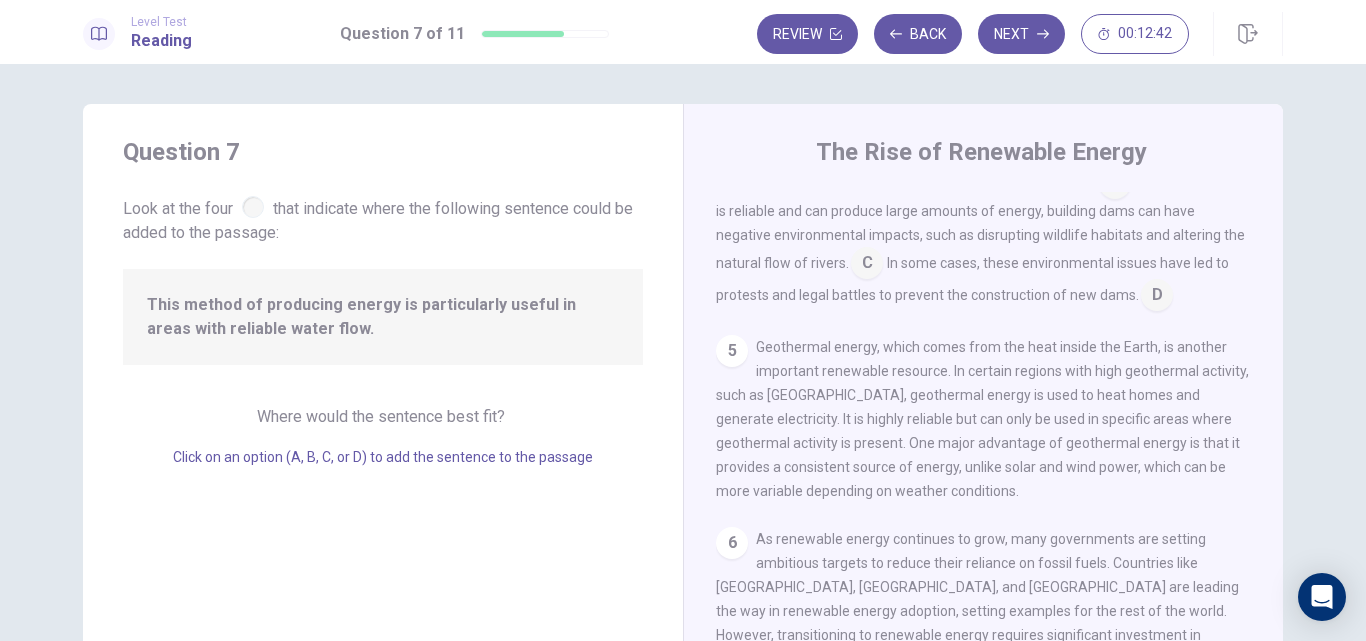 scroll, scrollTop: 744, scrollLeft: 0, axis: vertical 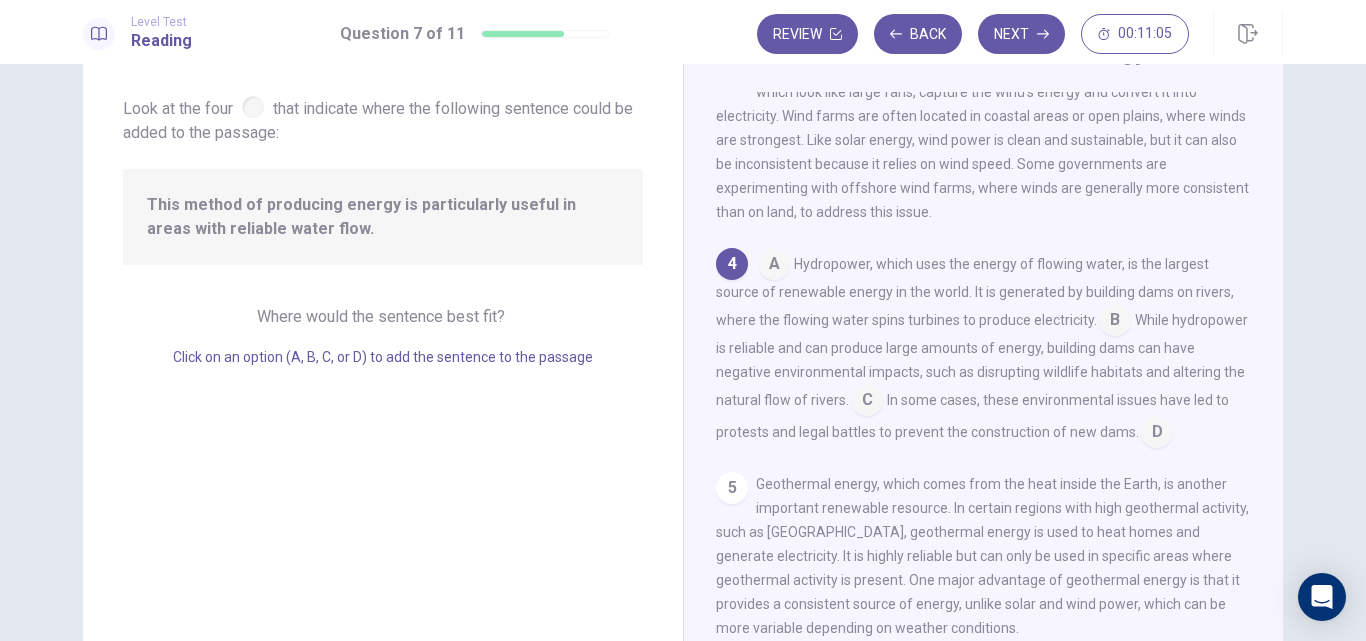 click at bounding box center [1115, 322] 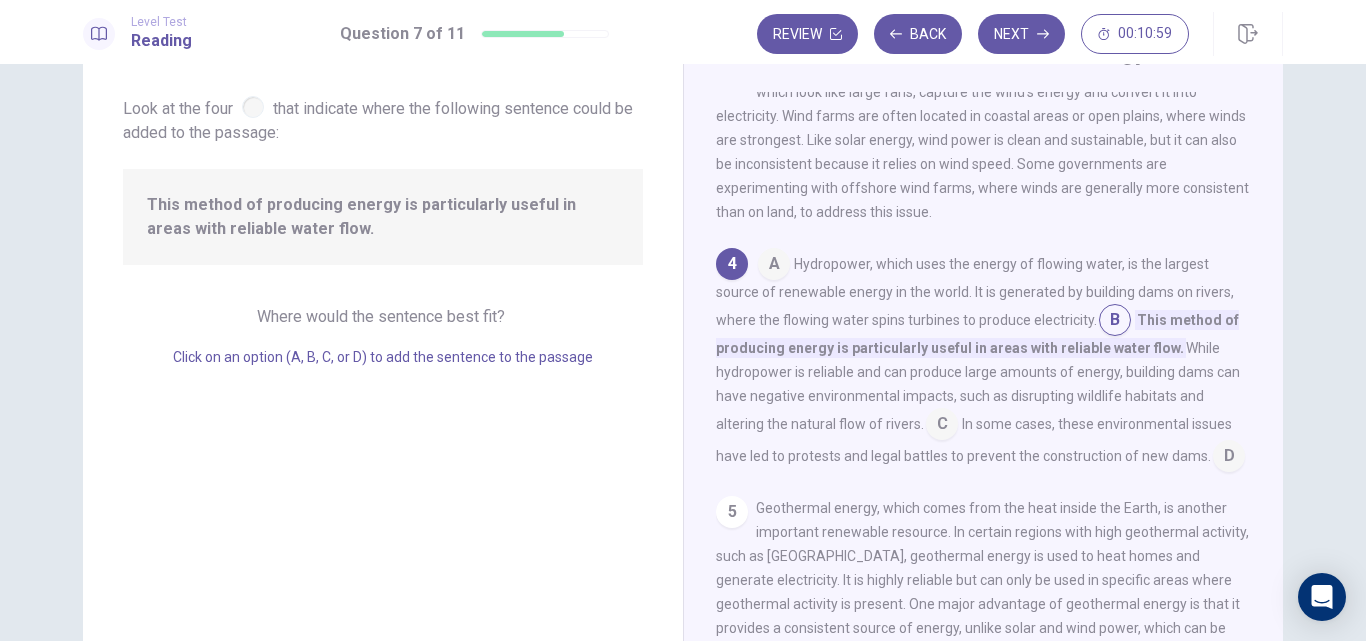 click at bounding box center [942, 426] 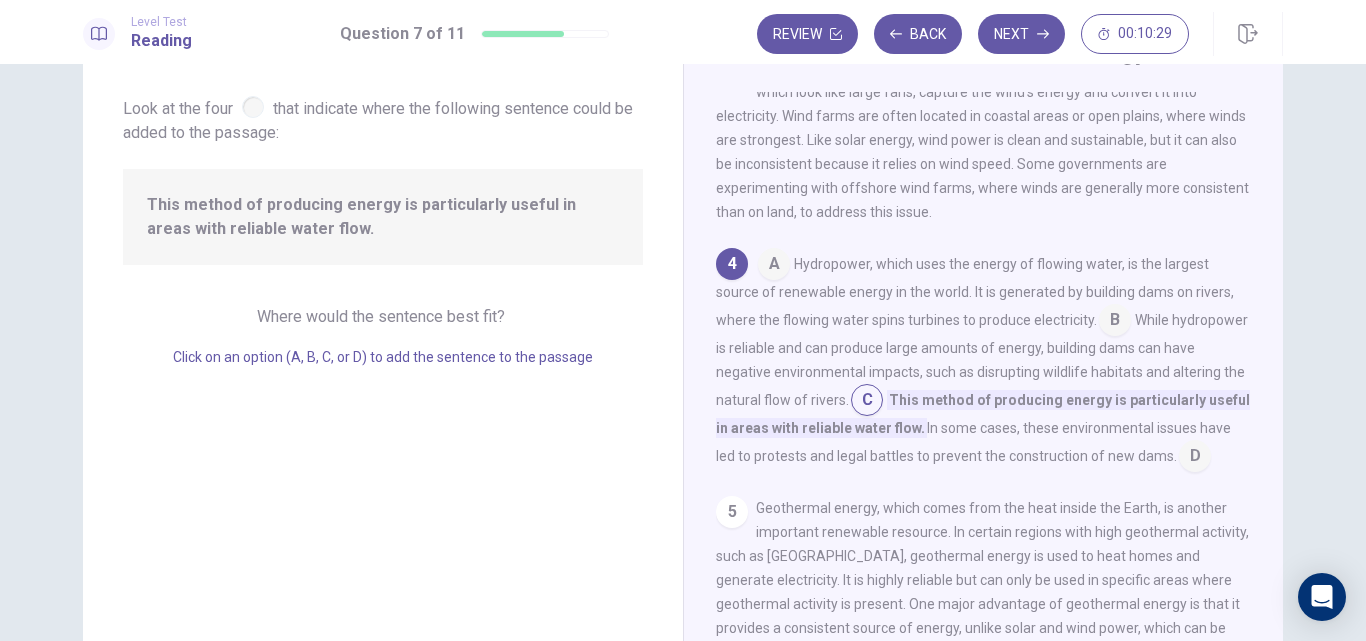 click at bounding box center [1115, 322] 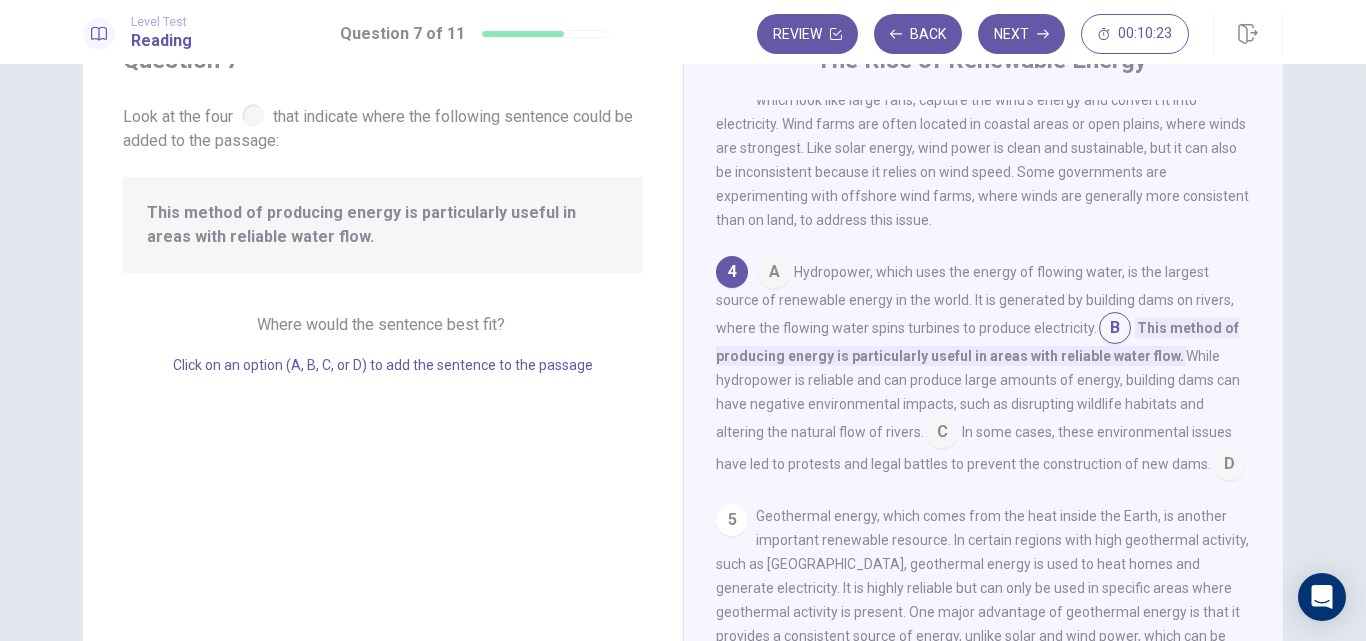 scroll, scrollTop: 0, scrollLeft: 0, axis: both 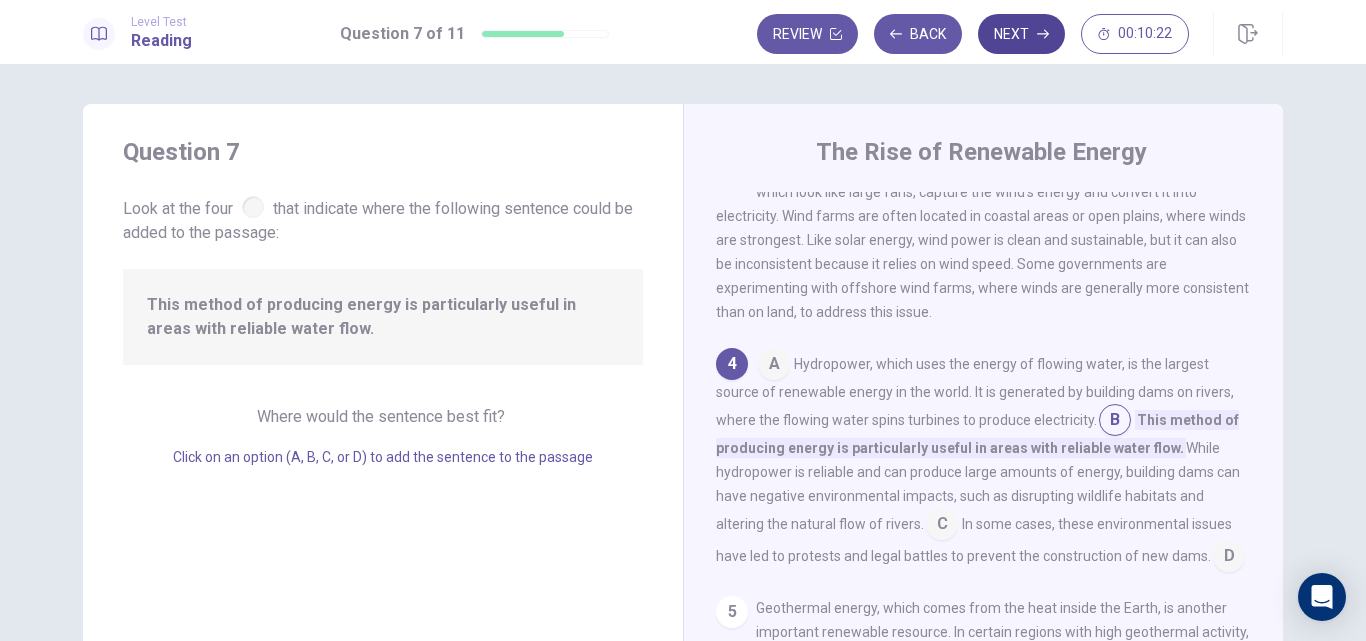 click on "Next" at bounding box center (1021, 34) 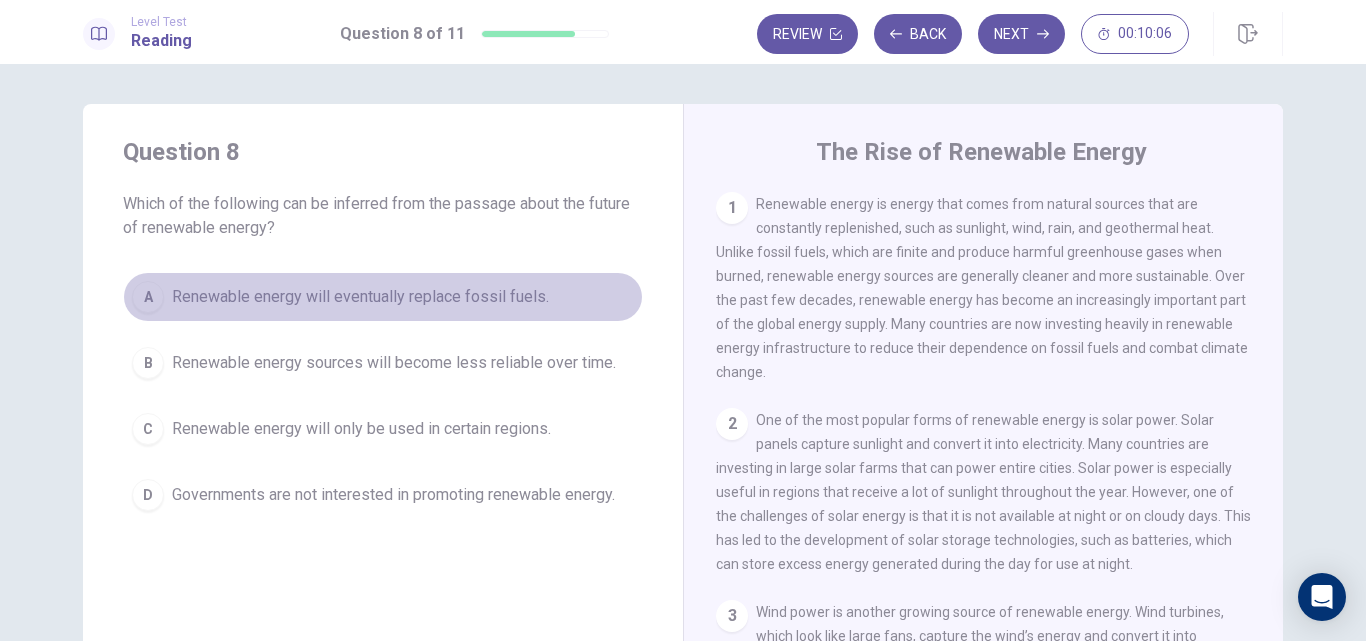 click on "A Renewable energy will eventually replace fossil fuels." at bounding box center [383, 297] 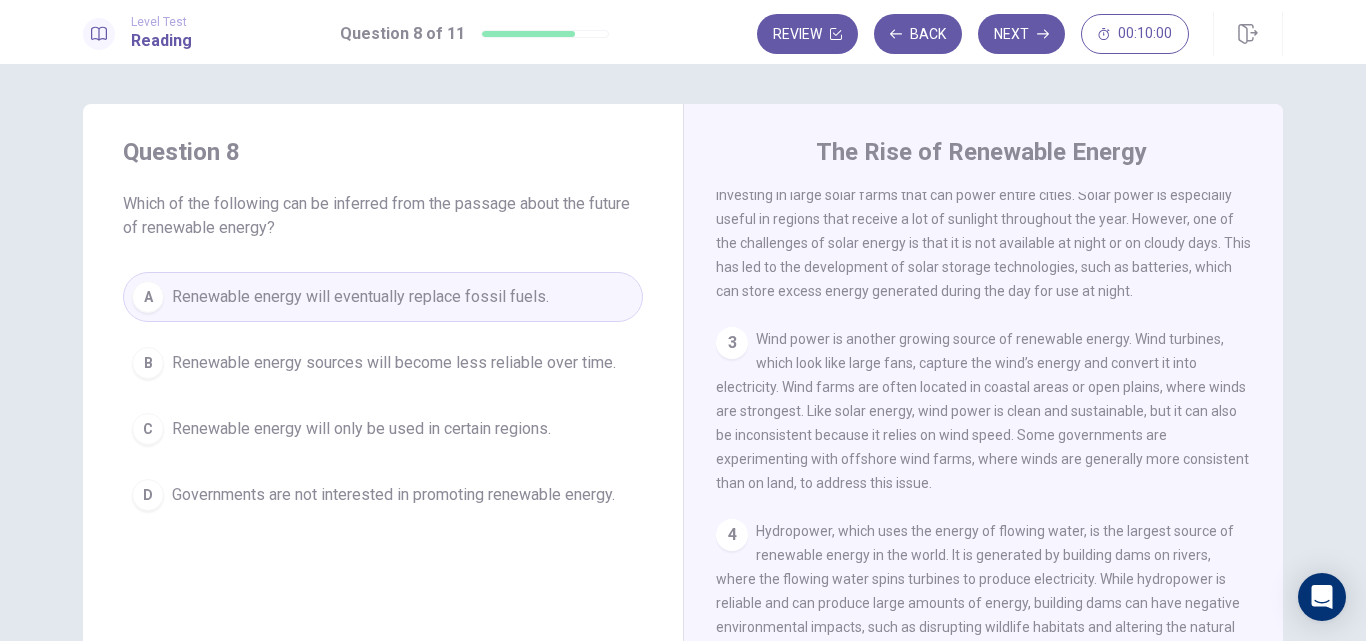 scroll, scrollTop: 694, scrollLeft: 0, axis: vertical 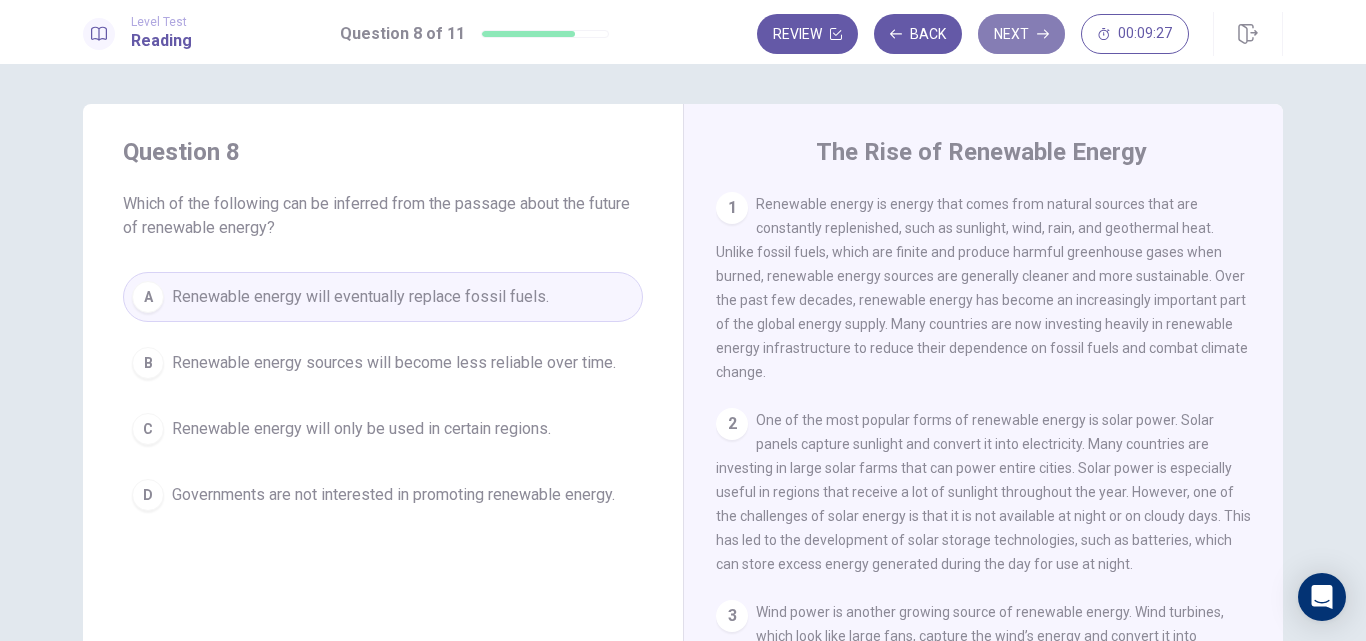 click 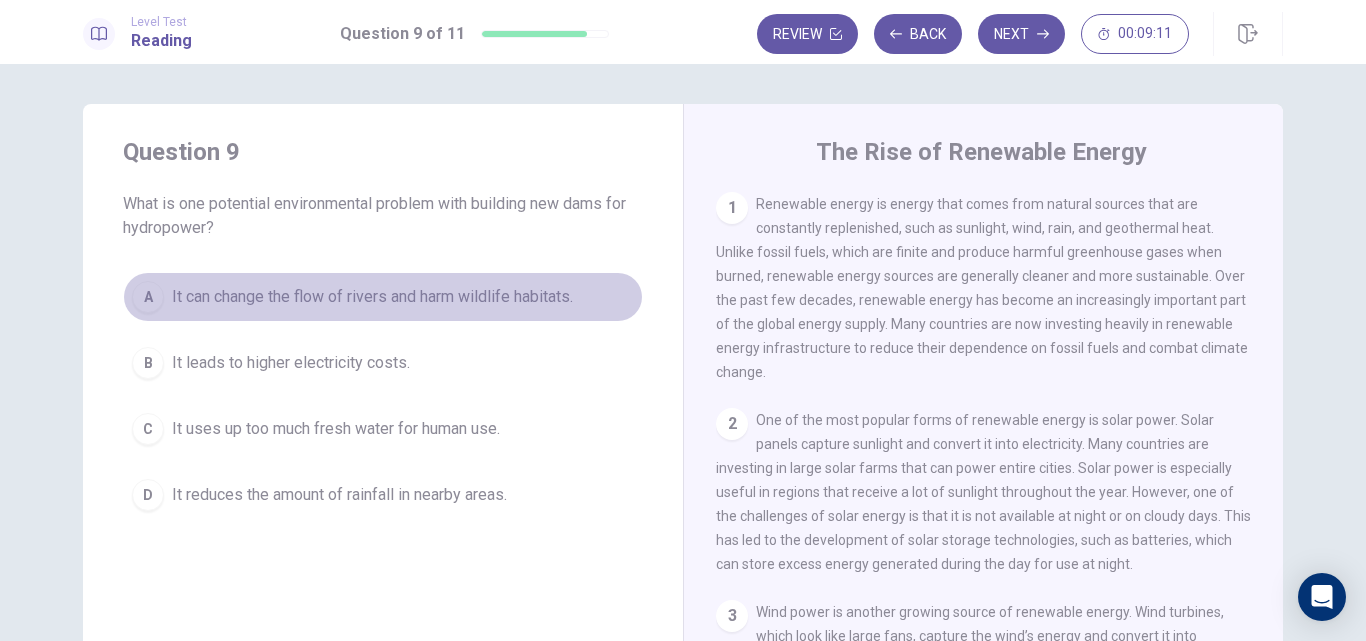 click on "It can change the flow of rivers and harm wildlife habitats." at bounding box center (372, 297) 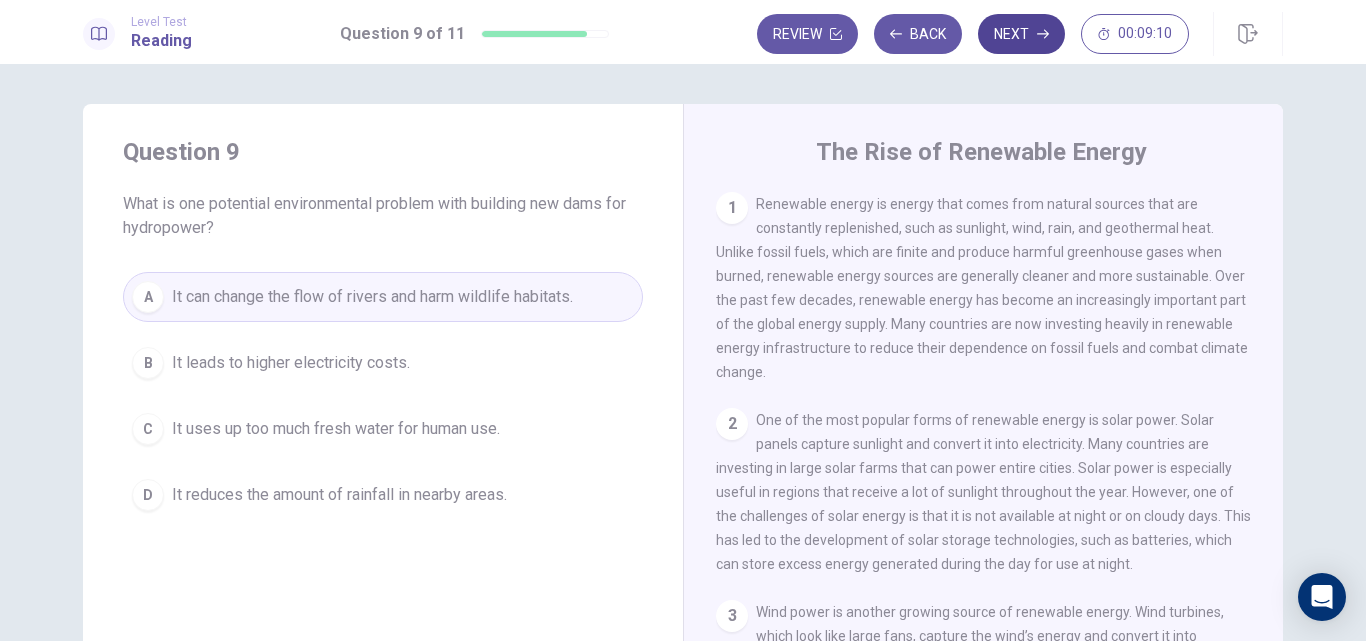 click on "Next" at bounding box center (1021, 34) 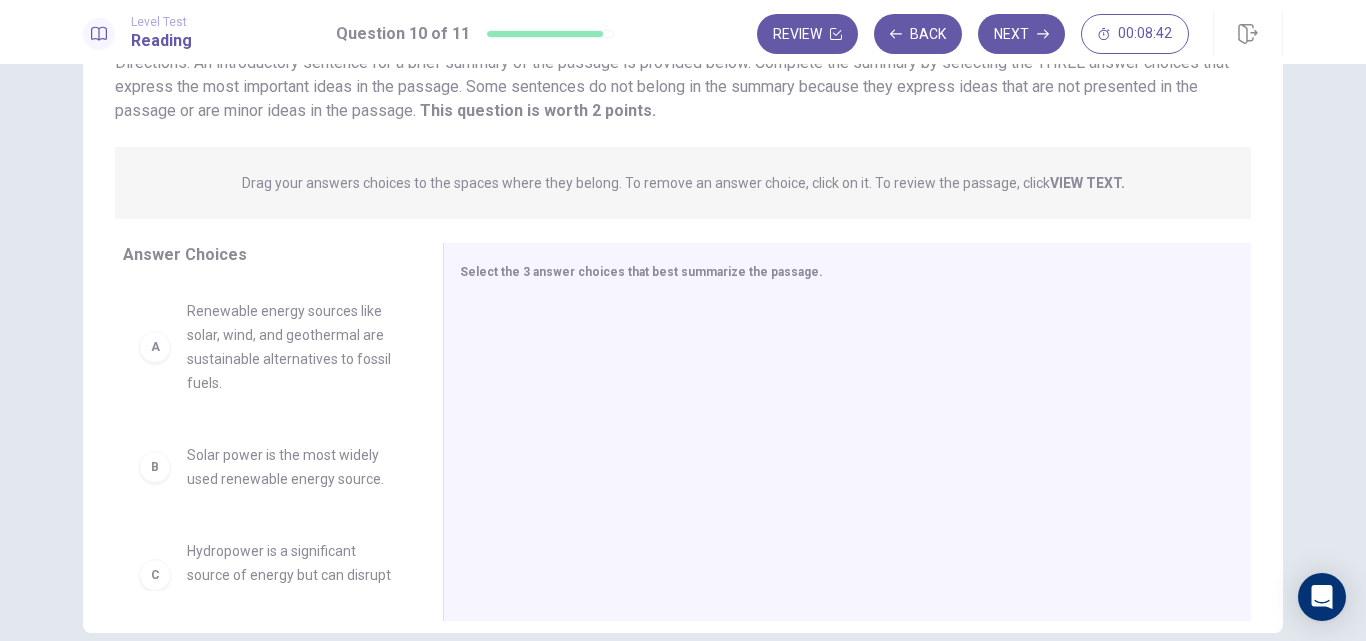 scroll, scrollTop: 262, scrollLeft: 0, axis: vertical 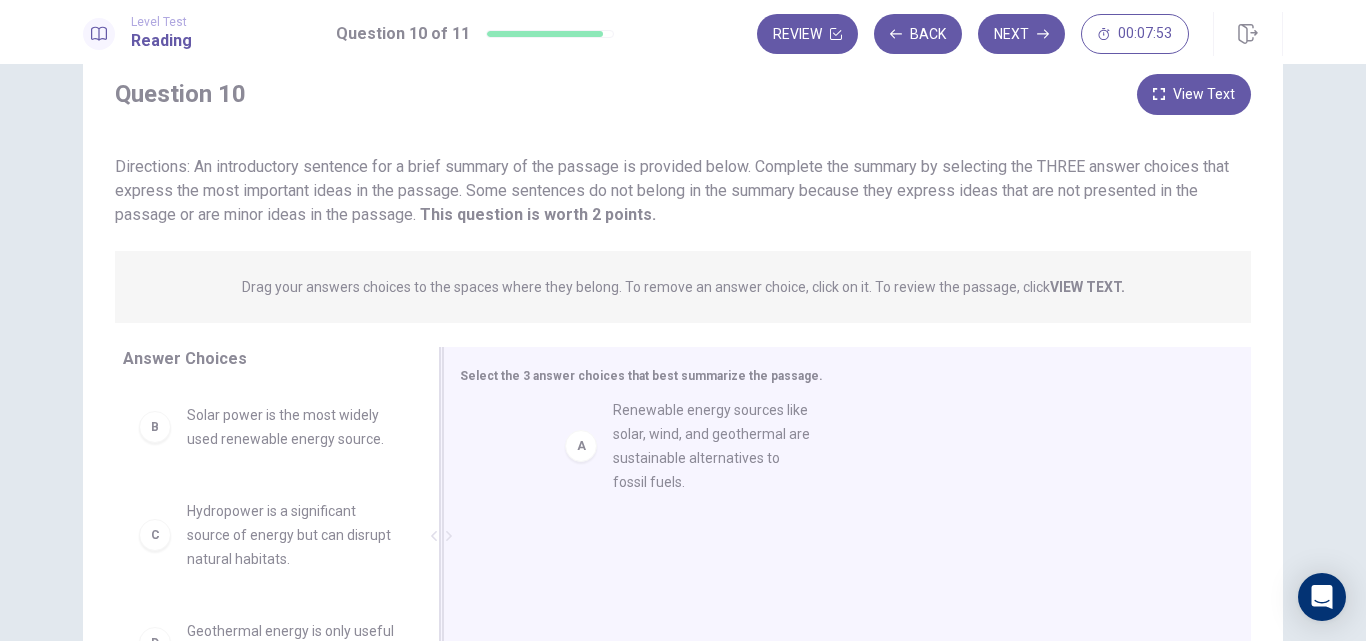drag, startPoint x: 289, startPoint y: 479, endPoint x: 727, endPoint y: 473, distance: 438.0411 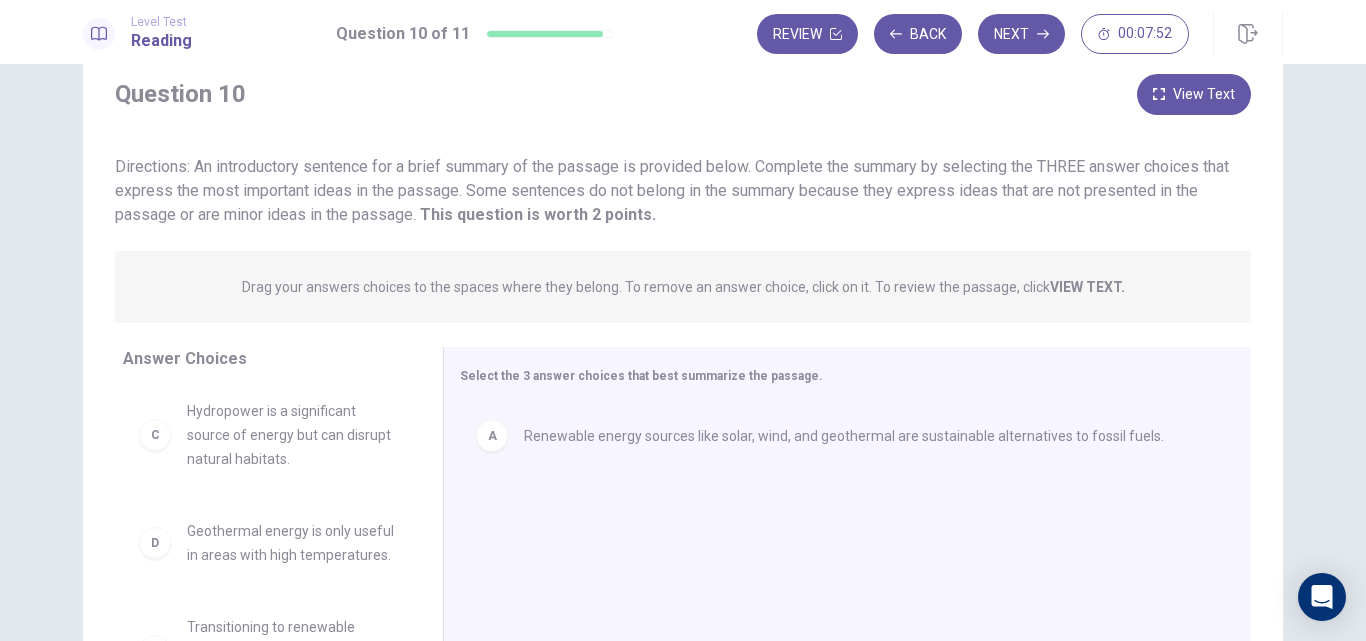 scroll, scrollTop: 0, scrollLeft: 0, axis: both 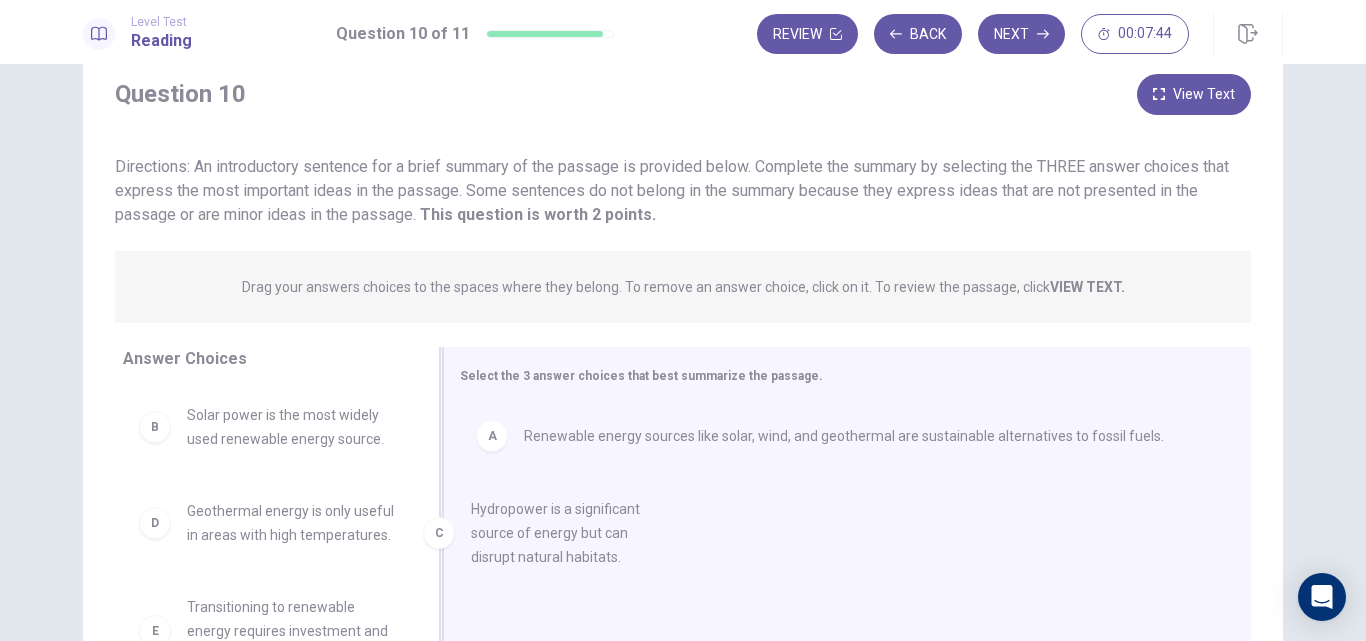 drag, startPoint x: 308, startPoint y: 531, endPoint x: 609, endPoint y: 531, distance: 301 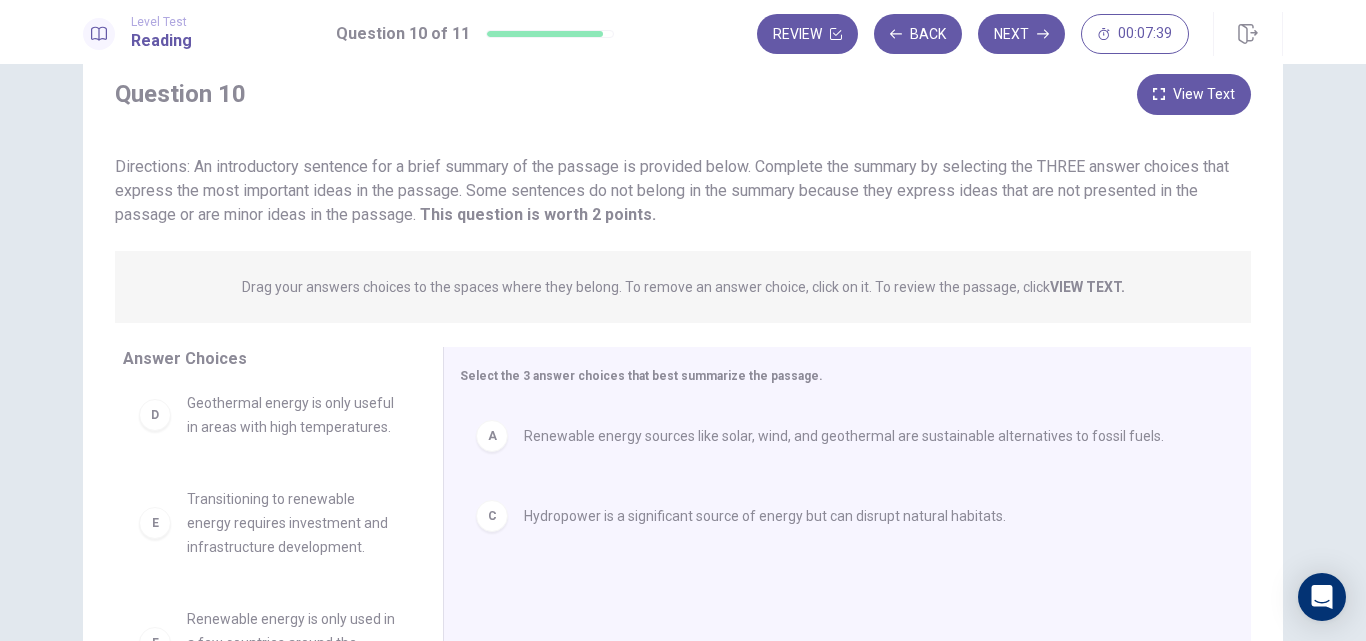 scroll, scrollTop: 132, scrollLeft: 0, axis: vertical 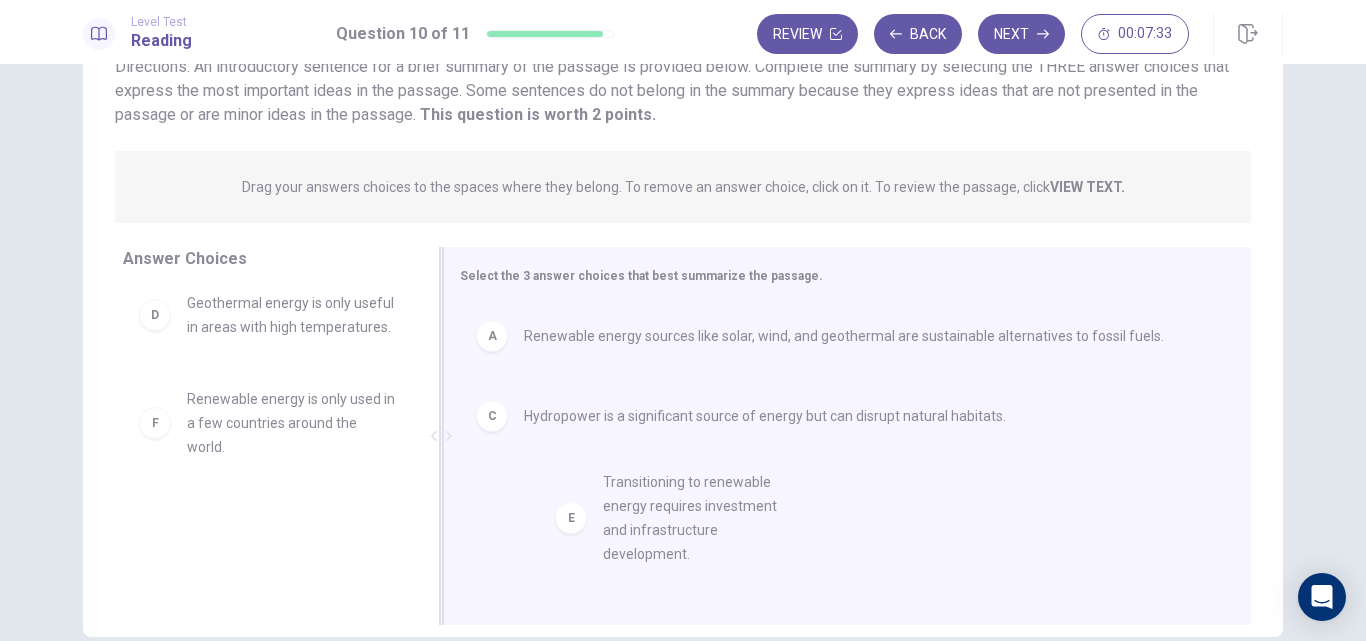 drag, startPoint x: 323, startPoint y: 434, endPoint x: 753, endPoint y: 521, distance: 438.7129 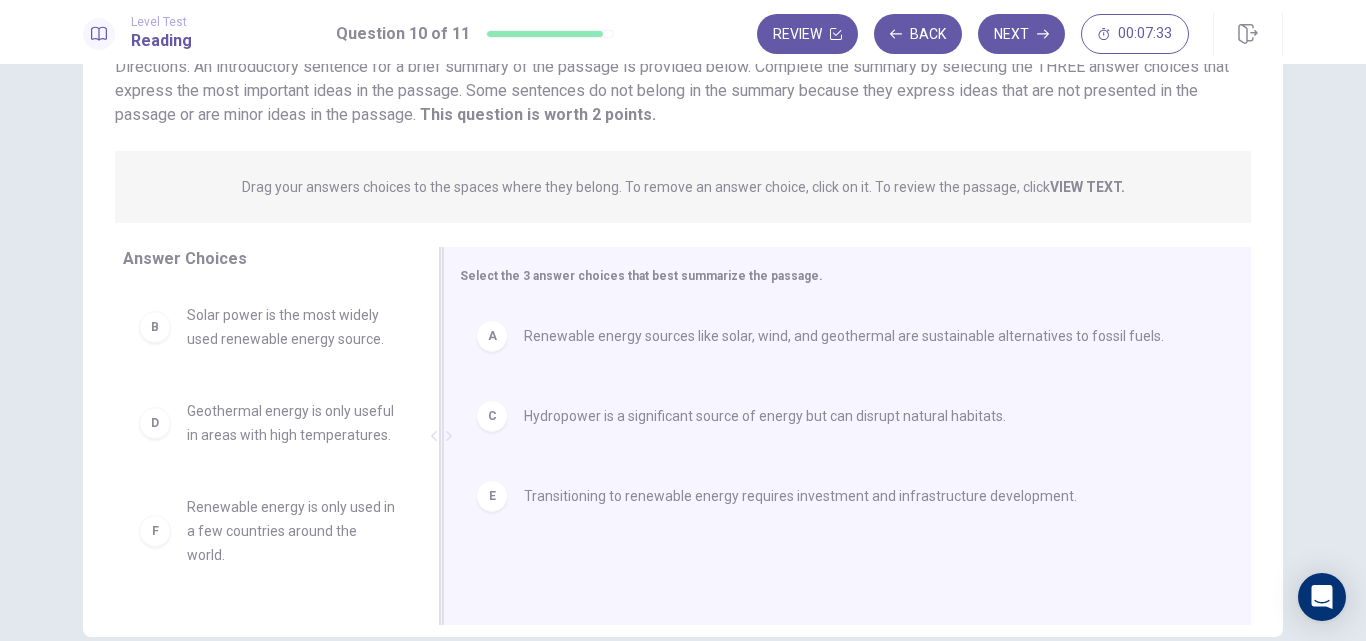scroll, scrollTop: 12, scrollLeft: 0, axis: vertical 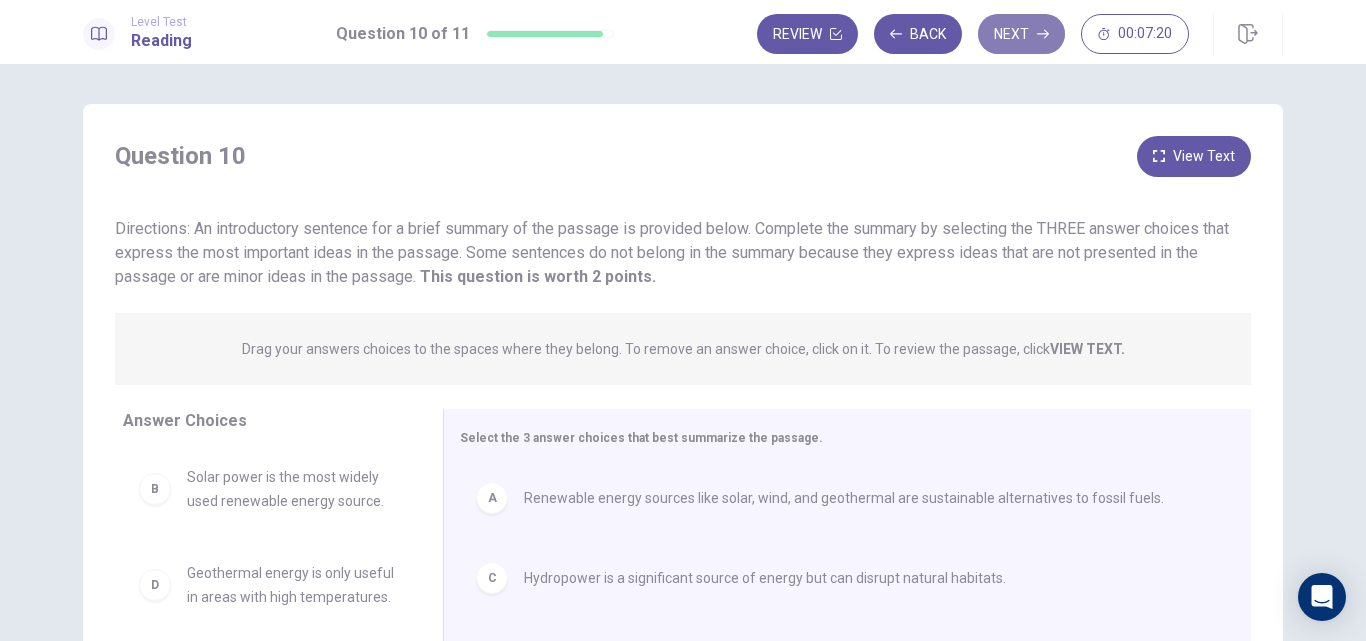 click on "Next" at bounding box center [1021, 34] 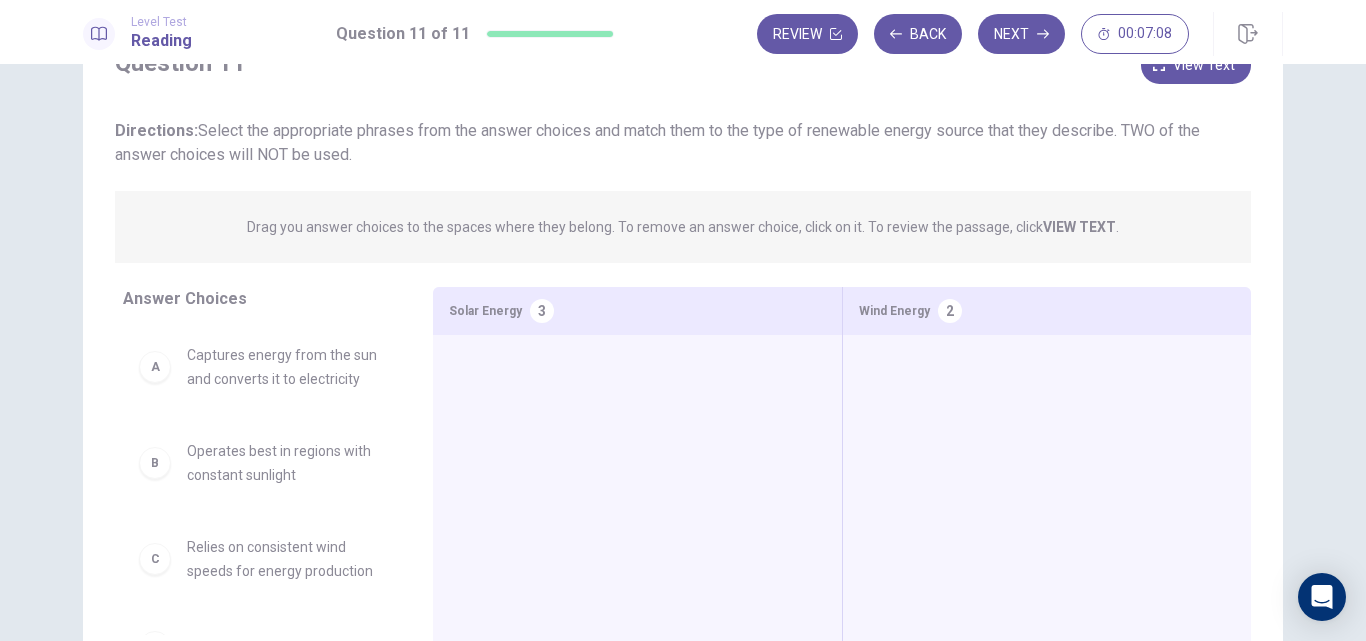 scroll, scrollTop: 62, scrollLeft: 0, axis: vertical 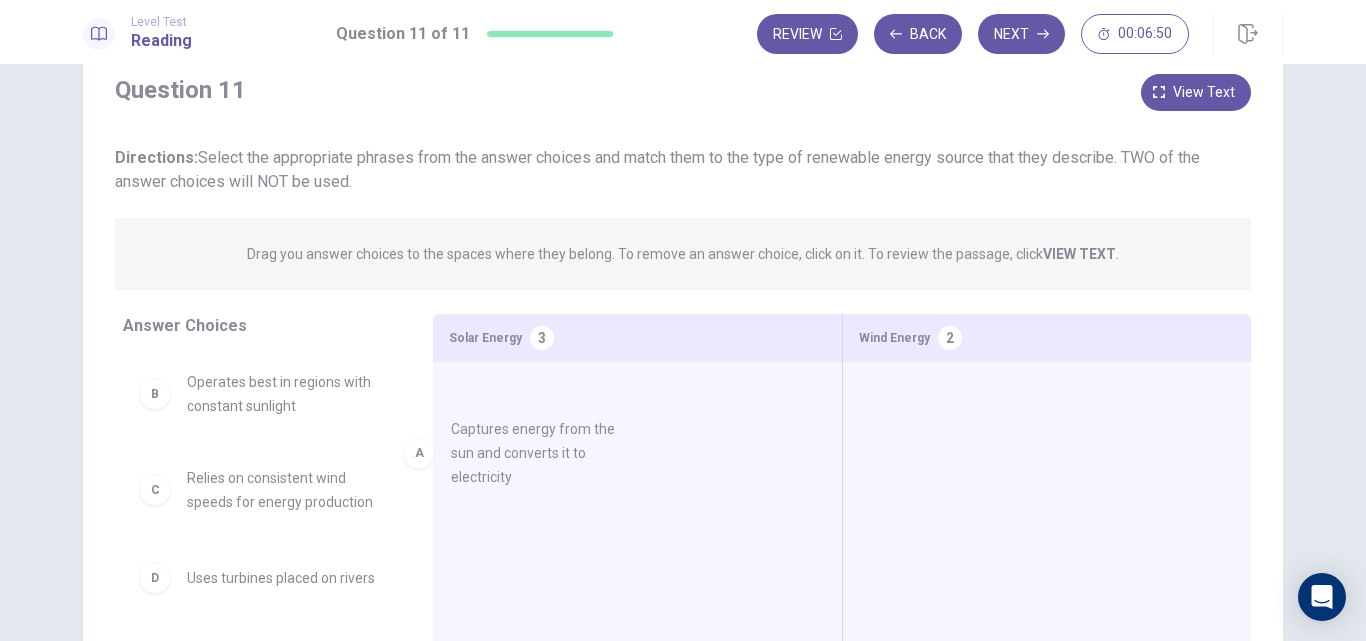 drag, startPoint x: 283, startPoint y: 400, endPoint x: 557, endPoint y: 449, distance: 278.3469 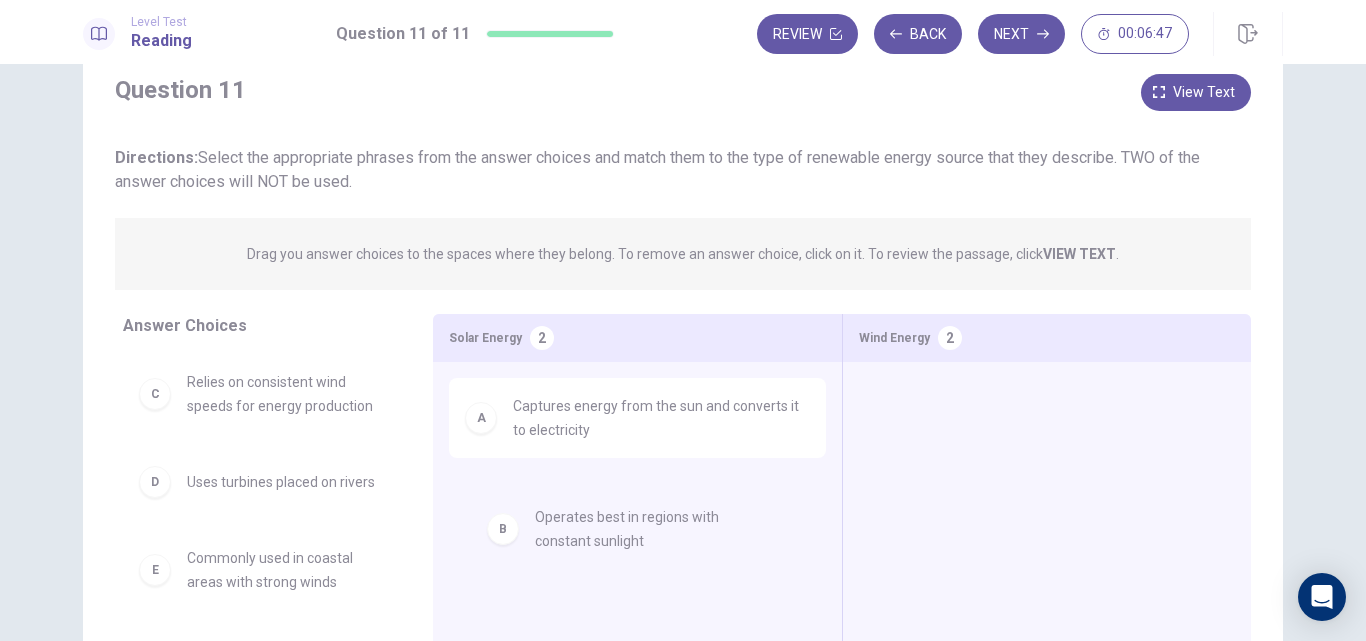 drag, startPoint x: 289, startPoint y: 398, endPoint x: 647, endPoint y: 517, distance: 377.25986 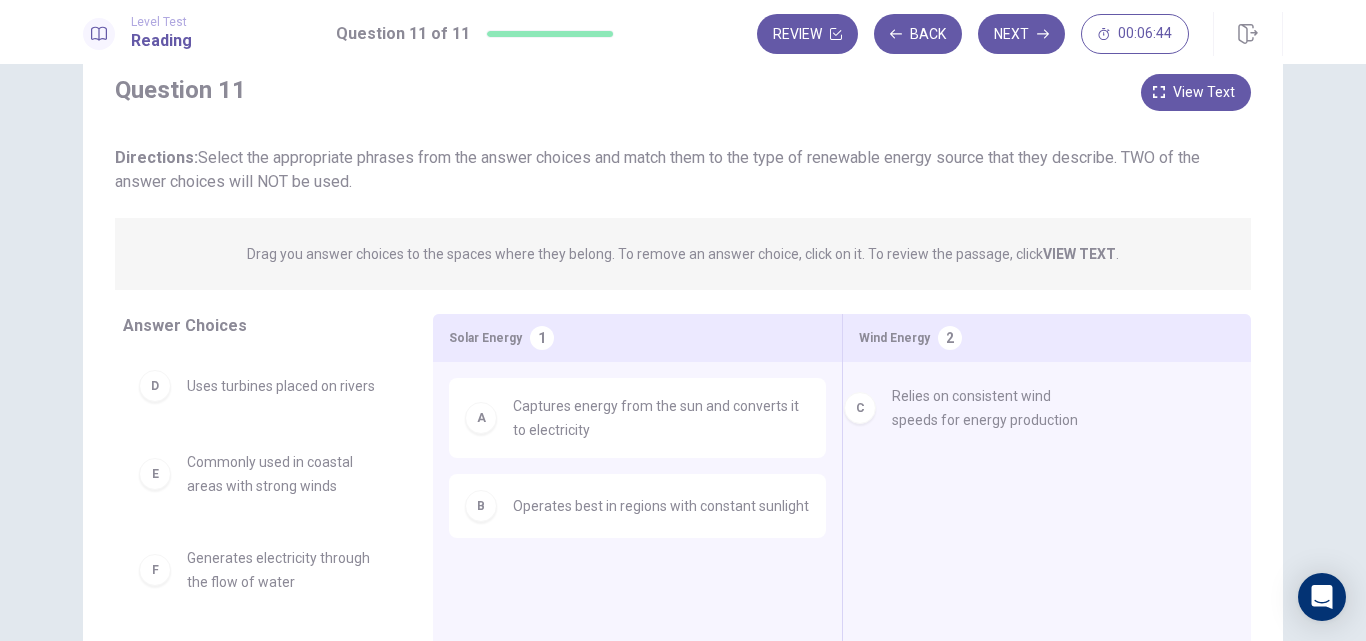 drag, startPoint x: 280, startPoint y: 413, endPoint x: 996, endPoint y: 427, distance: 716.13684 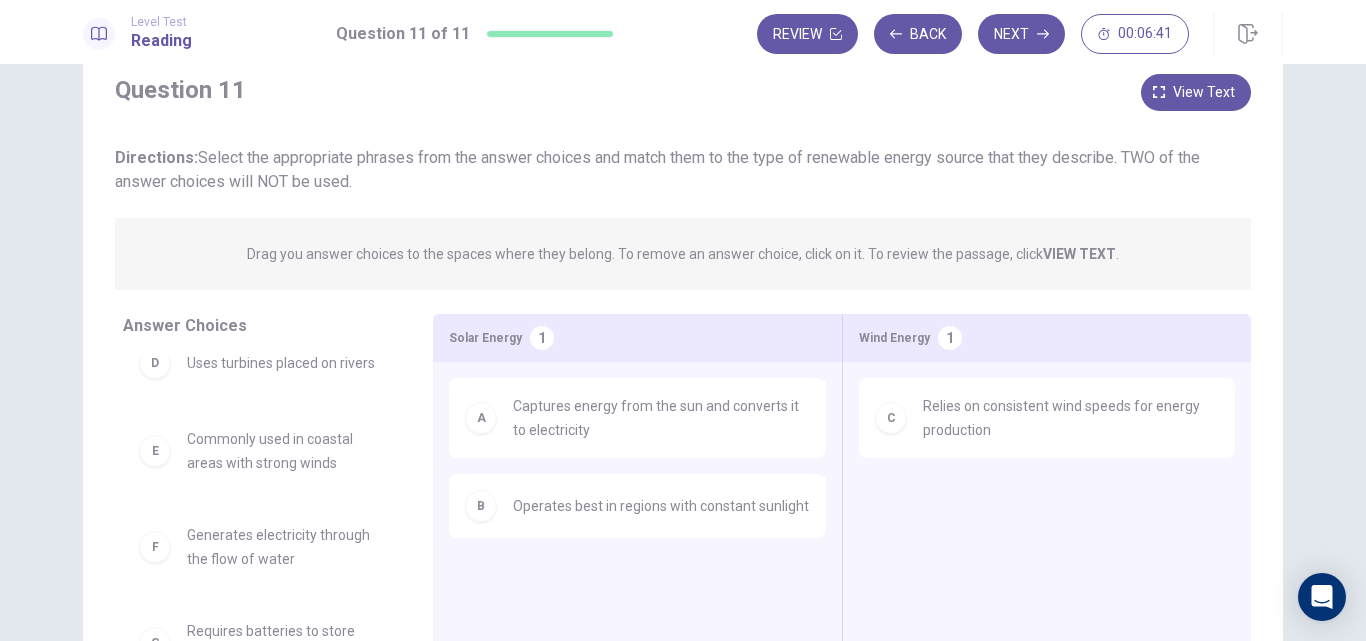 scroll, scrollTop: 44, scrollLeft: 0, axis: vertical 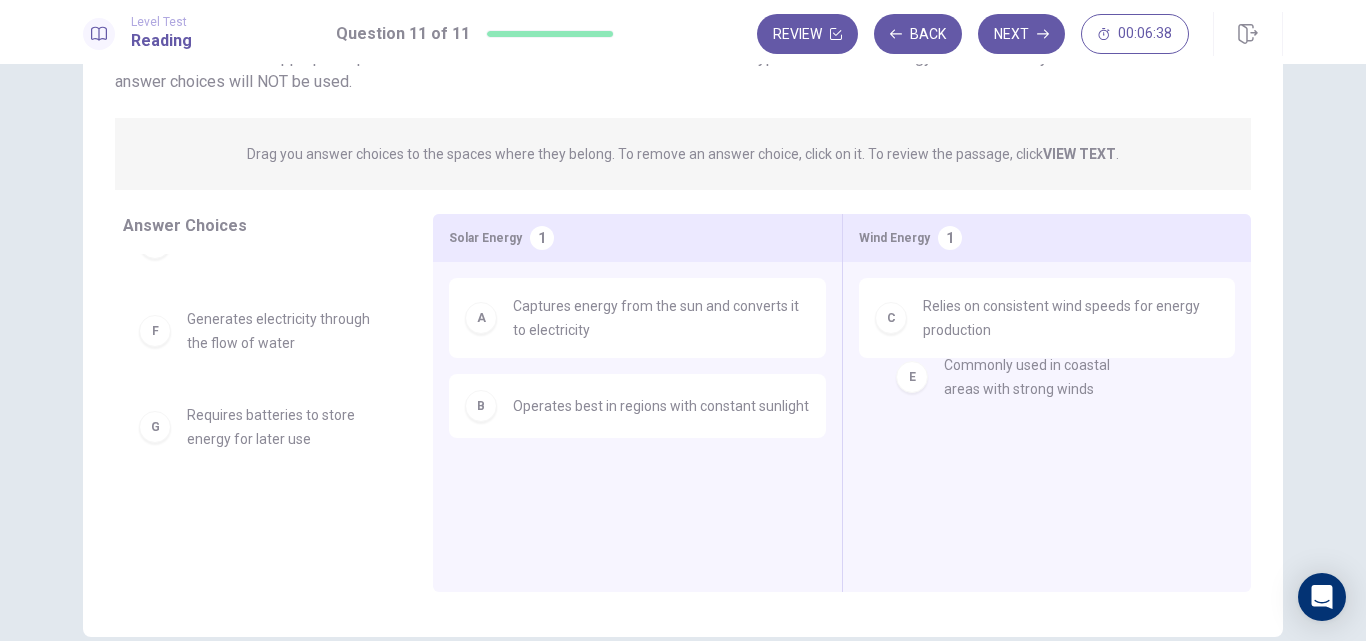 drag, startPoint x: 259, startPoint y: 335, endPoint x: 1026, endPoint y: 383, distance: 768.5005 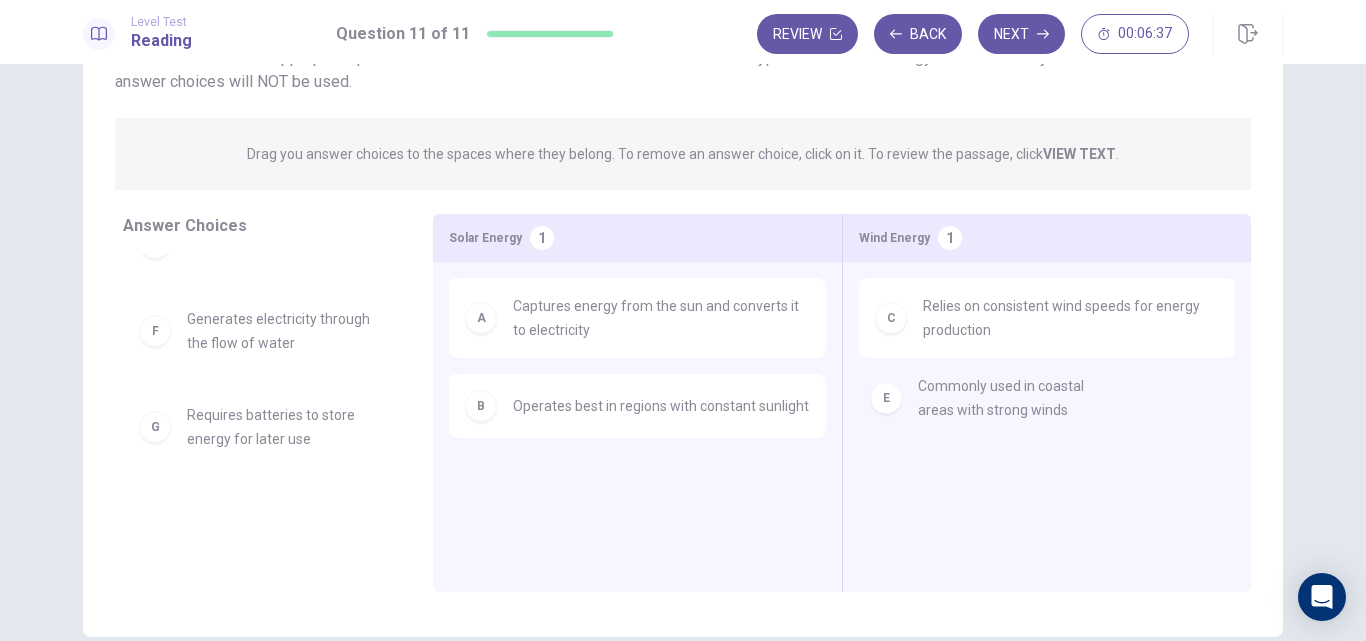 scroll, scrollTop: 0, scrollLeft: 0, axis: both 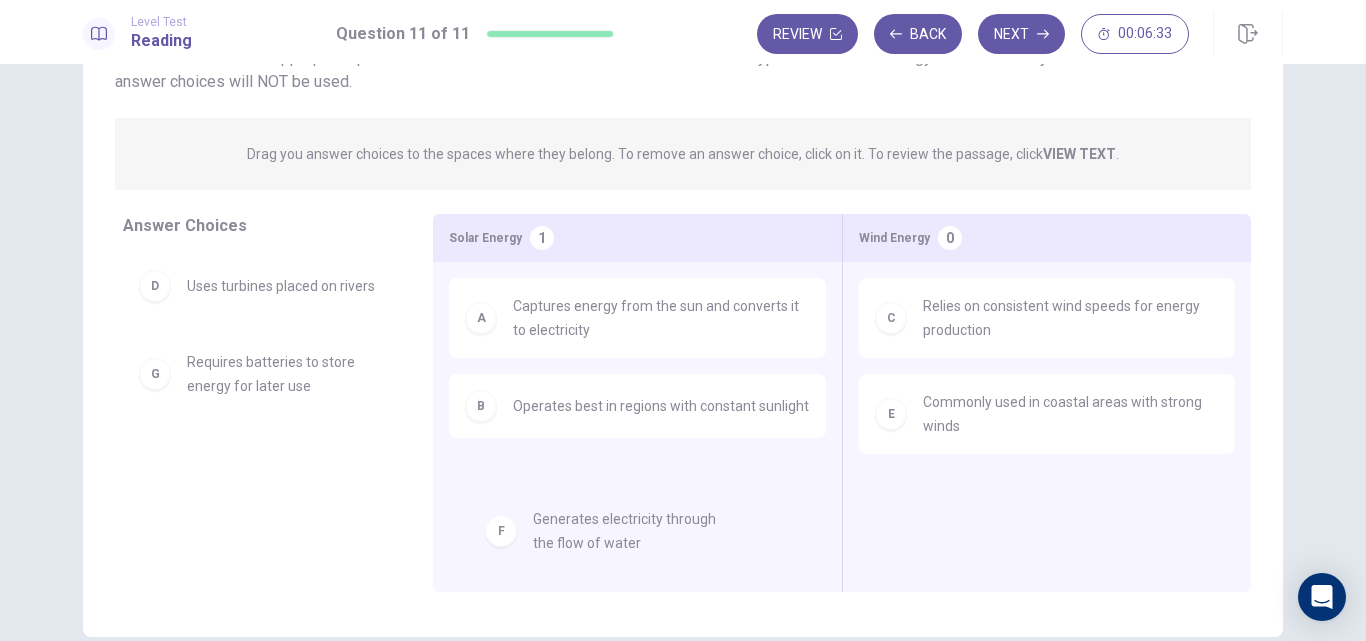 drag, startPoint x: 283, startPoint y: 386, endPoint x: 637, endPoint y: 544, distance: 387.65964 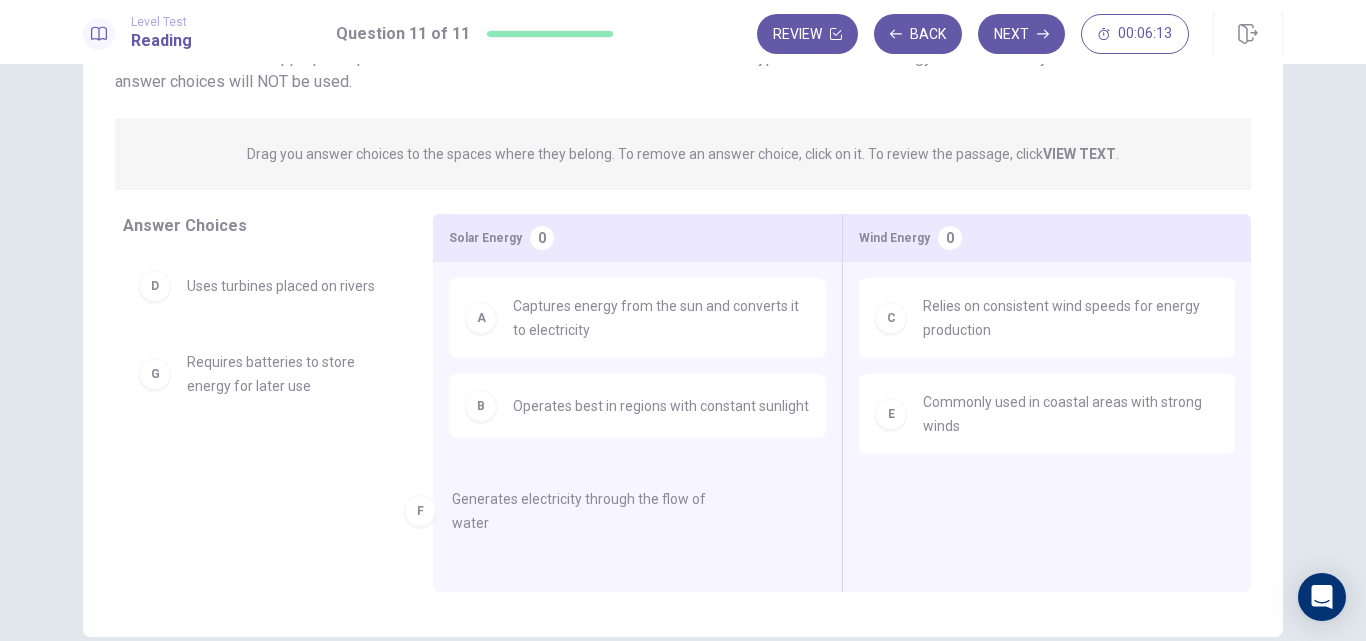 scroll, scrollTop: 1, scrollLeft: 0, axis: vertical 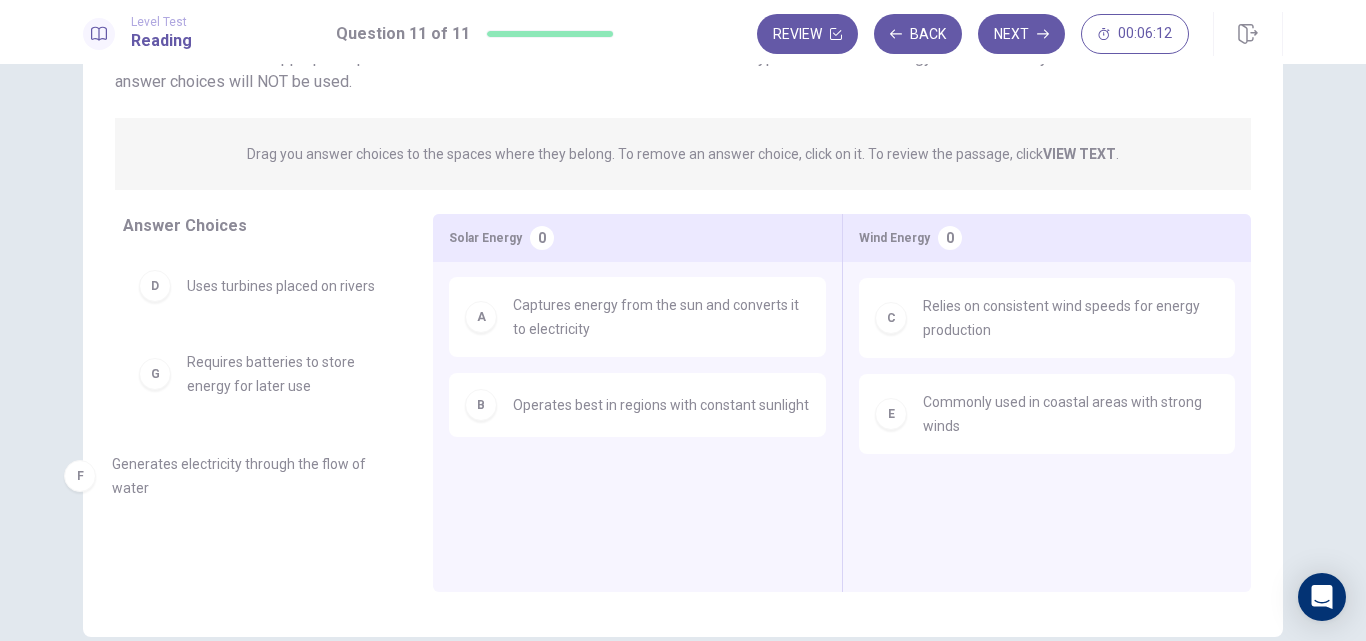 drag, startPoint x: 574, startPoint y: 491, endPoint x: 168, endPoint y: 457, distance: 407.42117 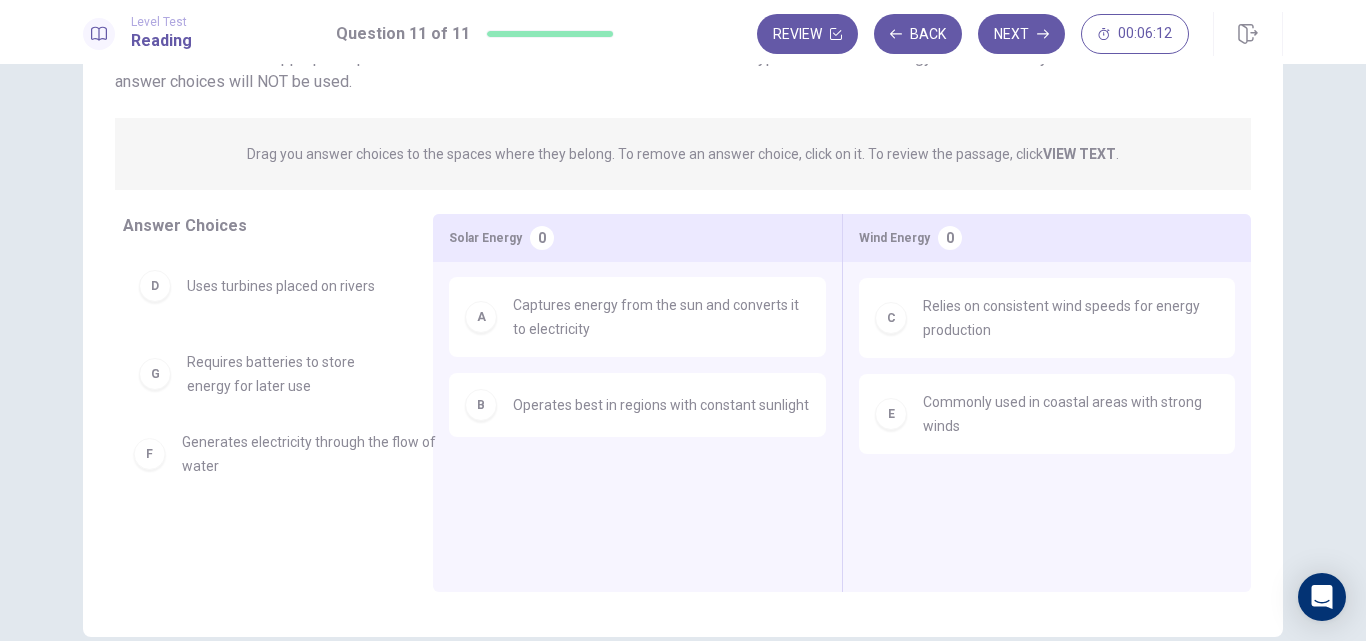 scroll, scrollTop: 0, scrollLeft: 0, axis: both 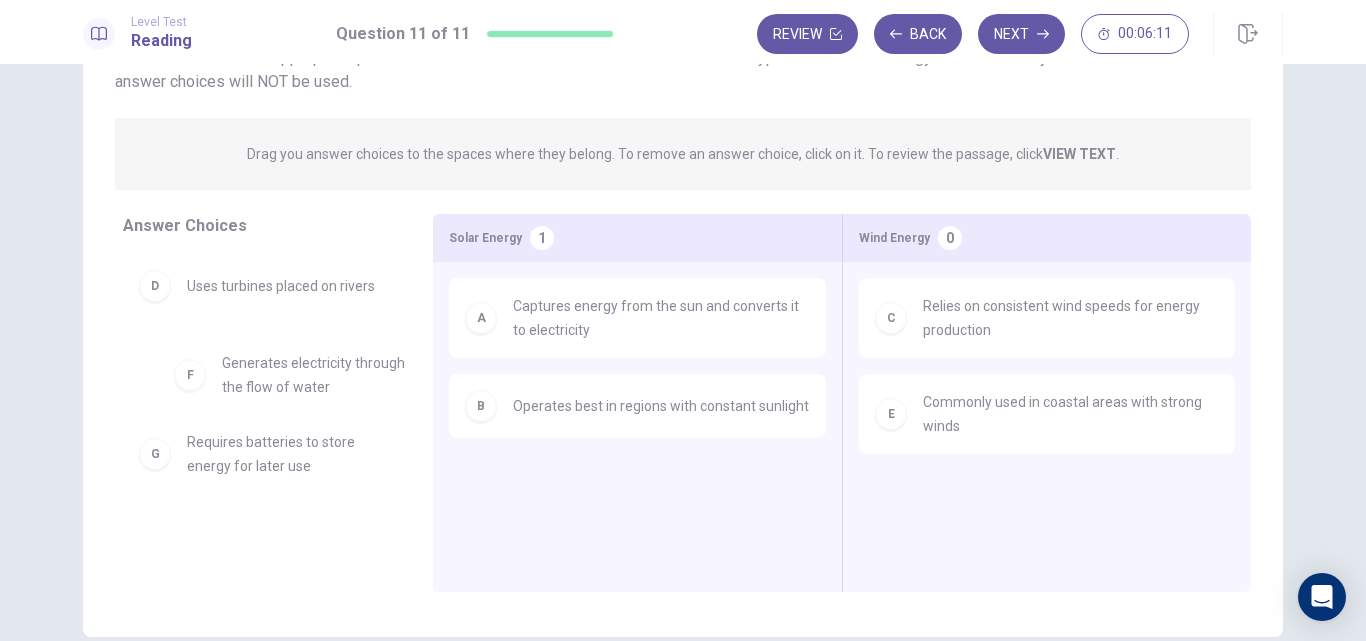 drag, startPoint x: 190, startPoint y: 420, endPoint x: 242, endPoint y: 341, distance: 94.57801 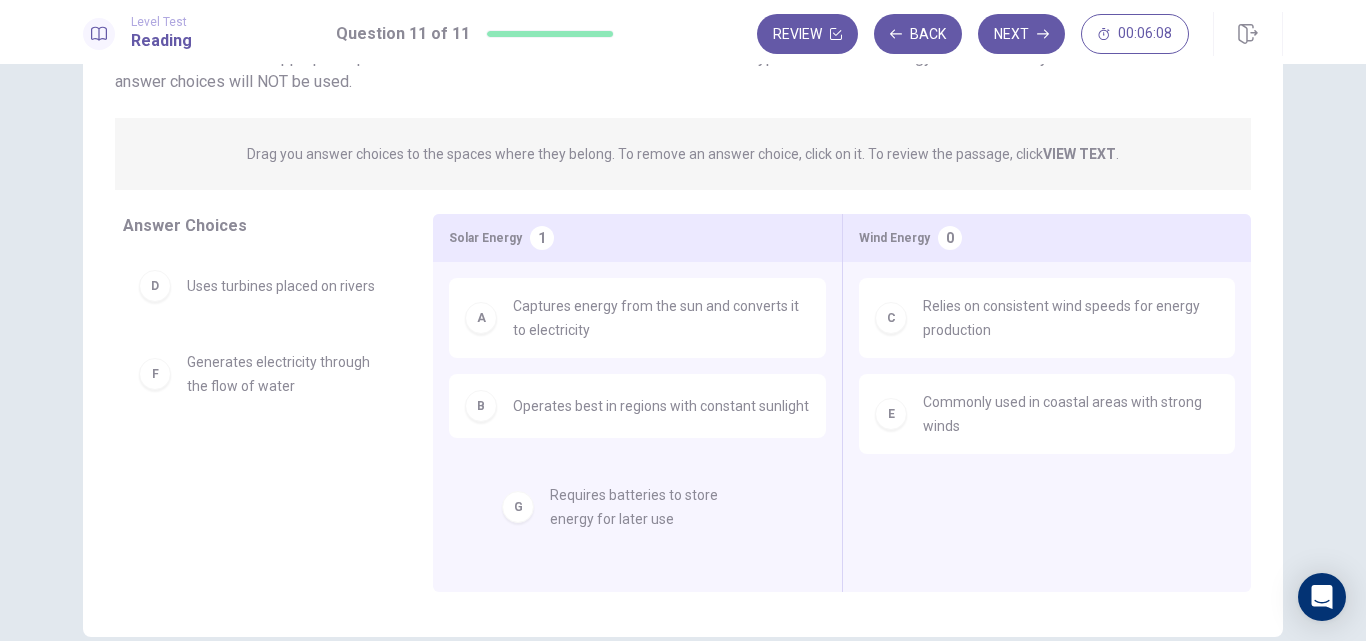 drag, startPoint x: 244, startPoint y: 462, endPoint x: 622, endPoint y: 499, distance: 379.80652 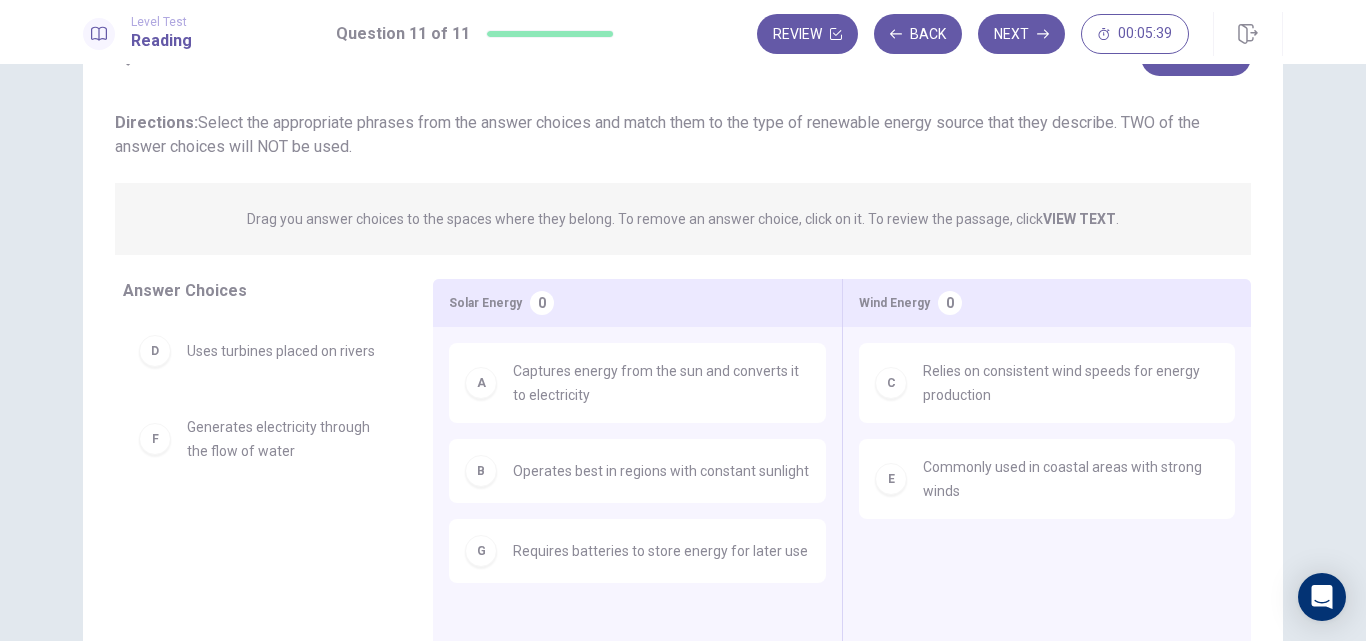 scroll, scrollTop: 62, scrollLeft: 0, axis: vertical 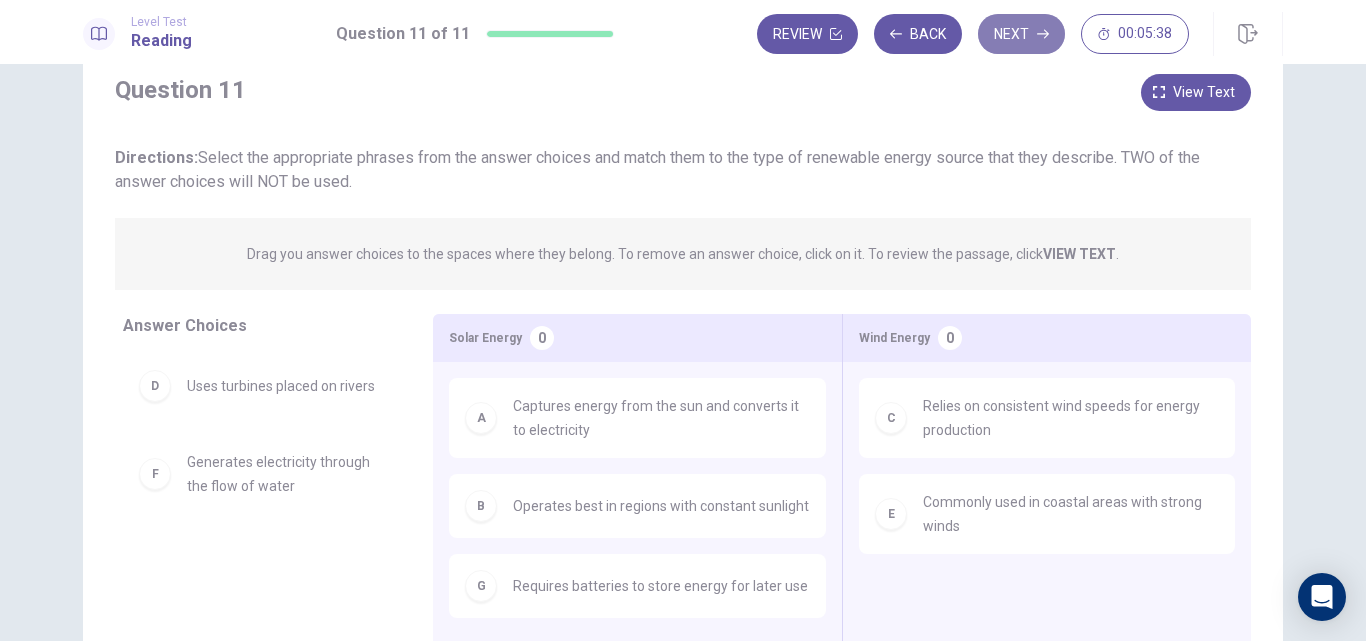 click on "Next" at bounding box center [1021, 34] 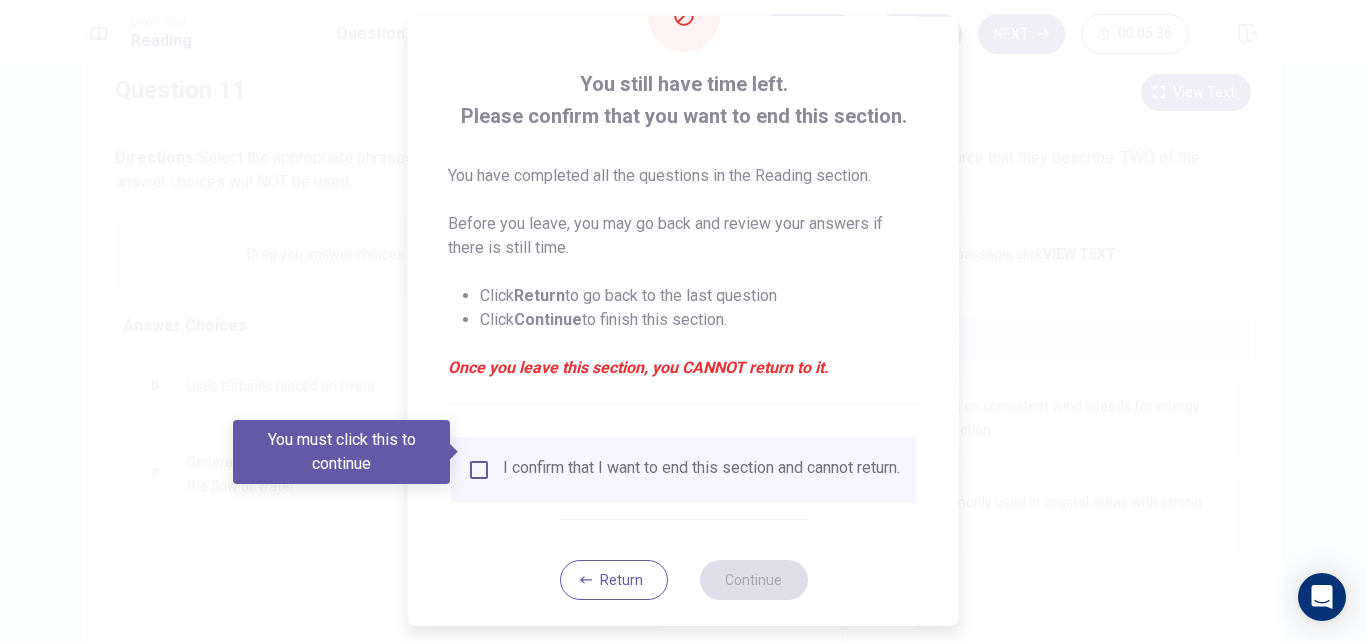scroll, scrollTop: 105, scrollLeft: 0, axis: vertical 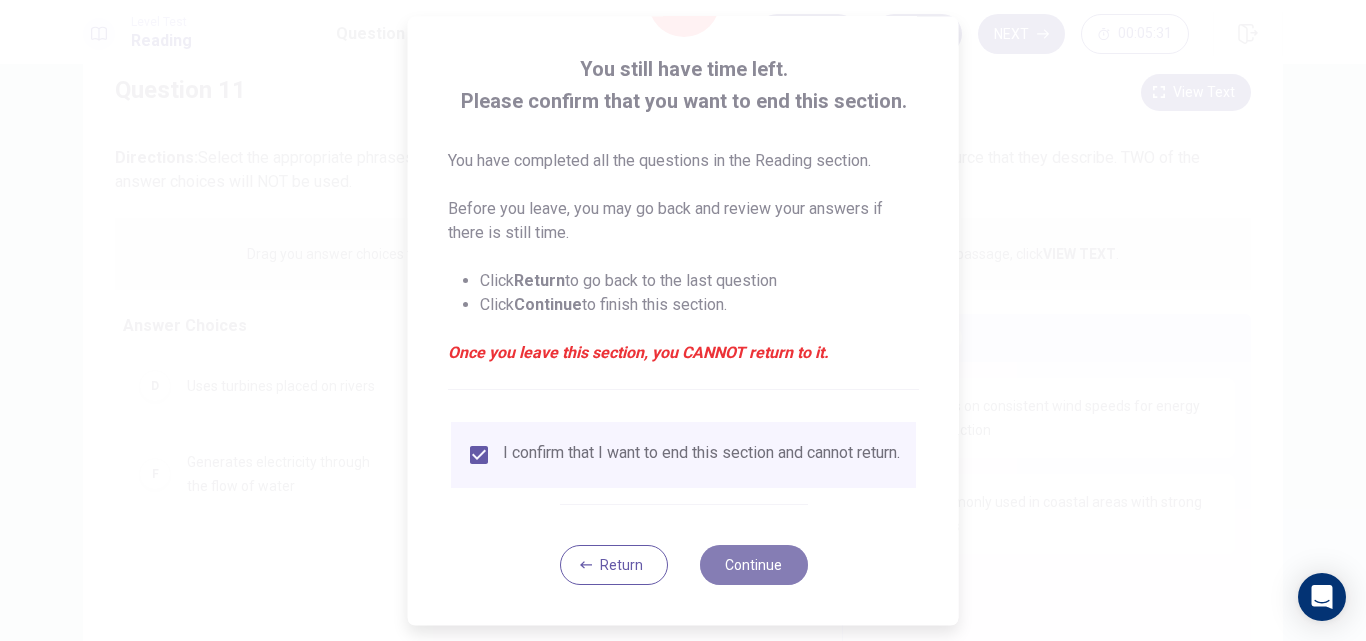 click on "Continue" at bounding box center (753, 565) 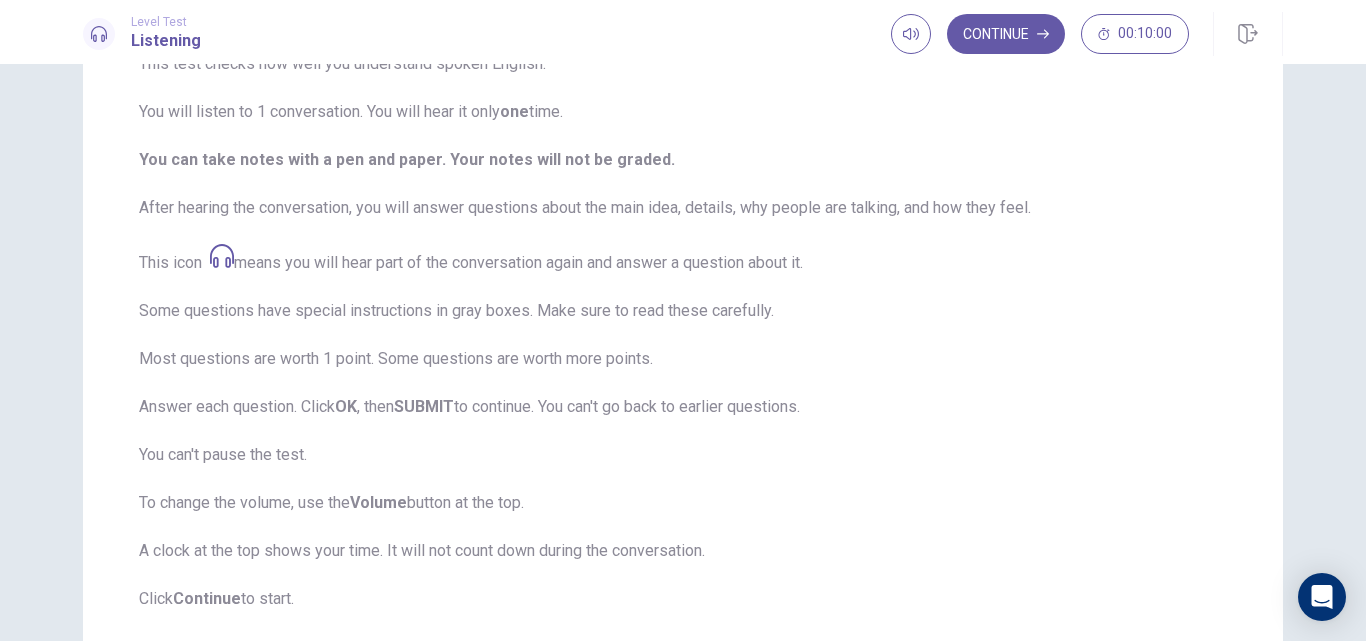scroll, scrollTop: 18, scrollLeft: 0, axis: vertical 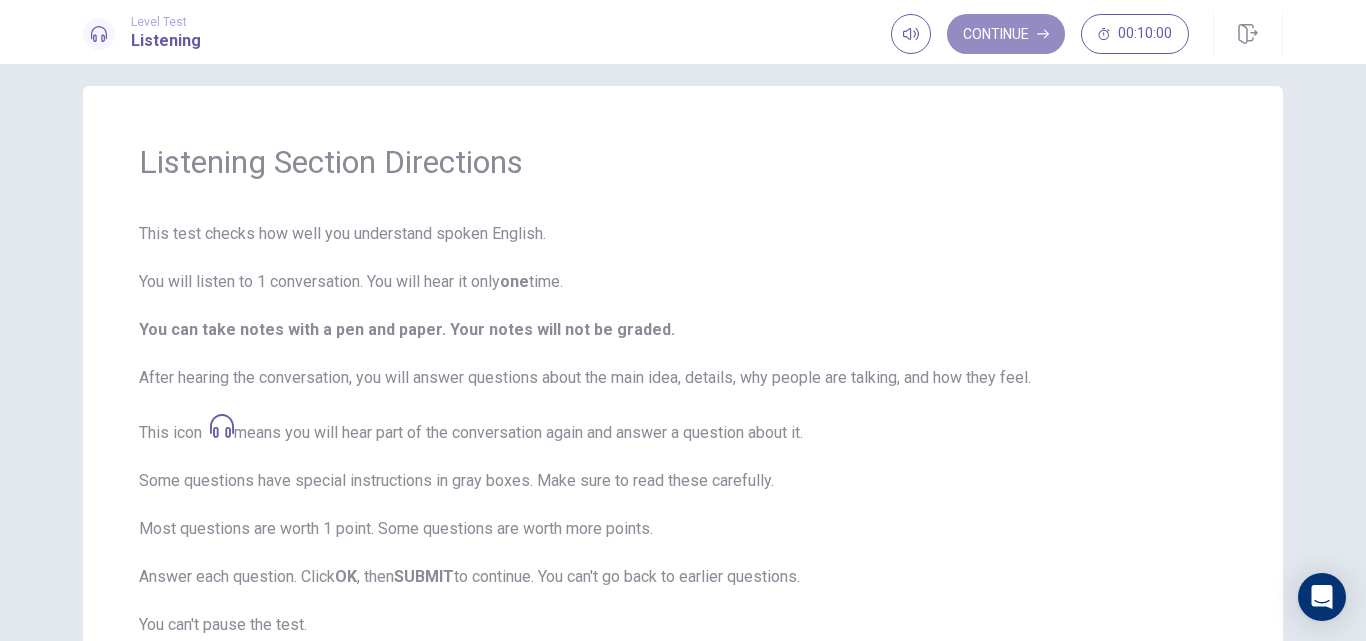 click on "Continue" at bounding box center [1006, 34] 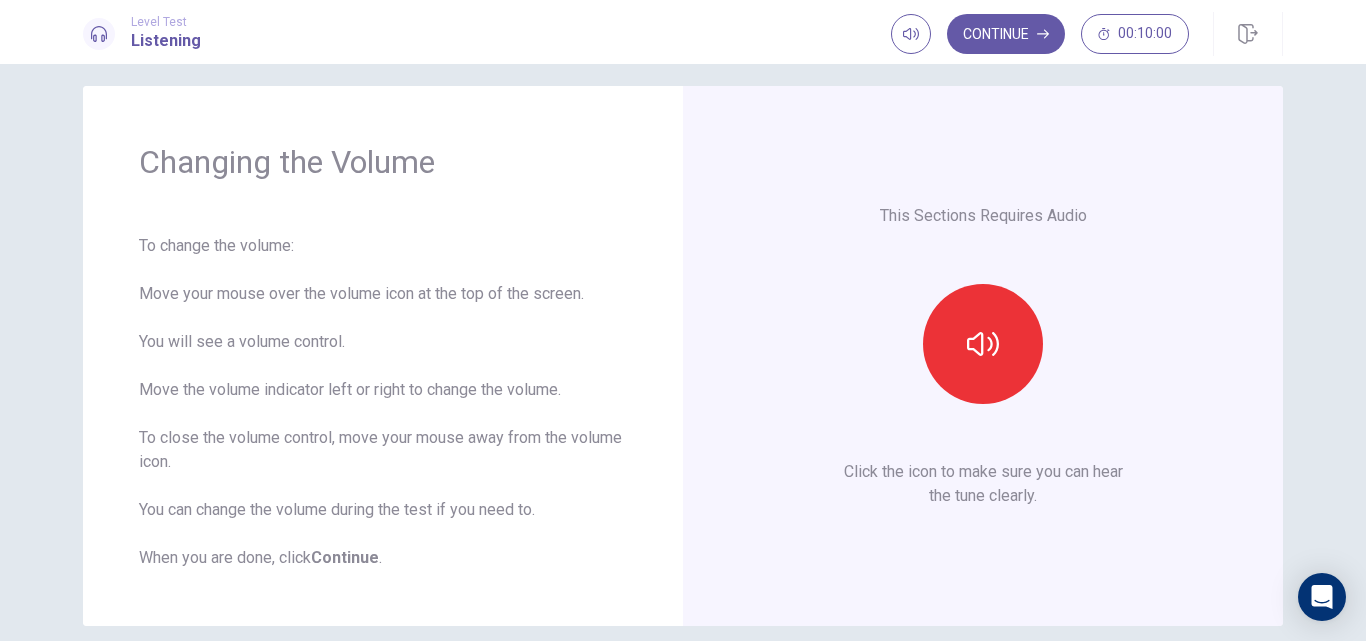 drag, startPoint x: 838, startPoint y: 680, endPoint x: 883, endPoint y: 680, distance: 45 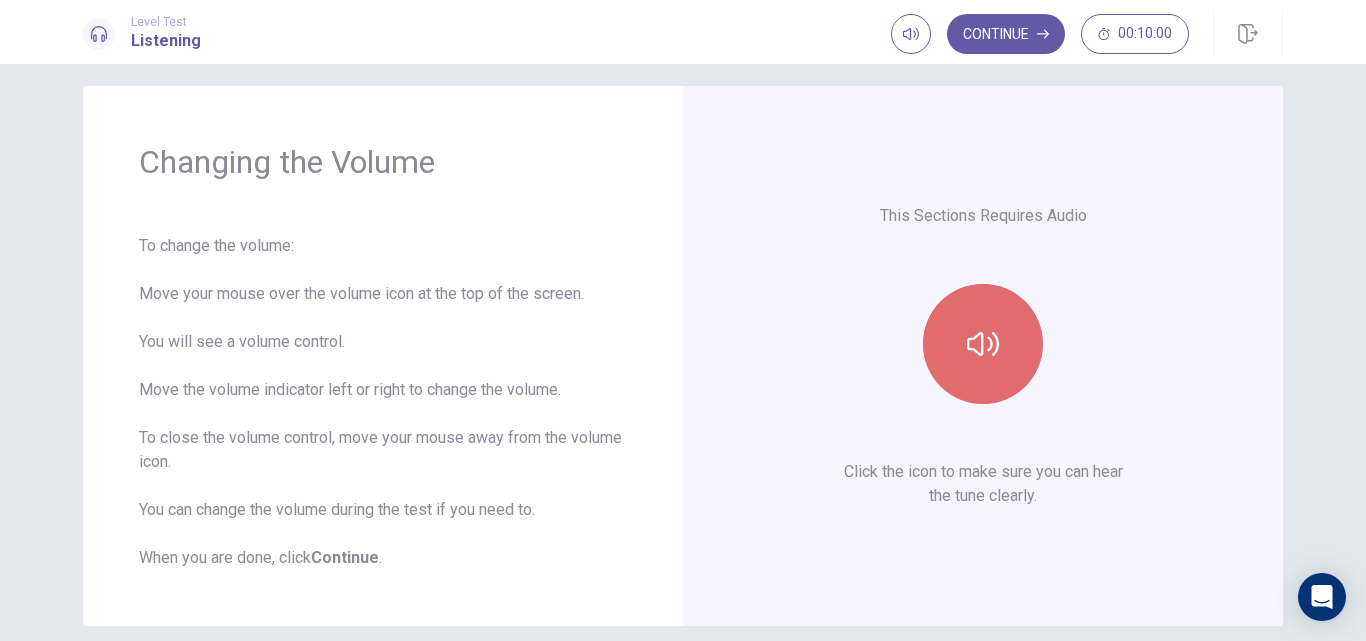 click at bounding box center [983, 344] 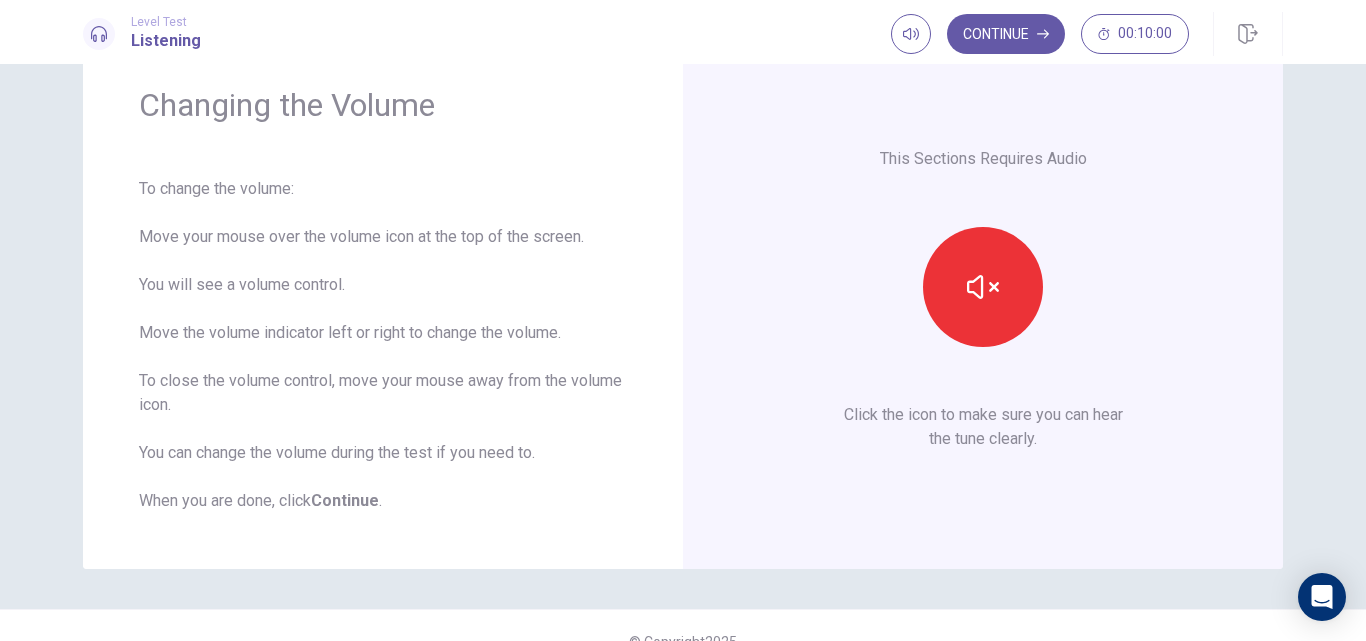 scroll, scrollTop: 107, scrollLeft: 0, axis: vertical 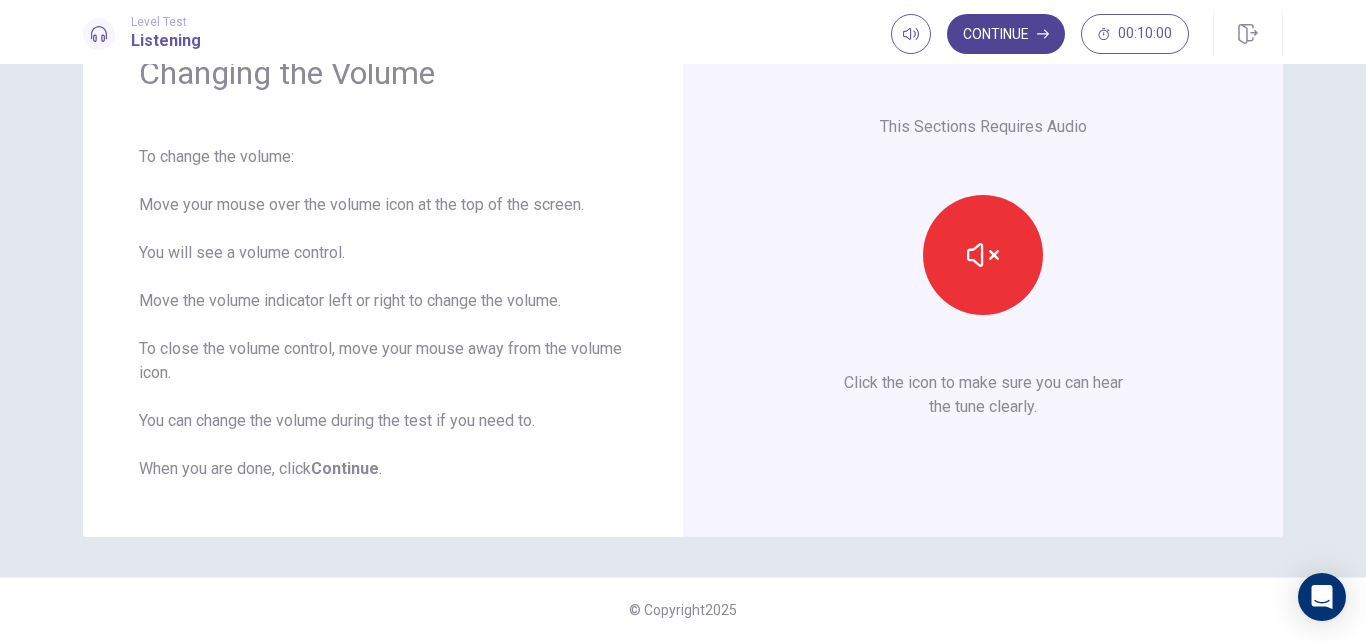 click on "Continue" at bounding box center [1006, 34] 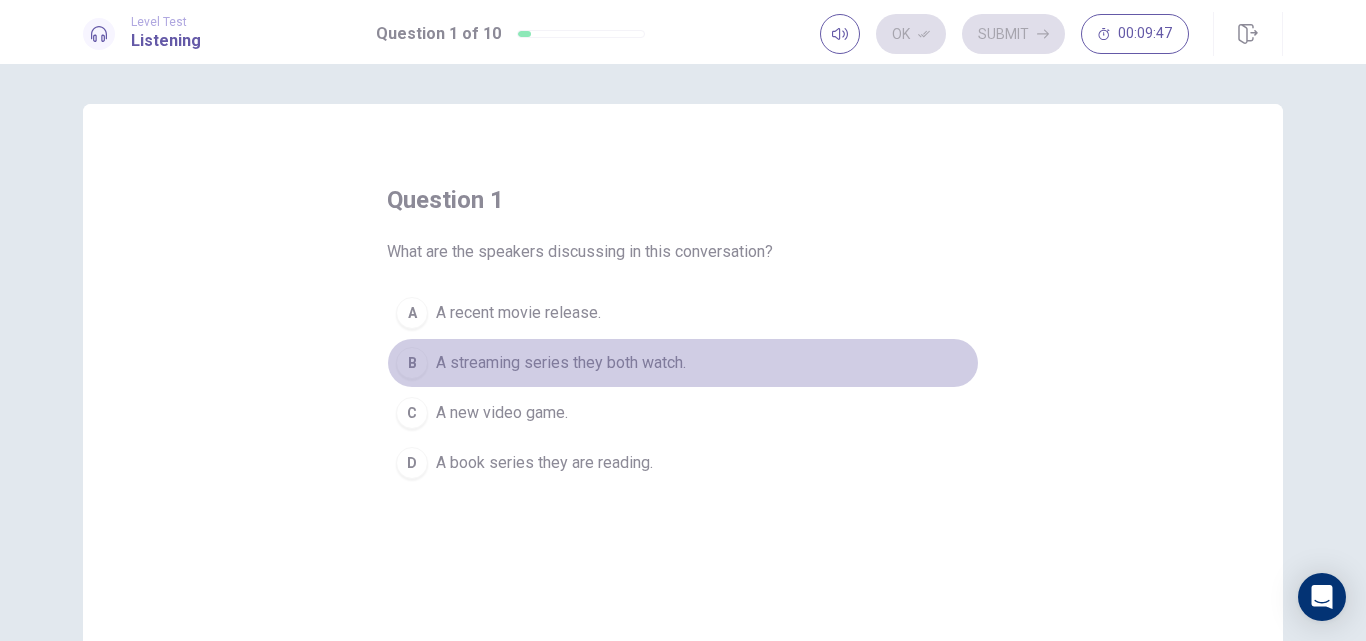 click on "B" at bounding box center [412, 363] 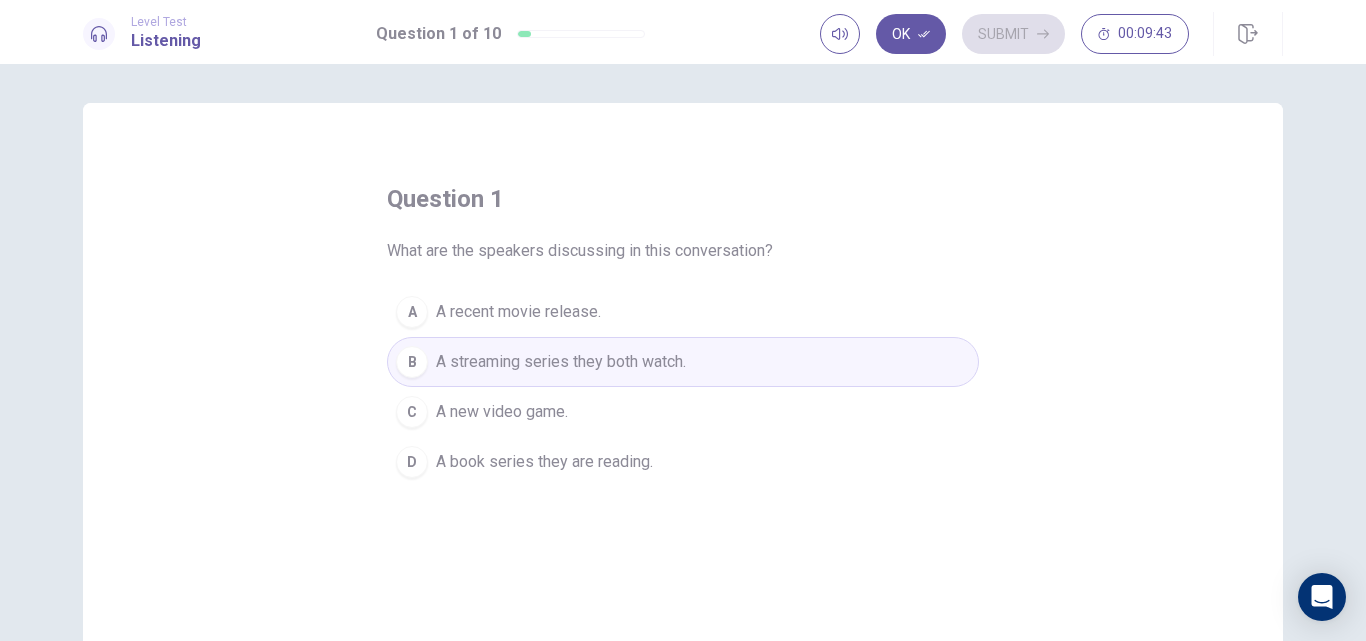 scroll, scrollTop: 0, scrollLeft: 0, axis: both 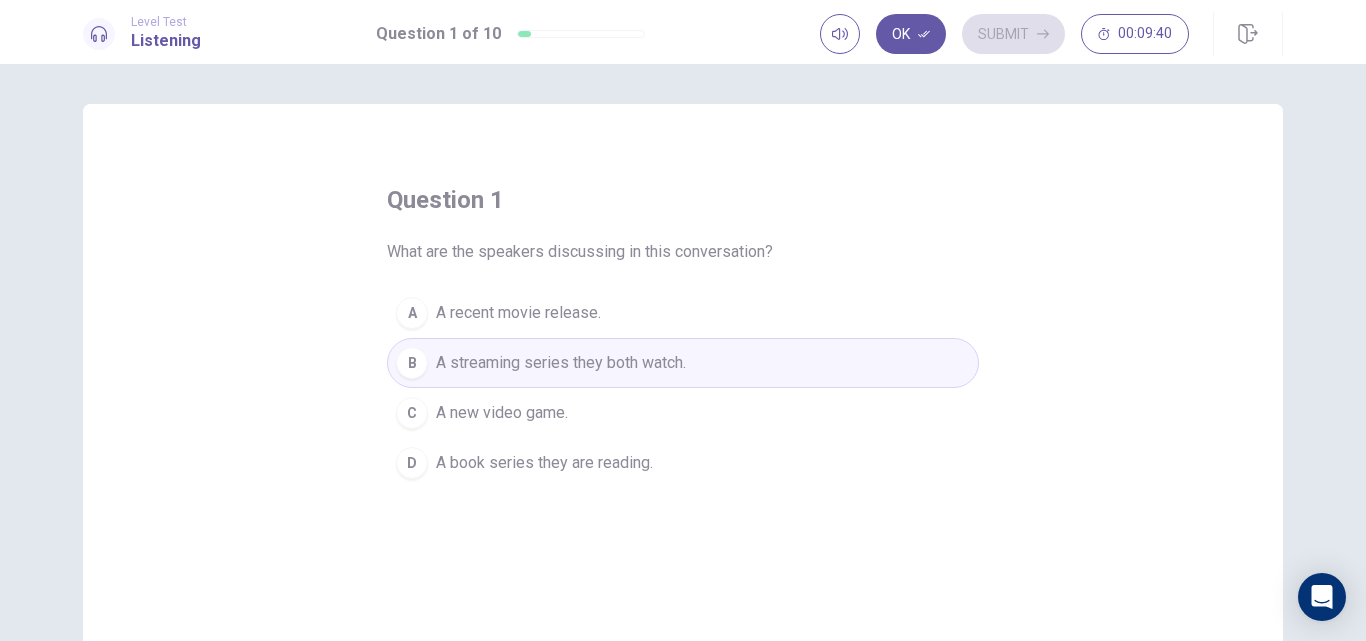 click on "A streaming series they both watch." at bounding box center [561, 363] 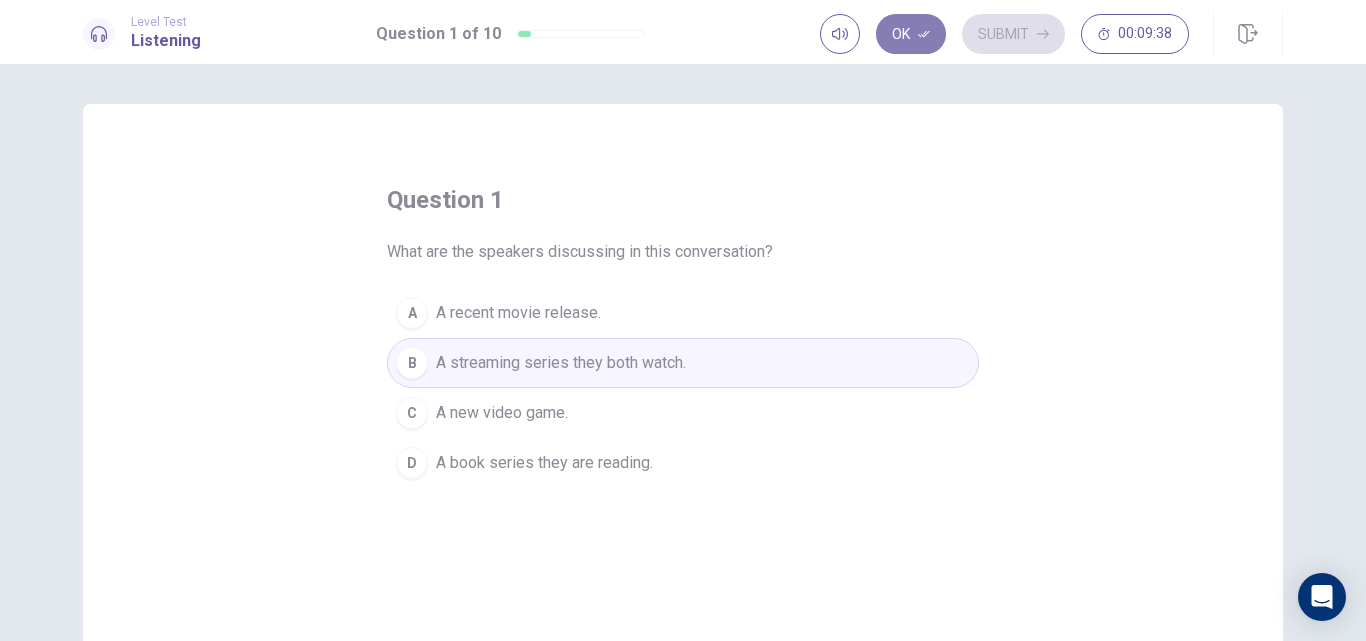 click 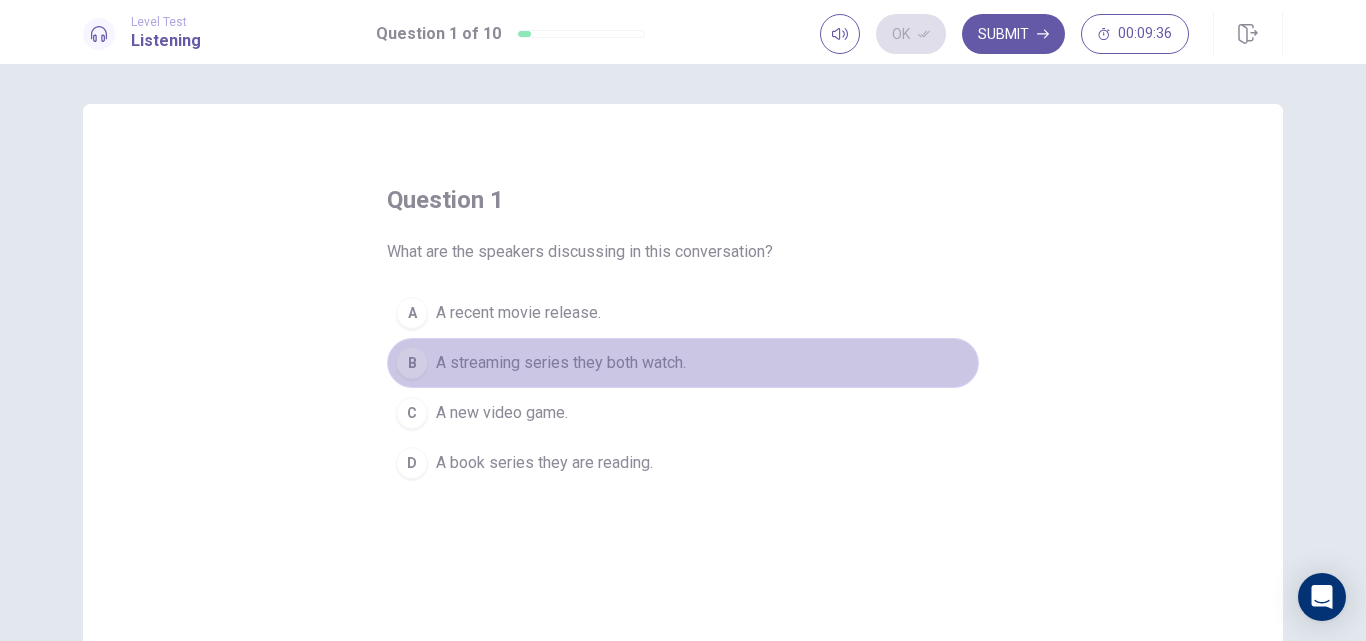 click on "A streaming series they both watch." at bounding box center (561, 363) 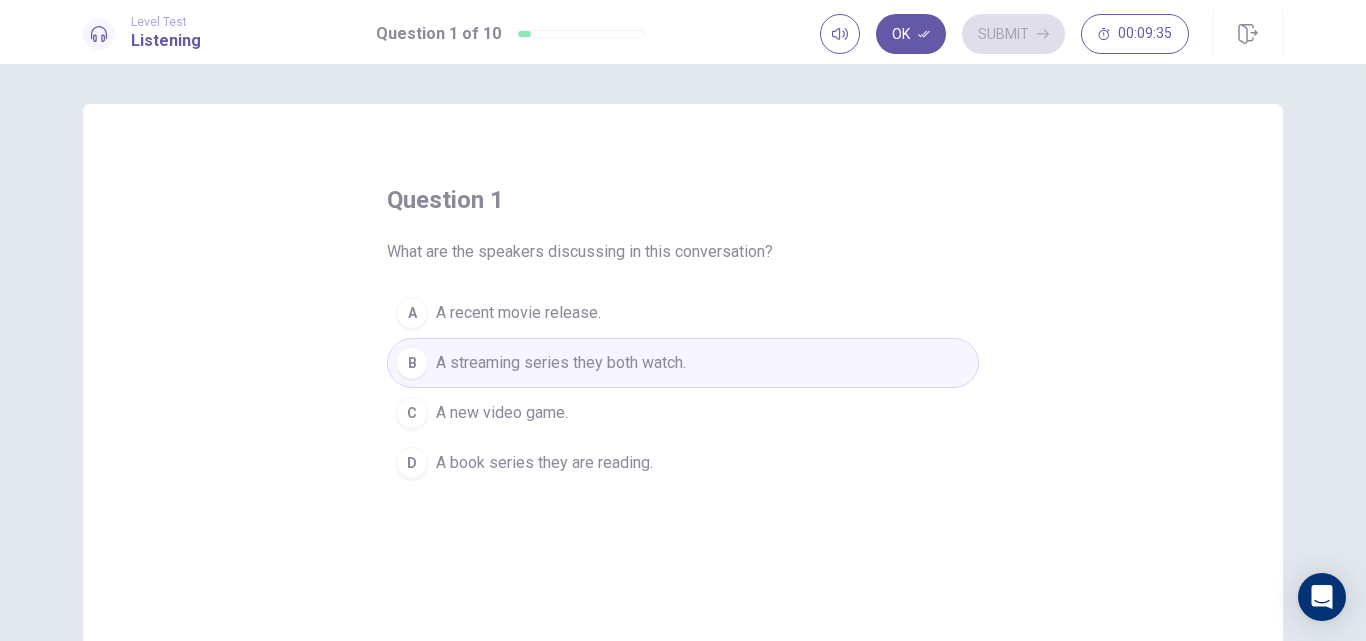 click on "A streaming series they both watch." at bounding box center [561, 363] 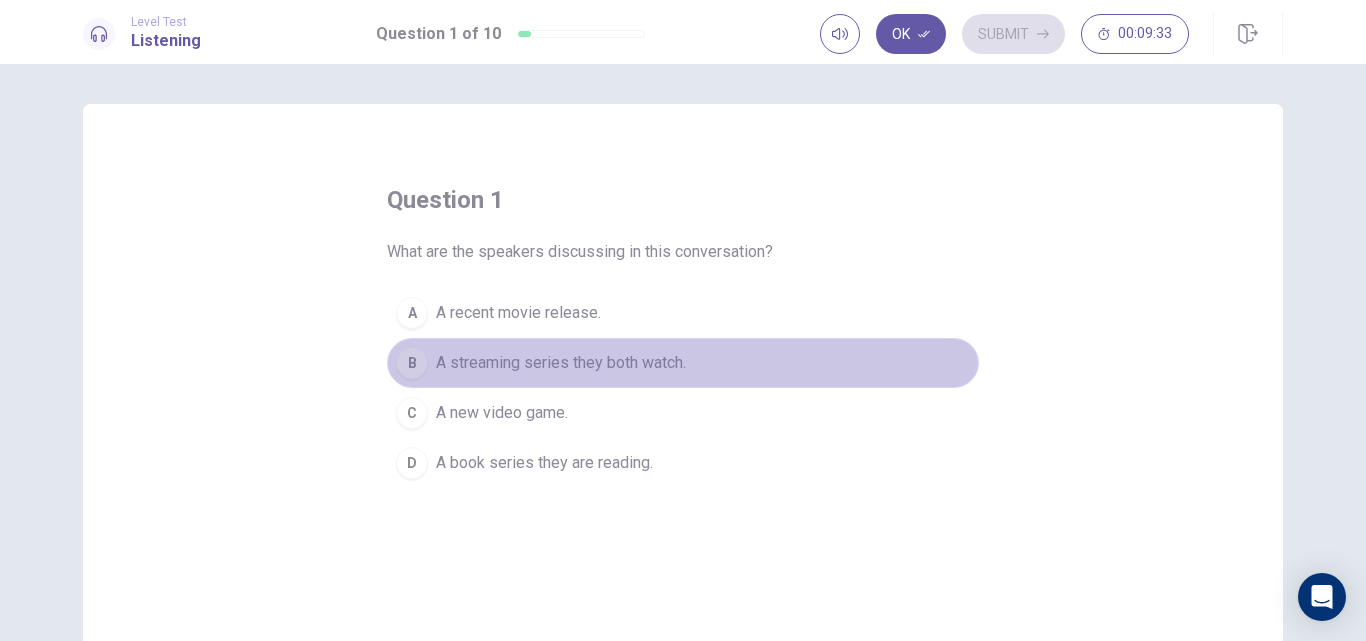 click on "A streaming series they both watch." at bounding box center (561, 363) 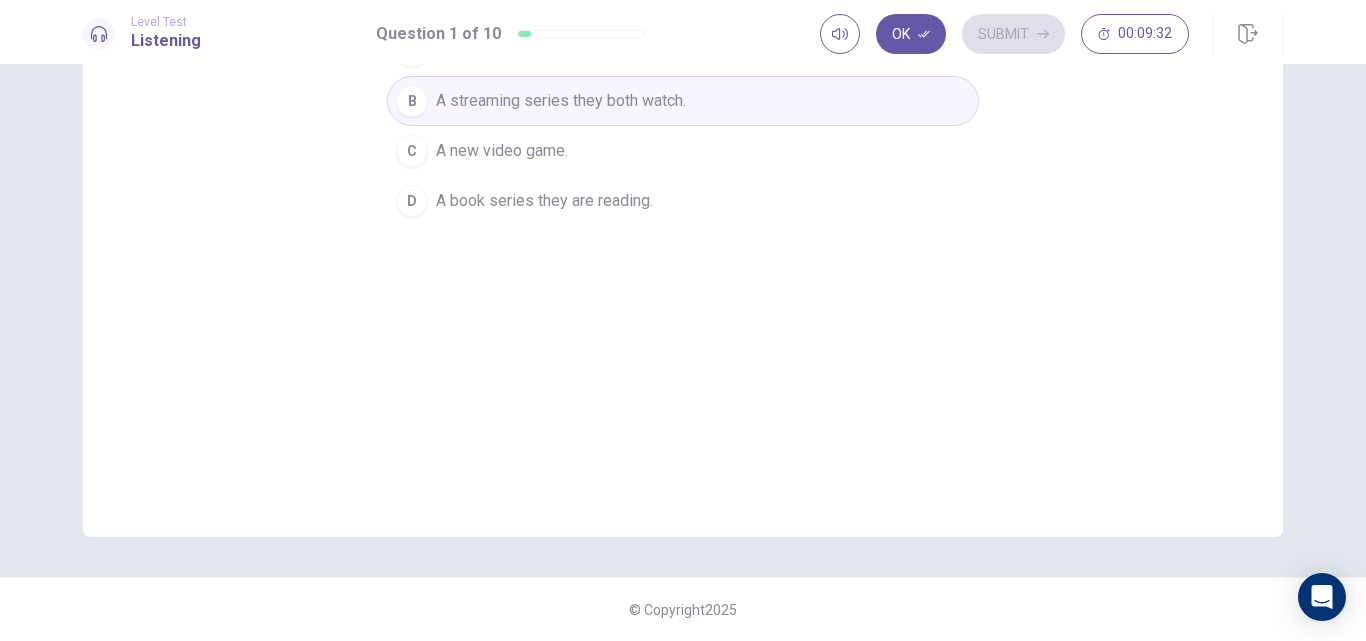 scroll, scrollTop: 0, scrollLeft: 0, axis: both 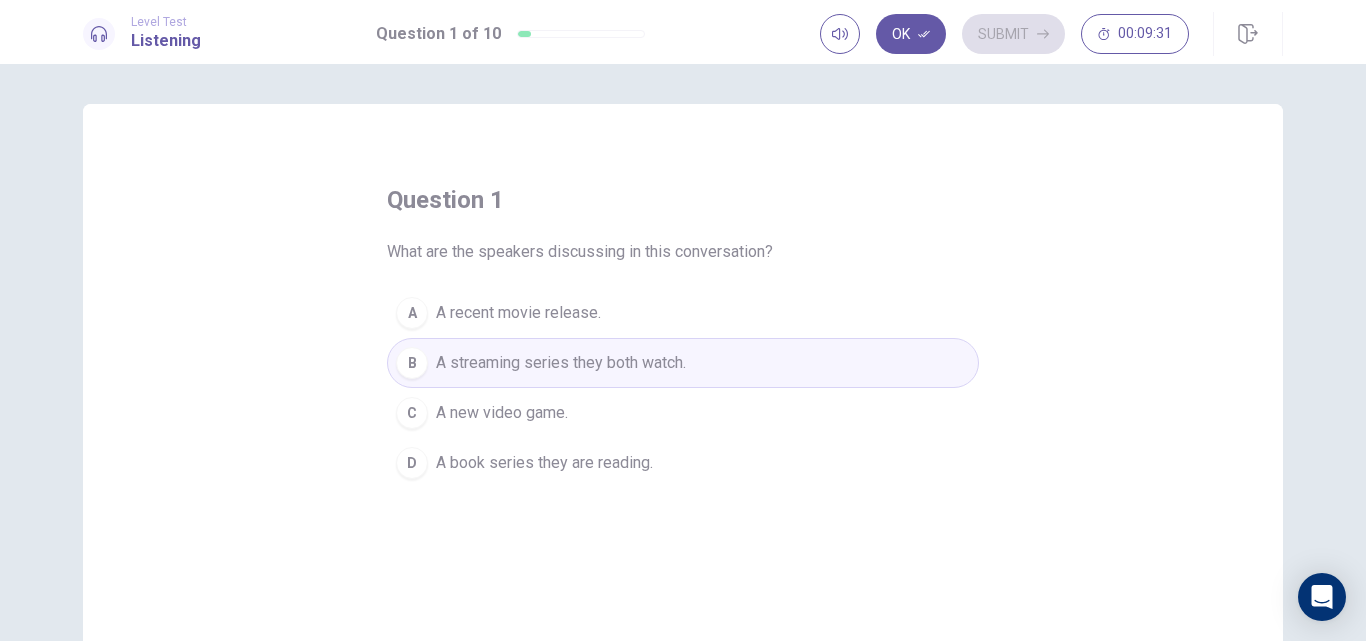 click 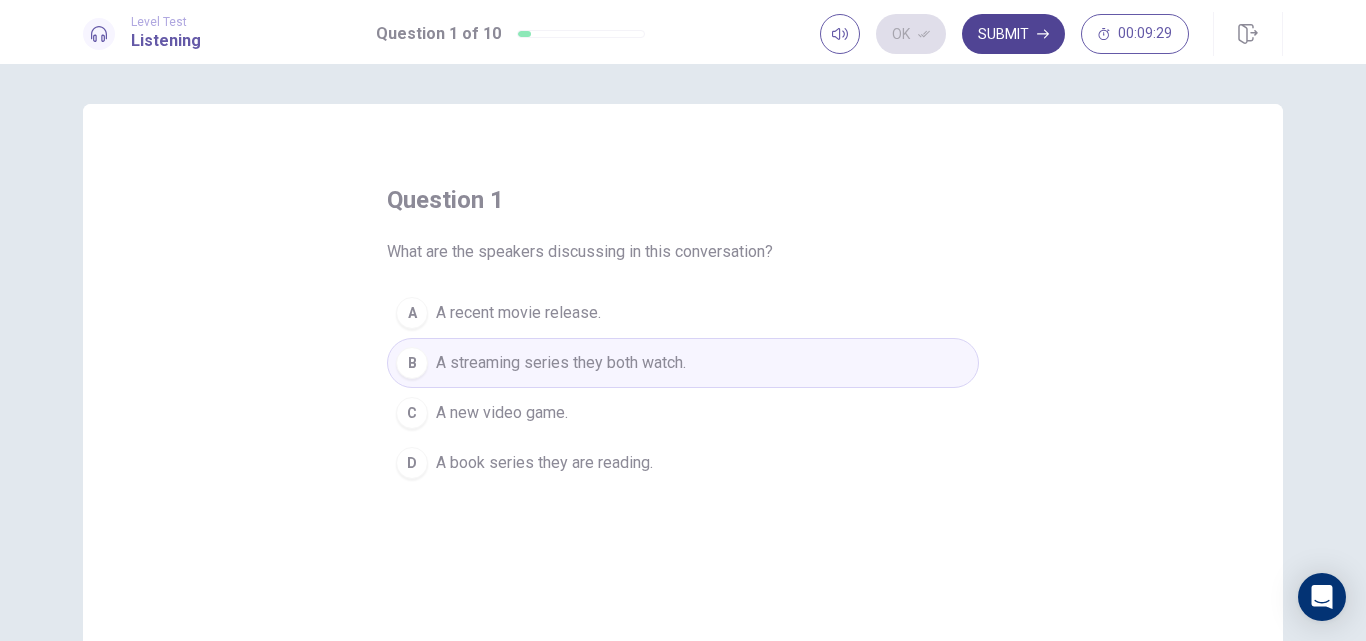 click on "Submit" at bounding box center [1013, 34] 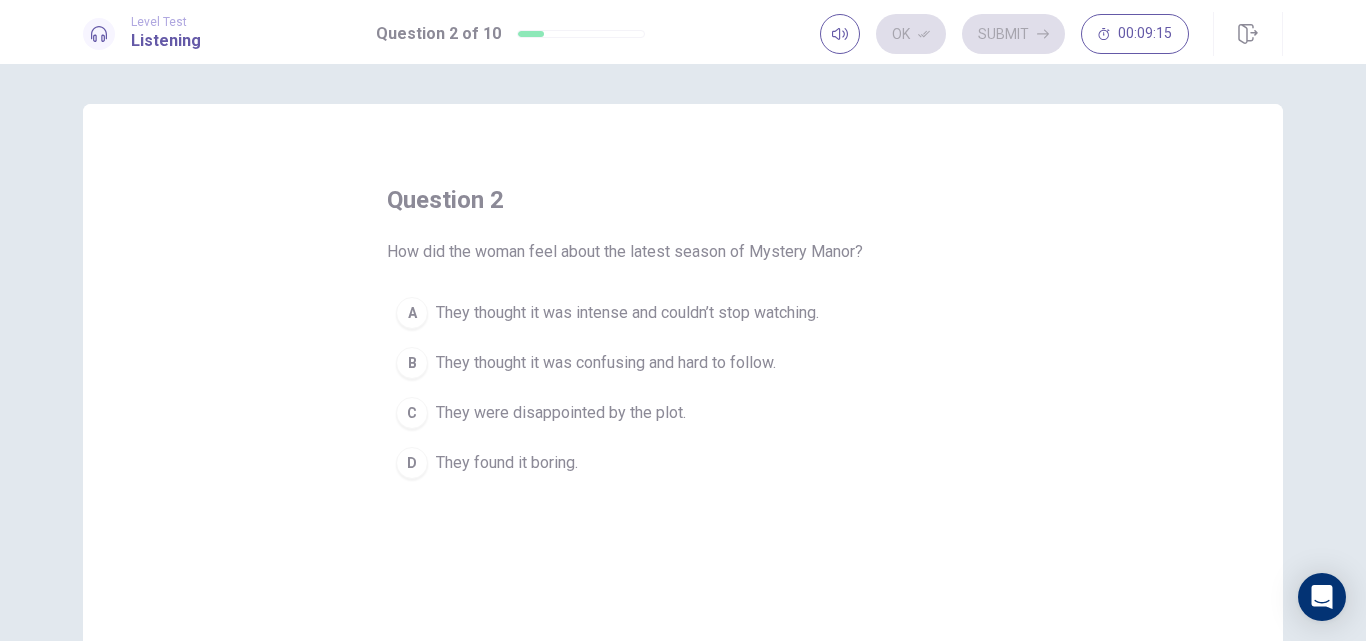 click on "A" at bounding box center [412, 313] 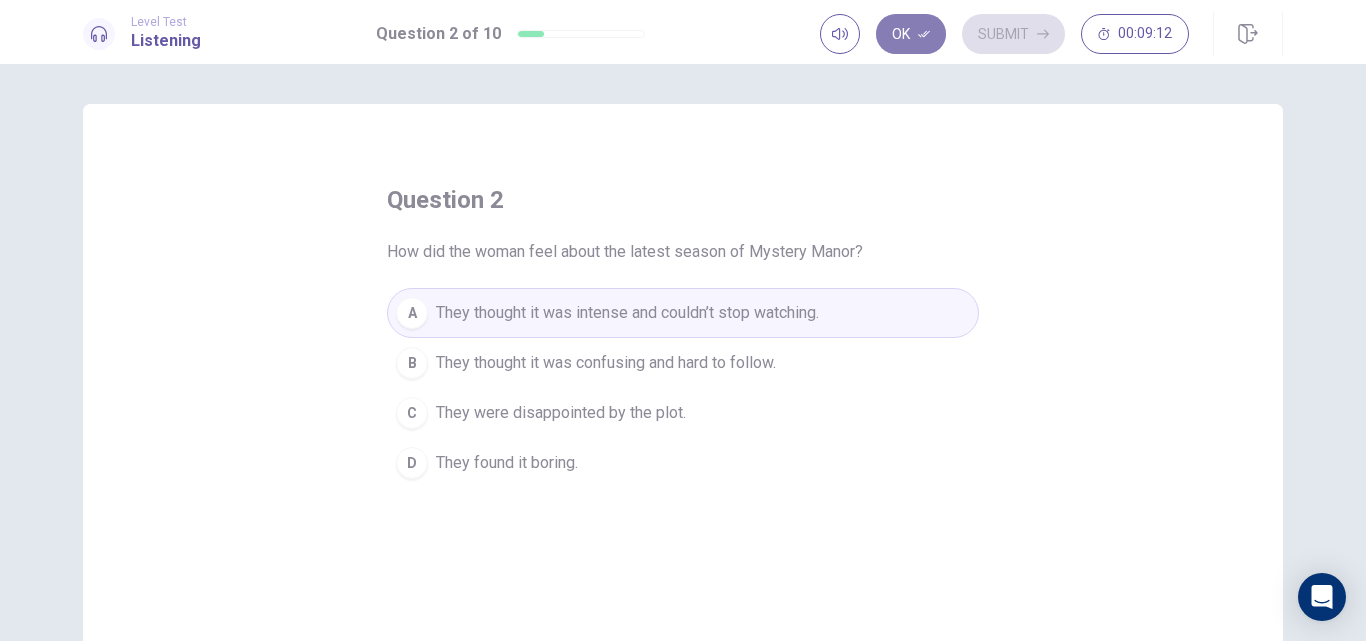 click on "Ok" at bounding box center [911, 34] 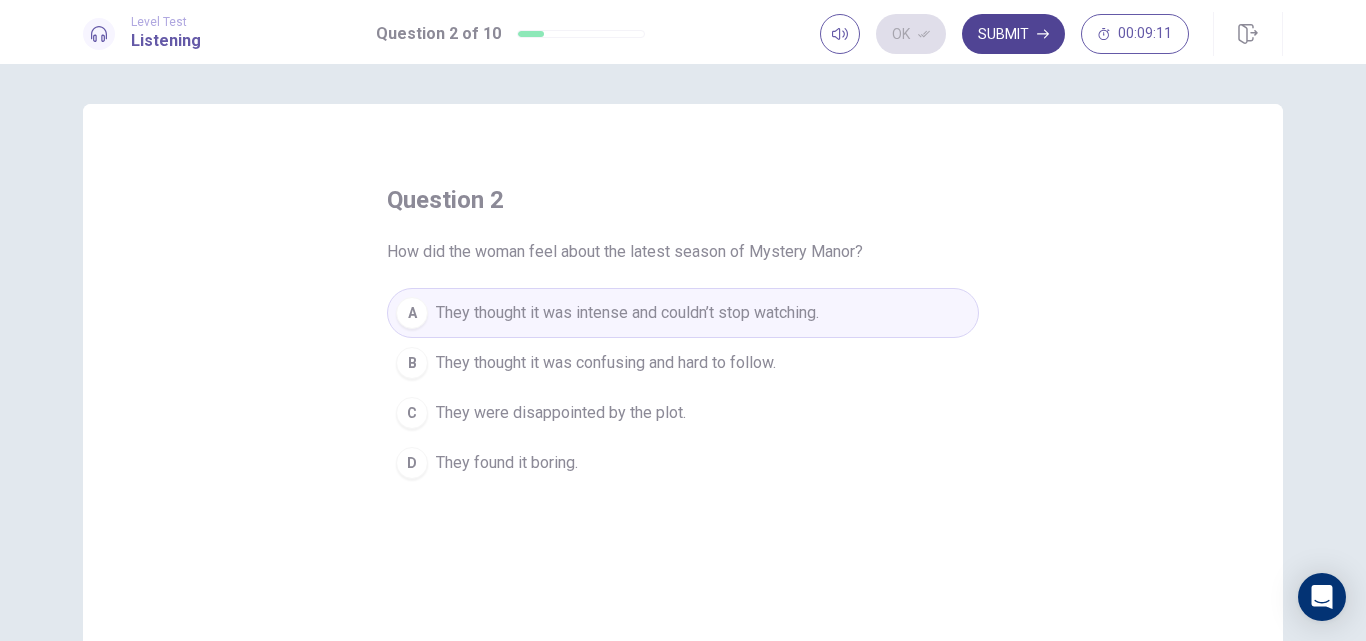 click on "Submit" at bounding box center [1013, 34] 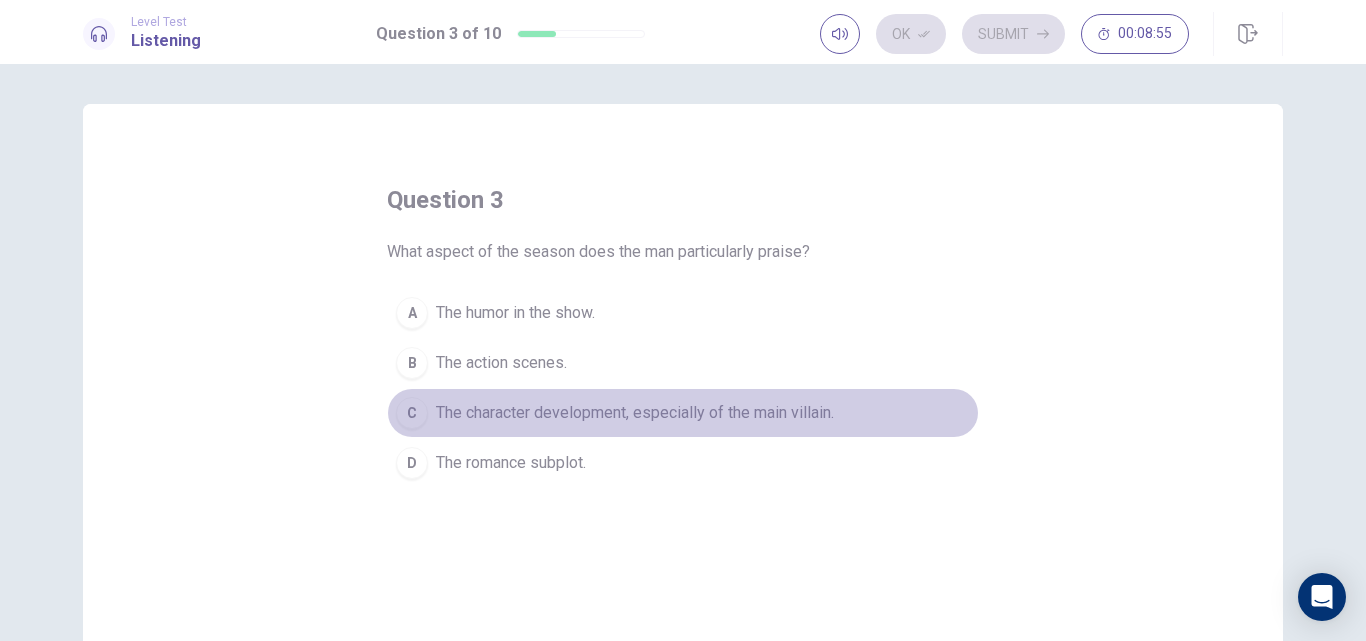 click on "C" at bounding box center [412, 413] 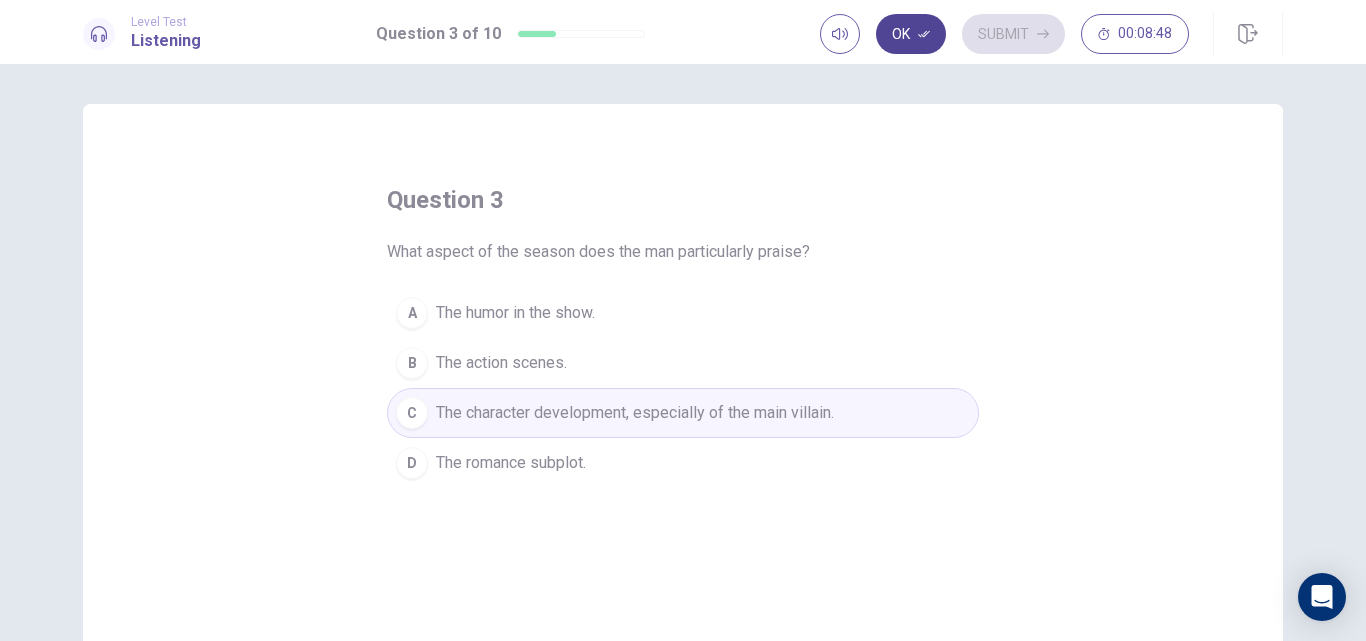 click on "Ok" at bounding box center [911, 34] 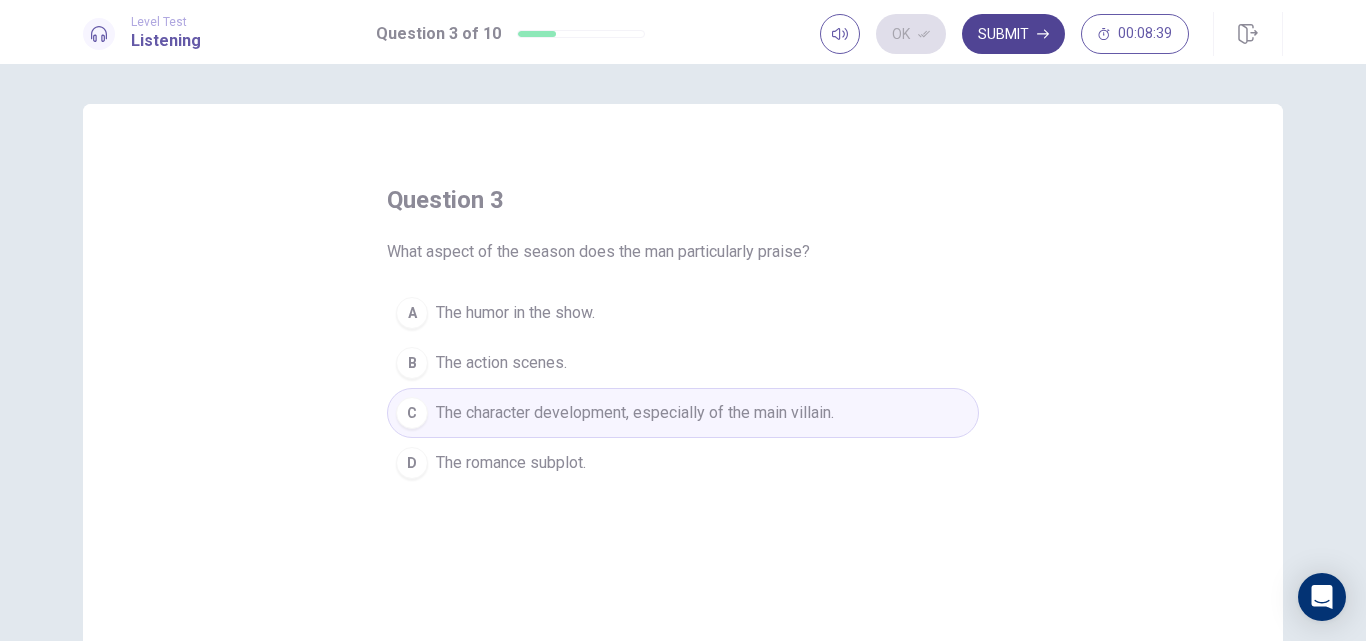 click on "Submit" at bounding box center (1013, 34) 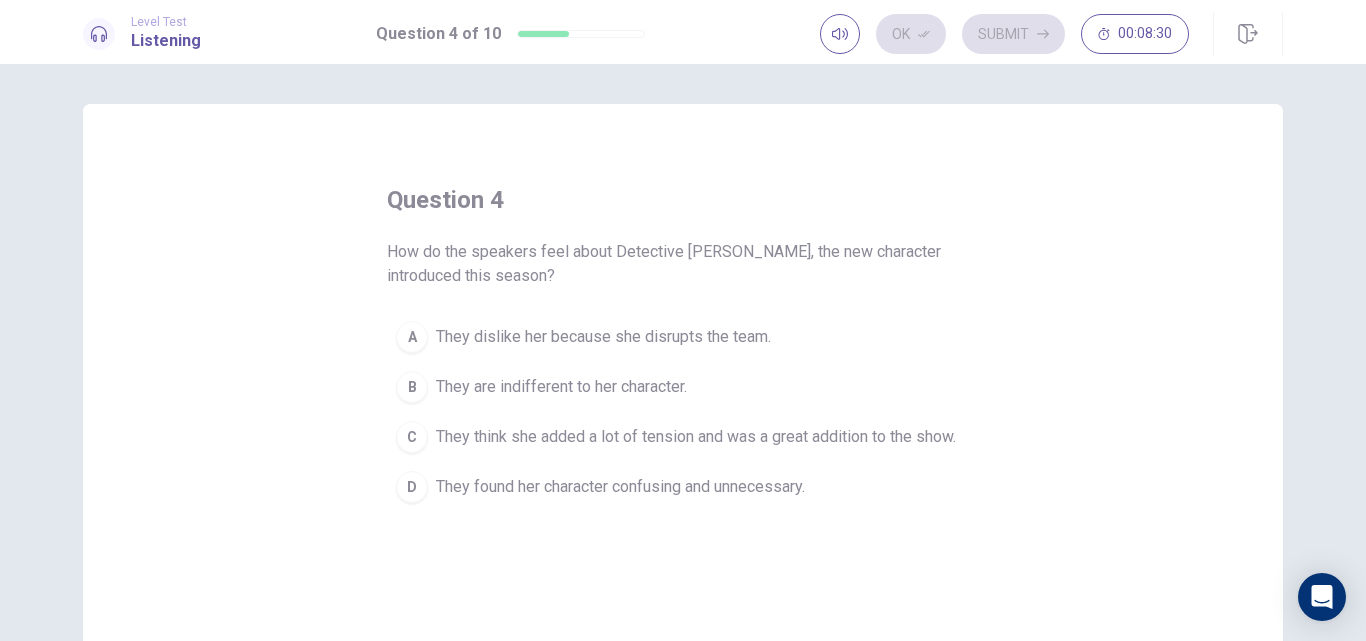 click on "They think she added a lot of tension and was a great addition to the show." at bounding box center (696, 437) 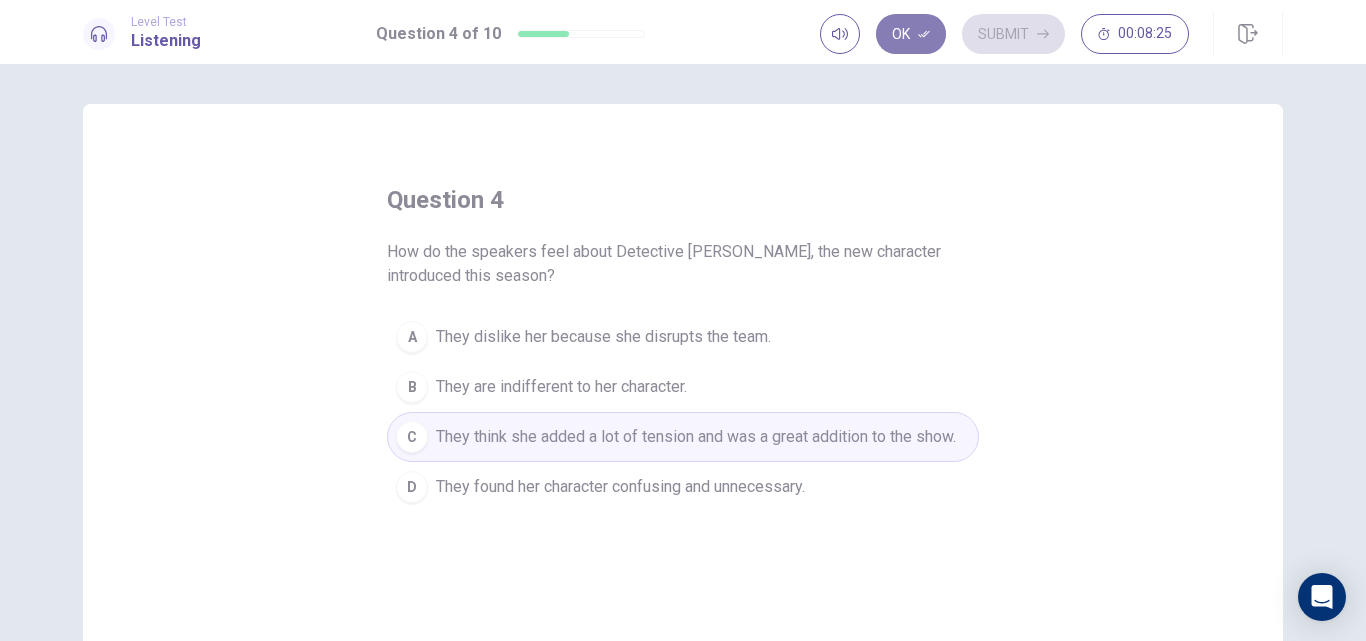 click 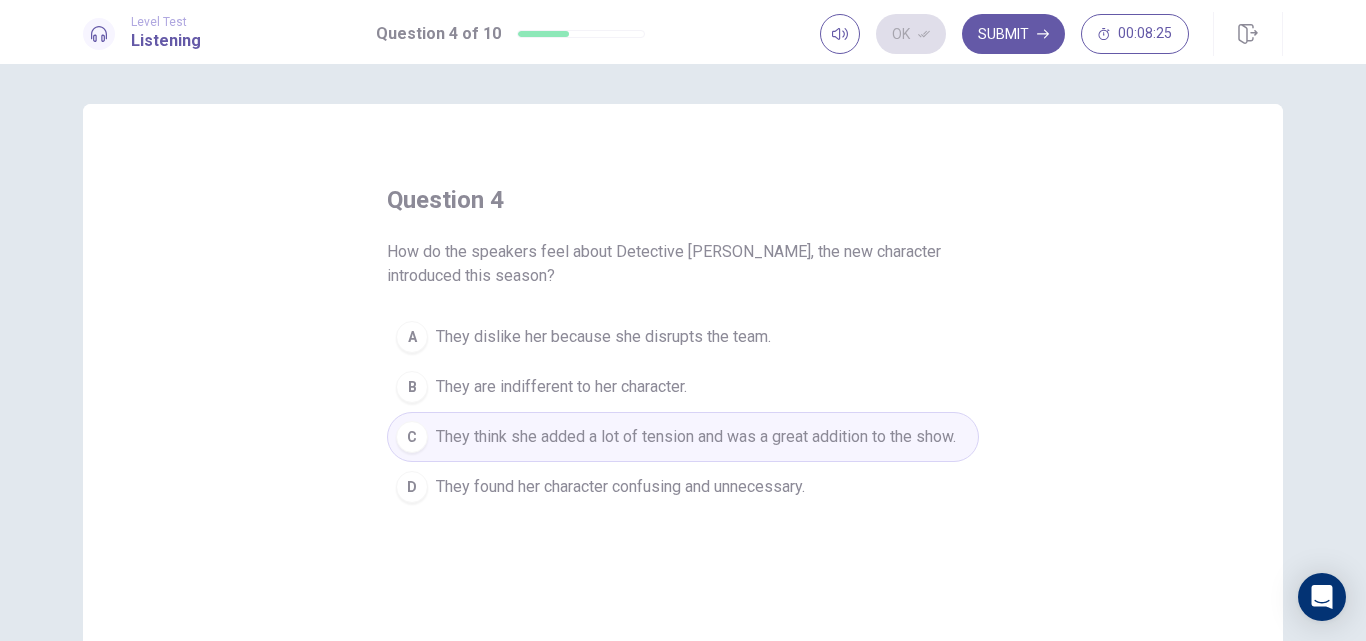 click on "Submit" at bounding box center (1013, 34) 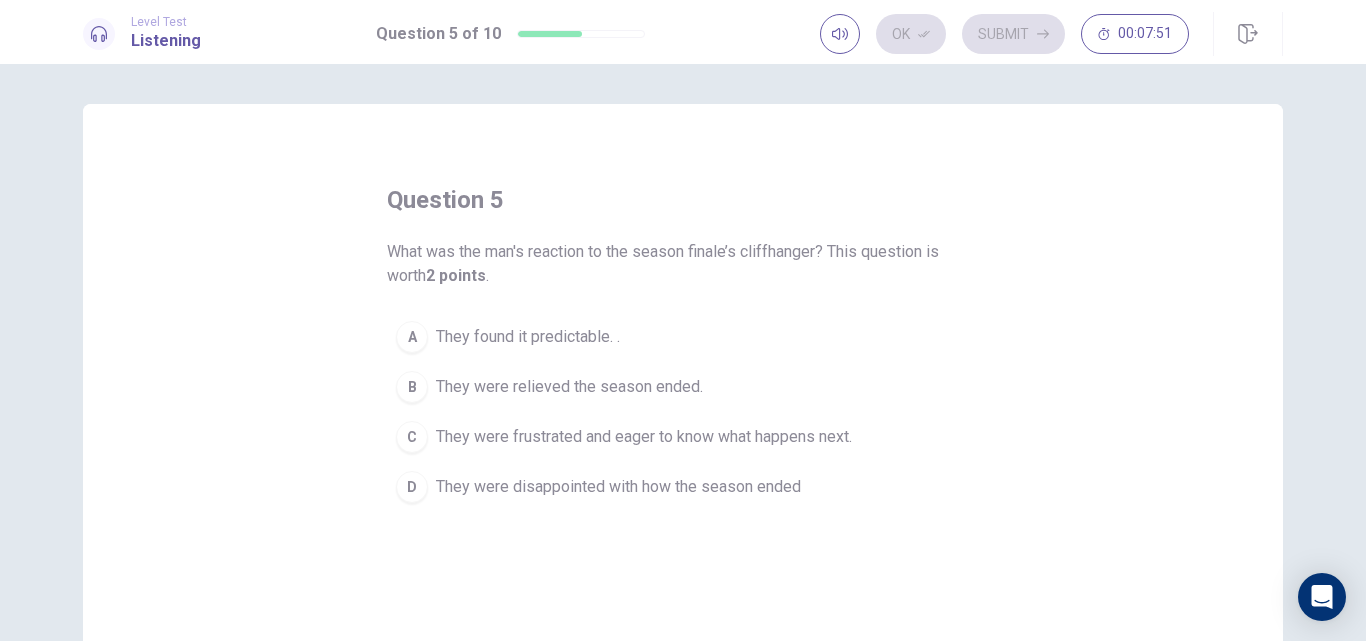 click on "They were frustrated and eager to know what happens next." at bounding box center [644, 437] 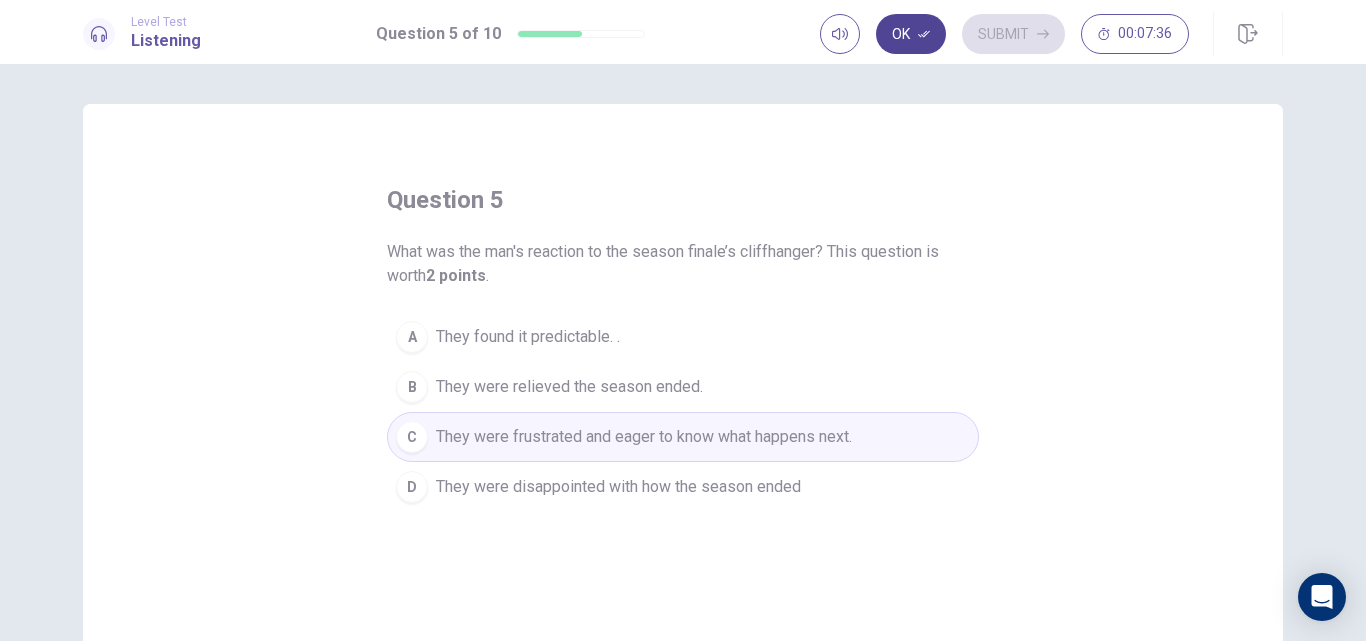 click on "Ok" at bounding box center (911, 34) 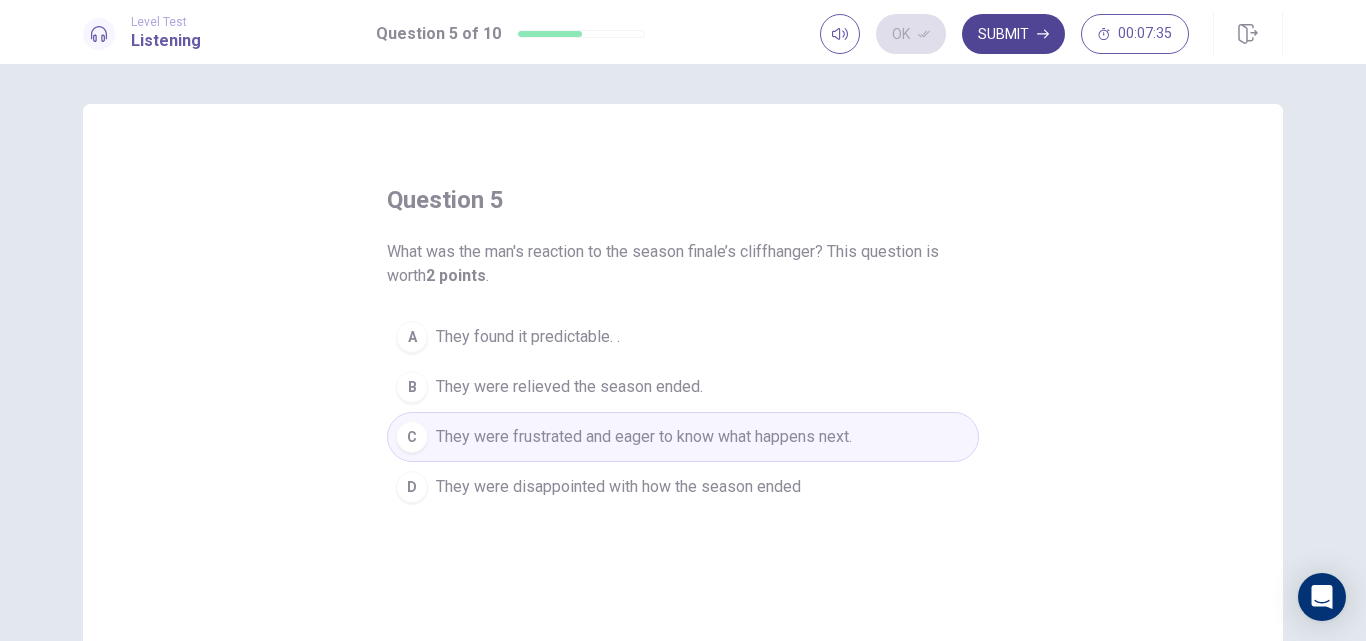 click on "Submit" at bounding box center (1013, 34) 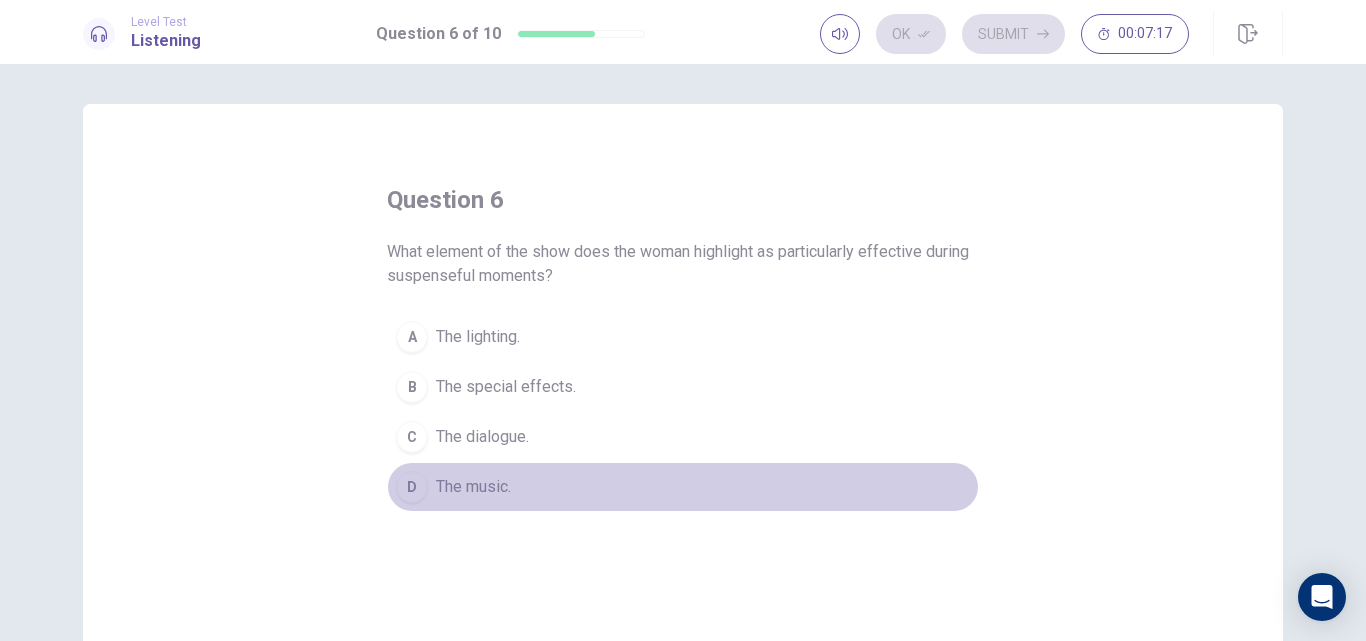 click on "D" at bounding box center [412, 487] 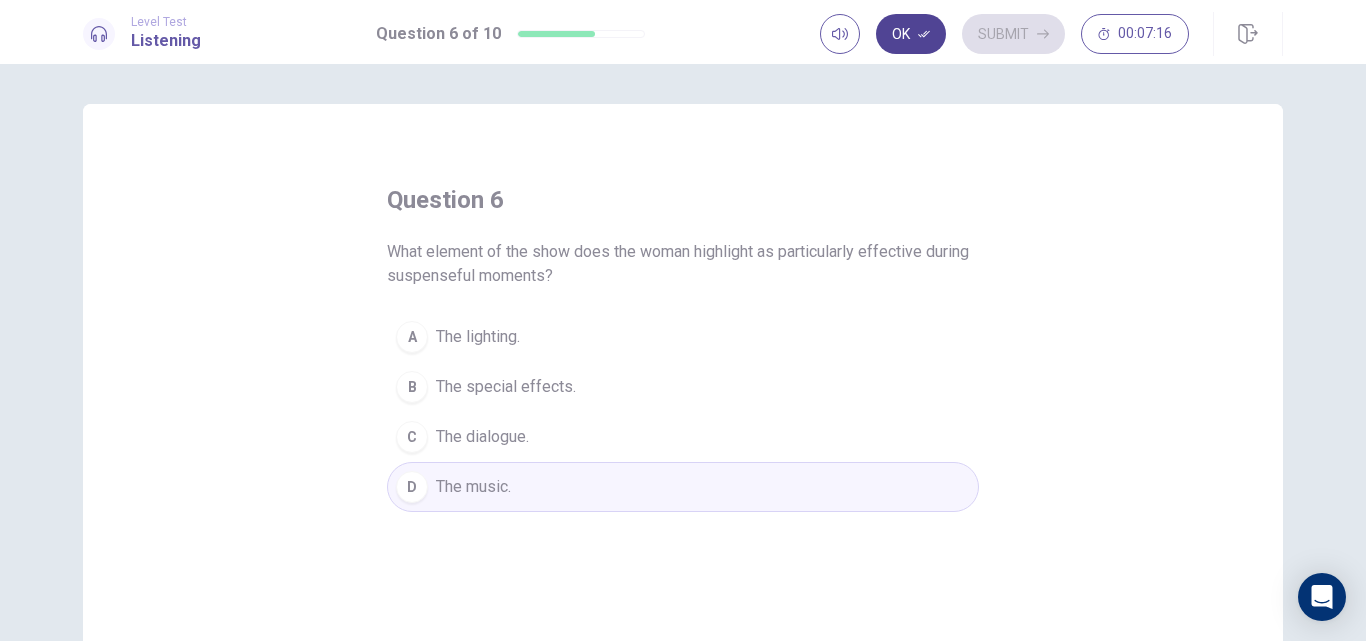 click on "Ok" at bounding box center (911, 34) 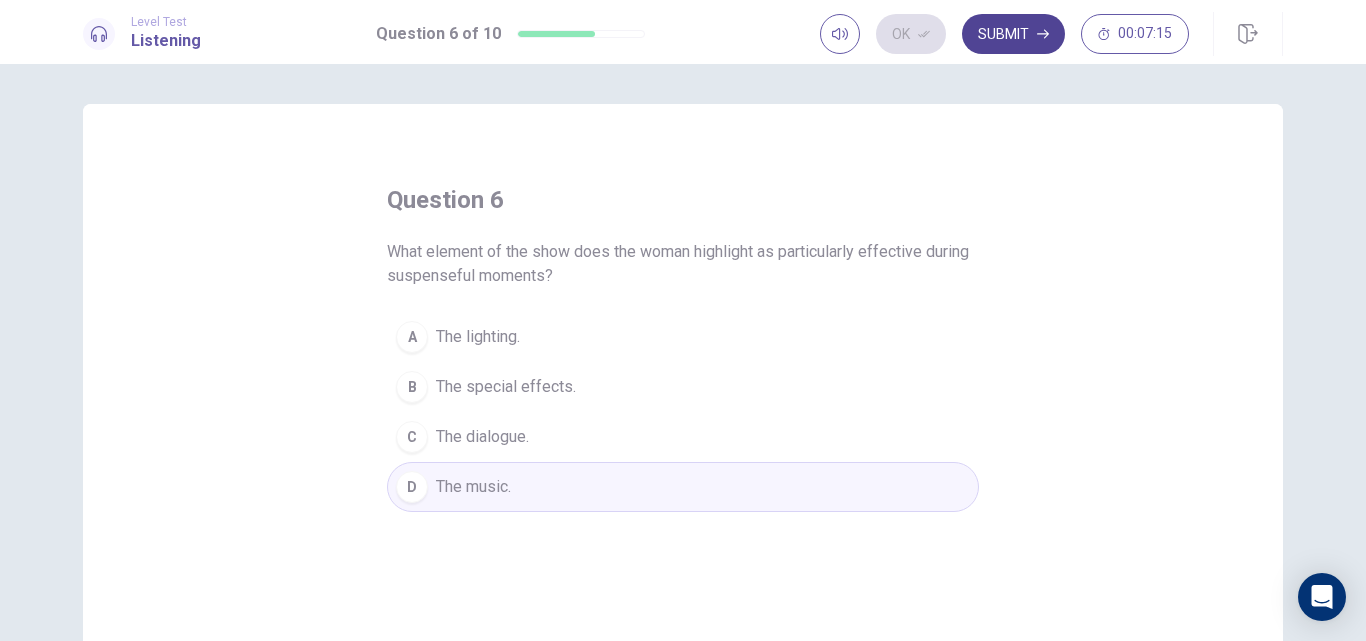 click on "Submit" at bounding box center [1013, 34] 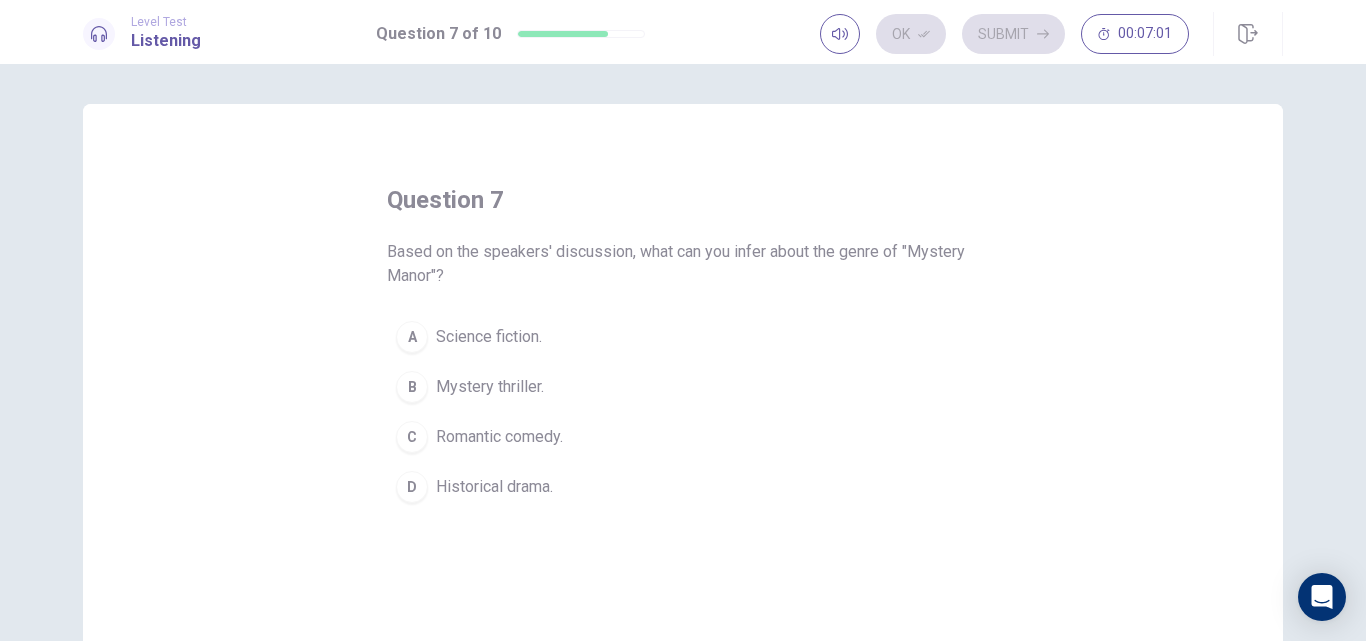 click on "B Mystery thriller." at bounding box center (683, 387) 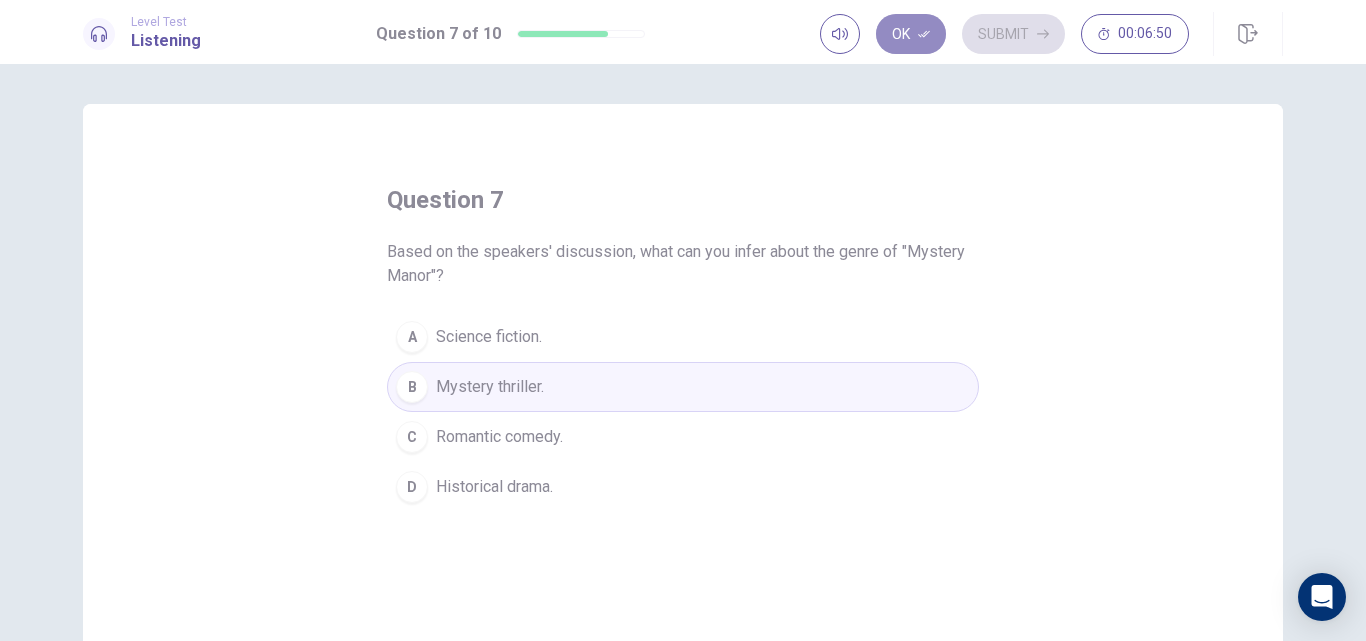 click on "Ok" at bounding box center (911, 34) 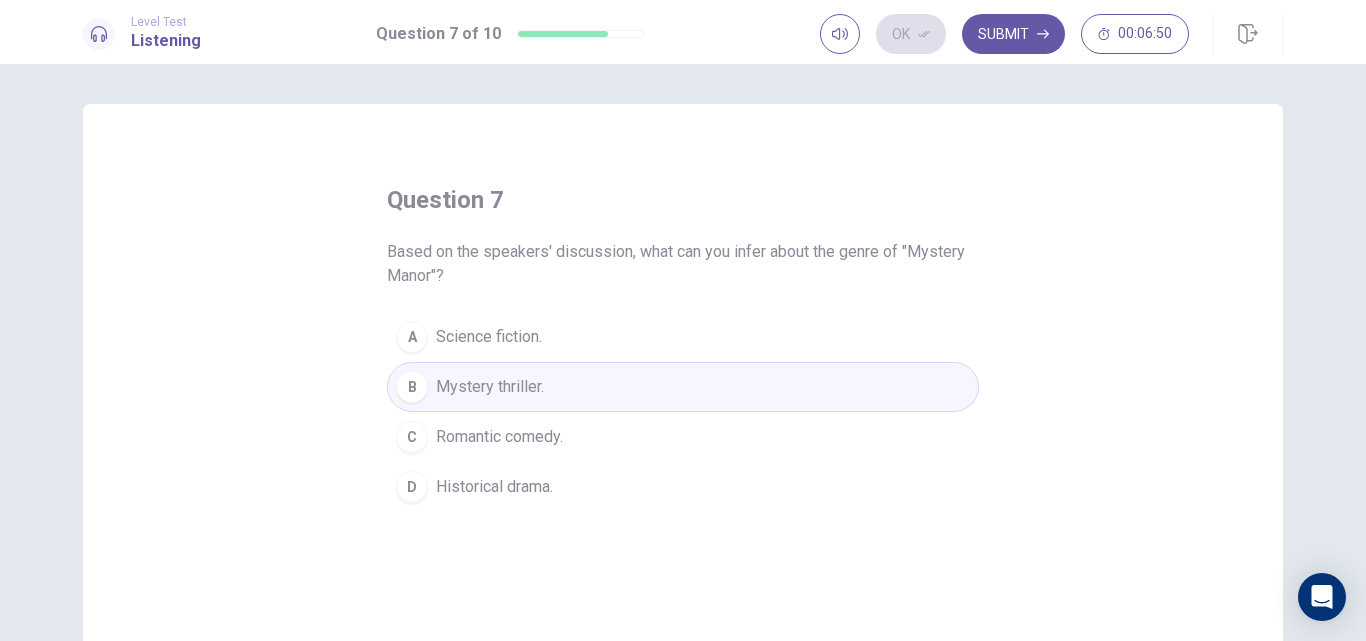 click on "Submit" at bounding box center [1013, 34] 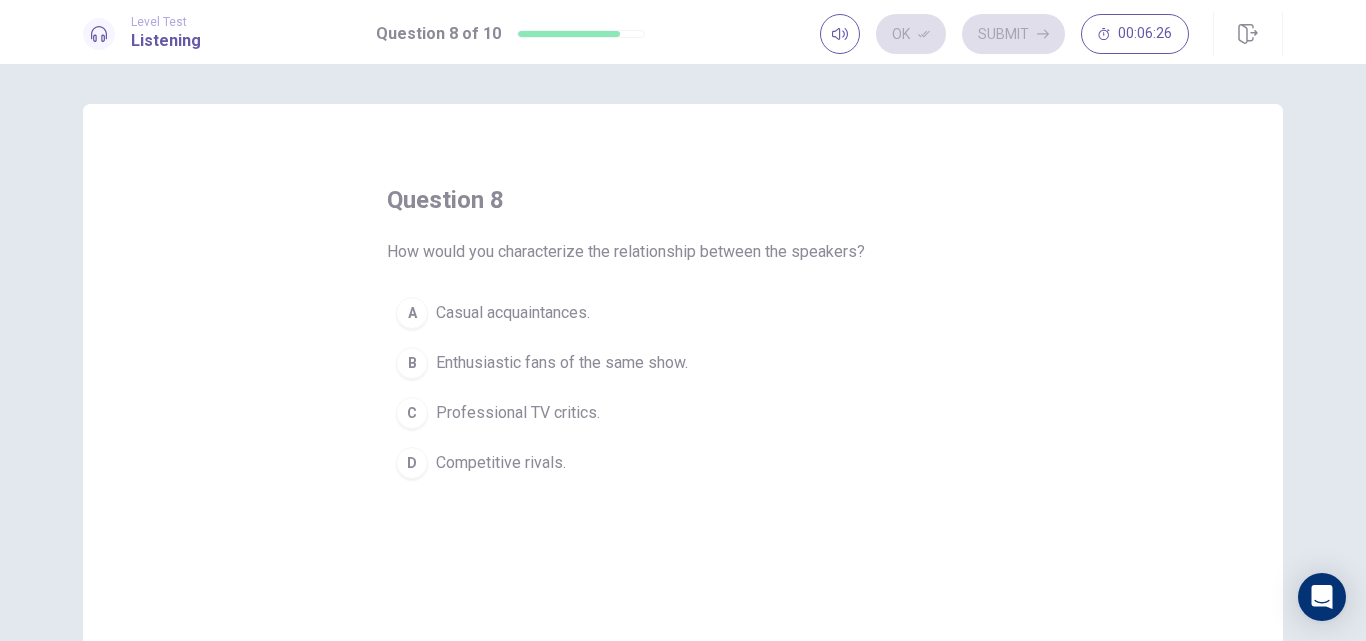 click on "Enthusiastic fans of the same show." at bounding box center (562, 363) 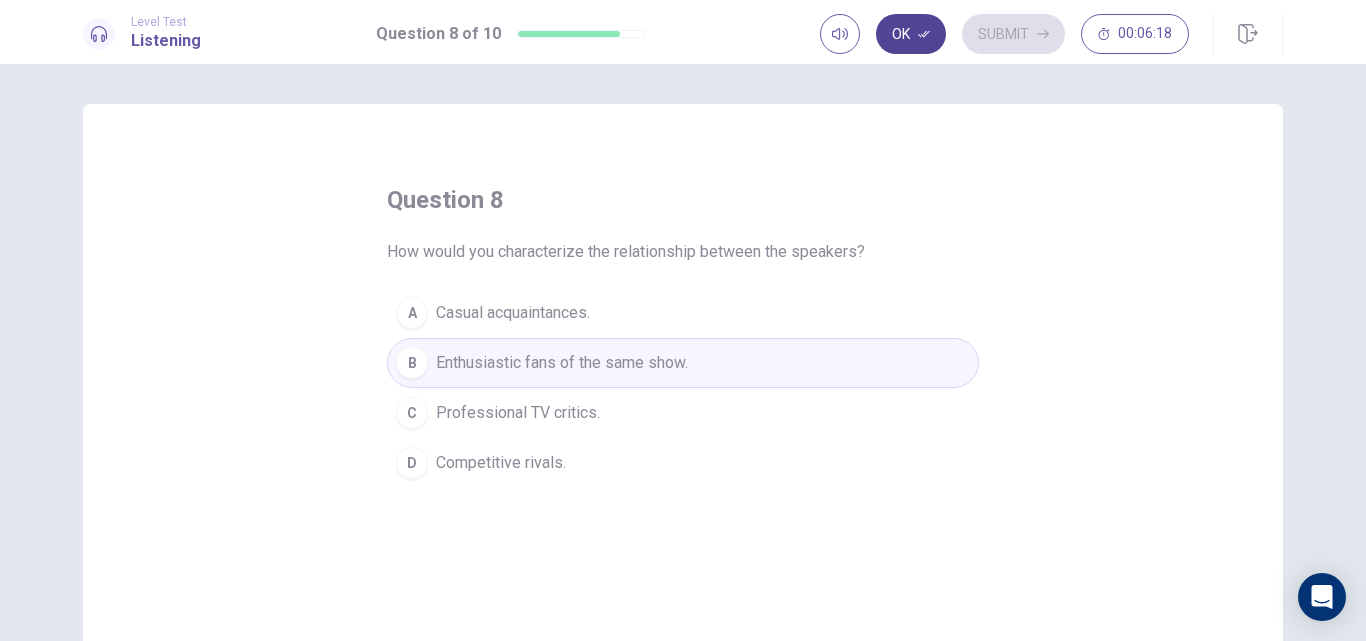 click 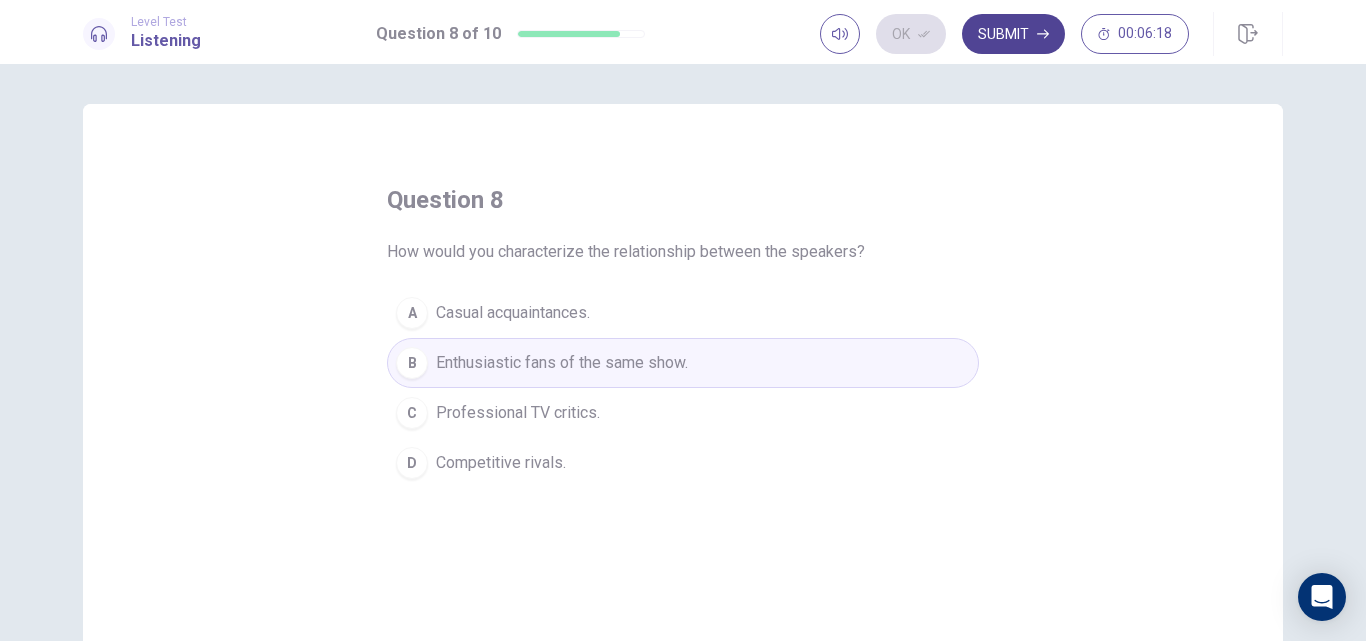 click on "Submit" at bounding box center (1013, 34) 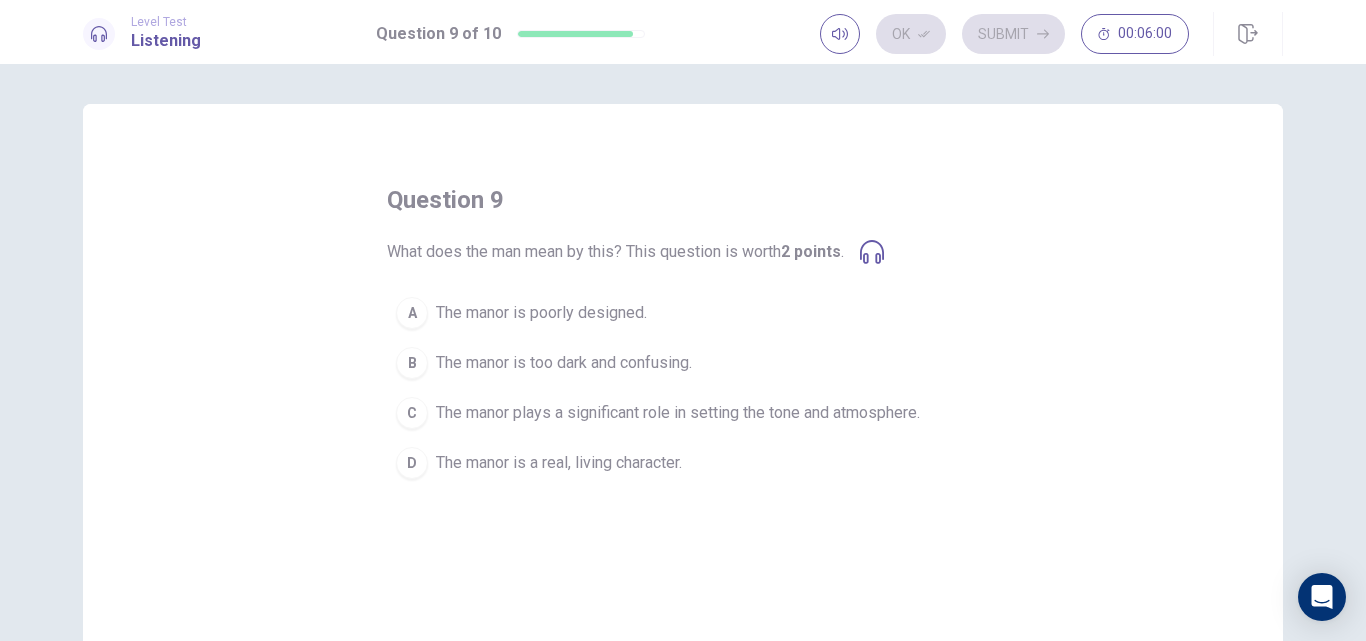 click 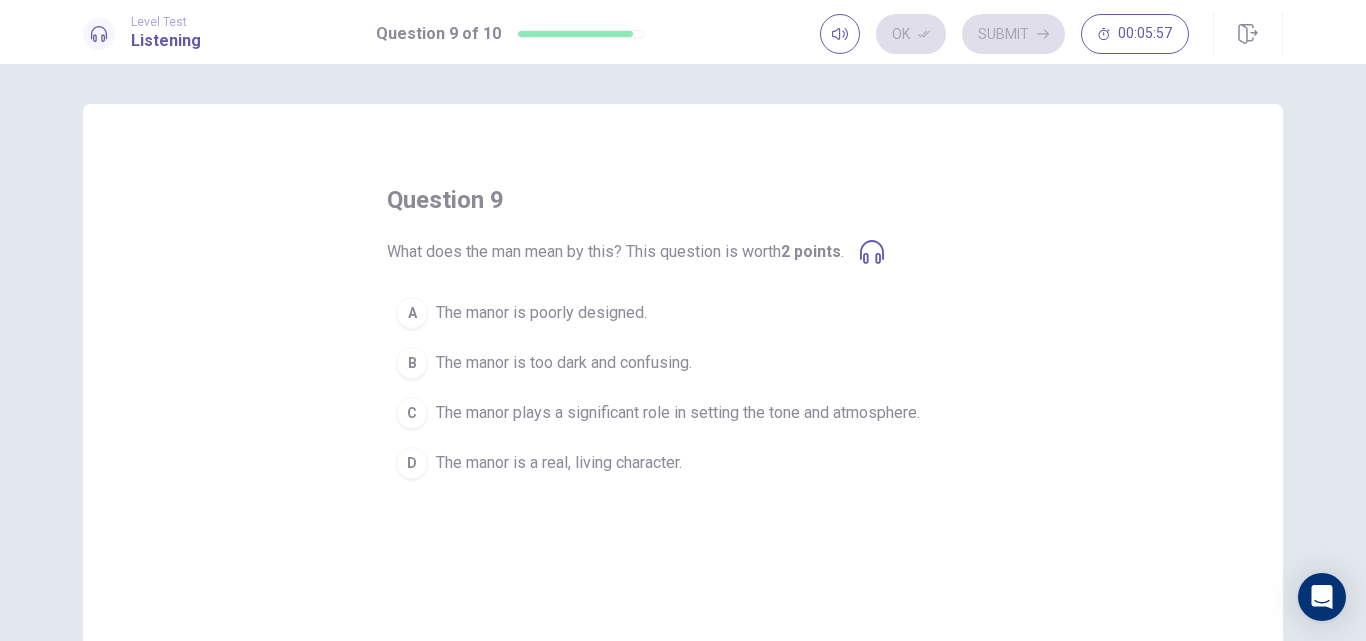 click on "The manor plays a significant role in setting the tone and atmosphere." at bounding box center (678, 413) 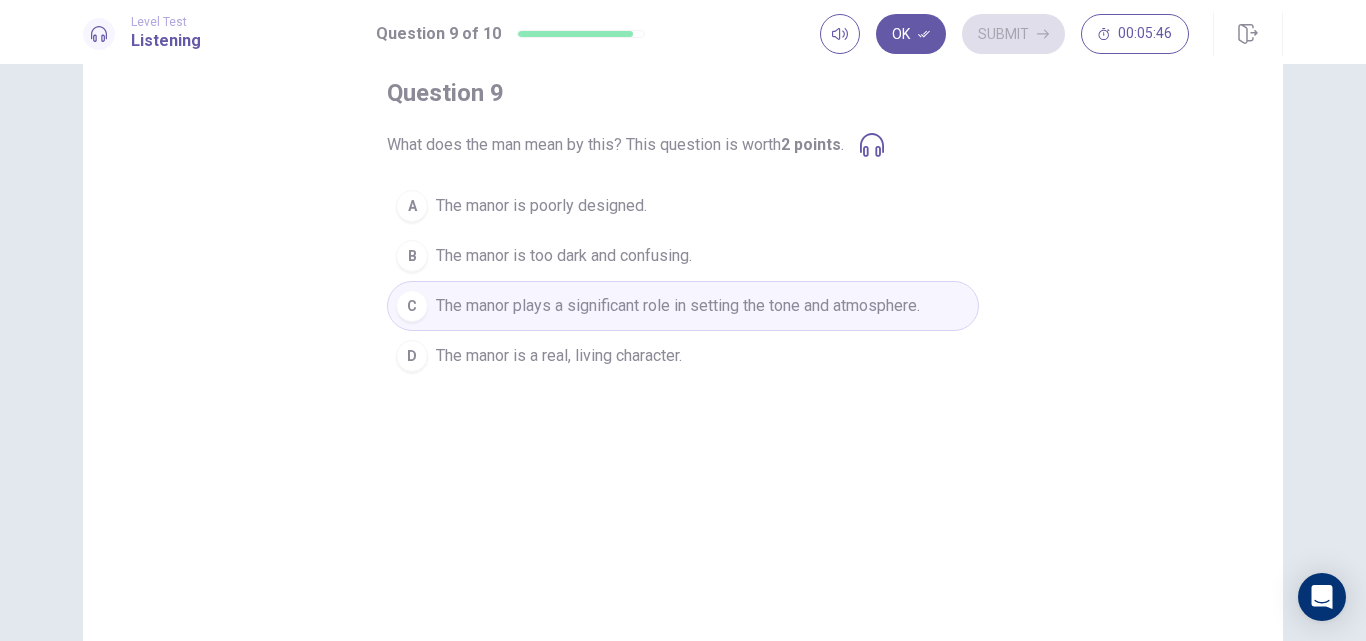 scroll, scrollTop: 0, scrollLeft: 0, axis: both 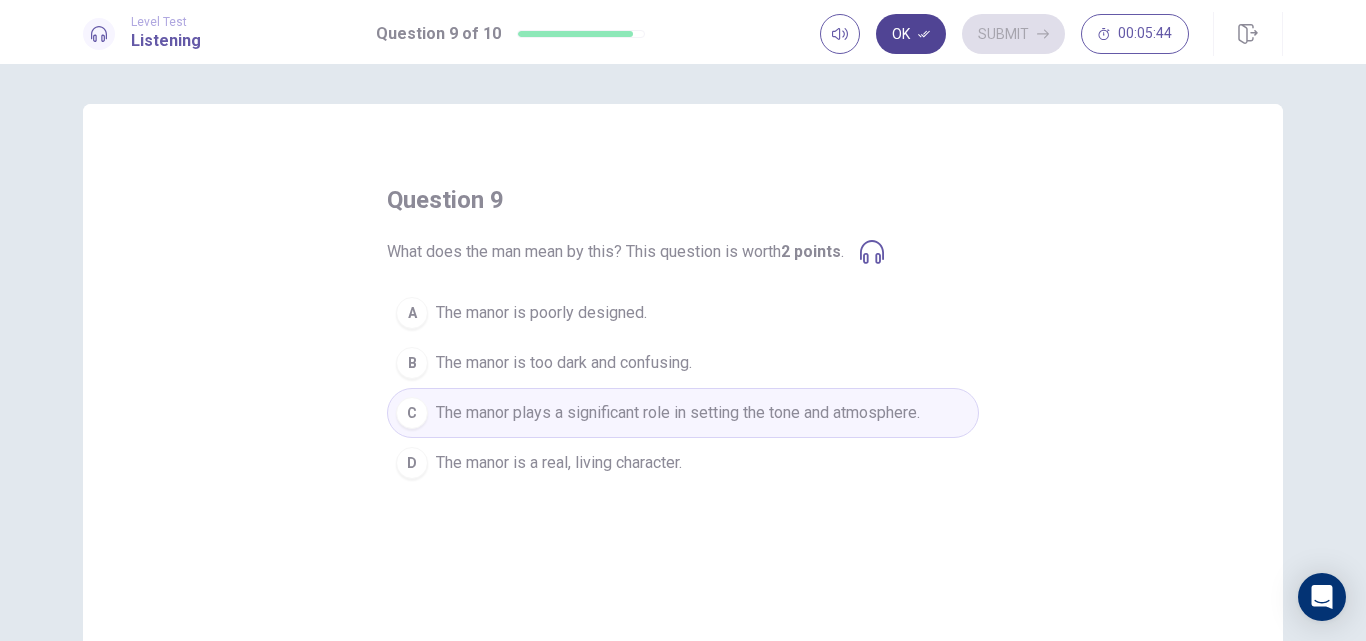 click on "Ok" at bounding box center [911, 34] 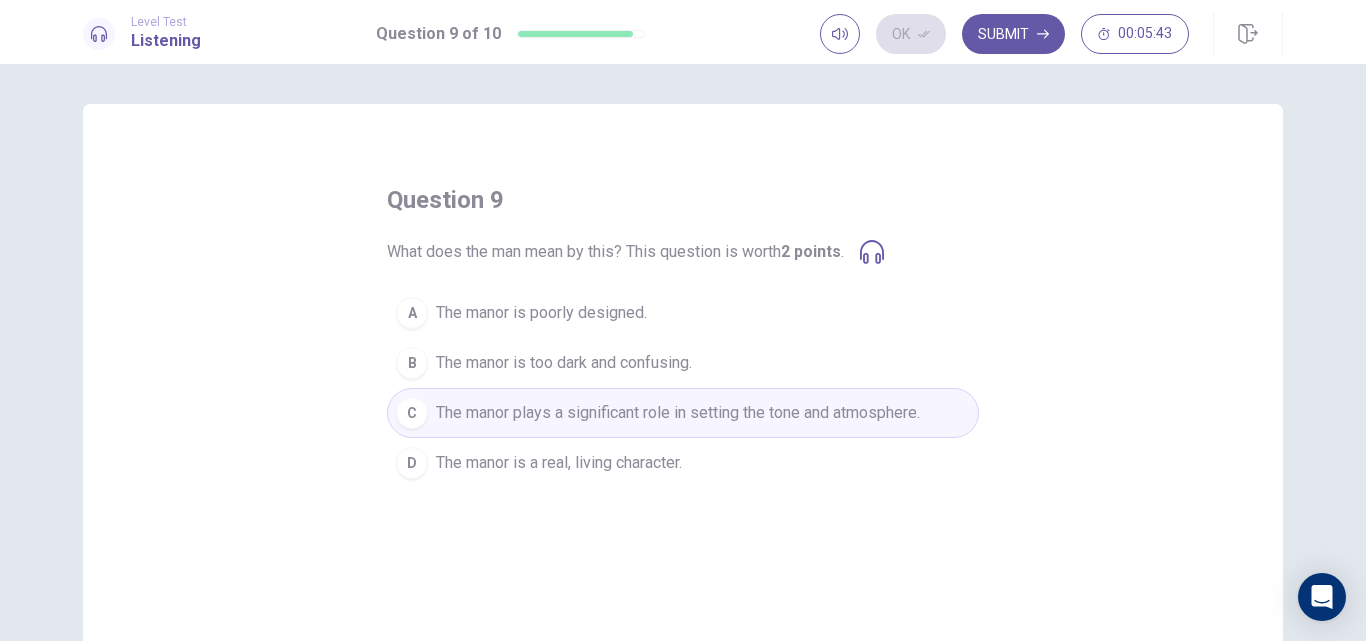 click on "Submit" at bounding box center (1013, 34) 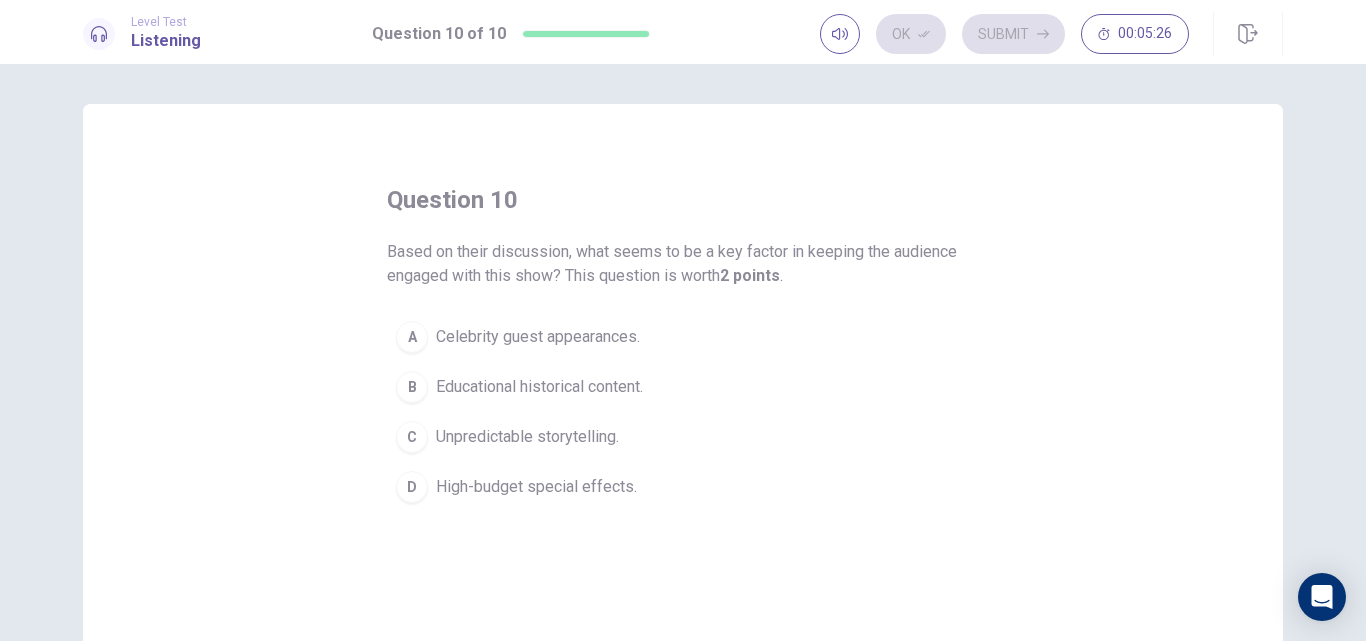 click on "C" at bounding box center [412, 437] 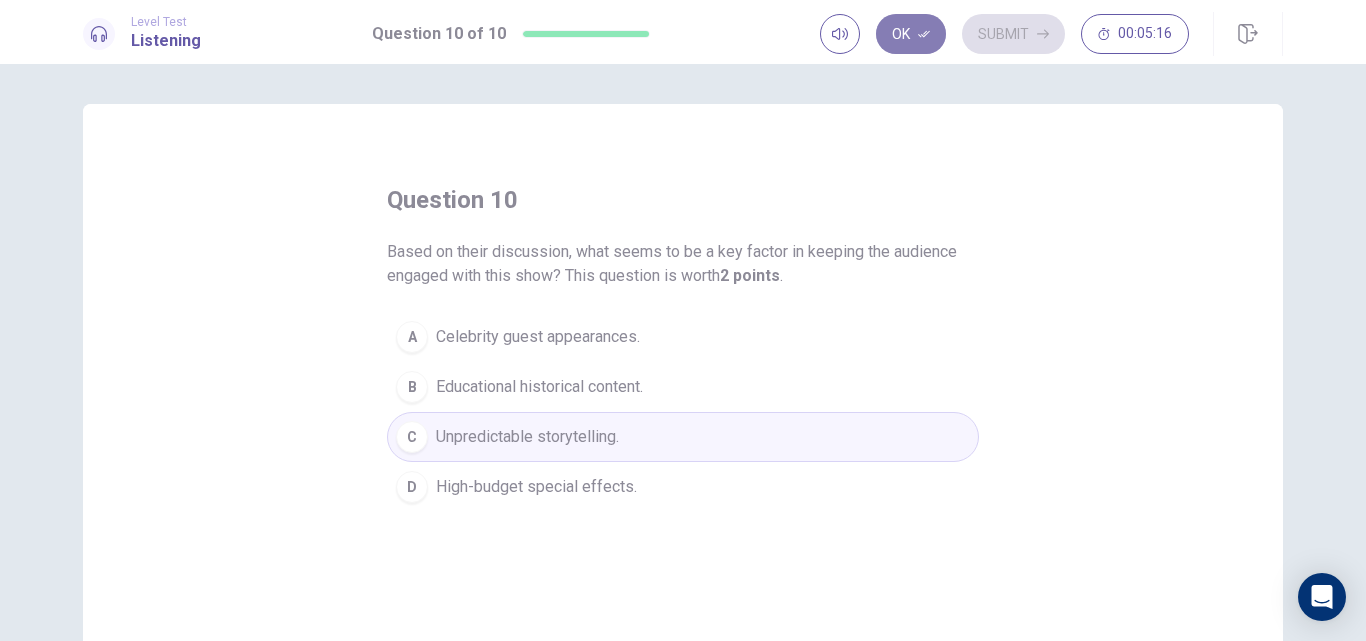 click on "Ok" at bounding box center [911, 34] 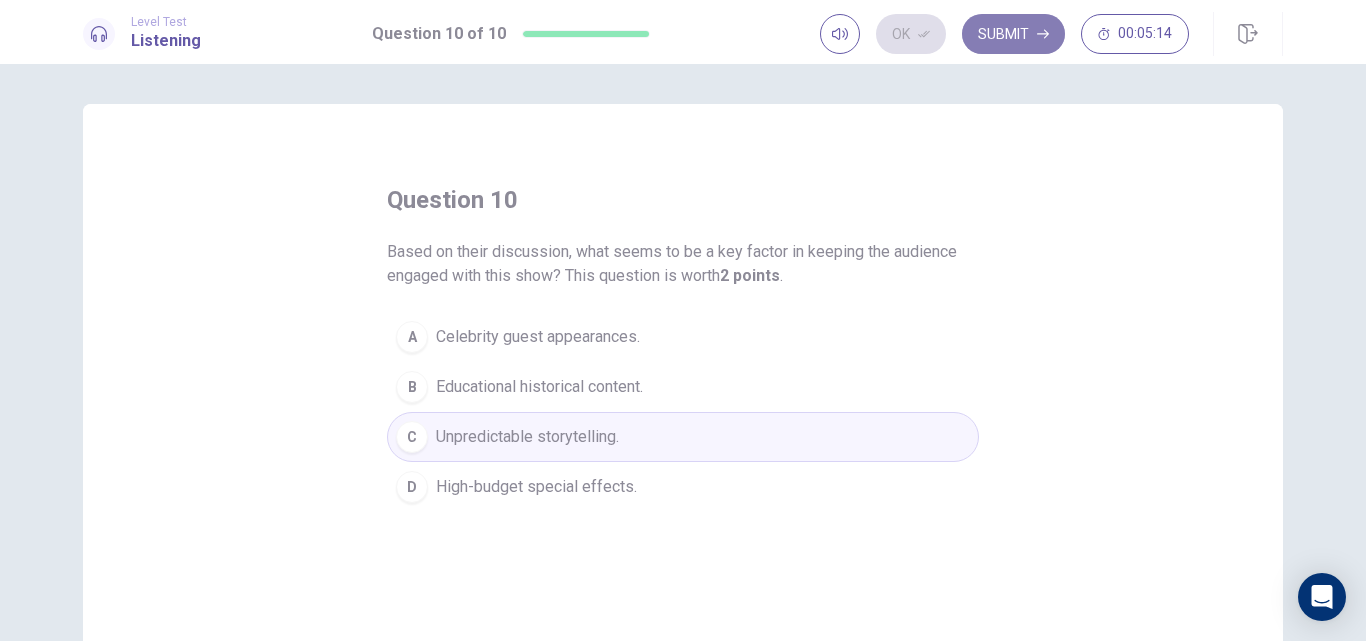 click on "Submit" at bounding box center [1013, 34] 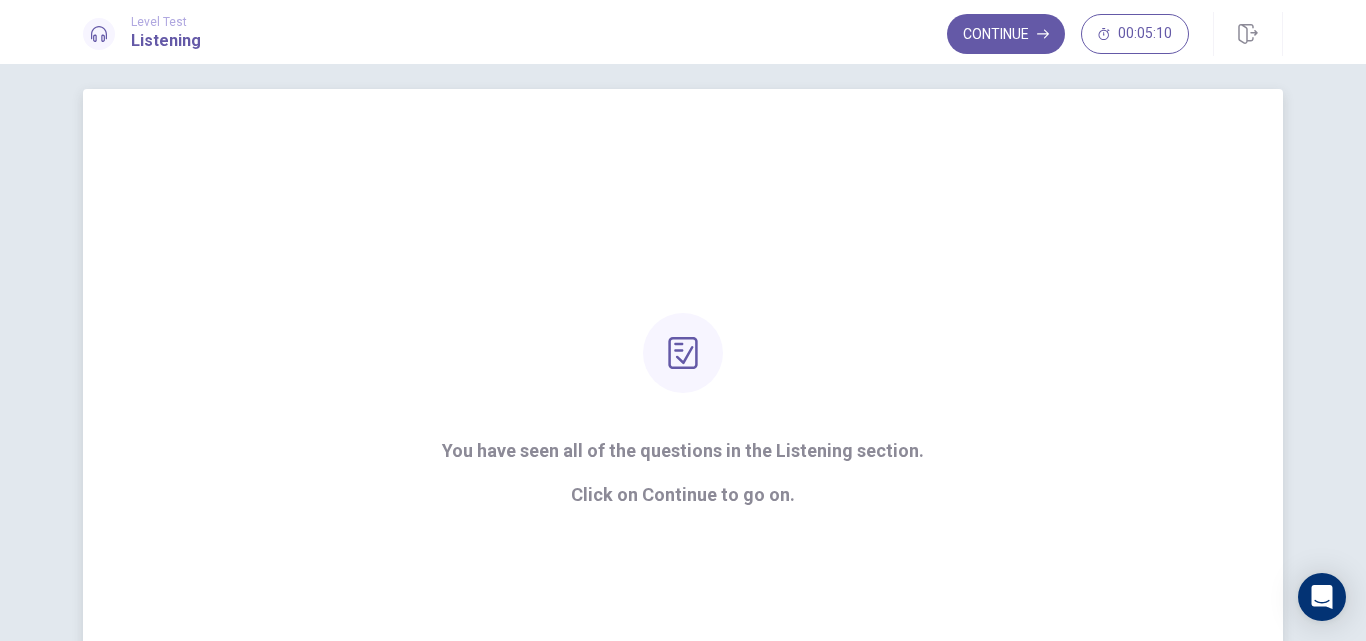 scroll, scrollTop: 7, scrollLeft: 0, axis: vertical 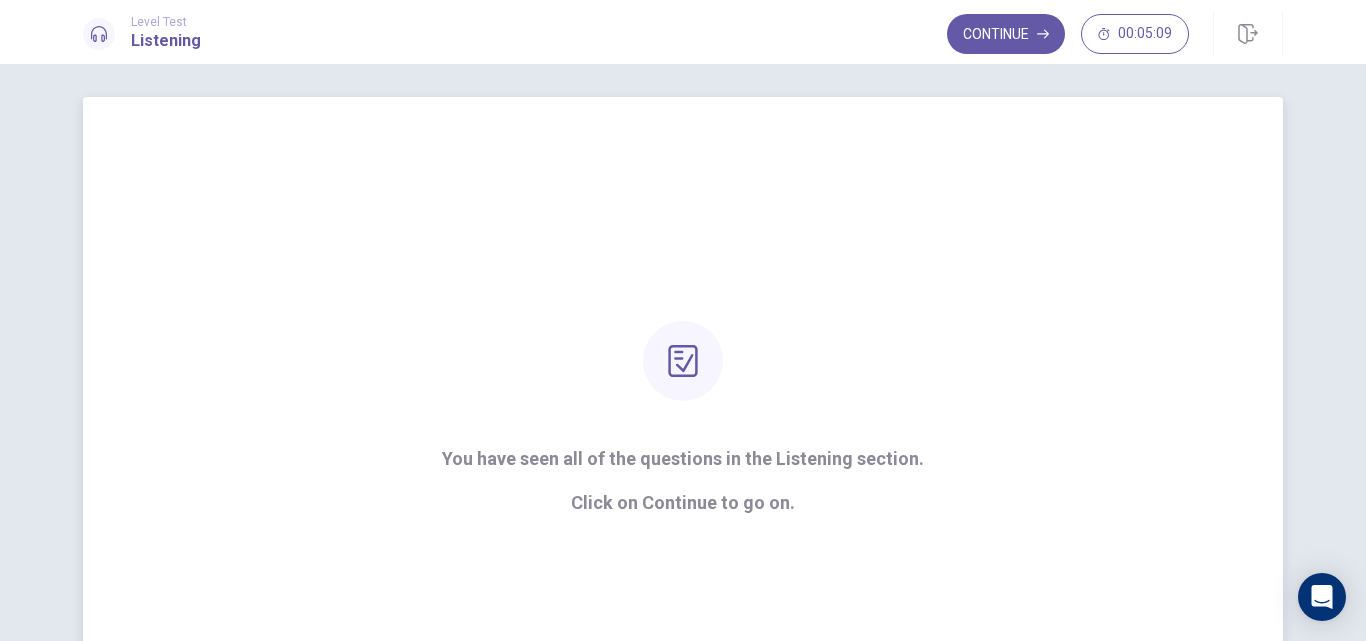 click on "You have seen all of the questions in the Listening section. Click on Continue to go on." at bounding box center [683, 417] 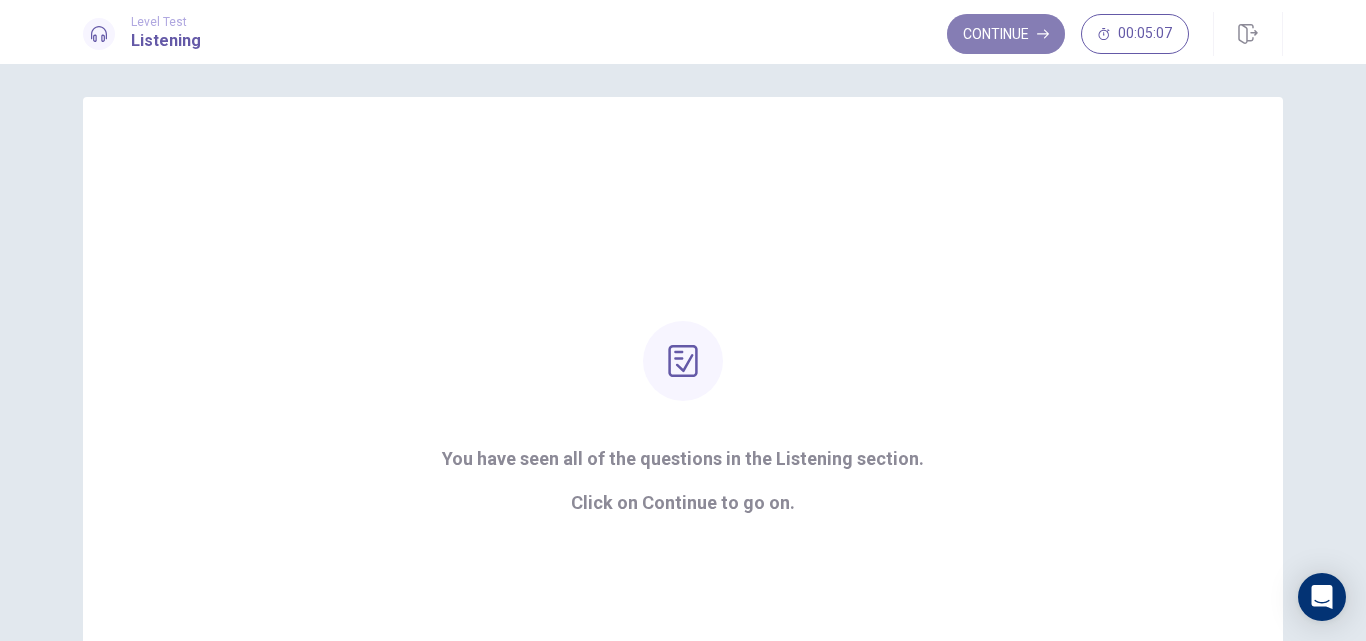 click on "Continue" at bounding box center (1006, 34) 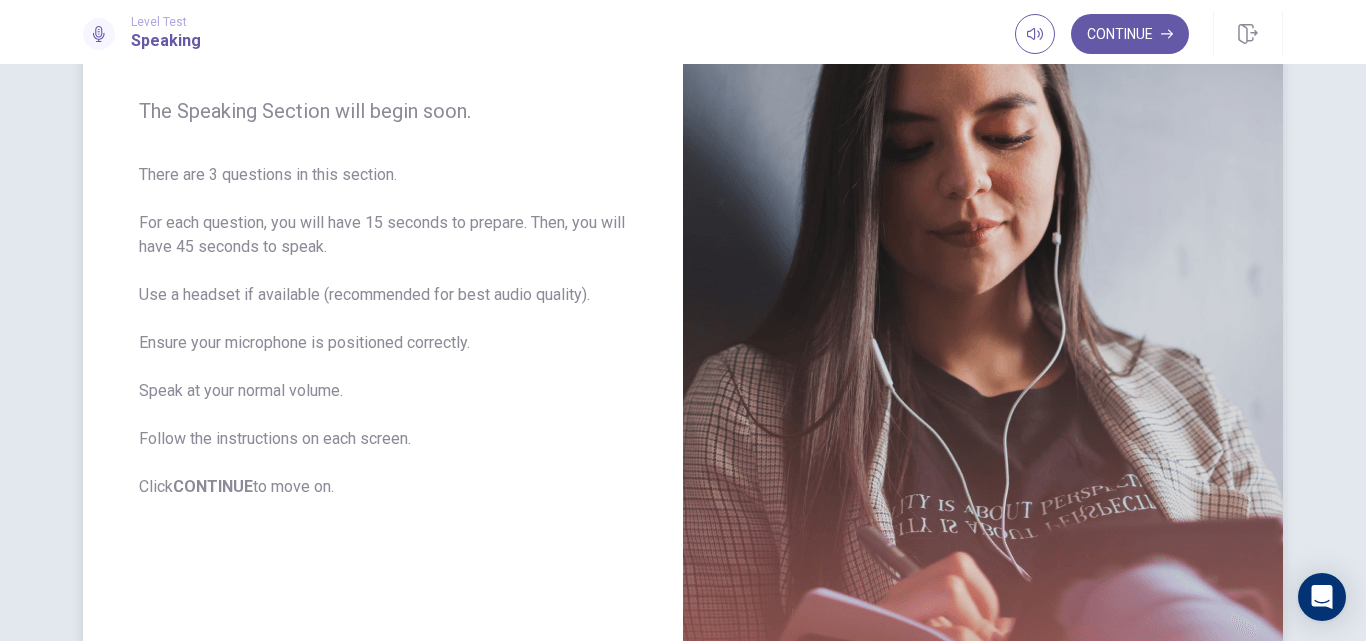 scroll, scrollTop: 139, scrollLeft: 0, axis: vertical 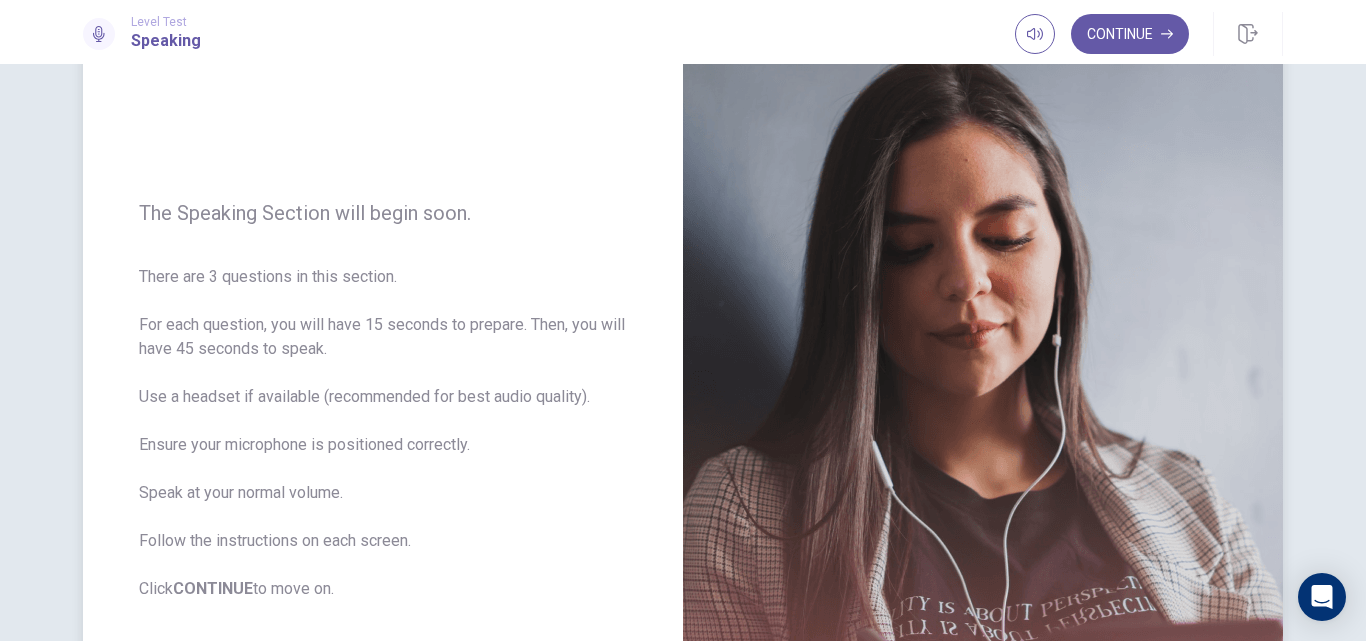 click at bounding box center (983, 401) 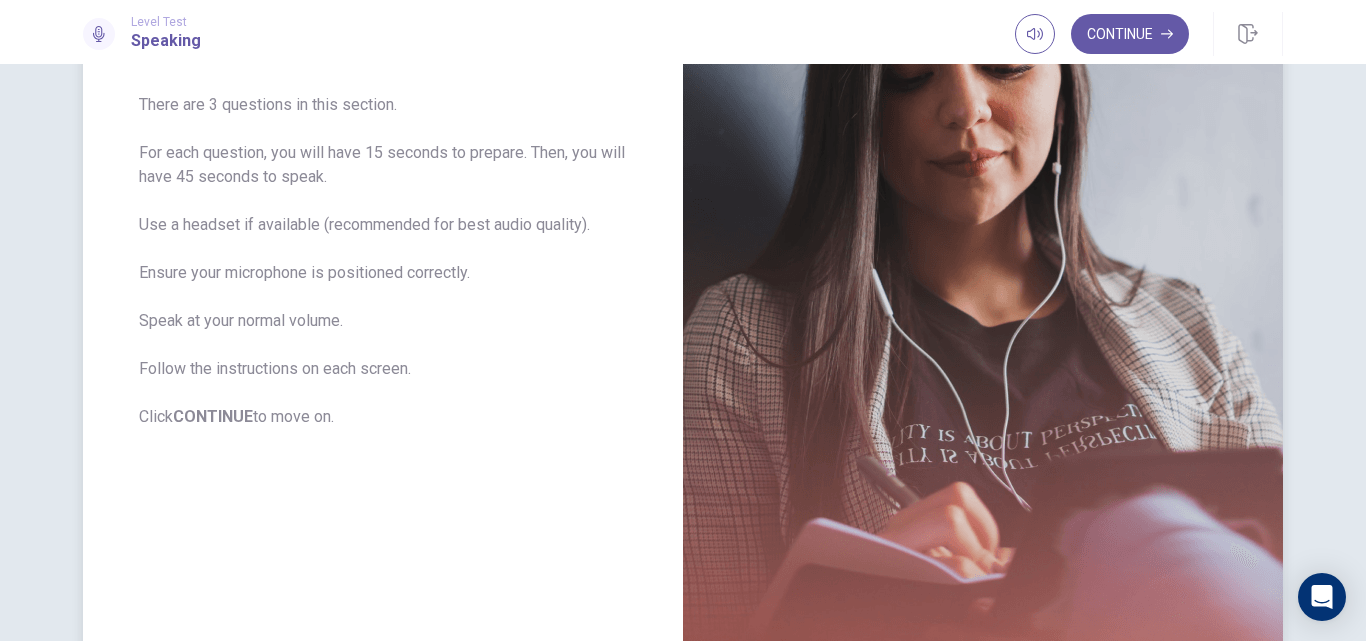 scroll, scrollTop: 439, scrollLeft: 0, axis: vertical 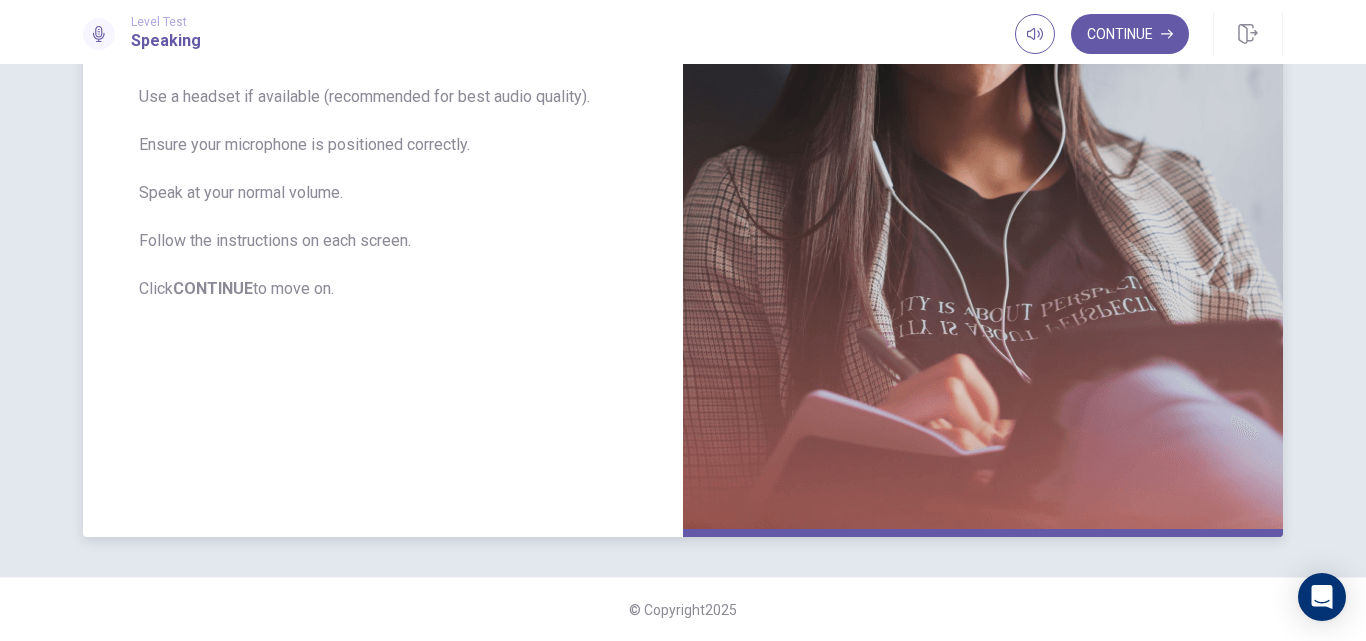 click on "CONTINUE" at bounding box center (213, 288) 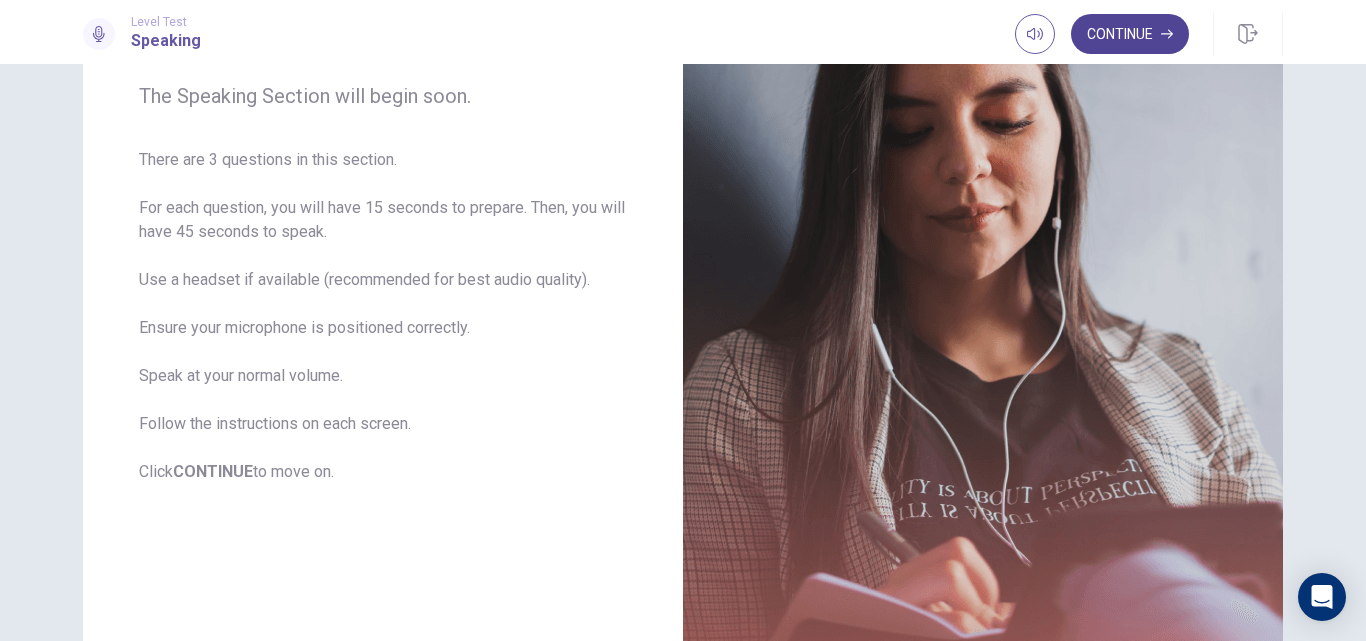 scroll, scrollTop: 39, scrollLeft: 0, axis: vertical 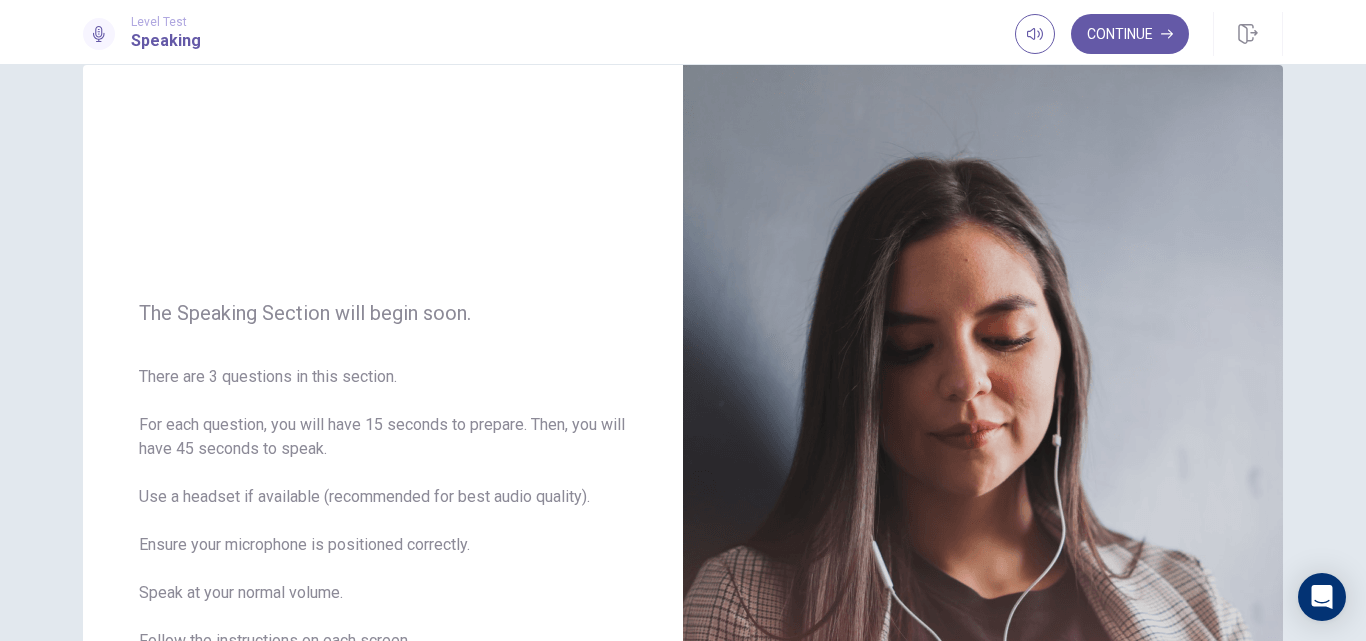 click on "Continue" at bounding box center (1130, 34) 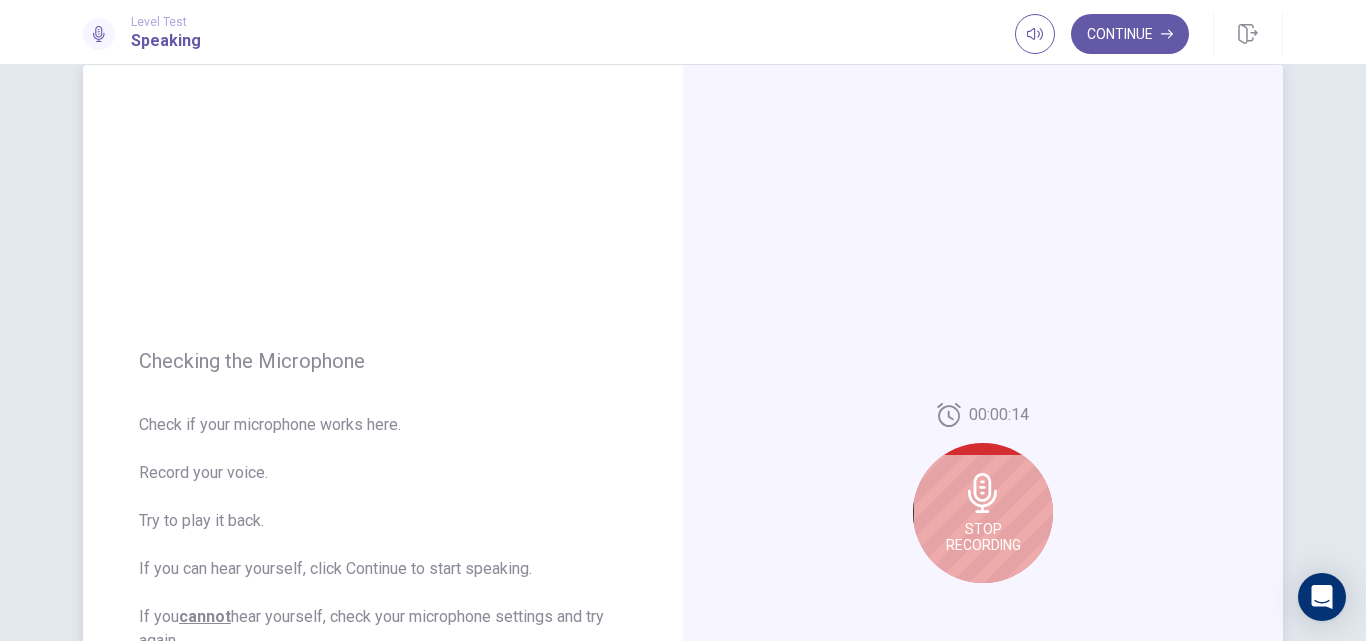 scroll, scrollTop: 139, scrollLeft: 0, axis: vertical 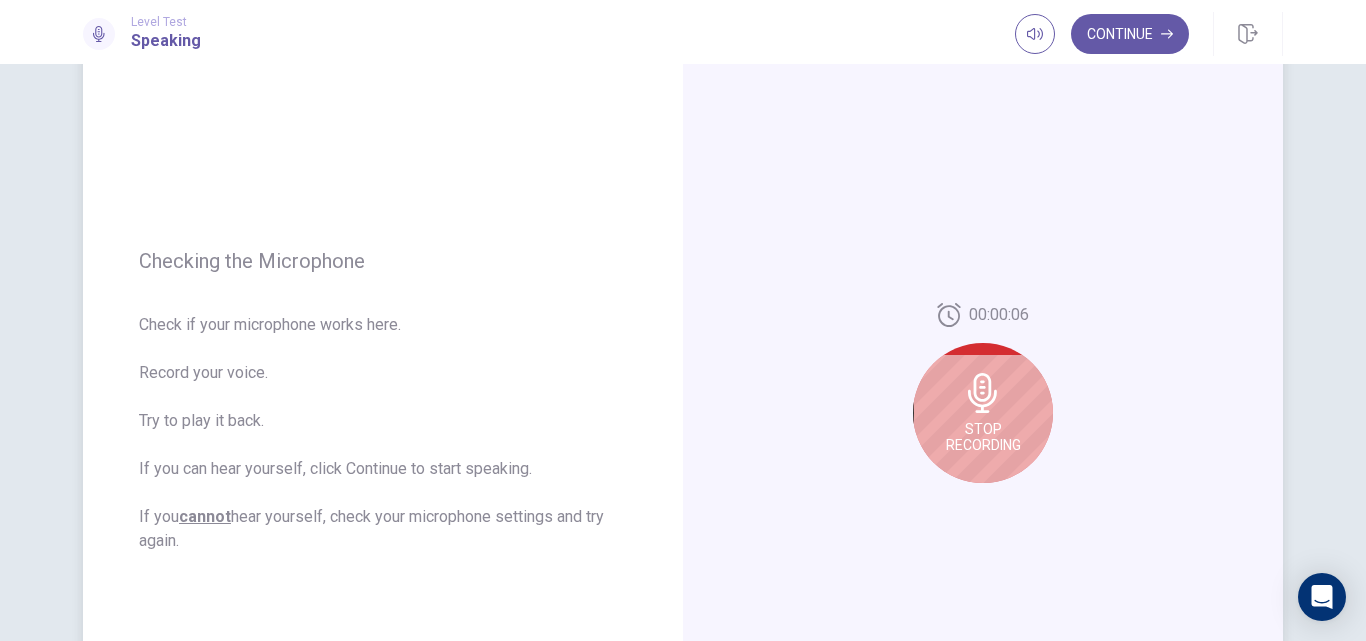 click on "Stop   Recording" at bounding box center [983, 413] 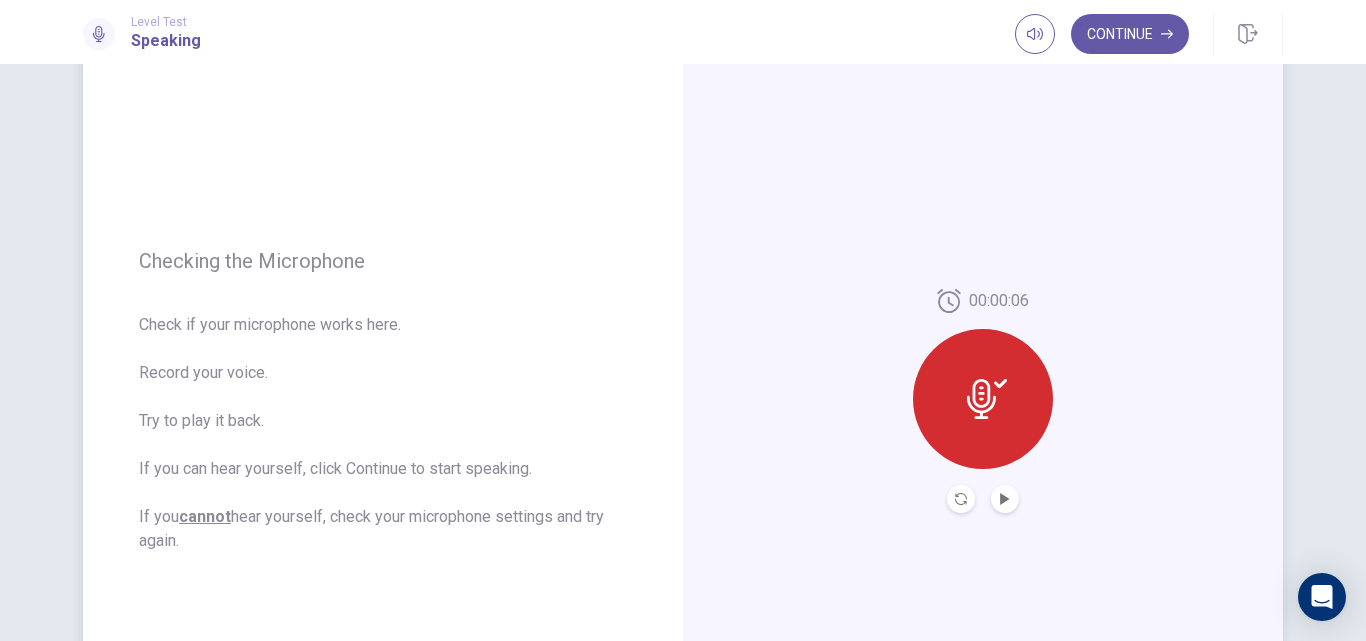 click at bounding box center (1005, 499) 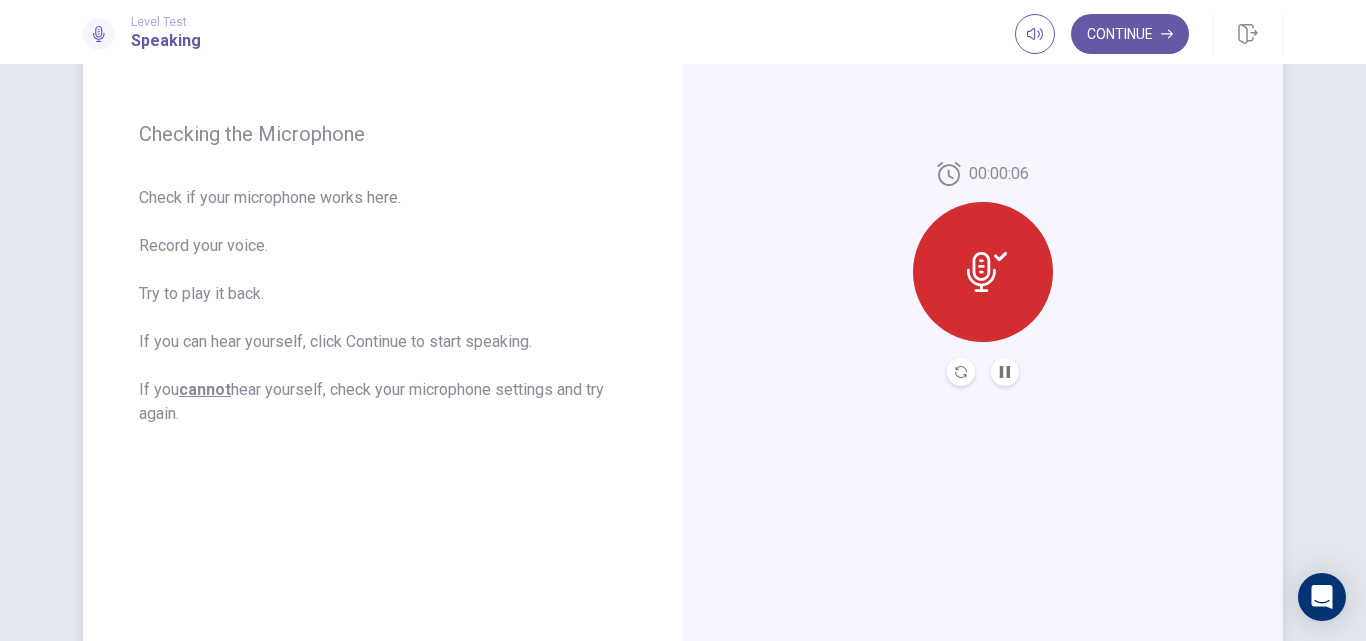 scroll, scrollTop: 239, scrollLeft: 0, axis: vertical 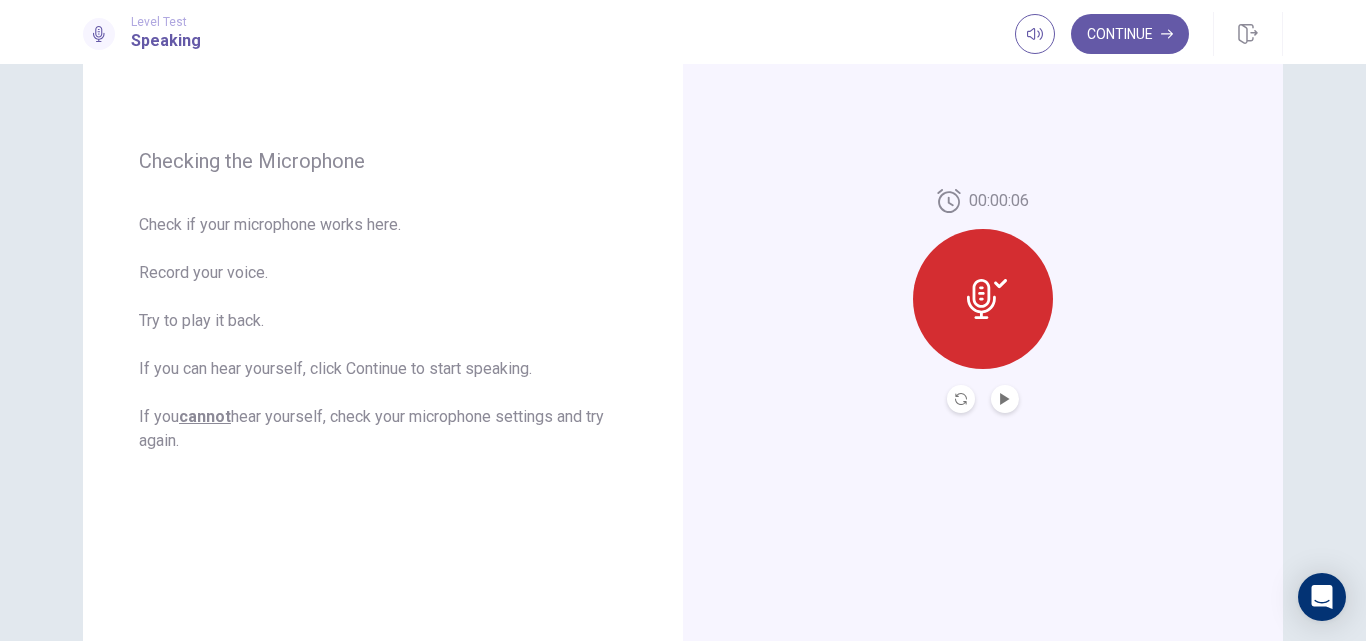 click on "Continue" at bounding box center [1130, 34] 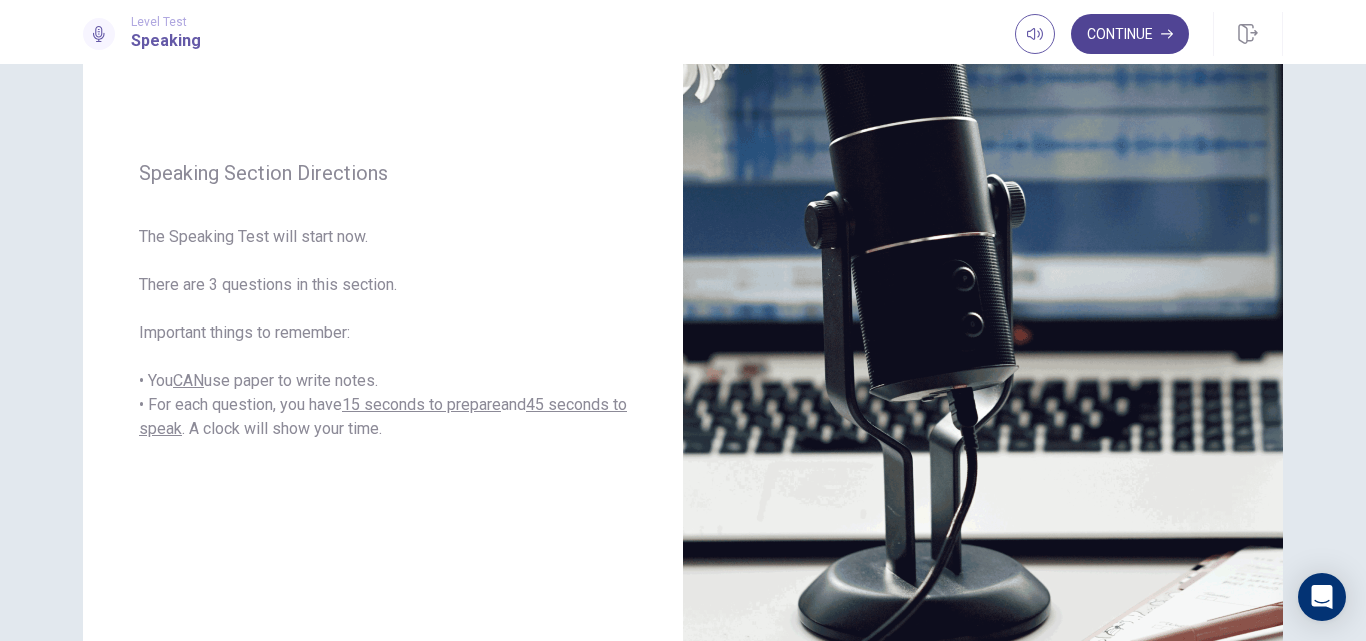 click on "Continue" at bounding box center (1130, 34) 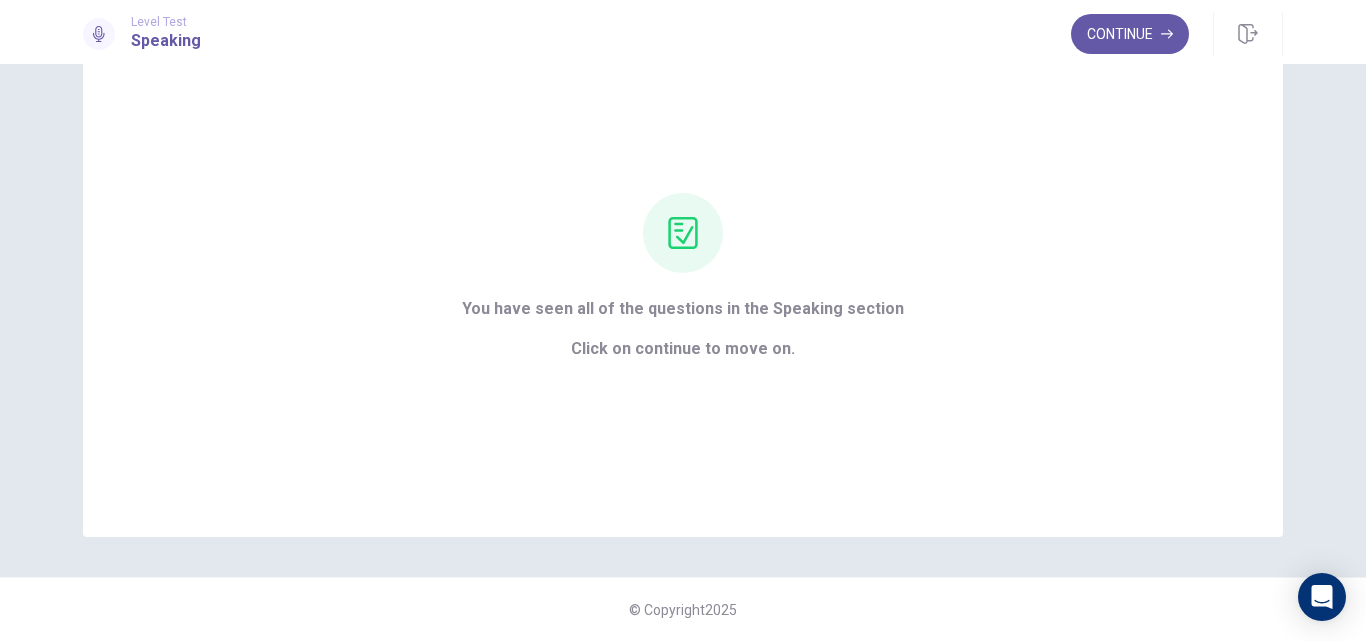 scroll, scrollTop: 87, scrollLeft: 0, axis: vertical 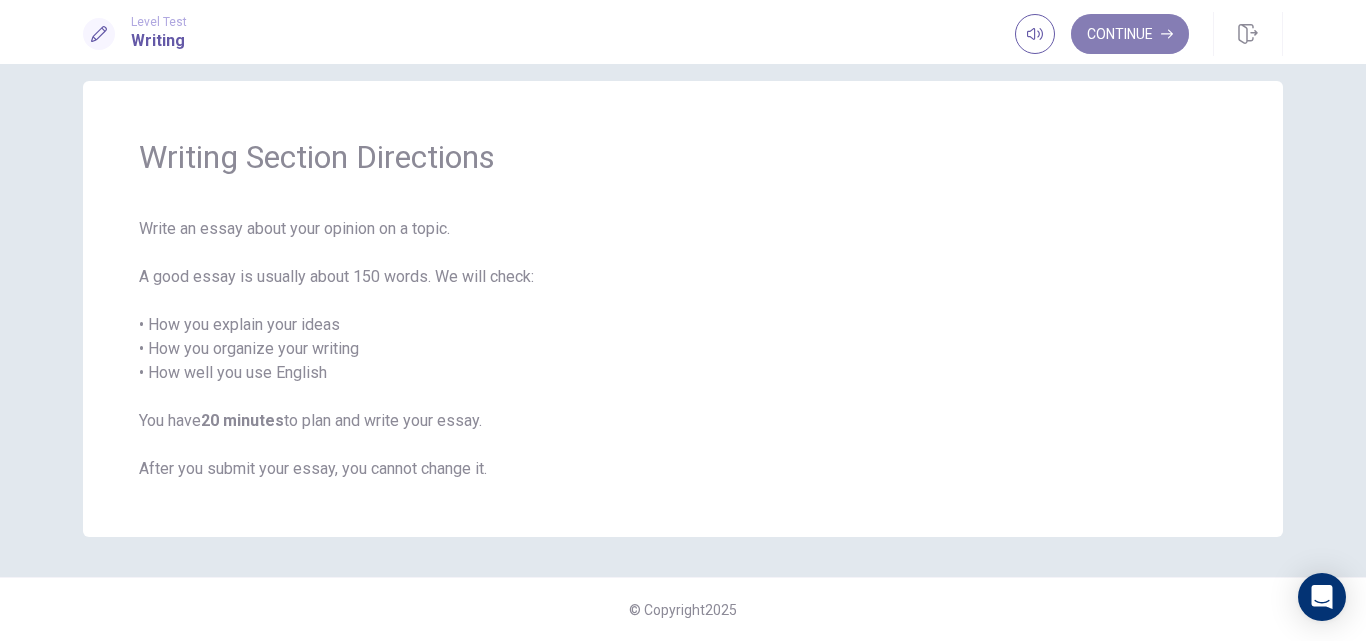 click on "Continue" at bounding box center [1130, 34] 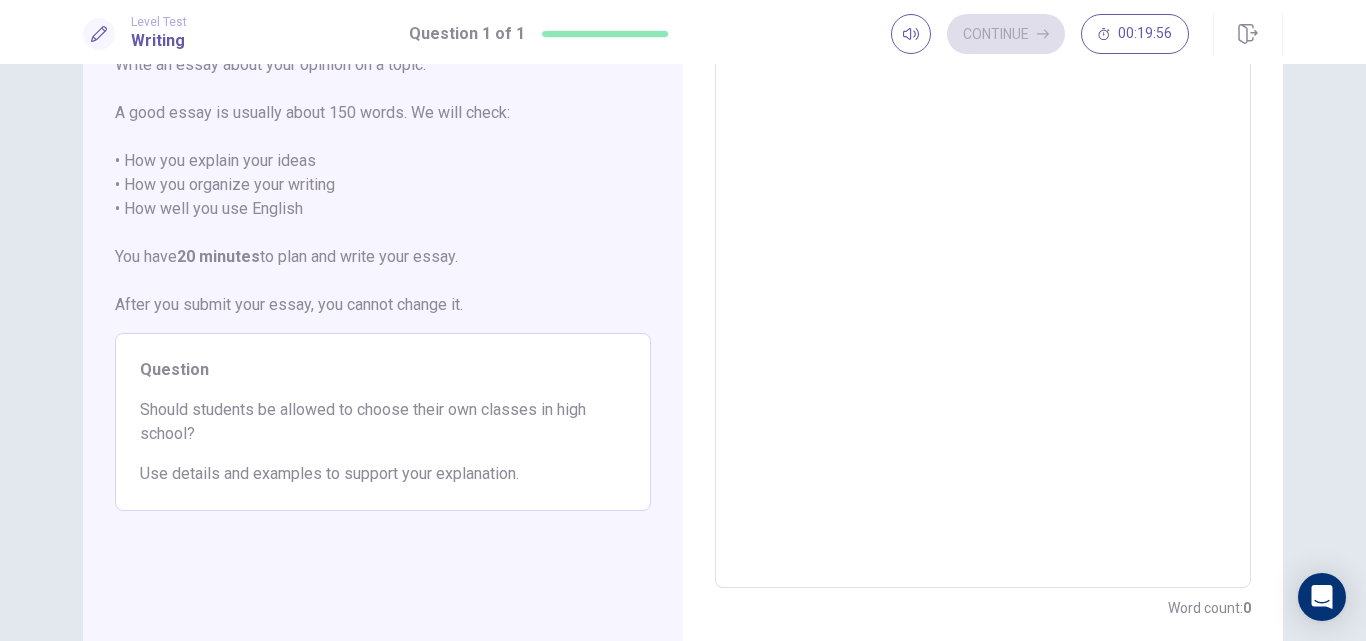 drag, startPoint x: 945, startPoint y: 293, endPoint x: 934, endPoint y: 285, distance: 13.601471 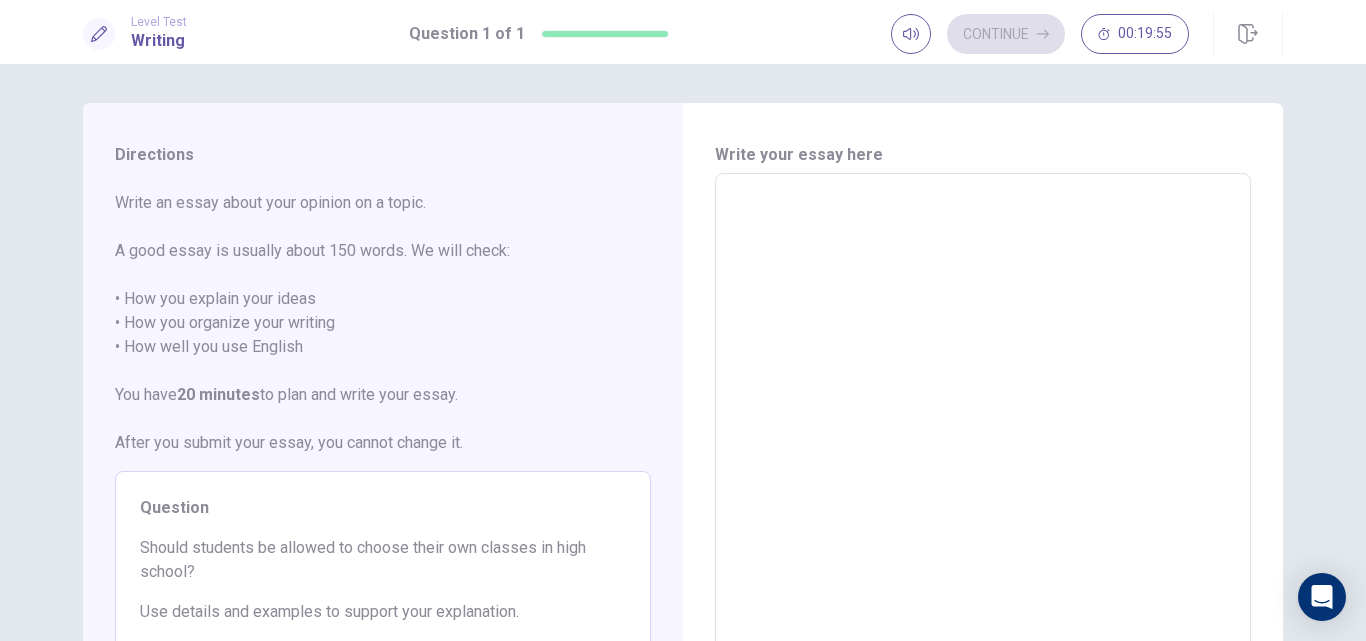 scroll, scrollTop: 0, scrollLeft: 0, axis: both 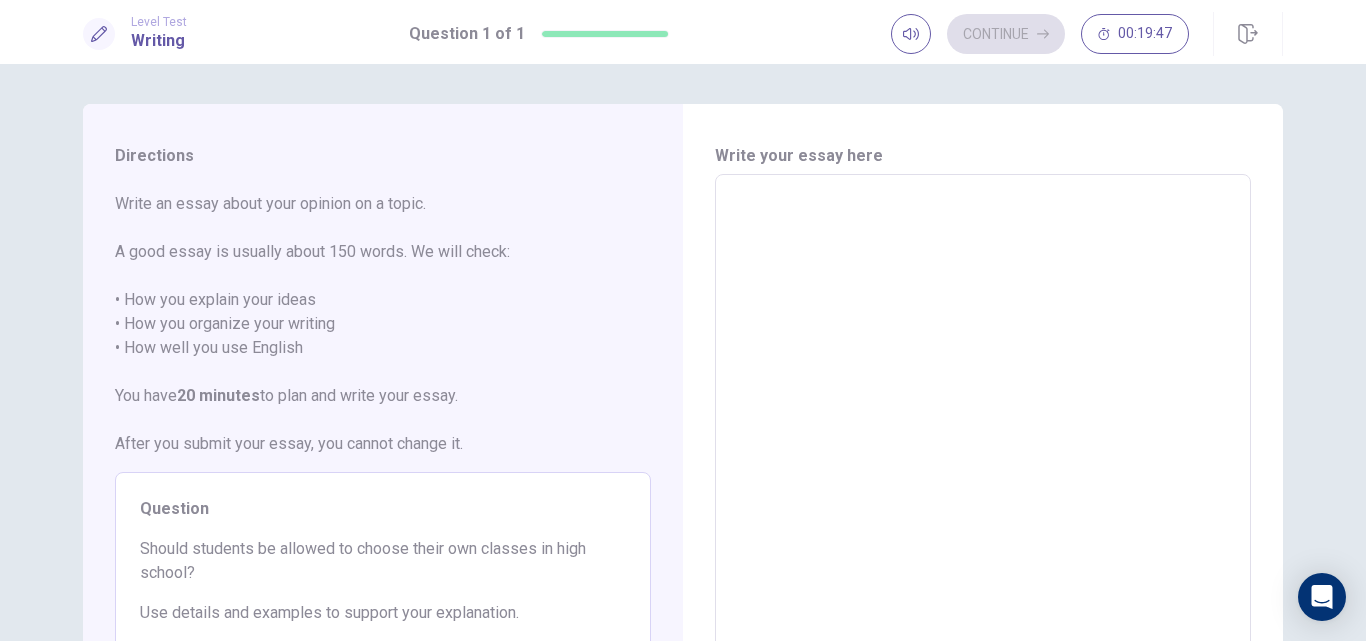 click at bounding box center [983, 451] 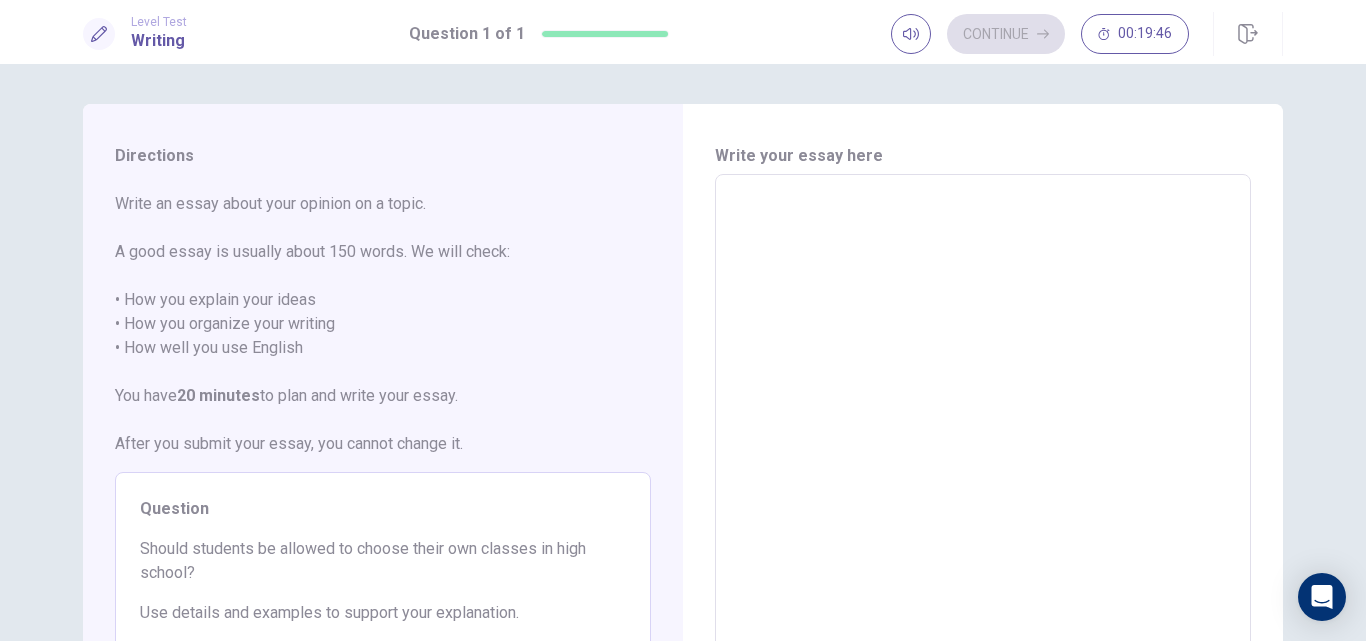 type on "*" 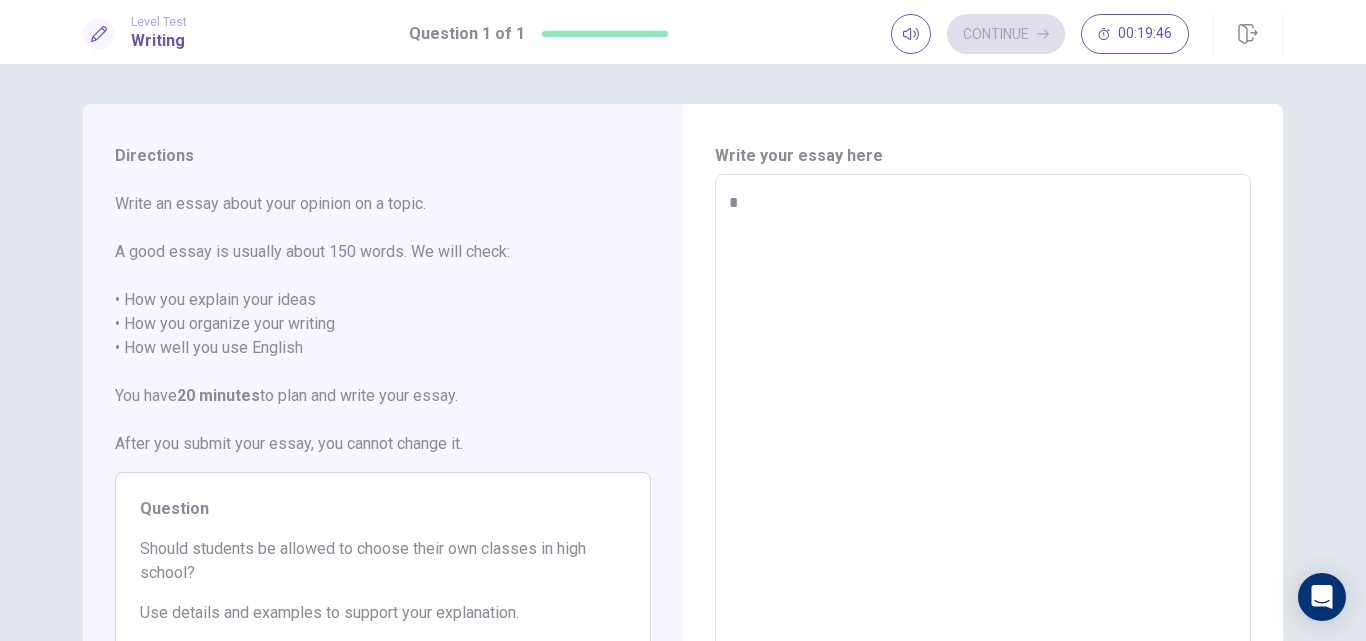 type on "*" 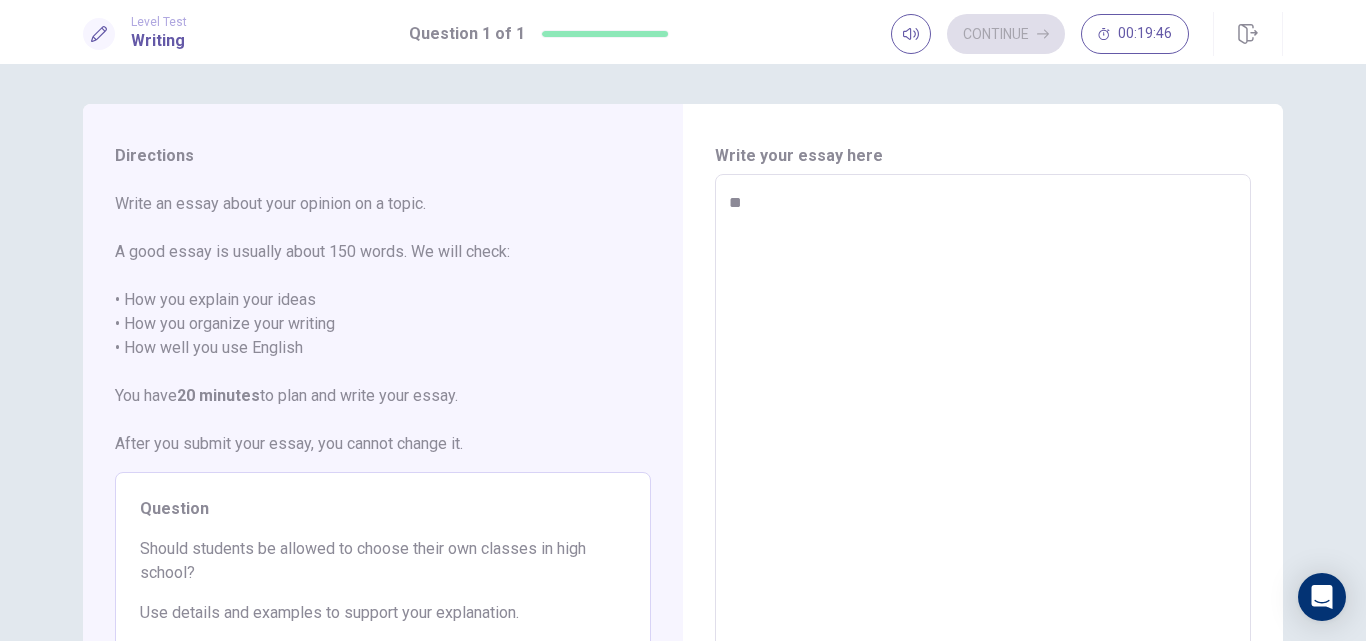 type on "*" 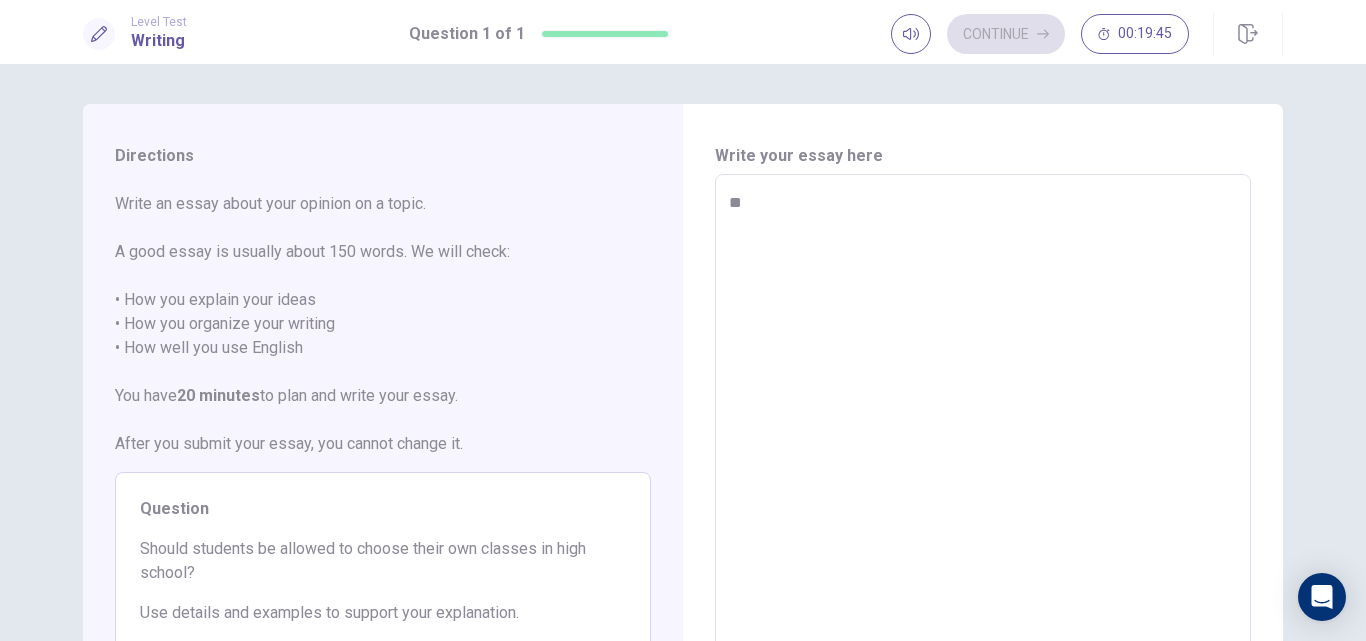 type on "***" 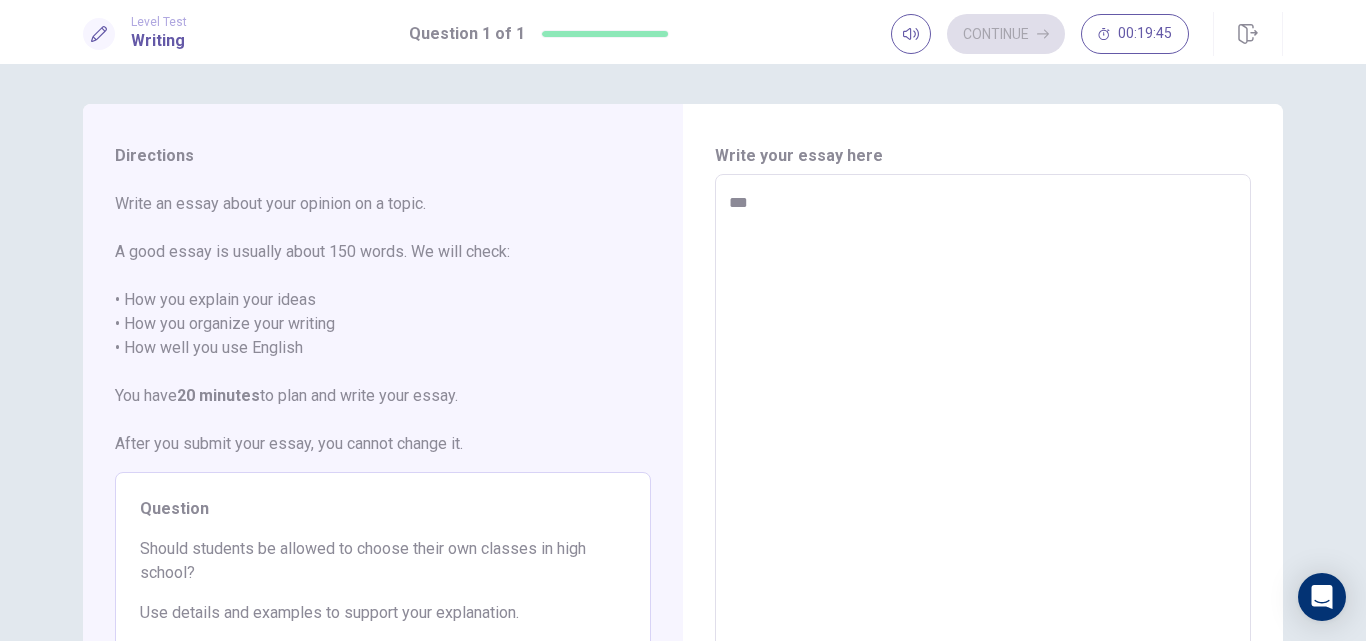 type on "*" 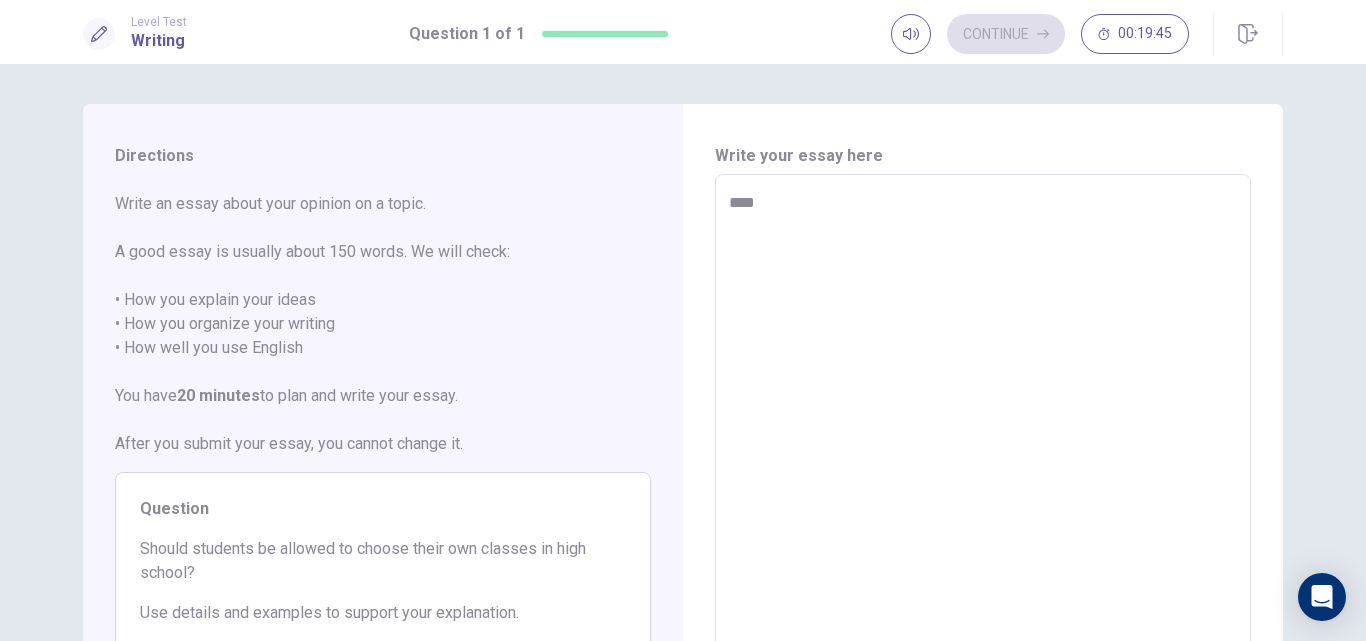 type on "*" 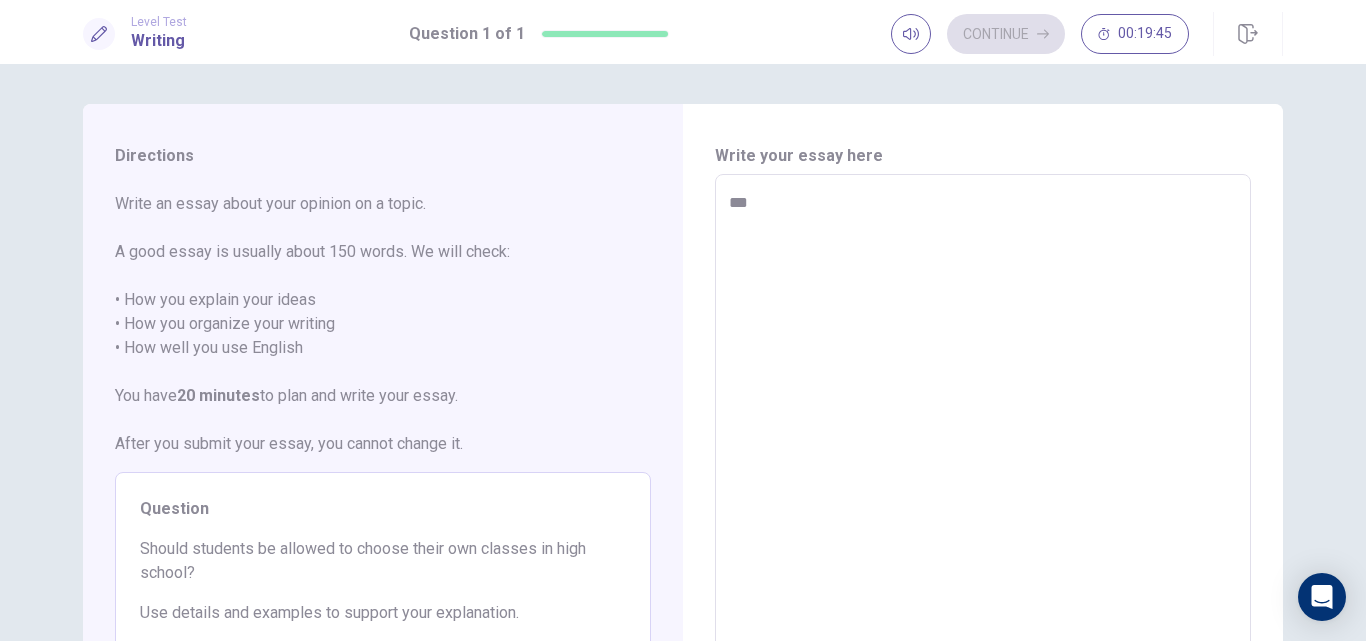 type on "*" 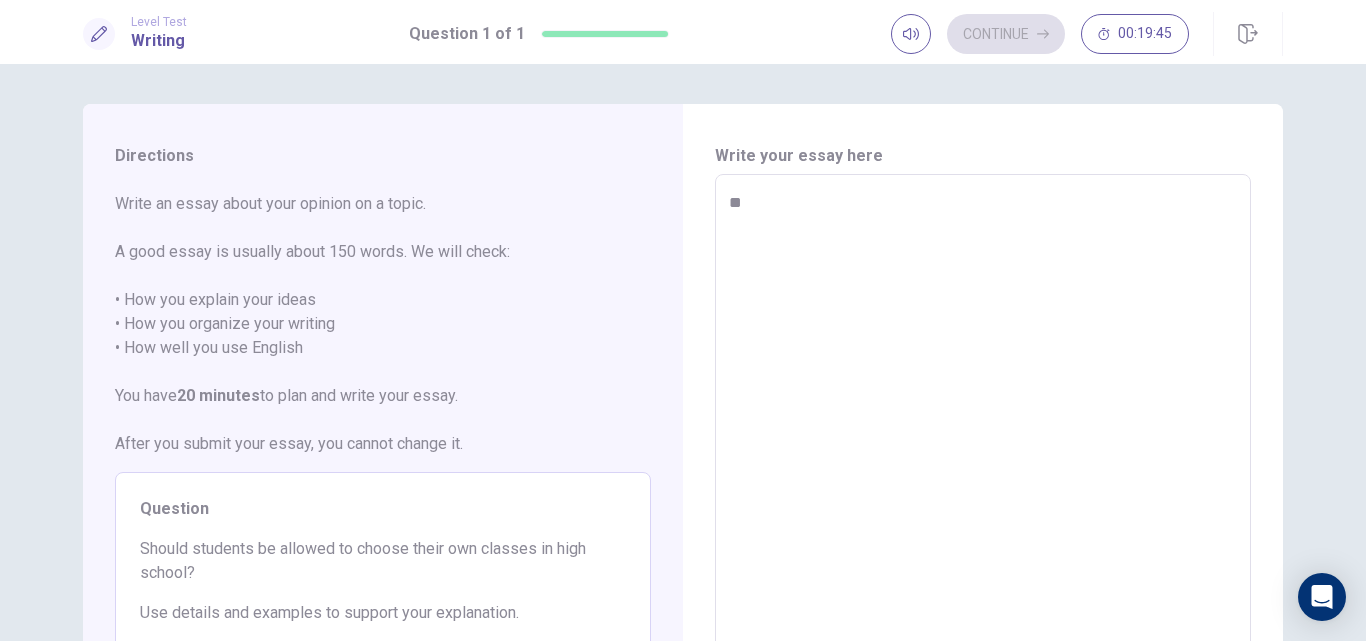 type on "*" 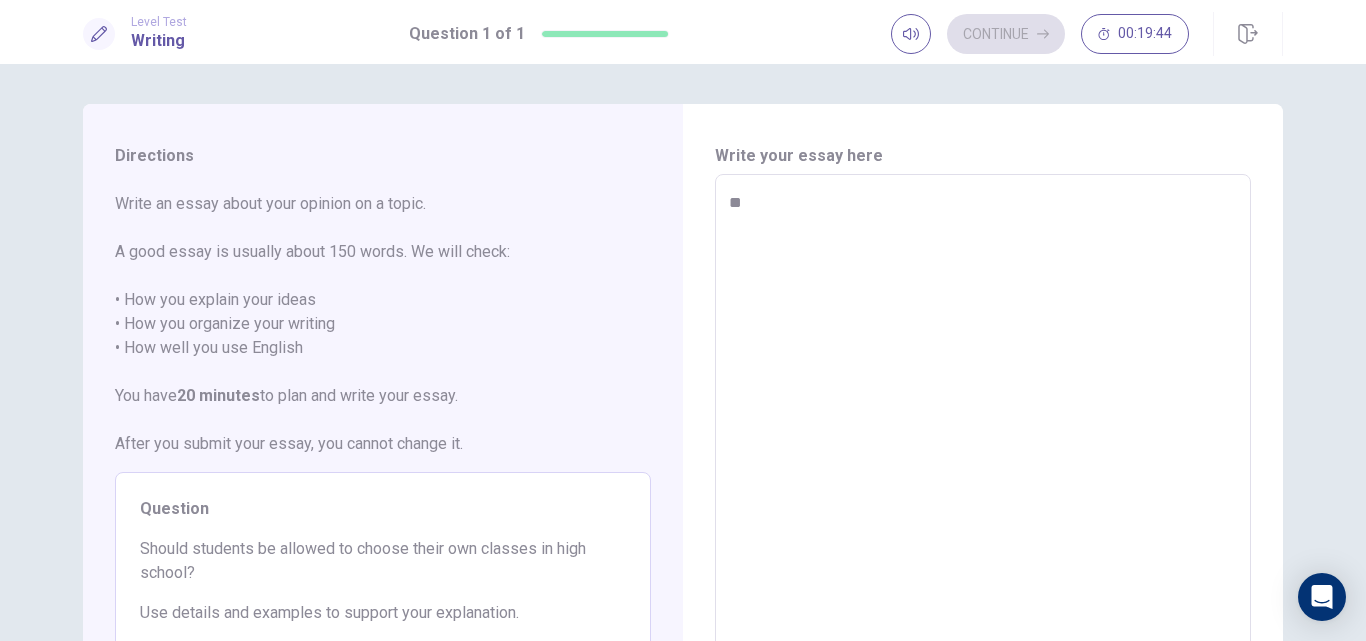 type on "***" 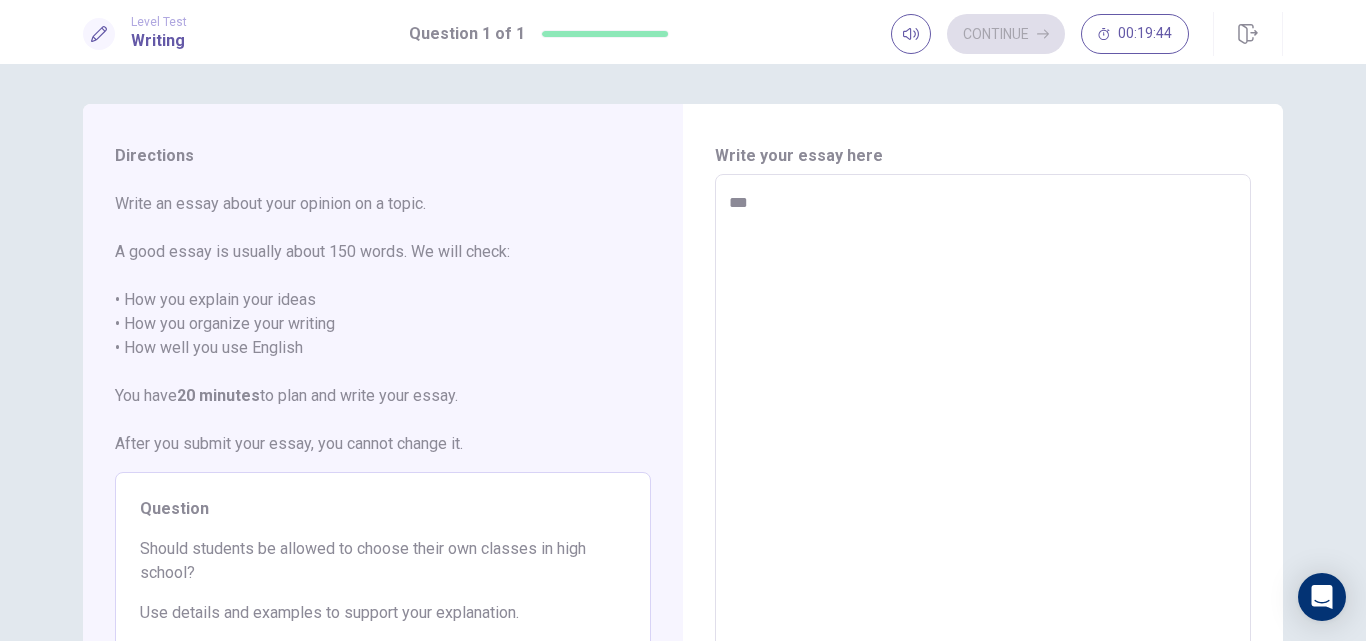 type on "*" 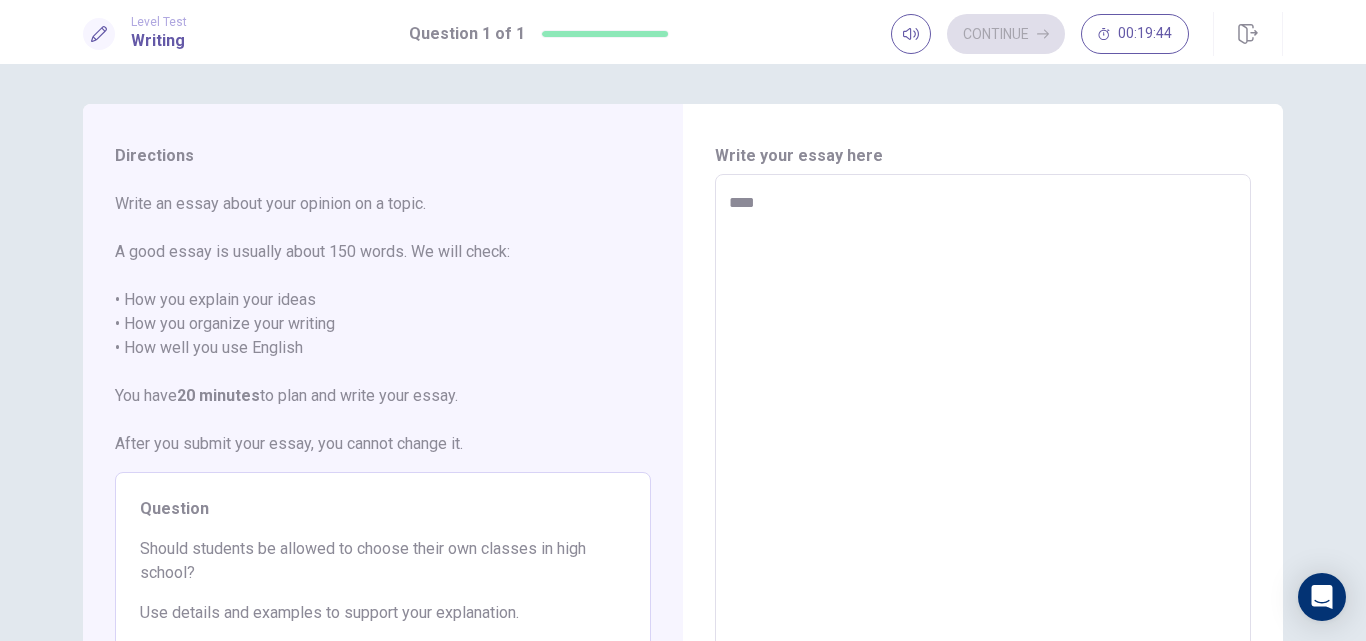 type on "*" 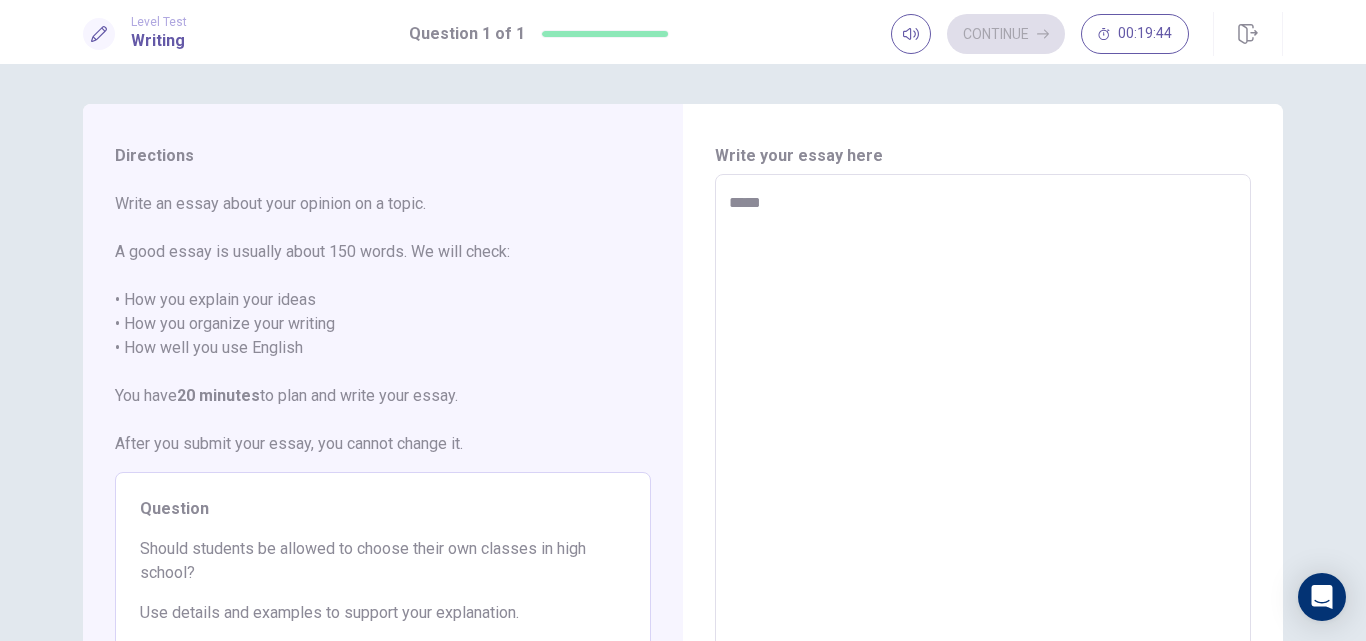 type on "*" 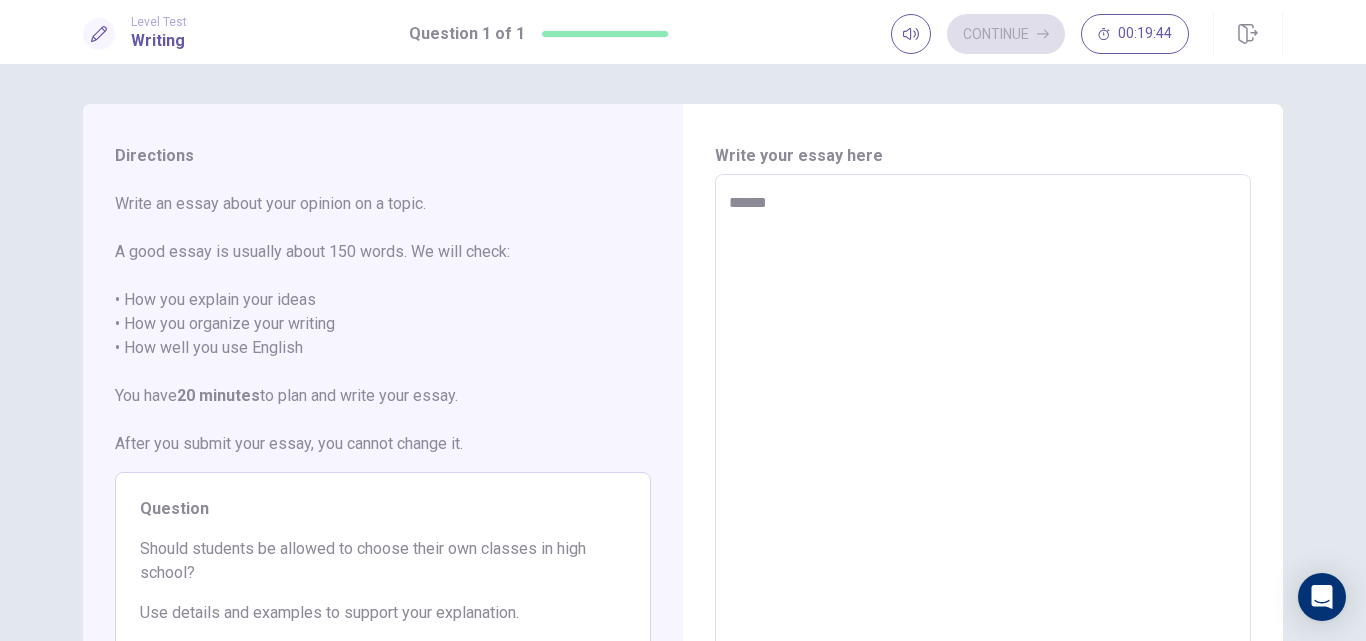 type on "*" 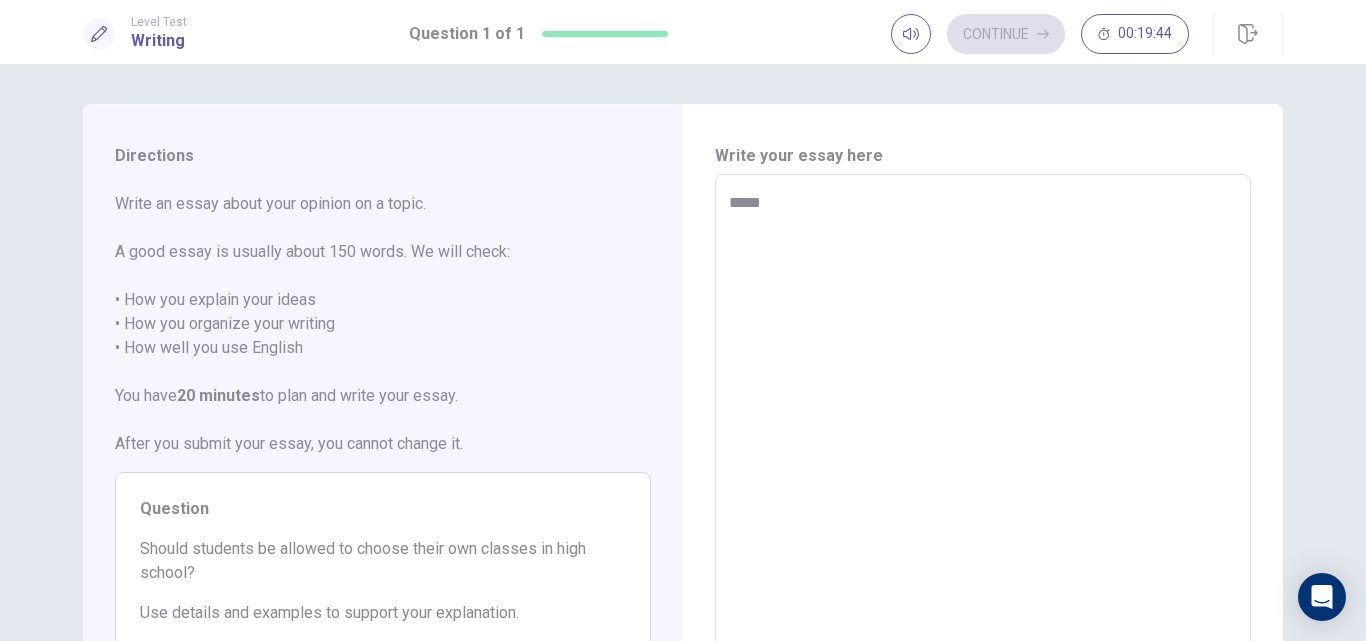 type on "*" 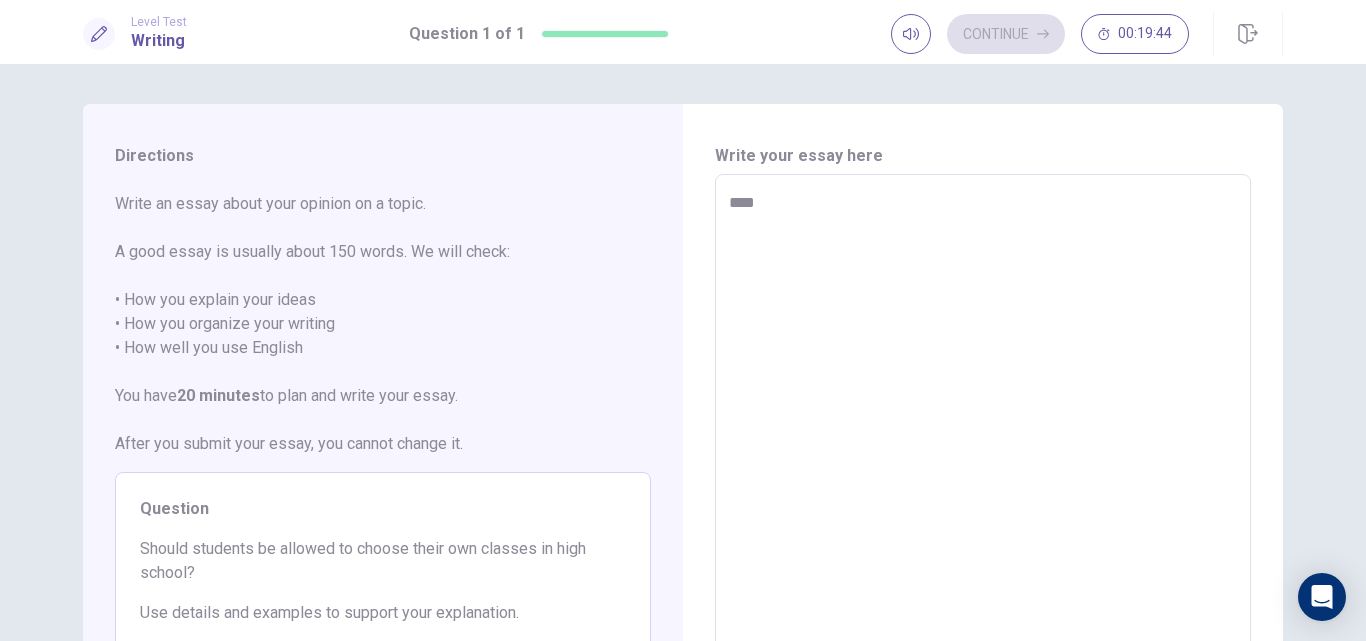 type on "***" 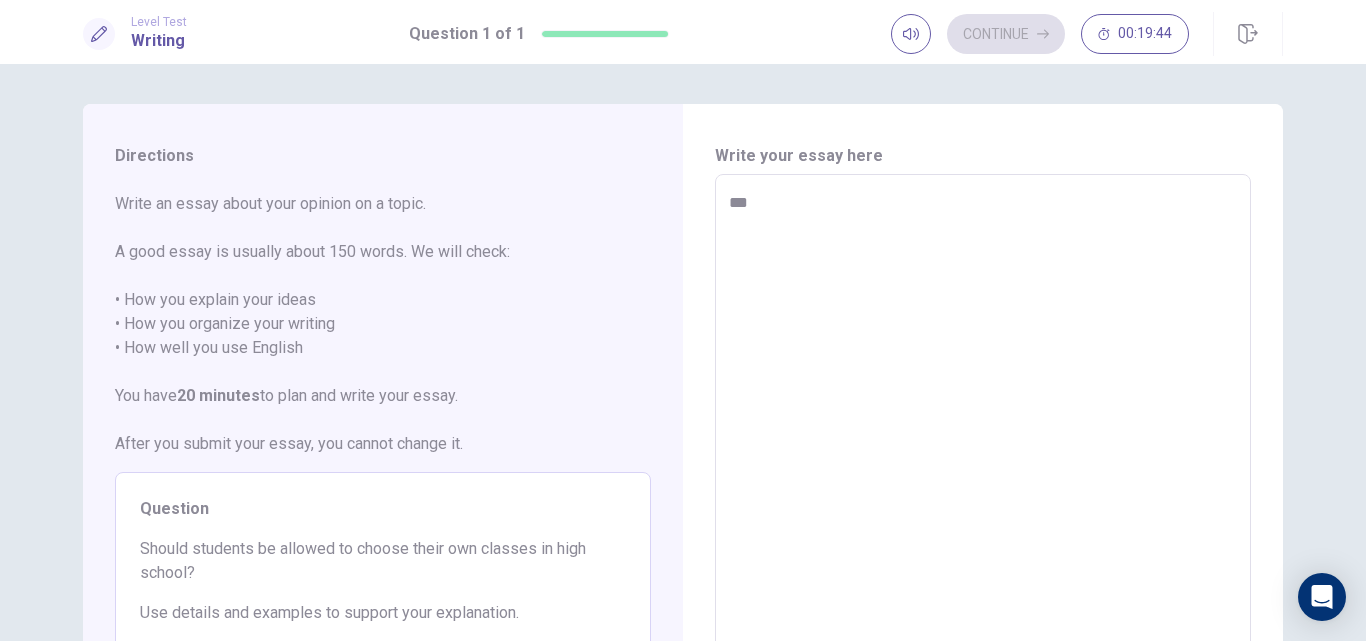 type on "*" 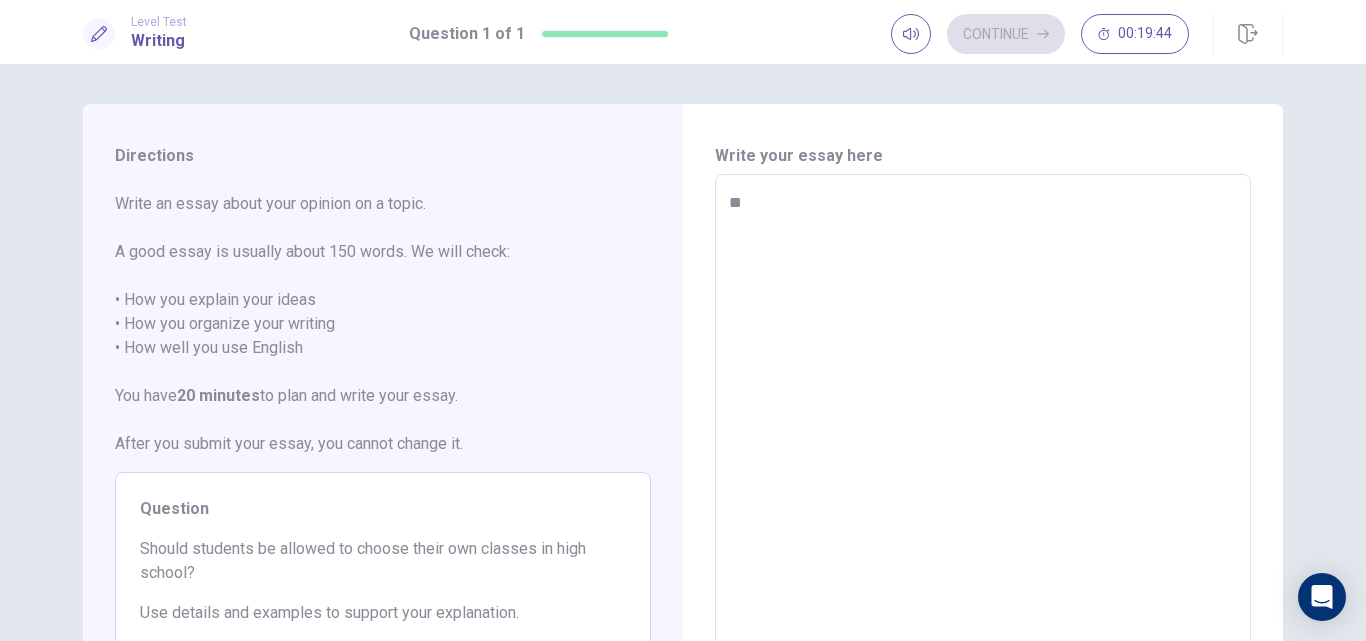 type on "*" 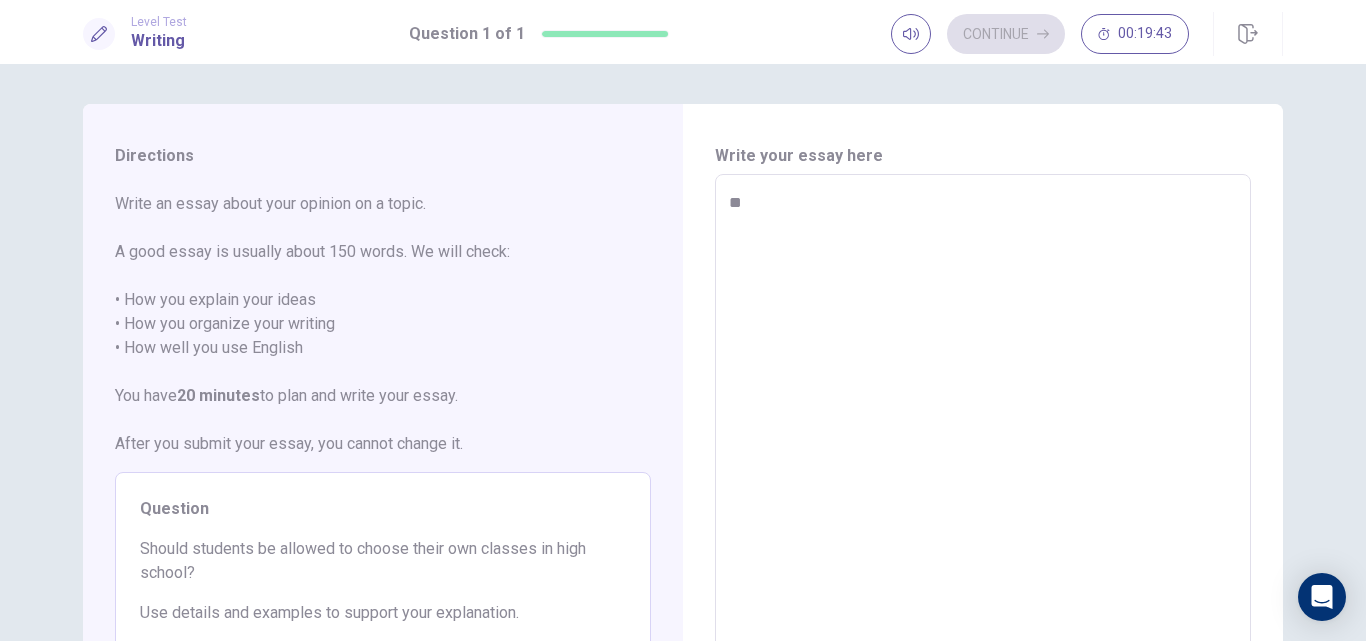 type on "*" 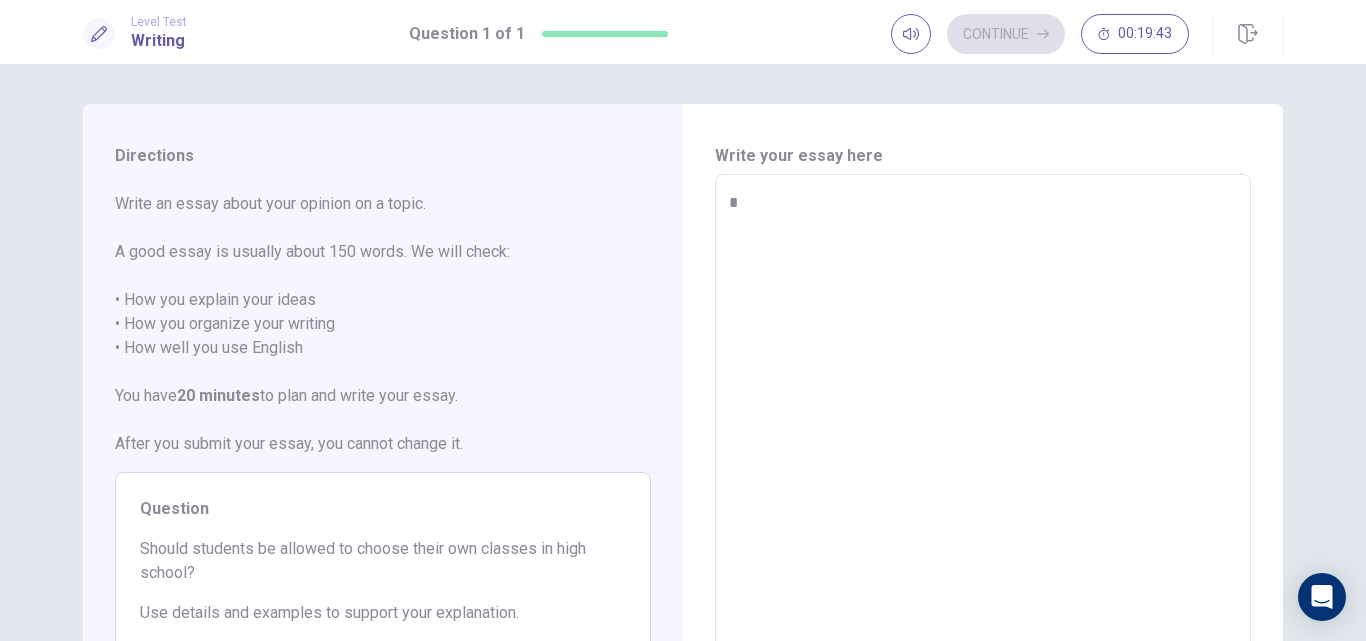 type on "*" 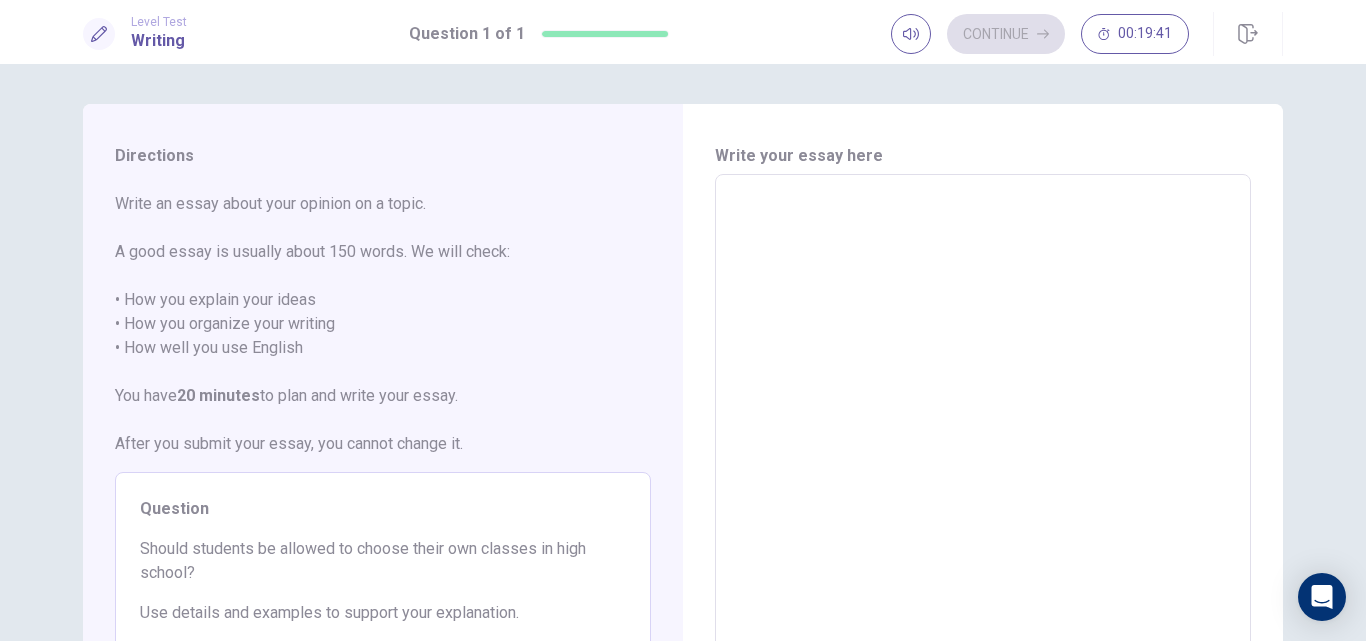 type on "*" 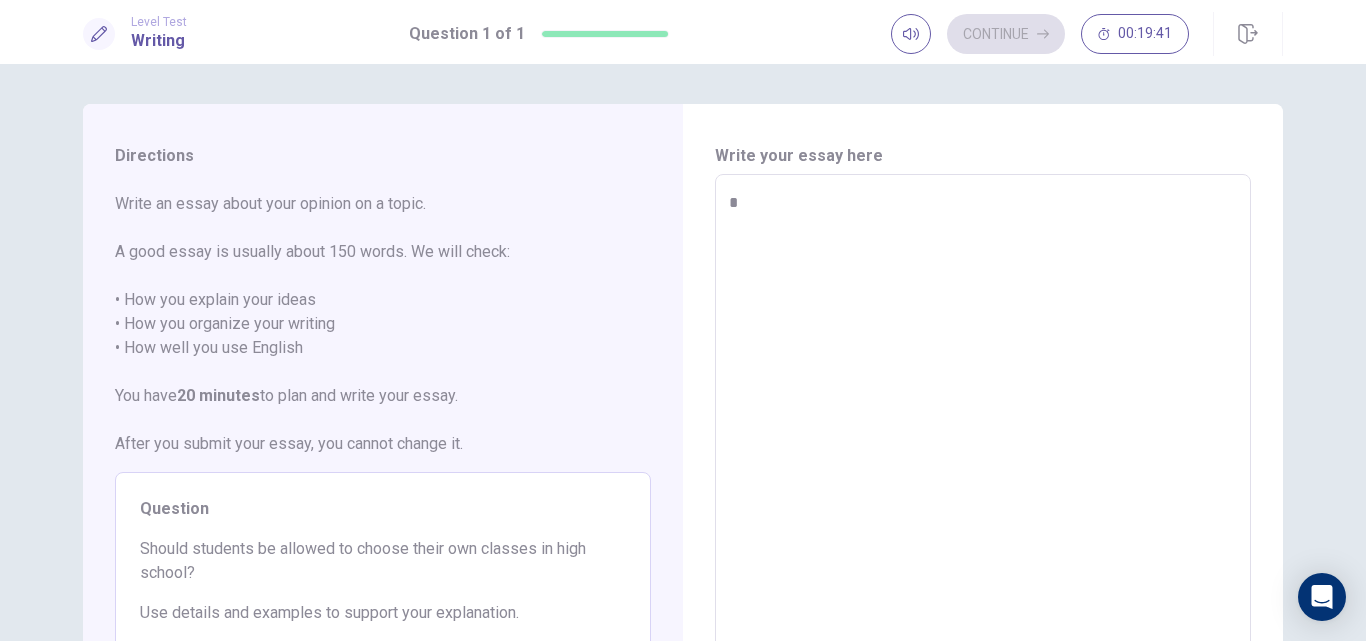 type on "*" 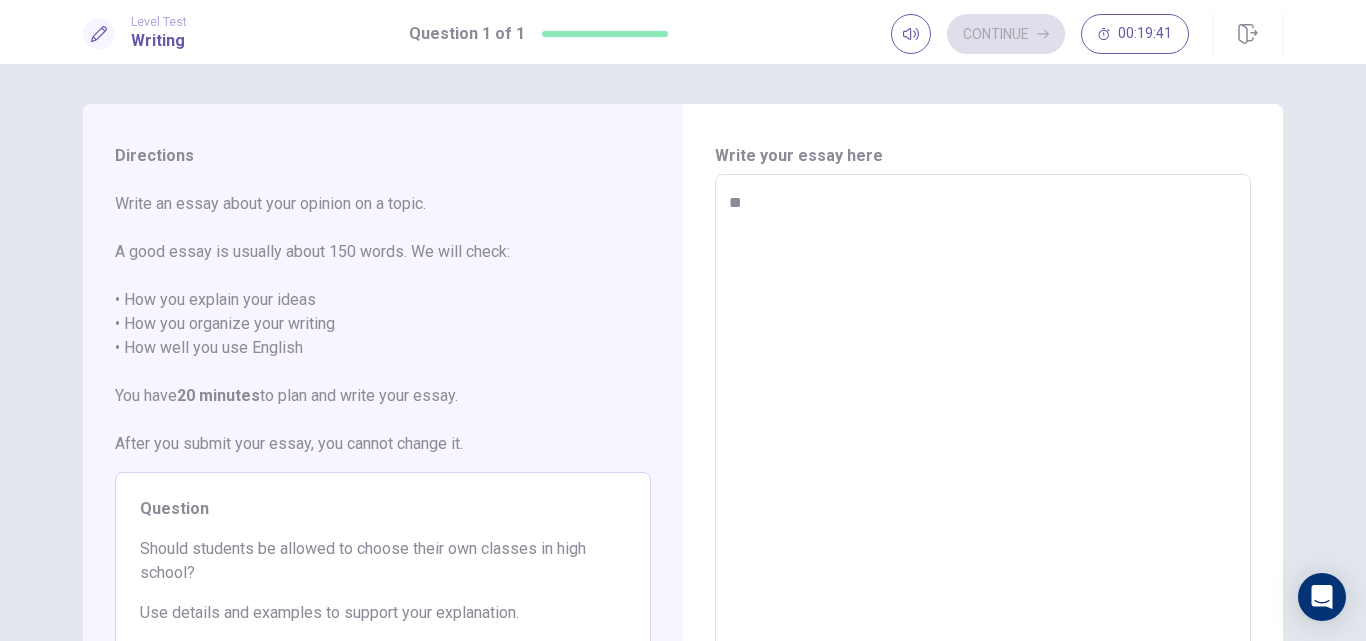 type on "*" 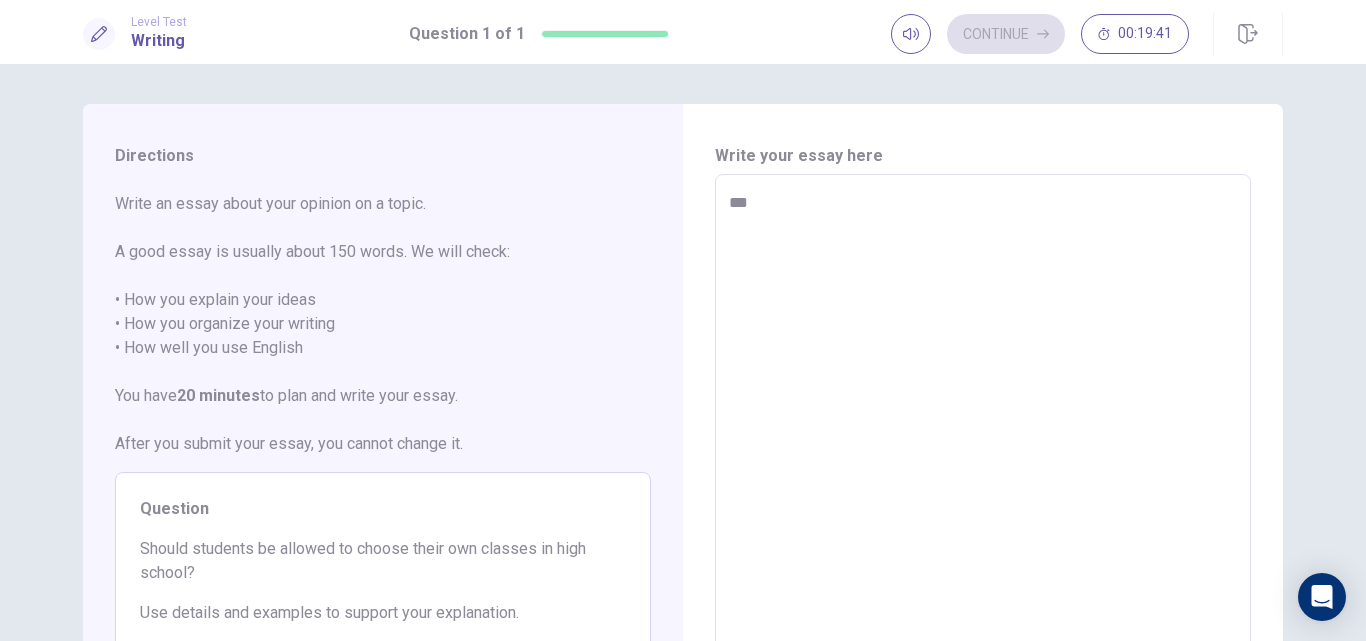 type on "*" 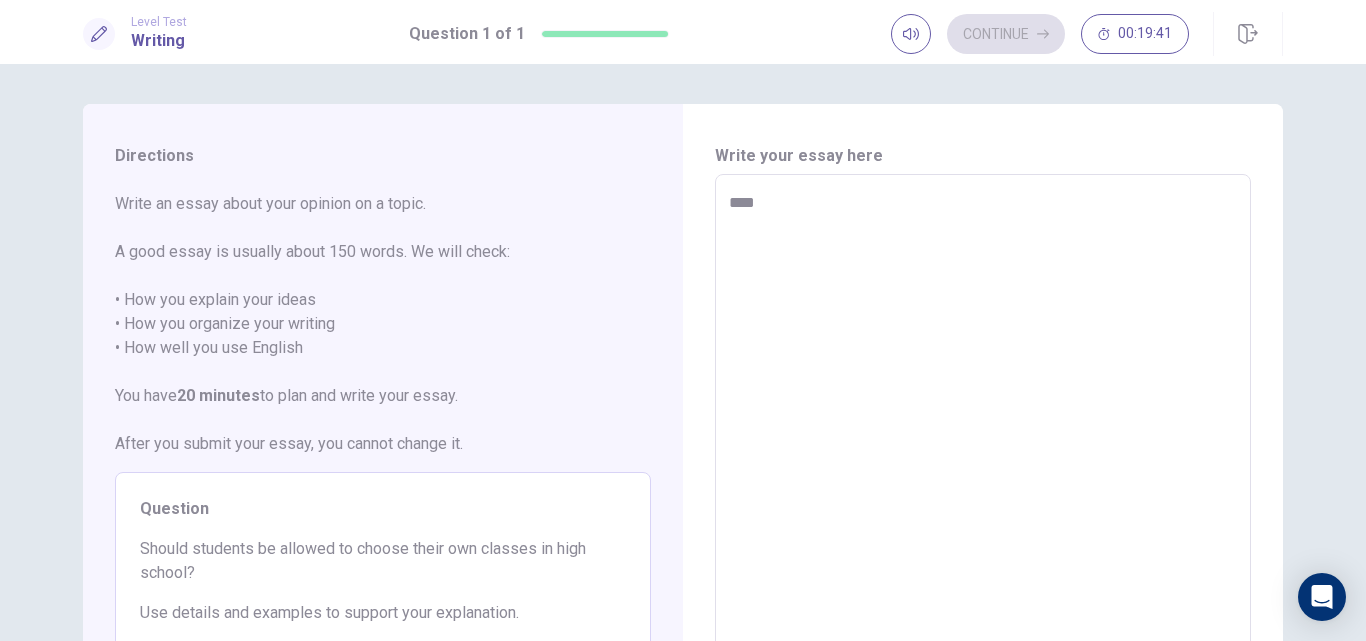 type on "*" 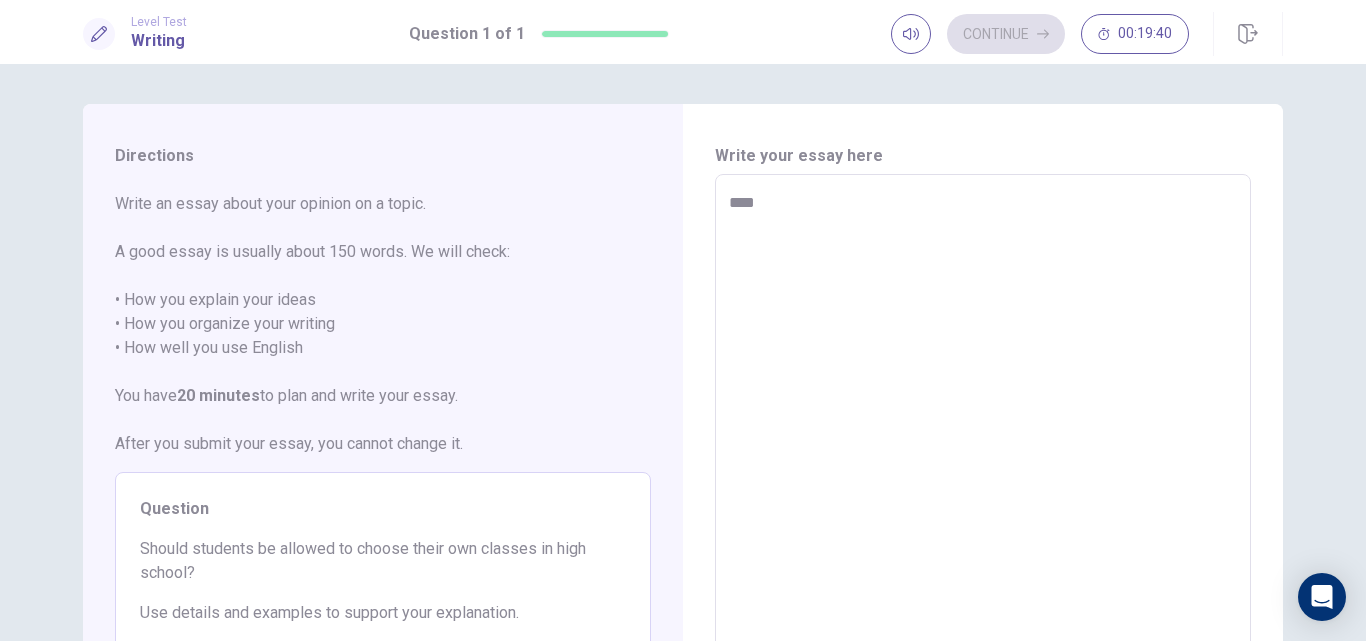 type on "*****" 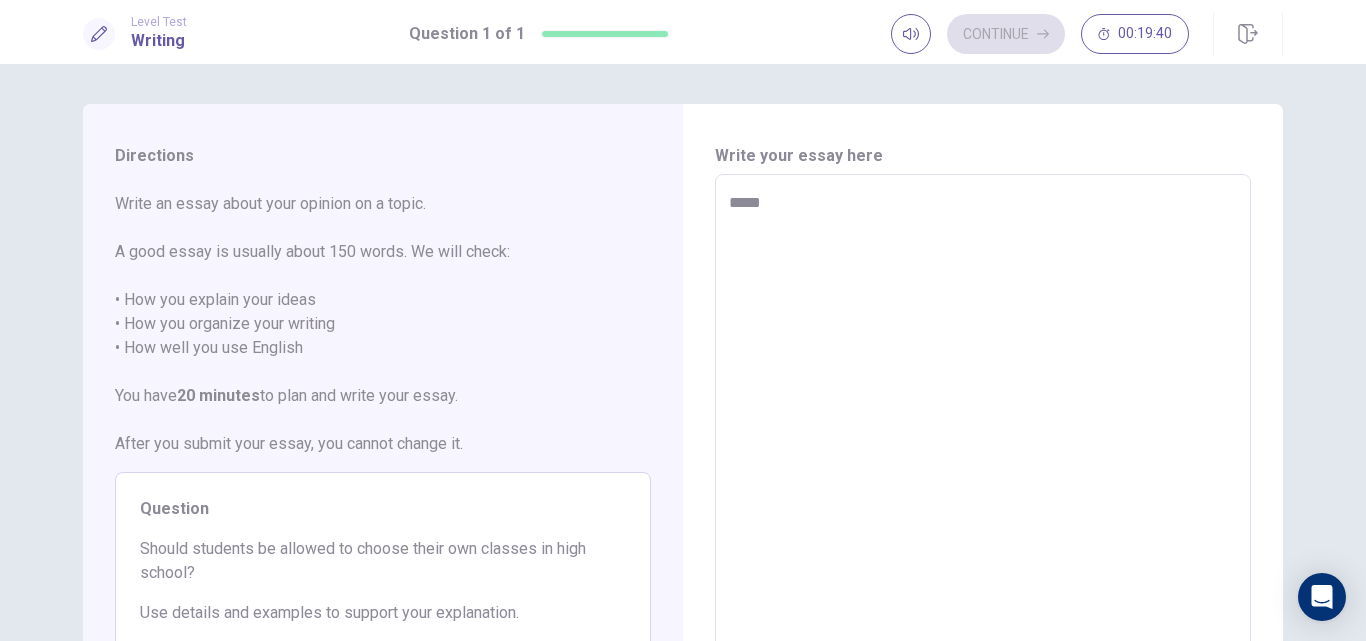 type on "*" 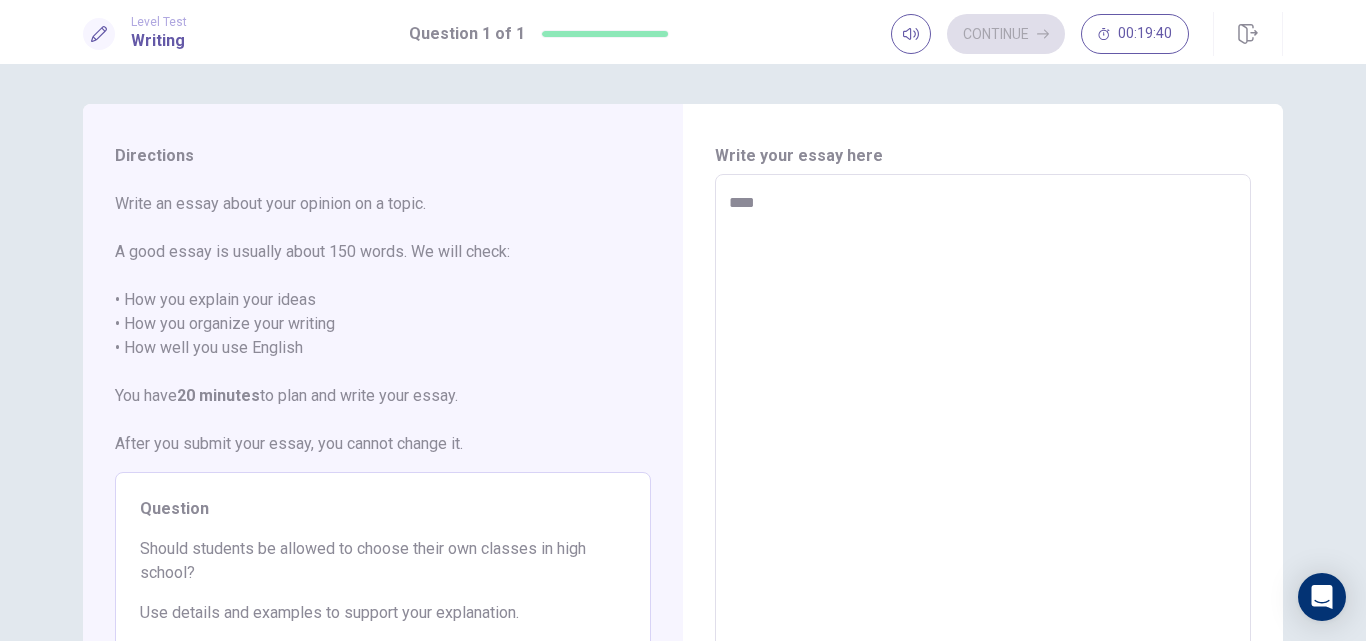 type on "*" 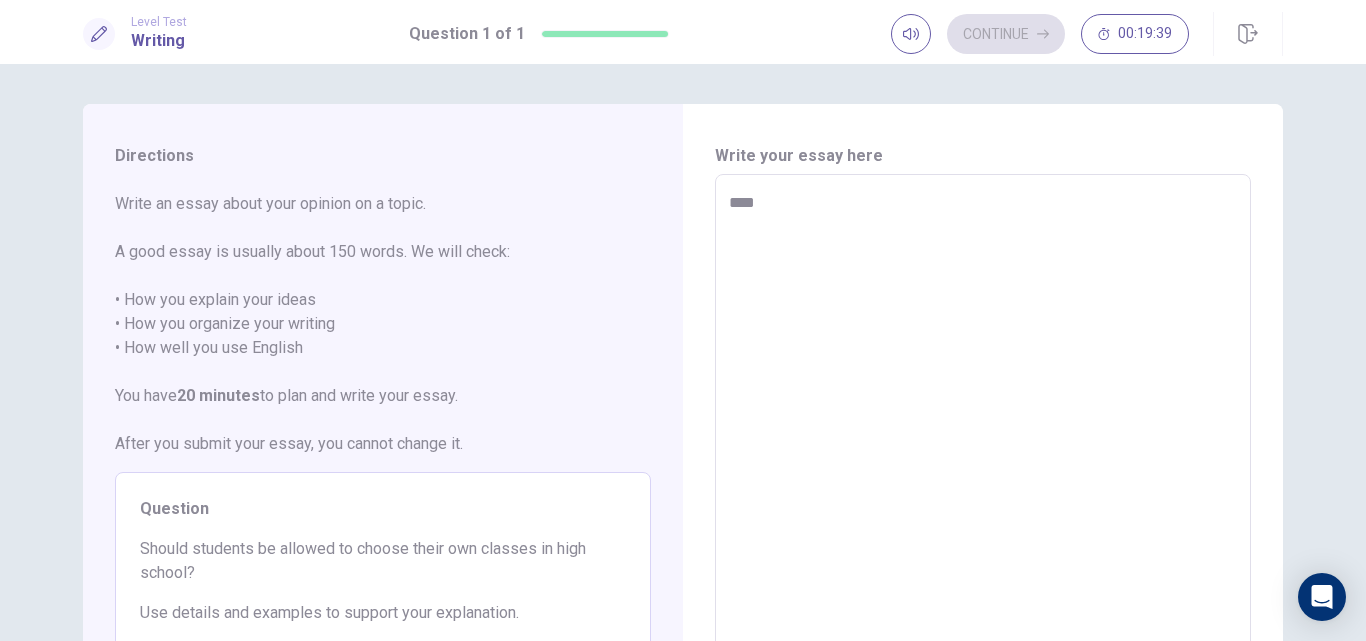 type on "*****" 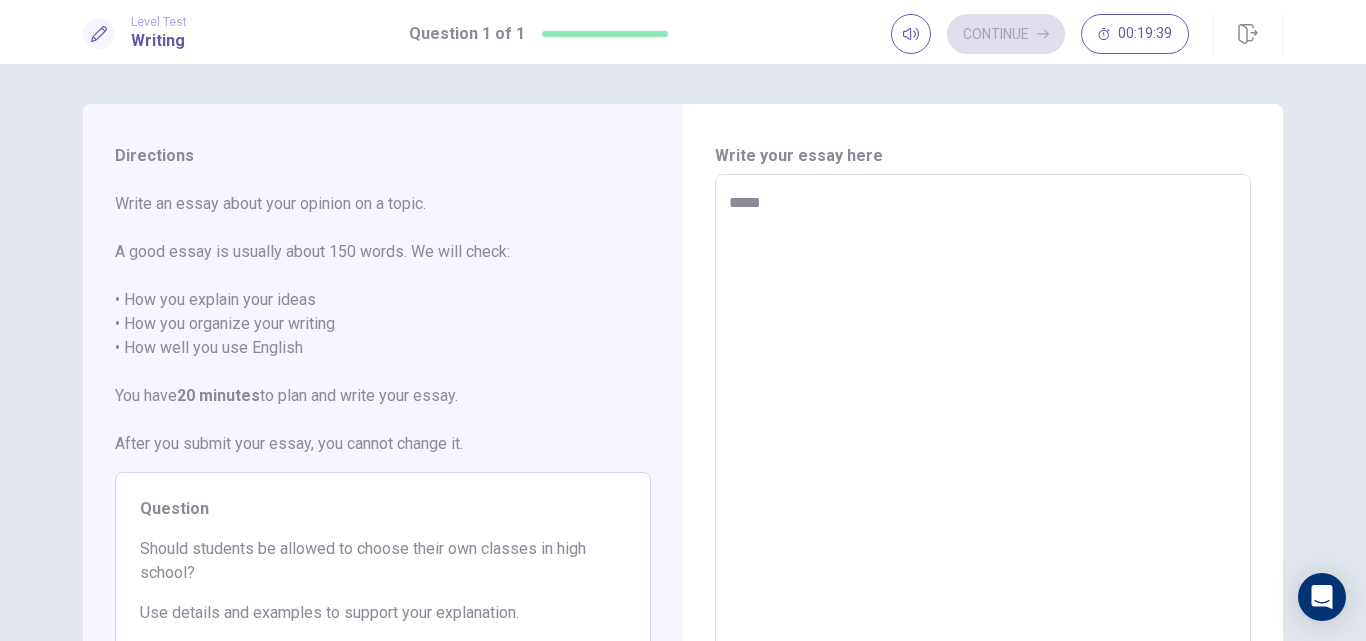 type on "*" 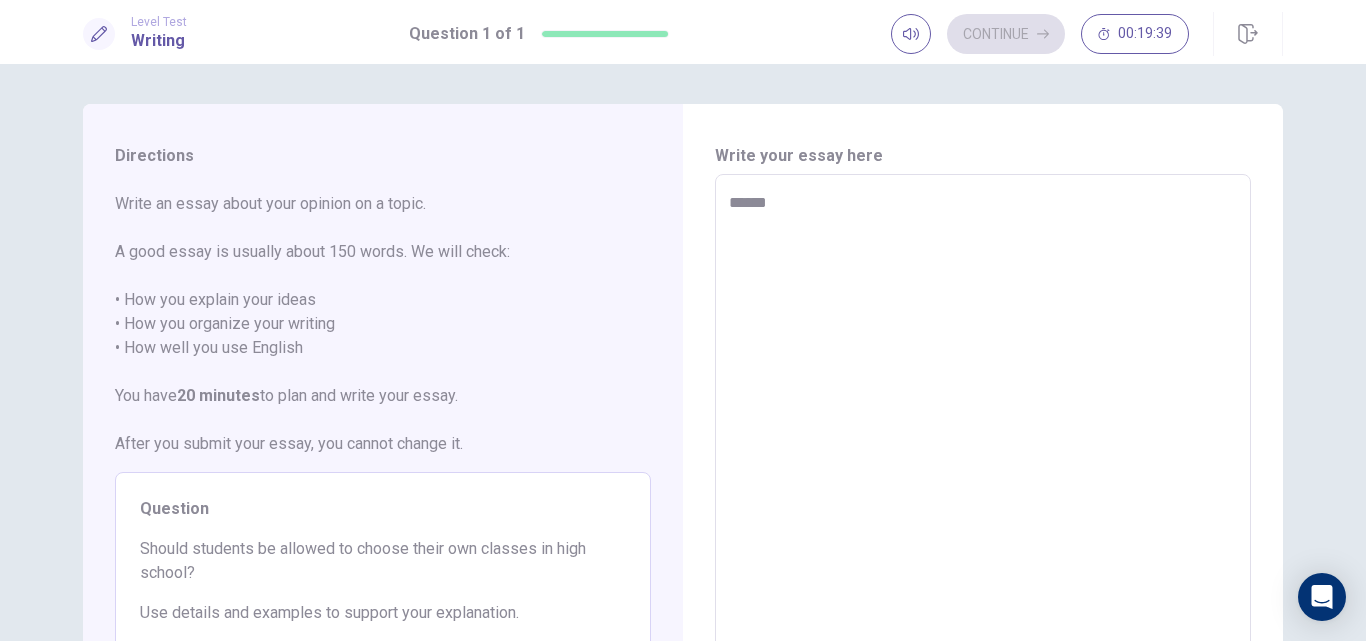type on "*" 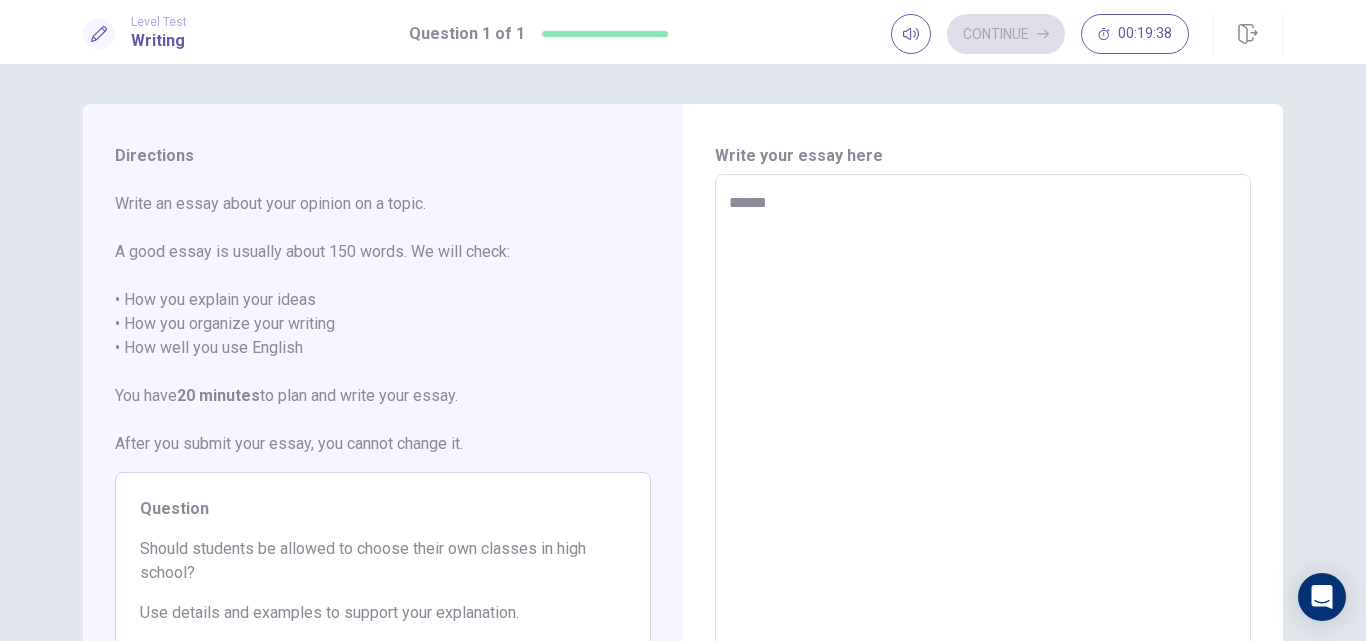 type on "*****" 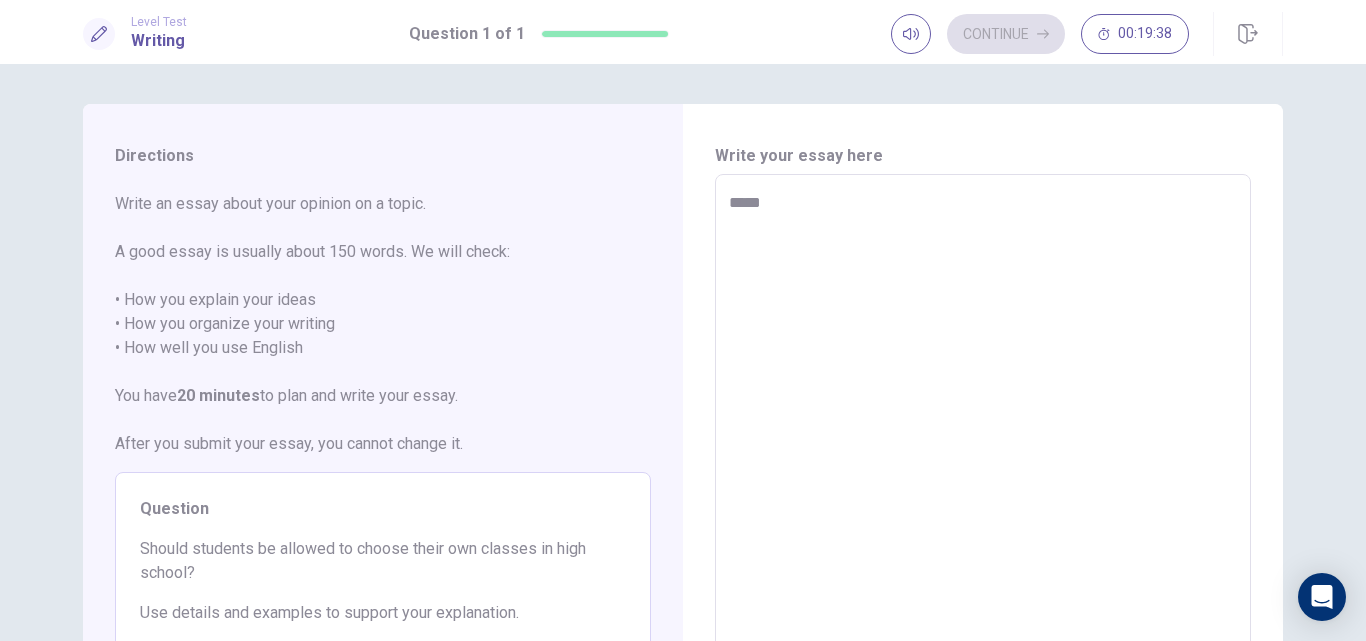 type on "*" 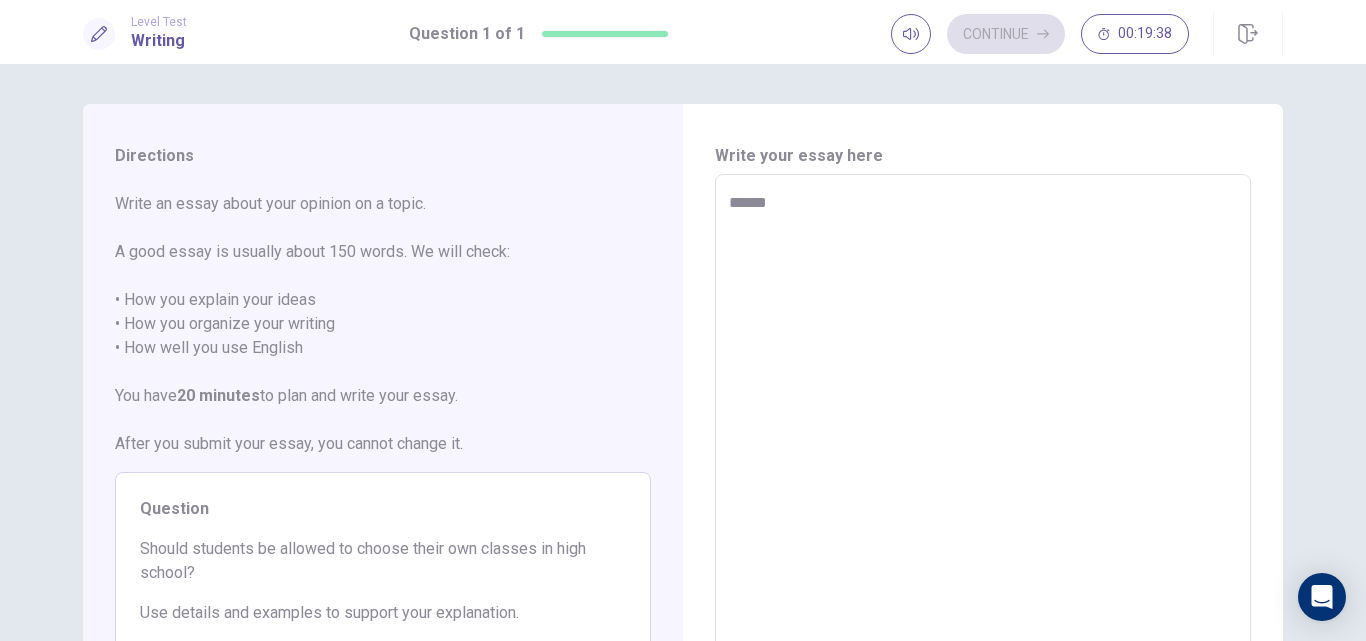 type on "*" 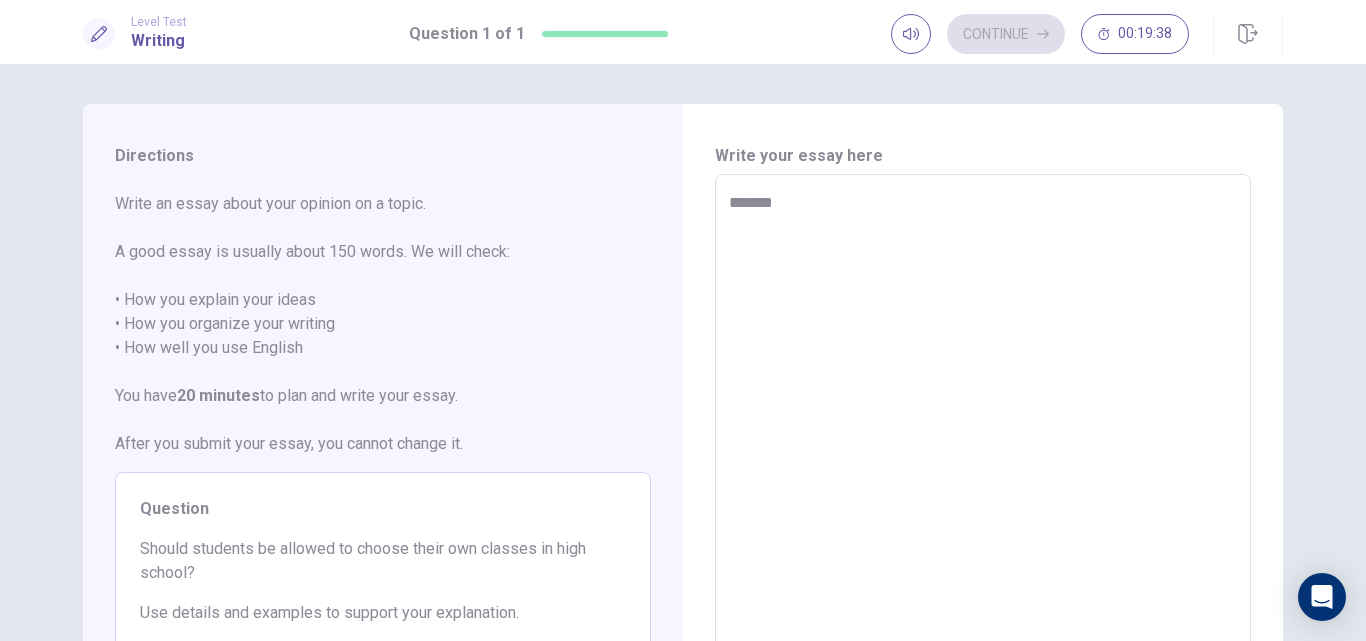 type on "*" 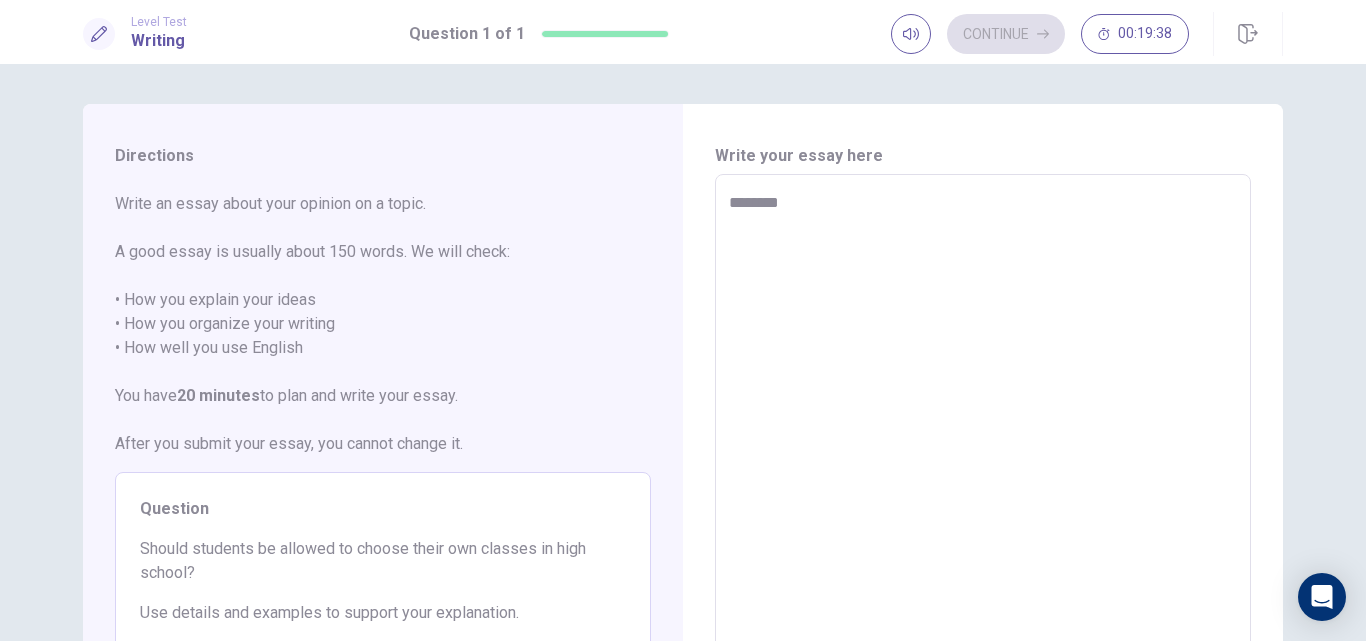 type on "*" 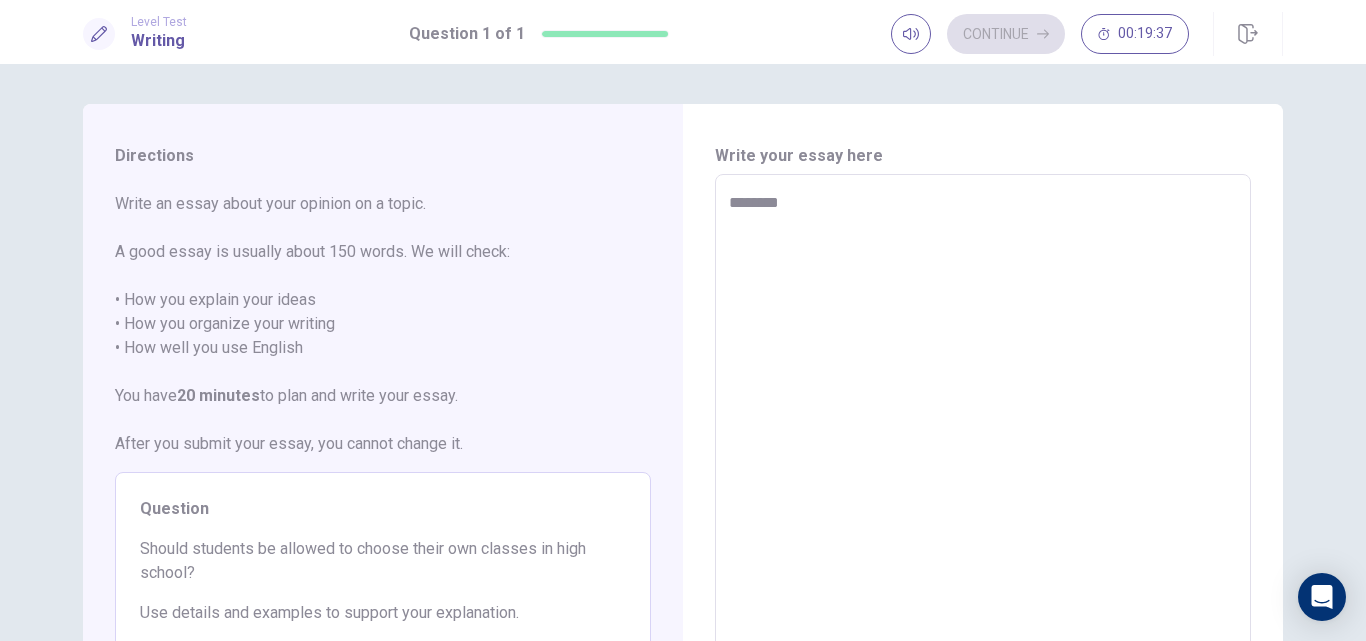 type on "*******" 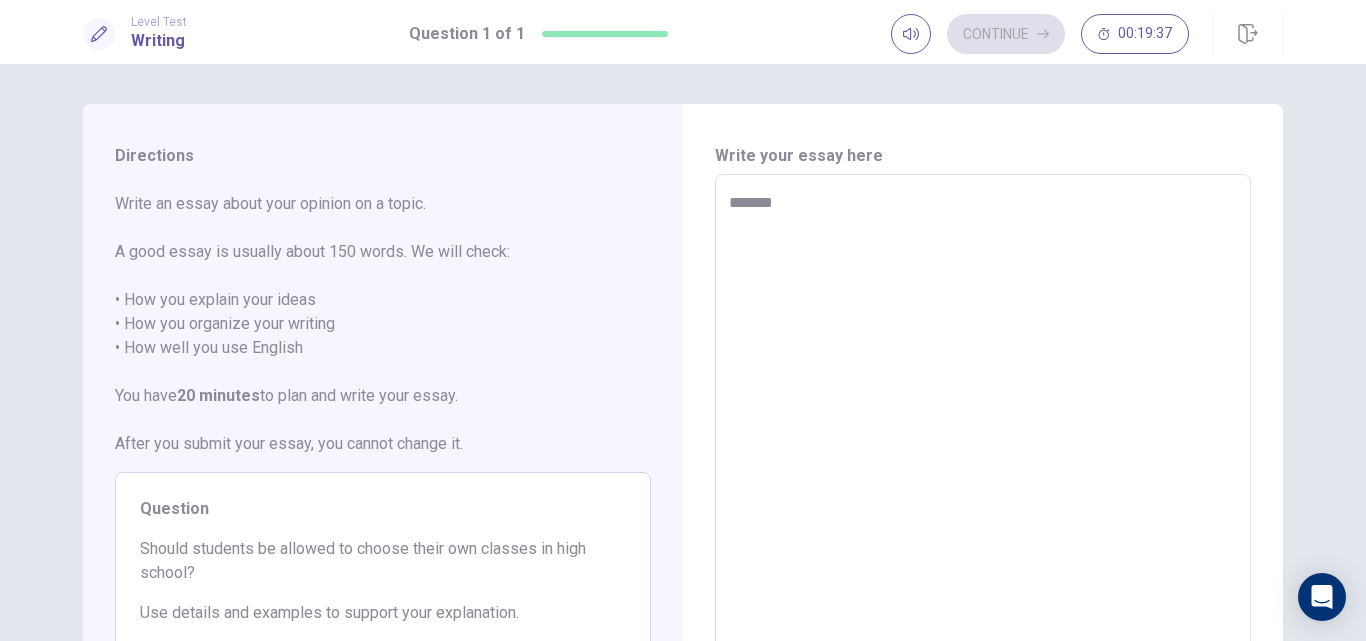type on "*" 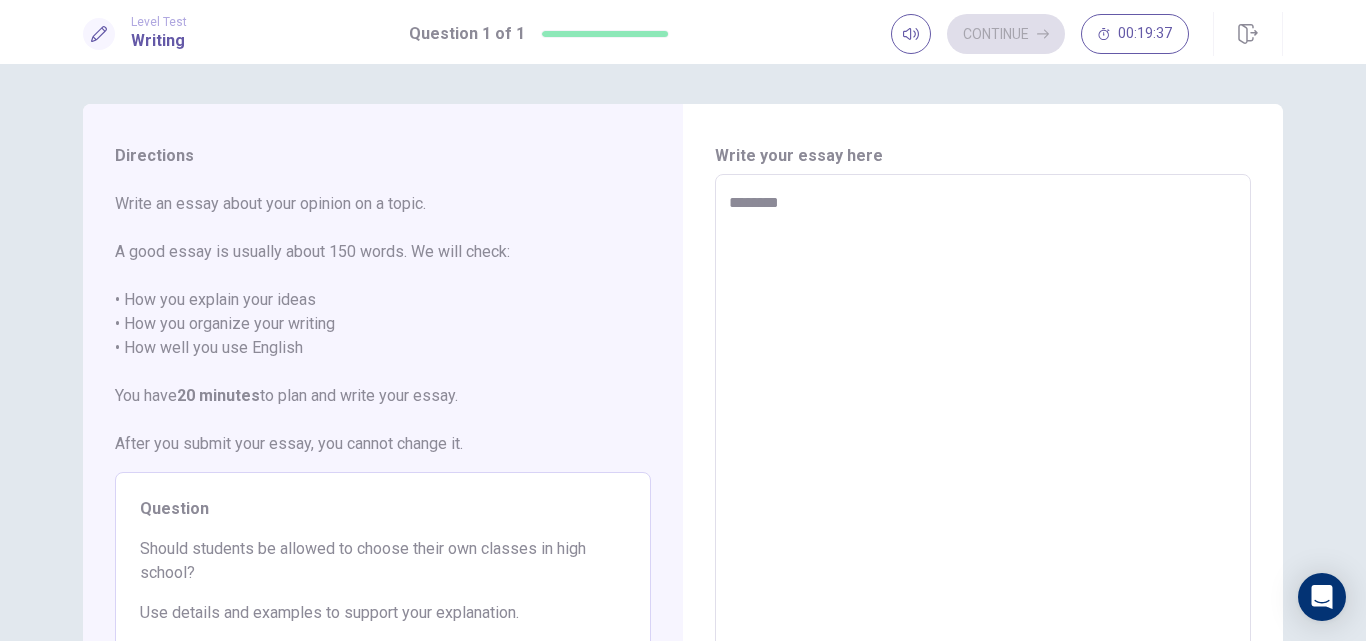 type on "*" 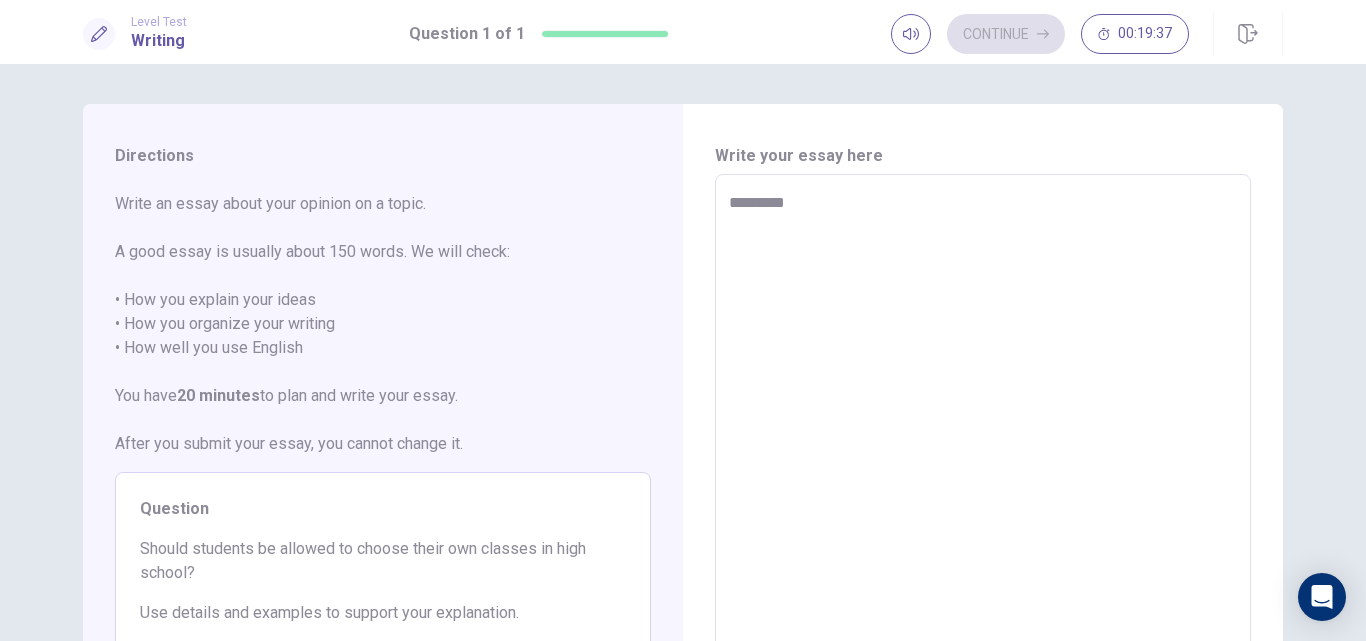 type on "*" 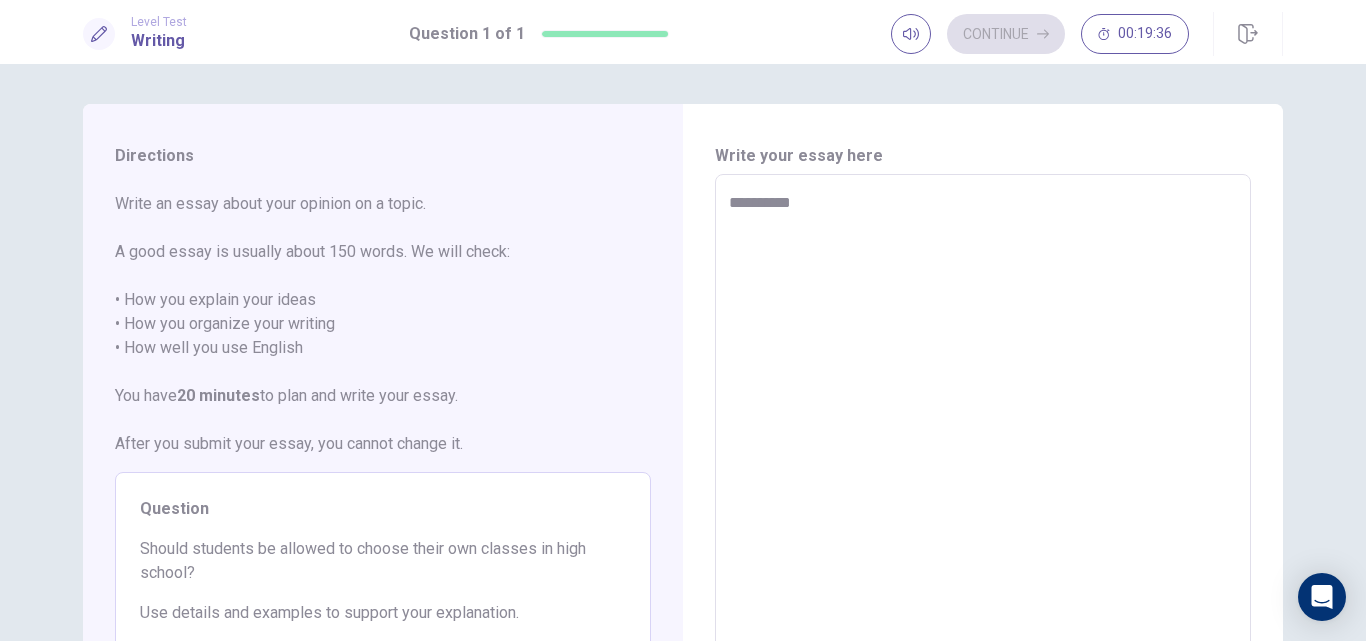 type on "**********" 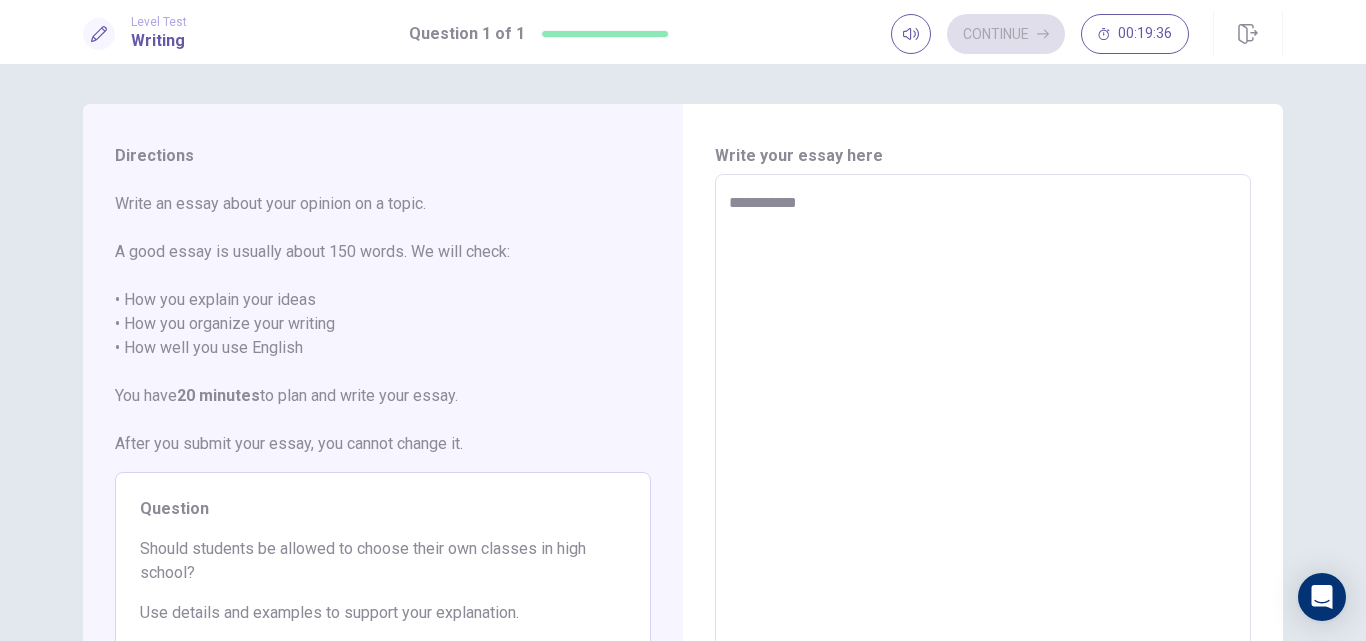 type on "**********" 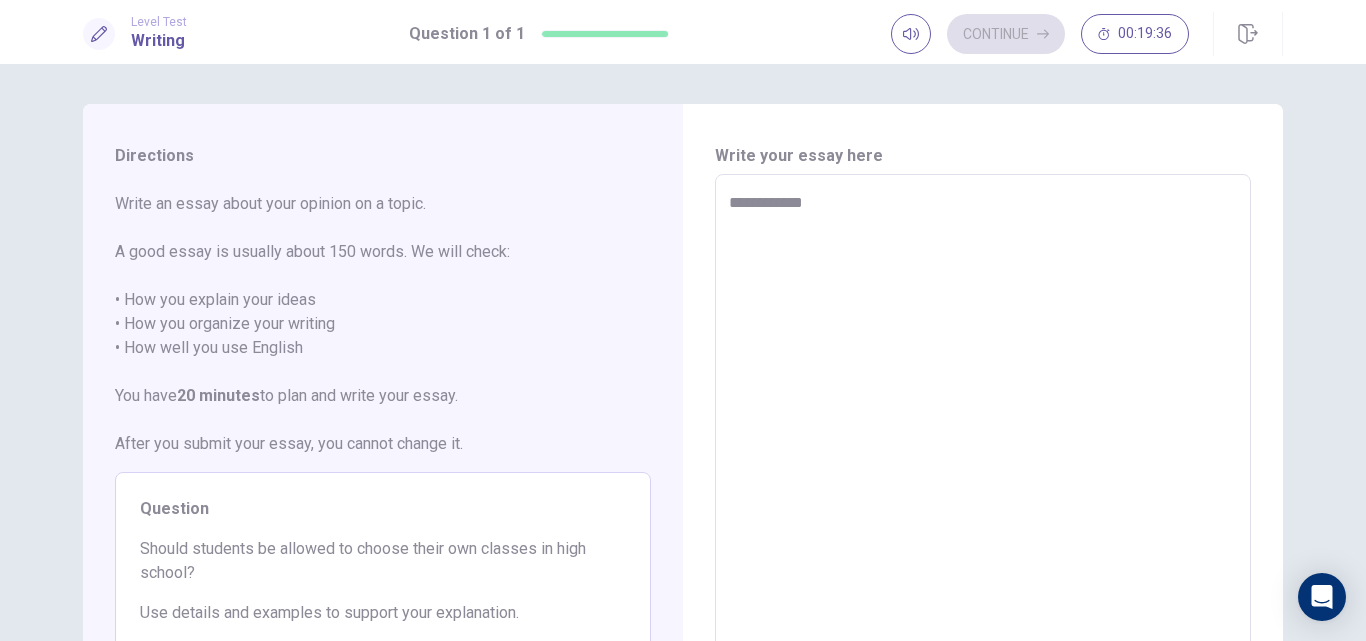 type on "*" 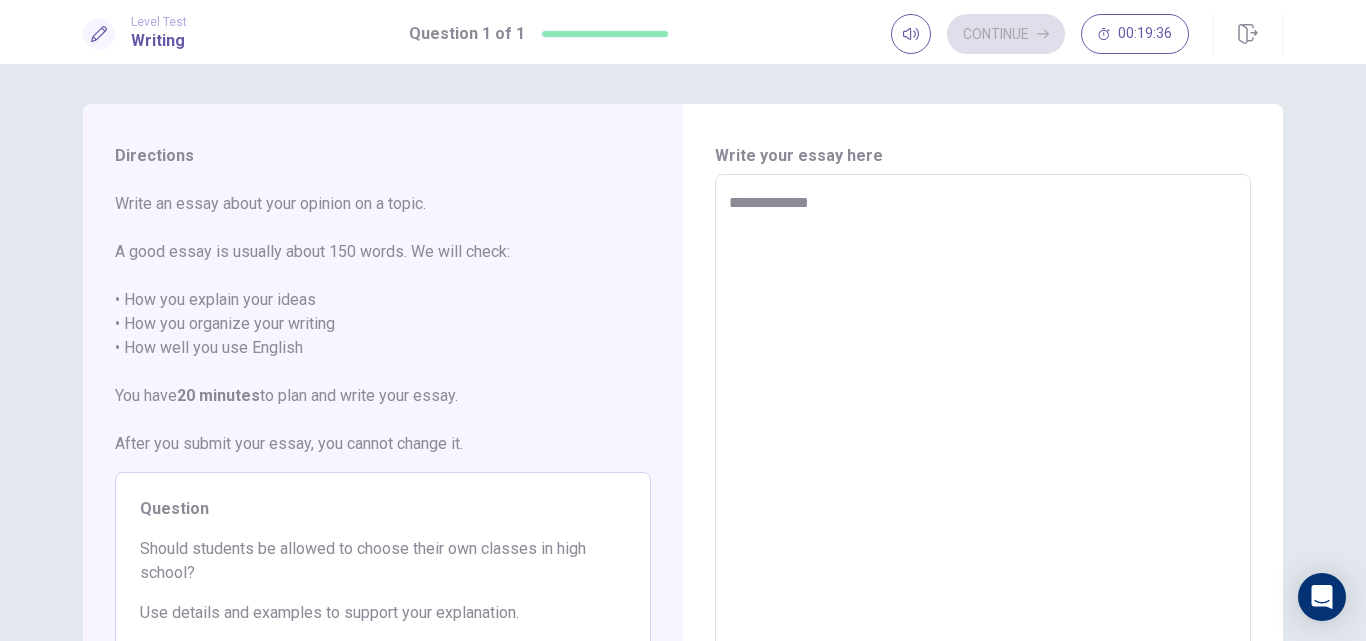 type on "*" 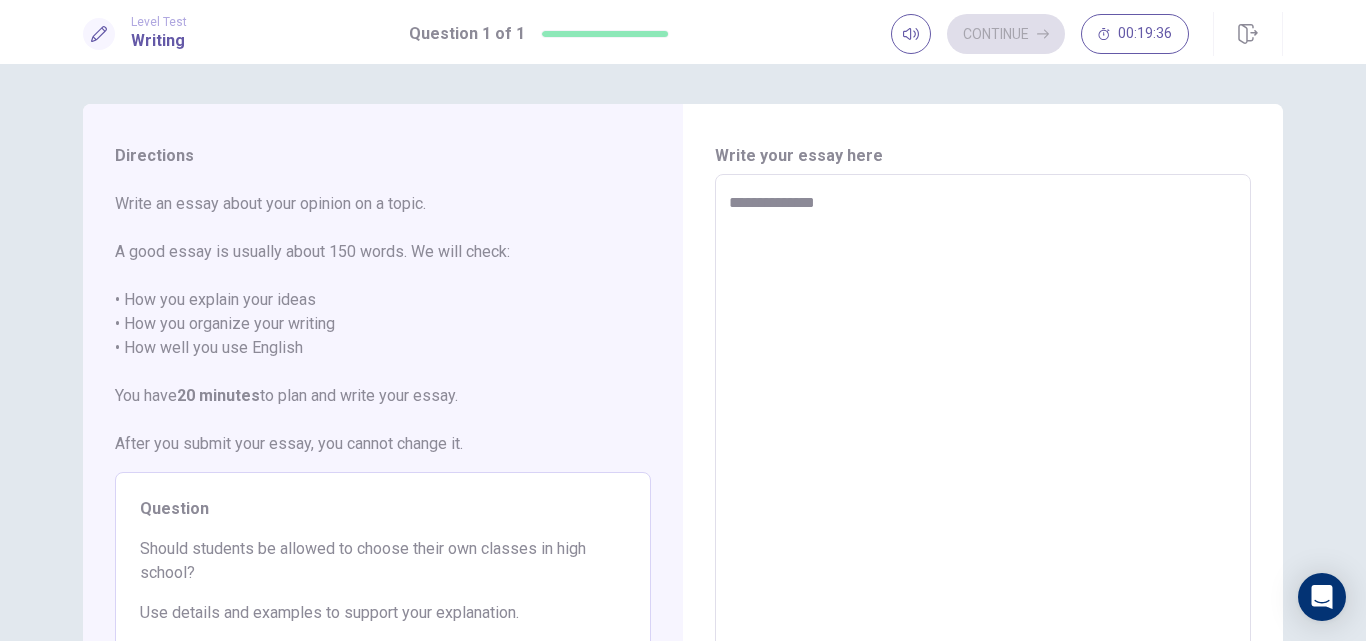 type on "**********" 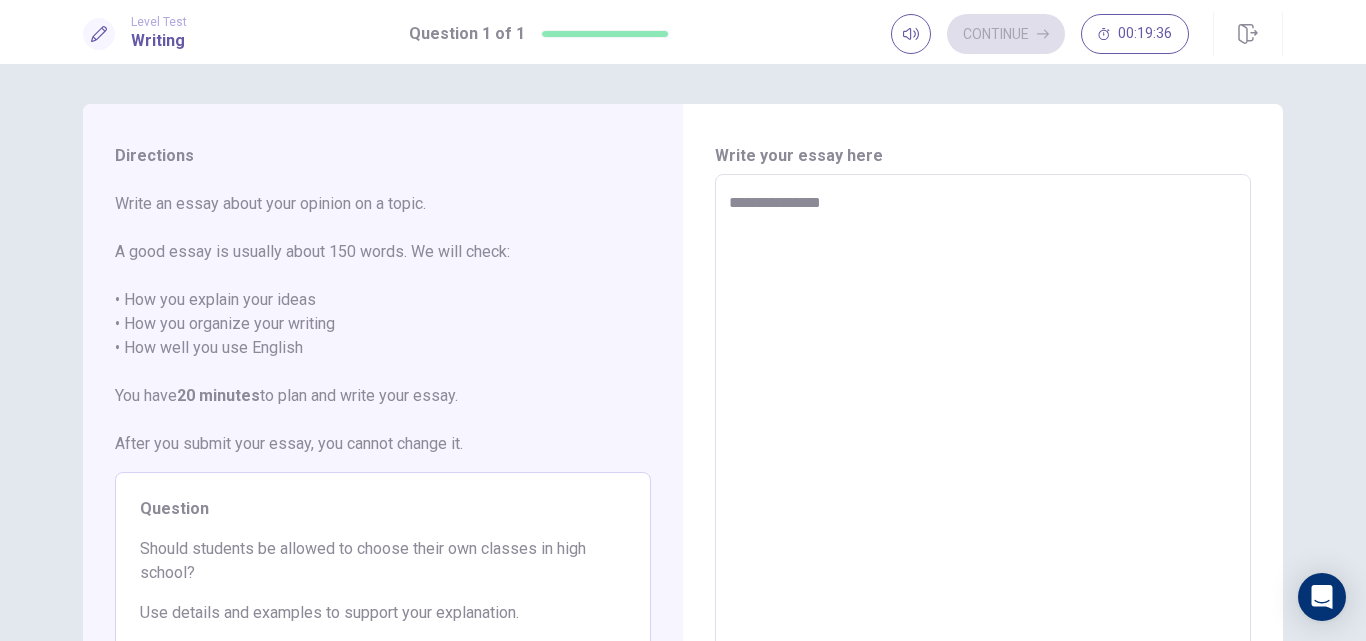 type on "*" 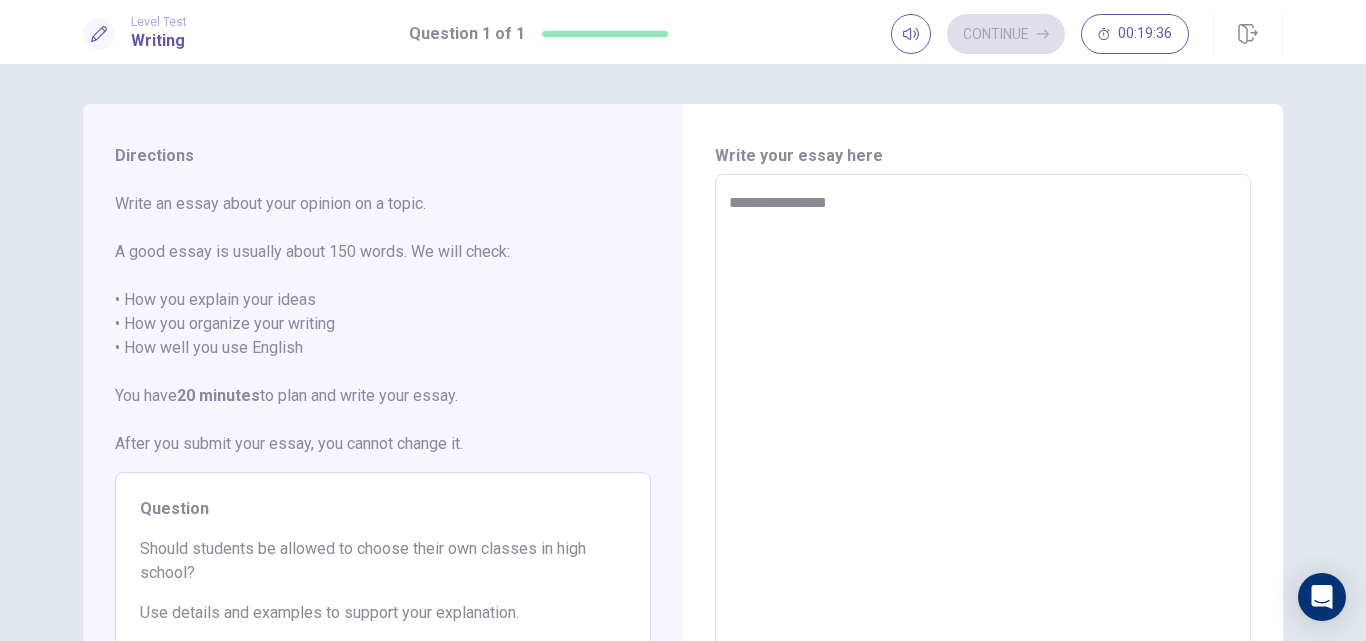 type on "*" 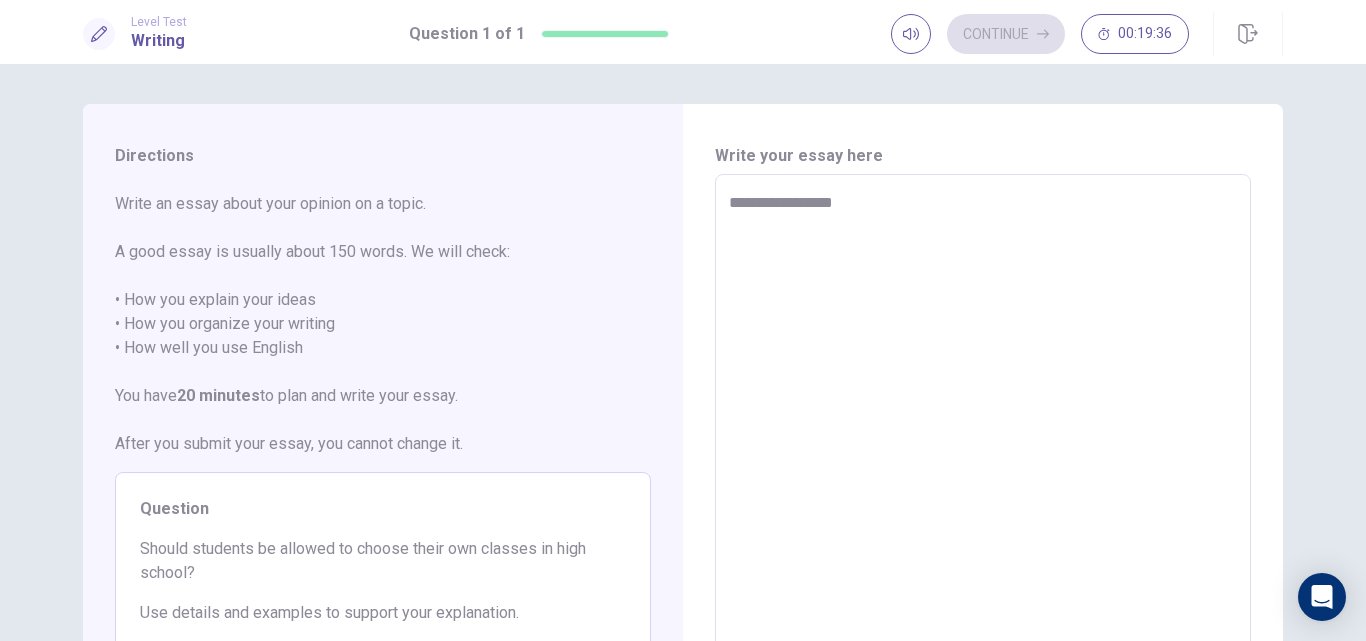 type on "*" 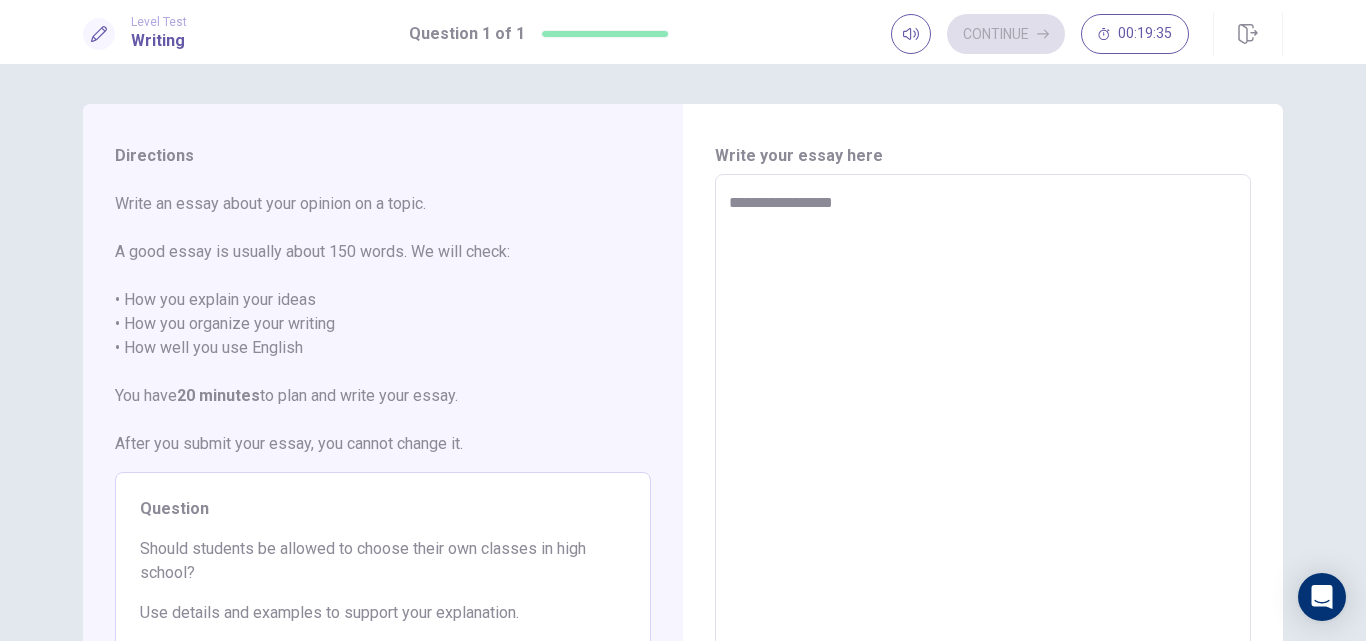 type on "**********" 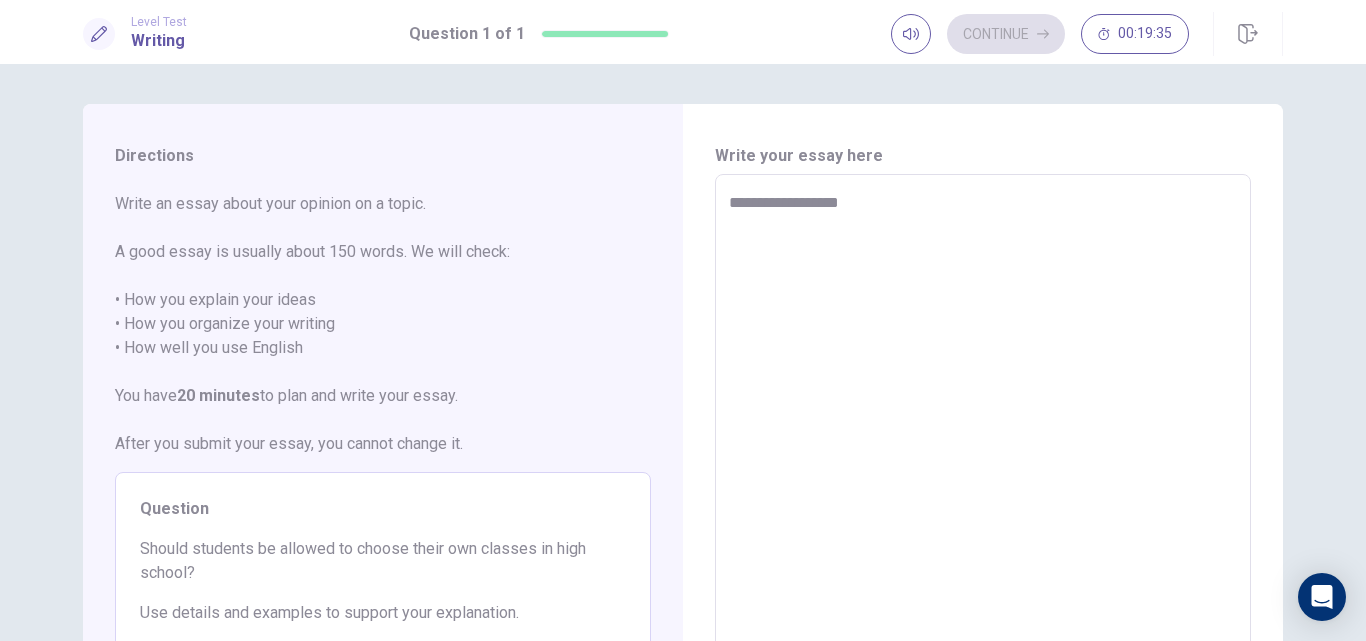 type on "*" 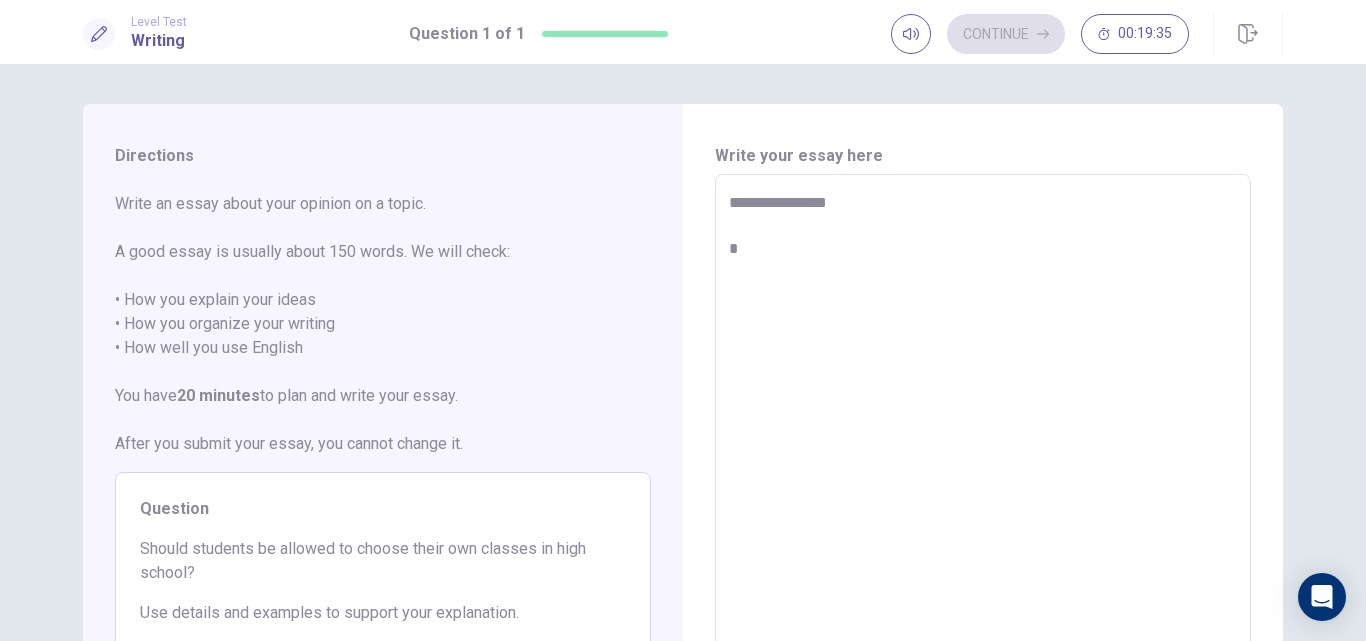 type on "*" 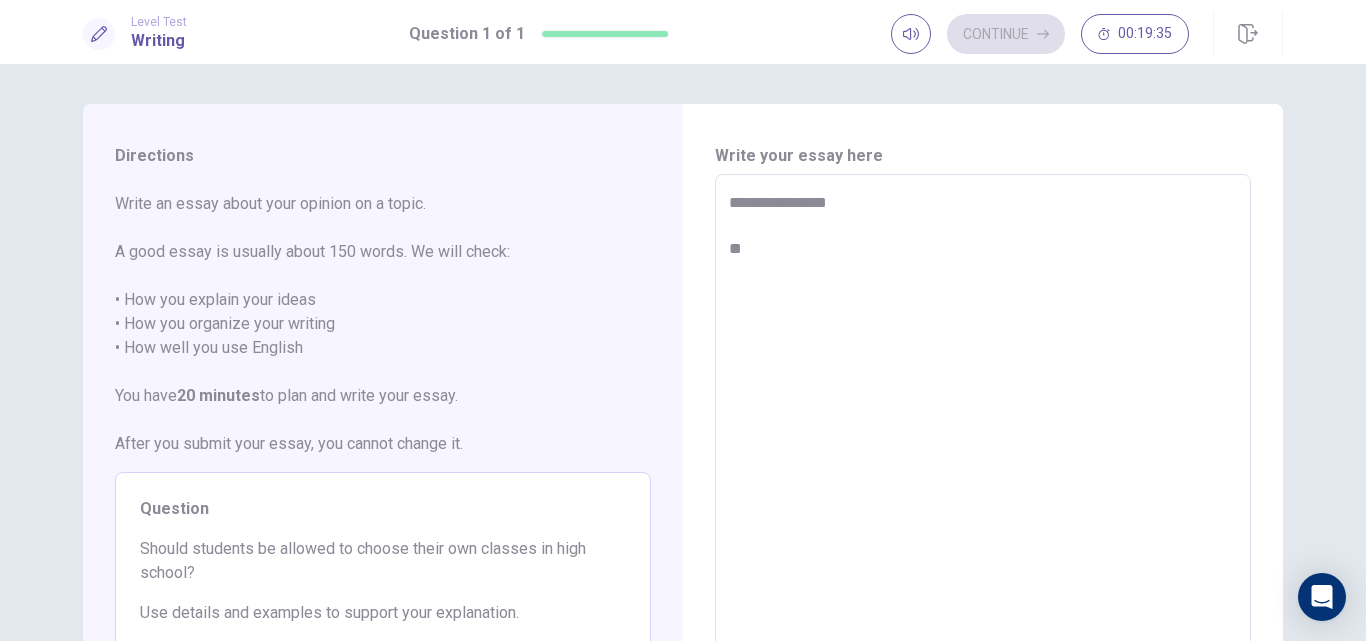type on "*" 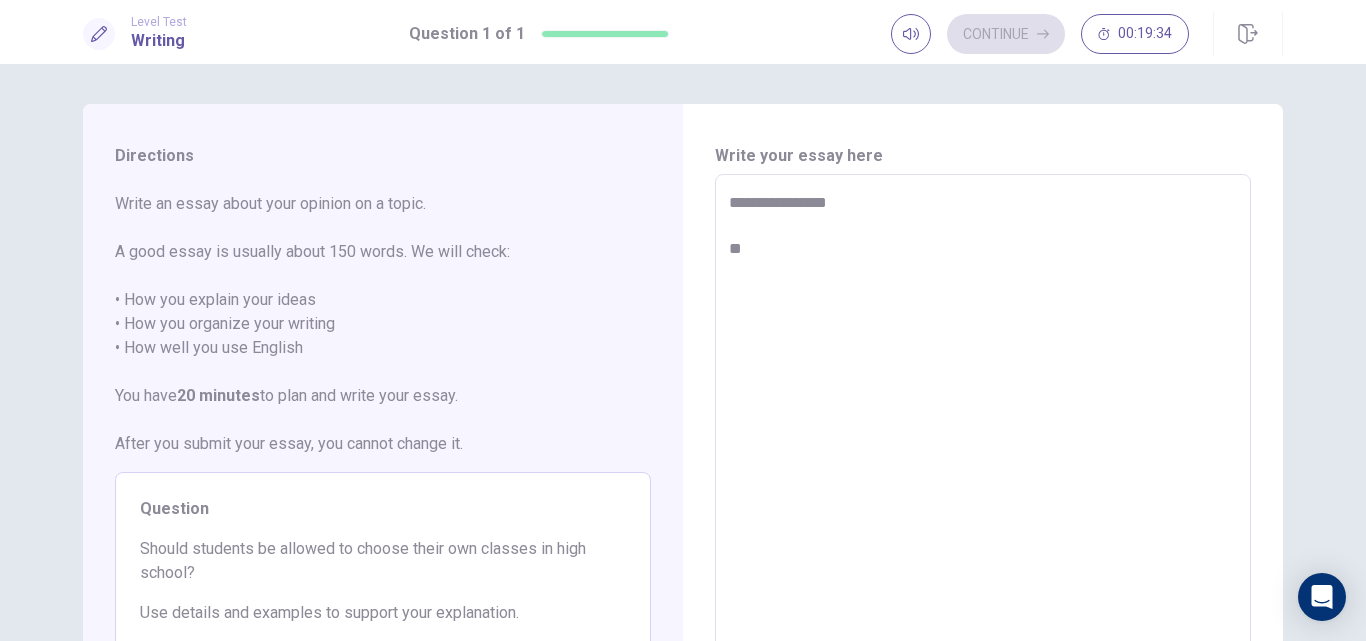 type on "**********" 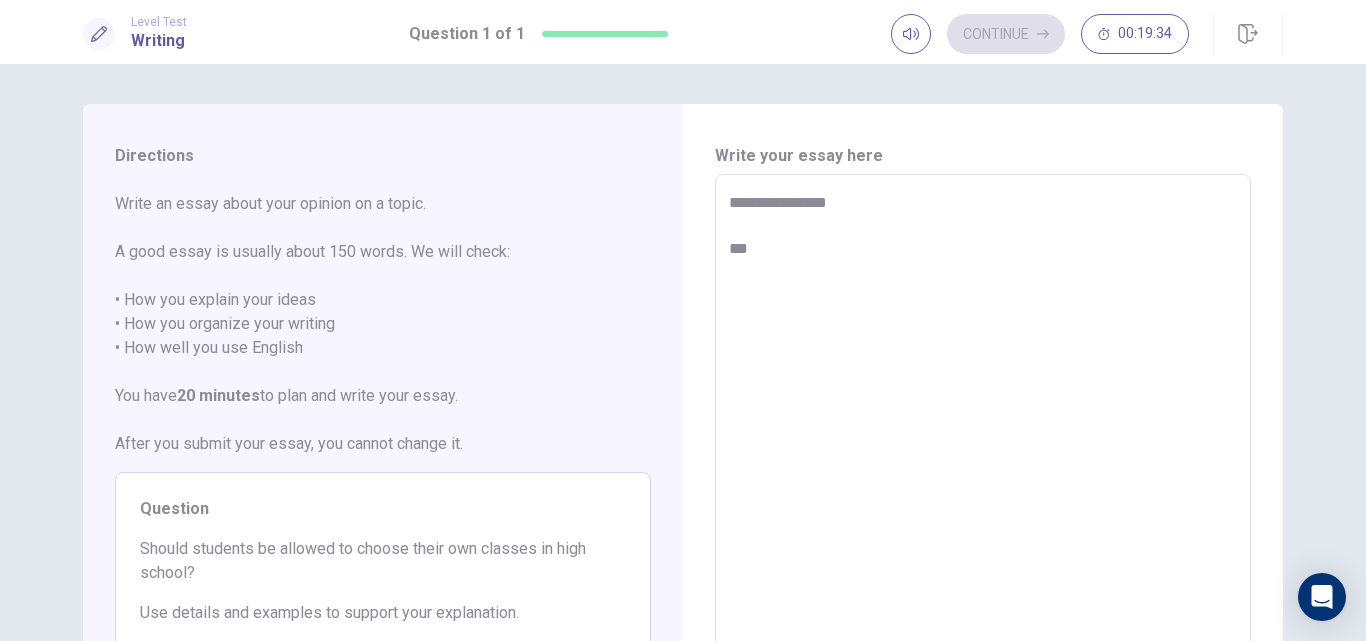 type on "*" 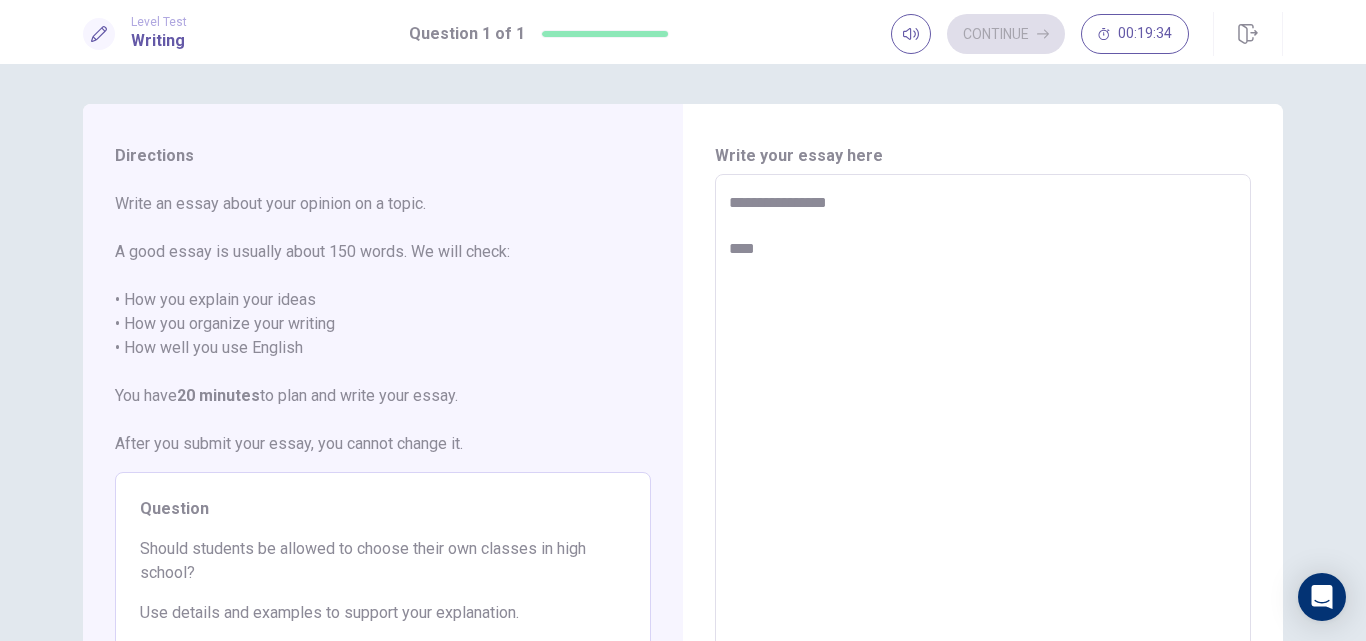 type on "*" 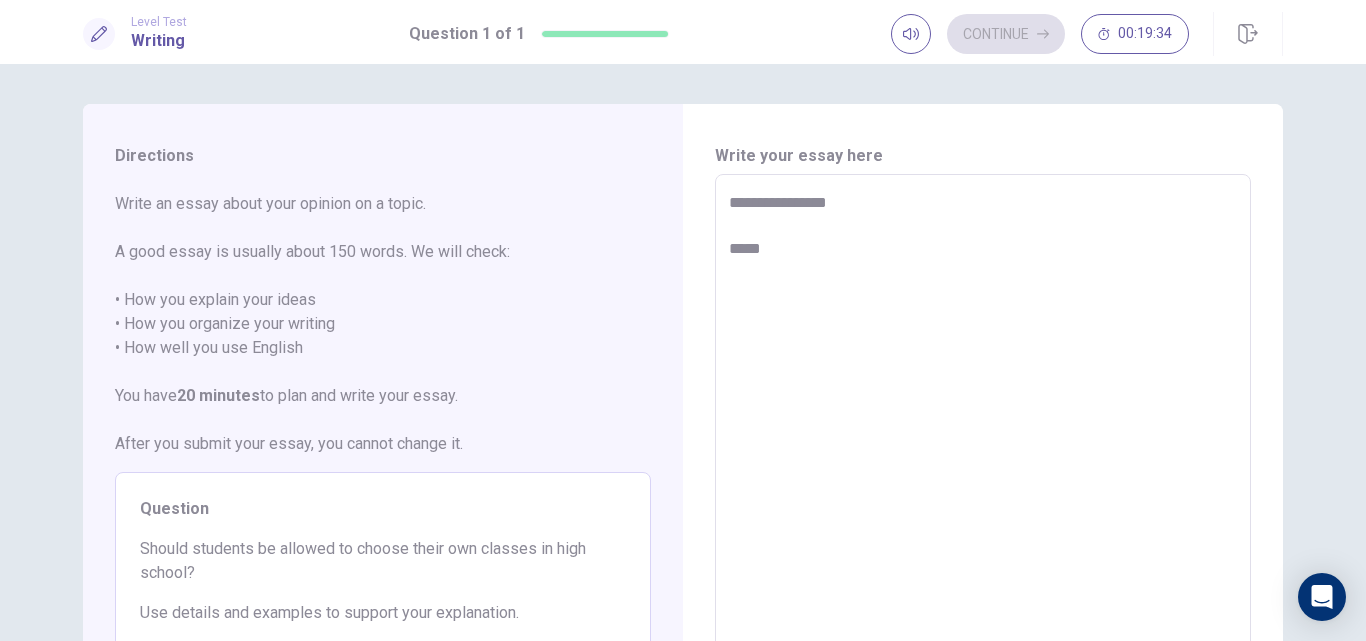 type on "*" 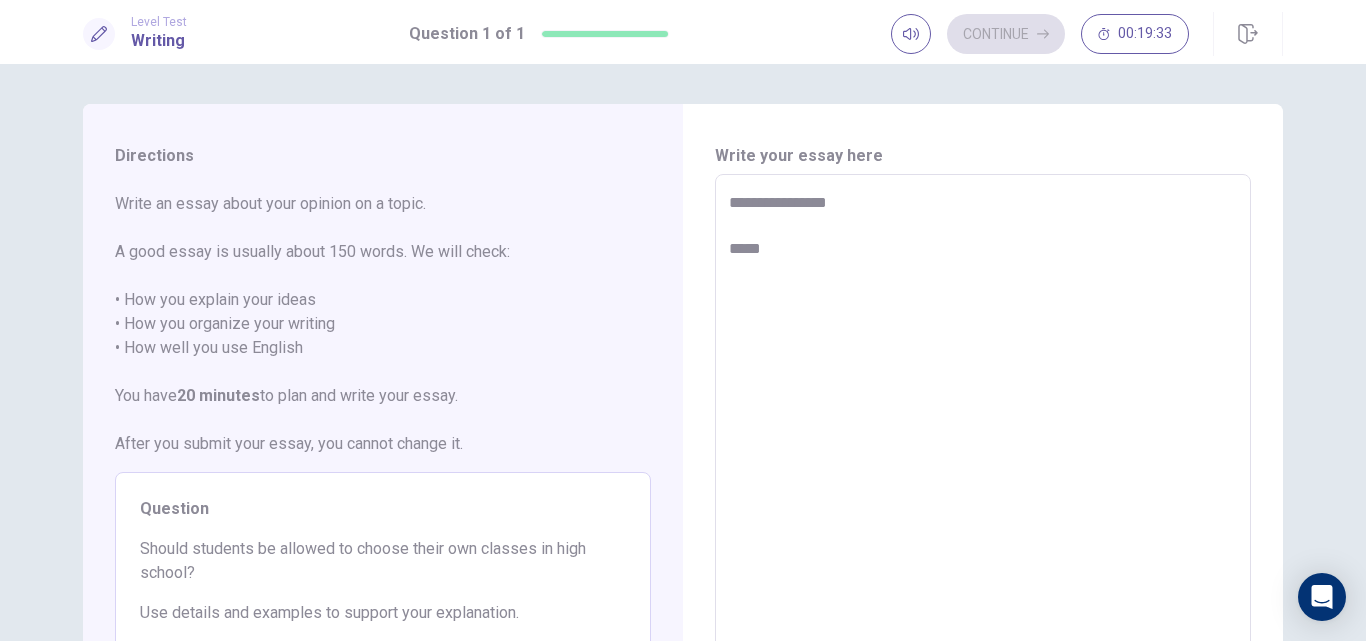 type on "**********" 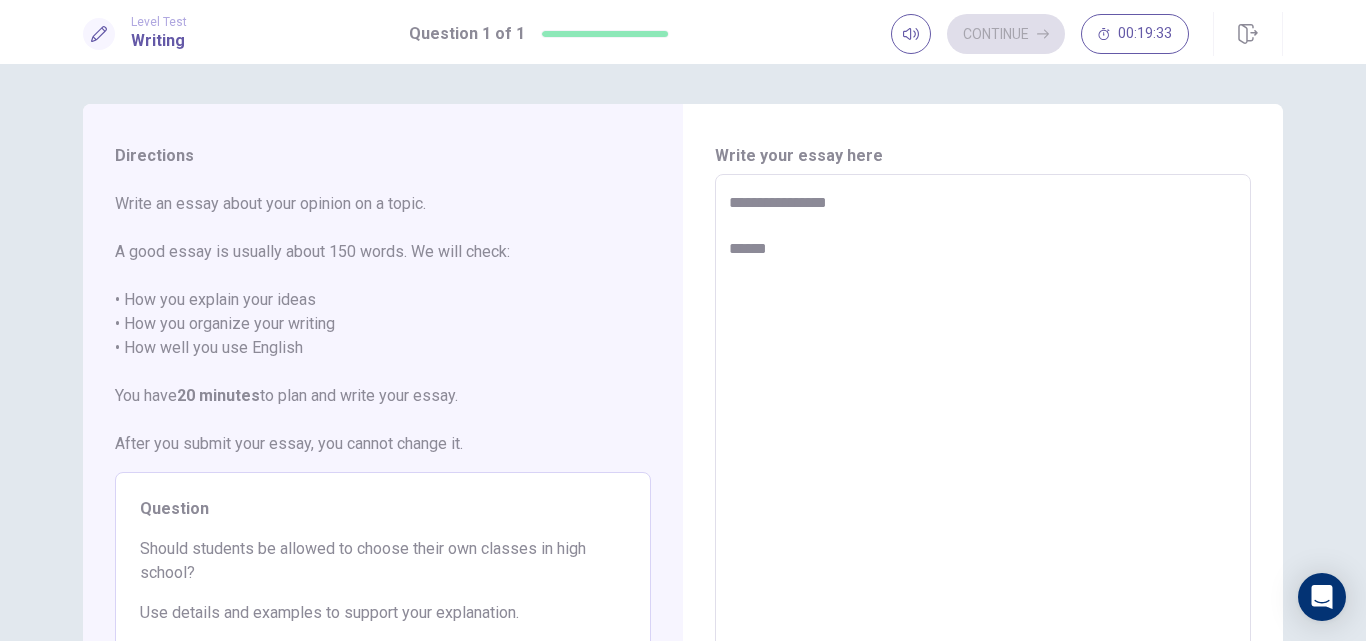 type on "*" 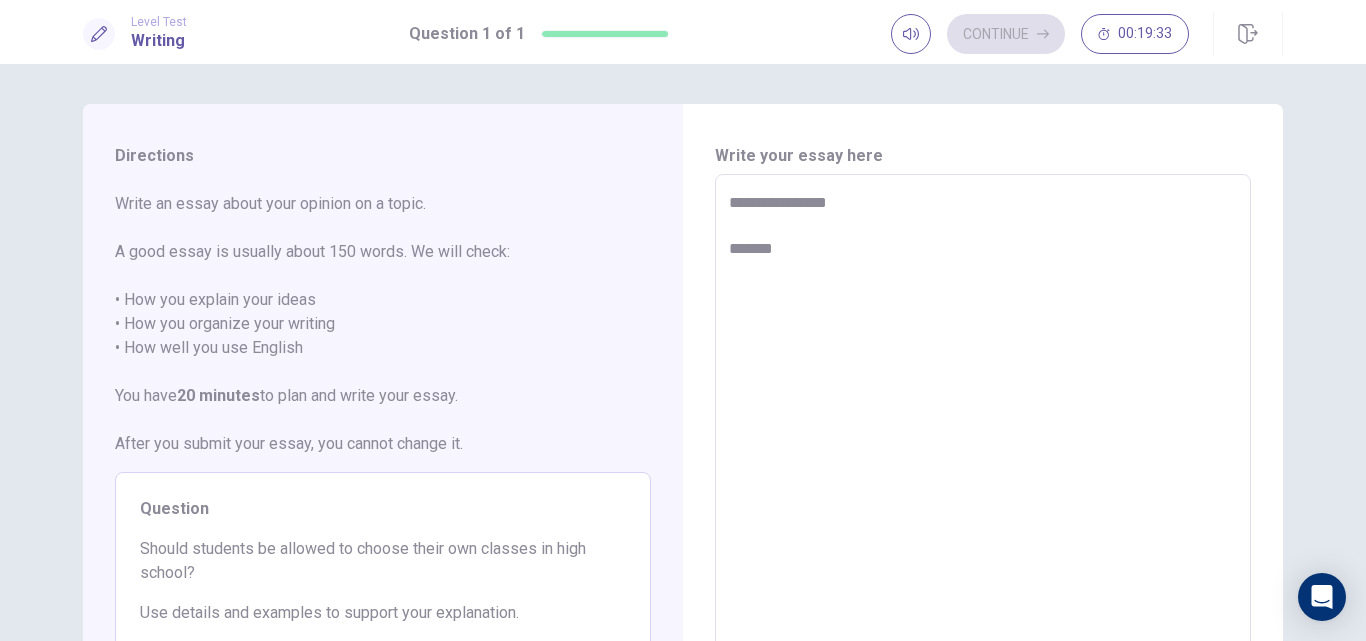 type on "*" 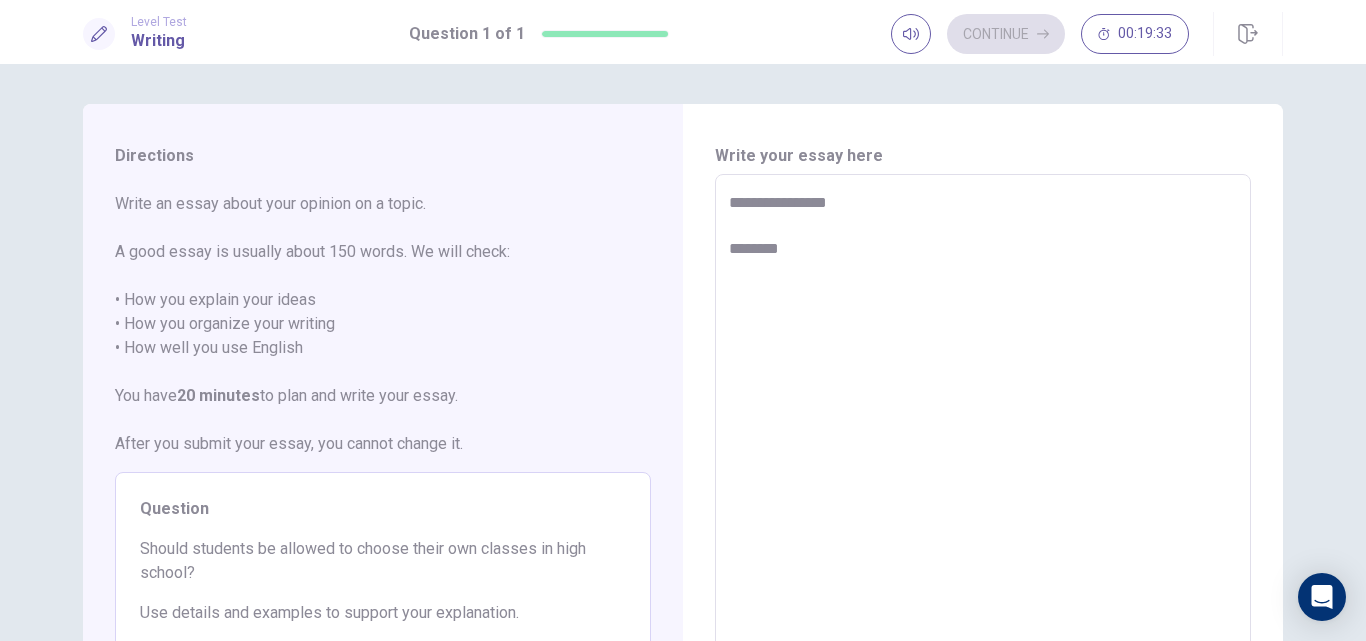 type on "*" 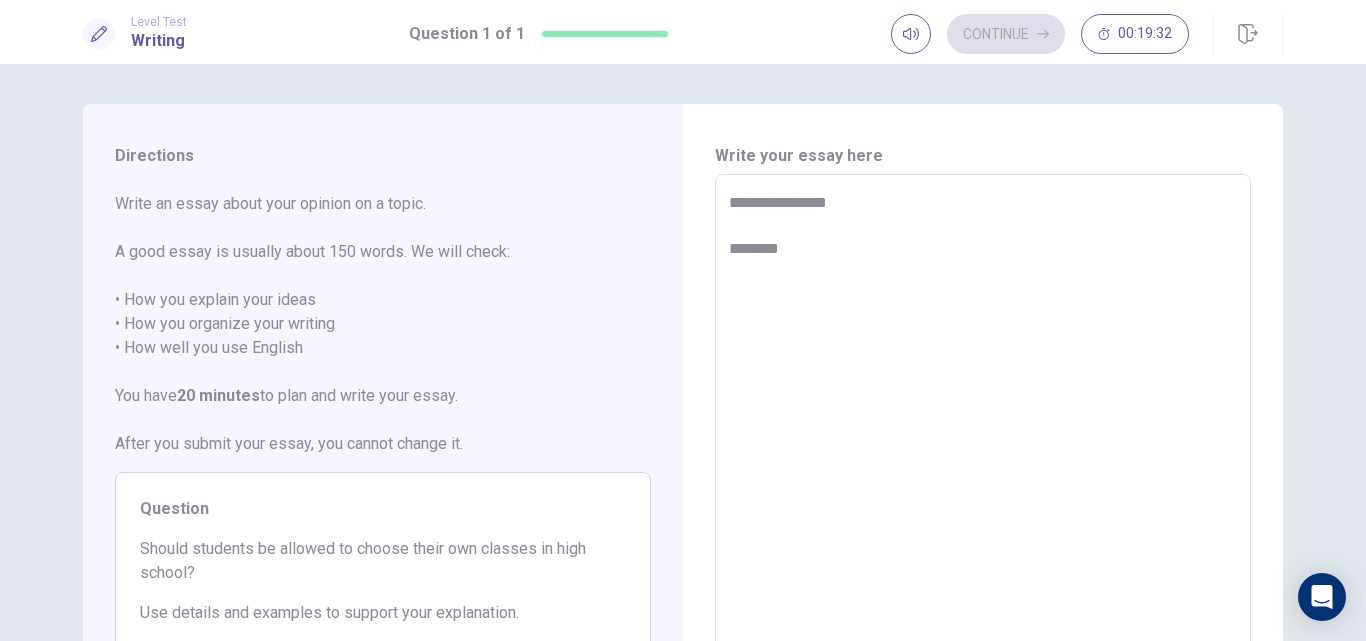 type on "**********" 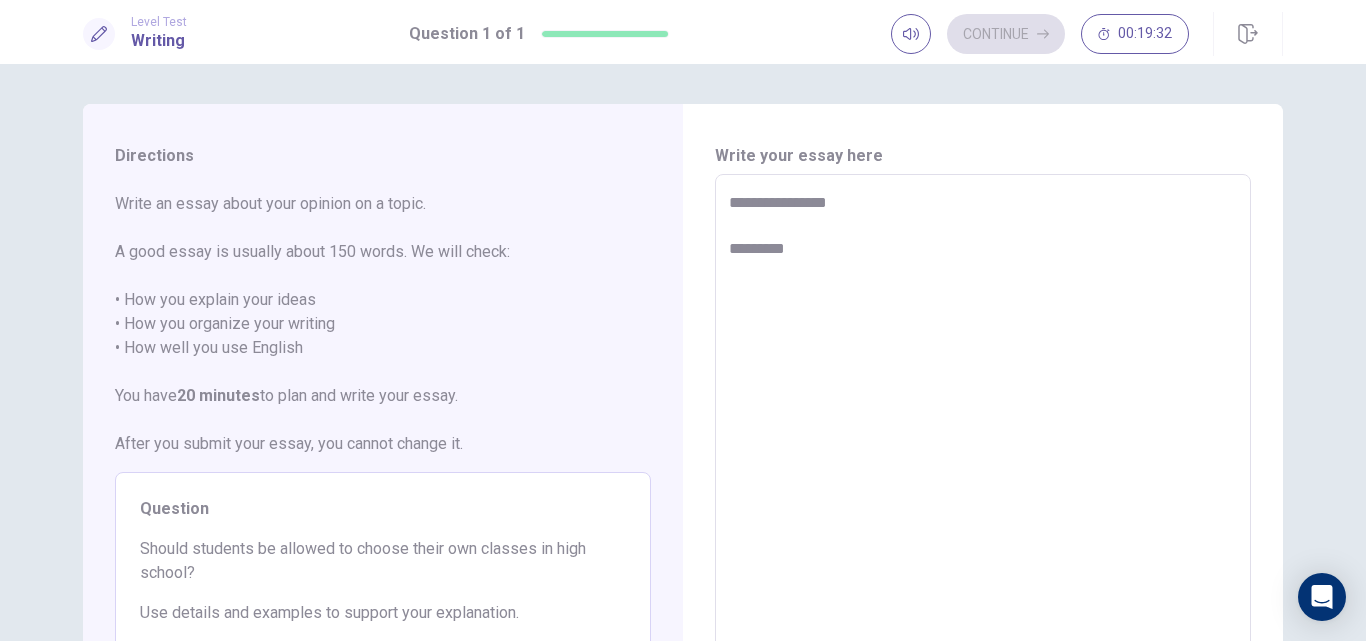 type on "*" 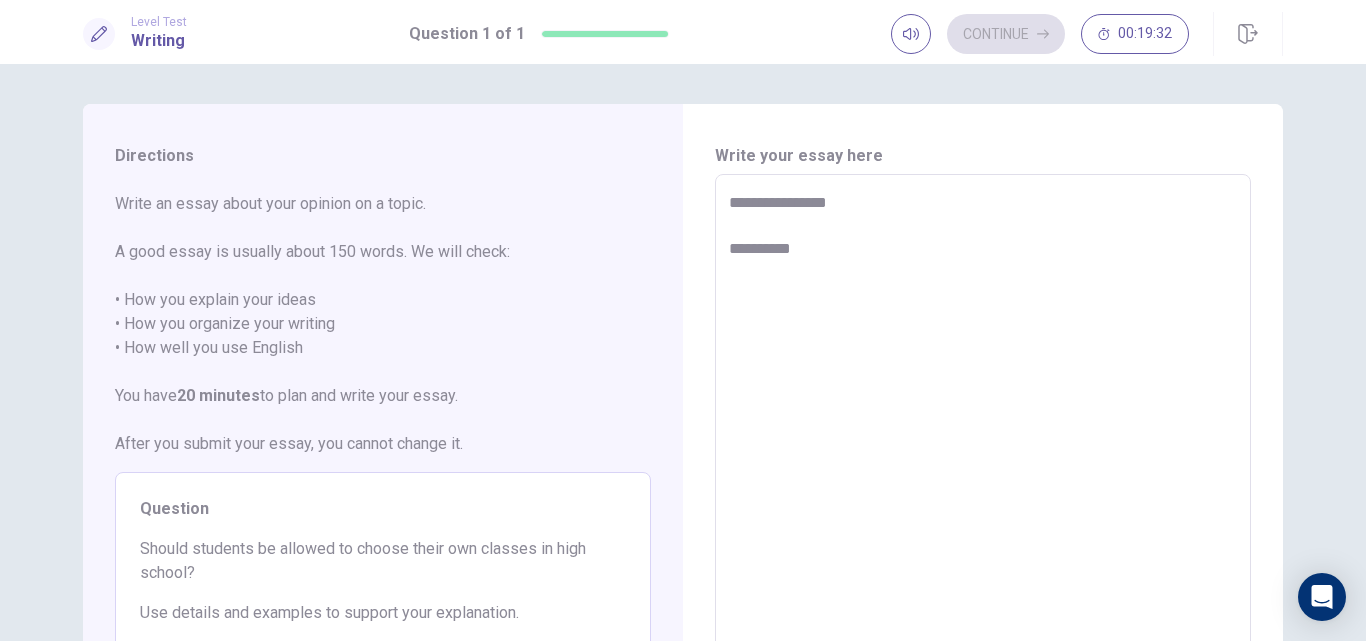 type on "*" 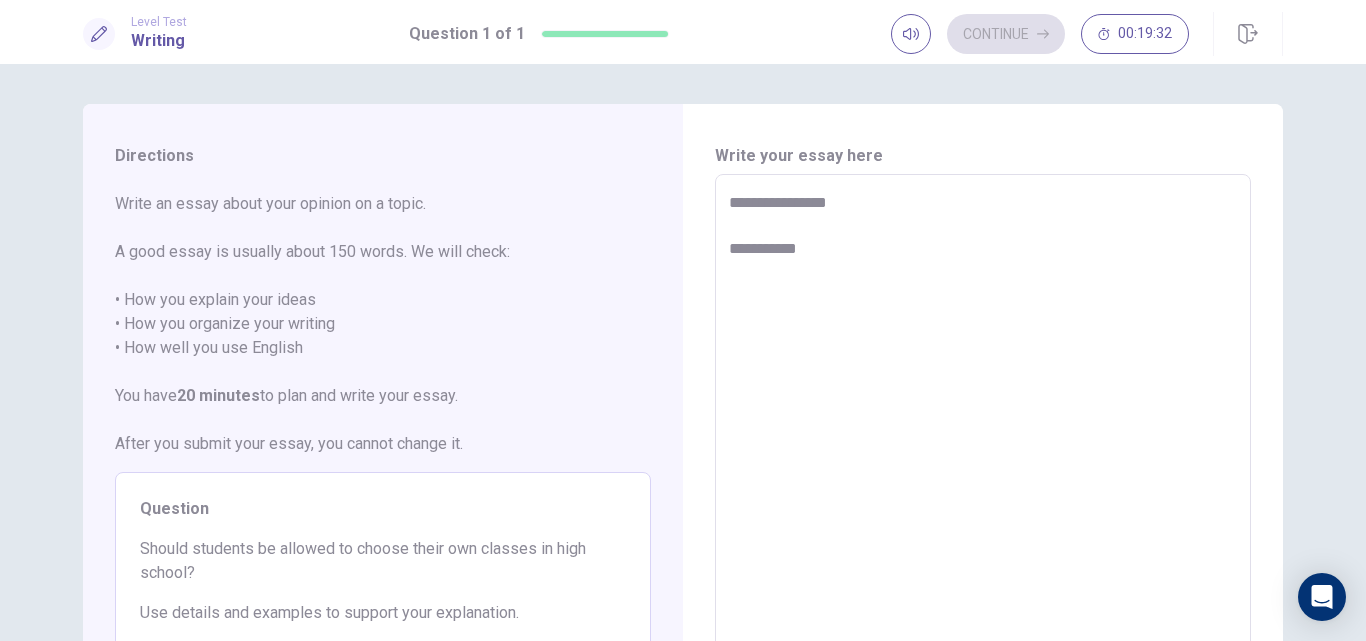 type on "*" 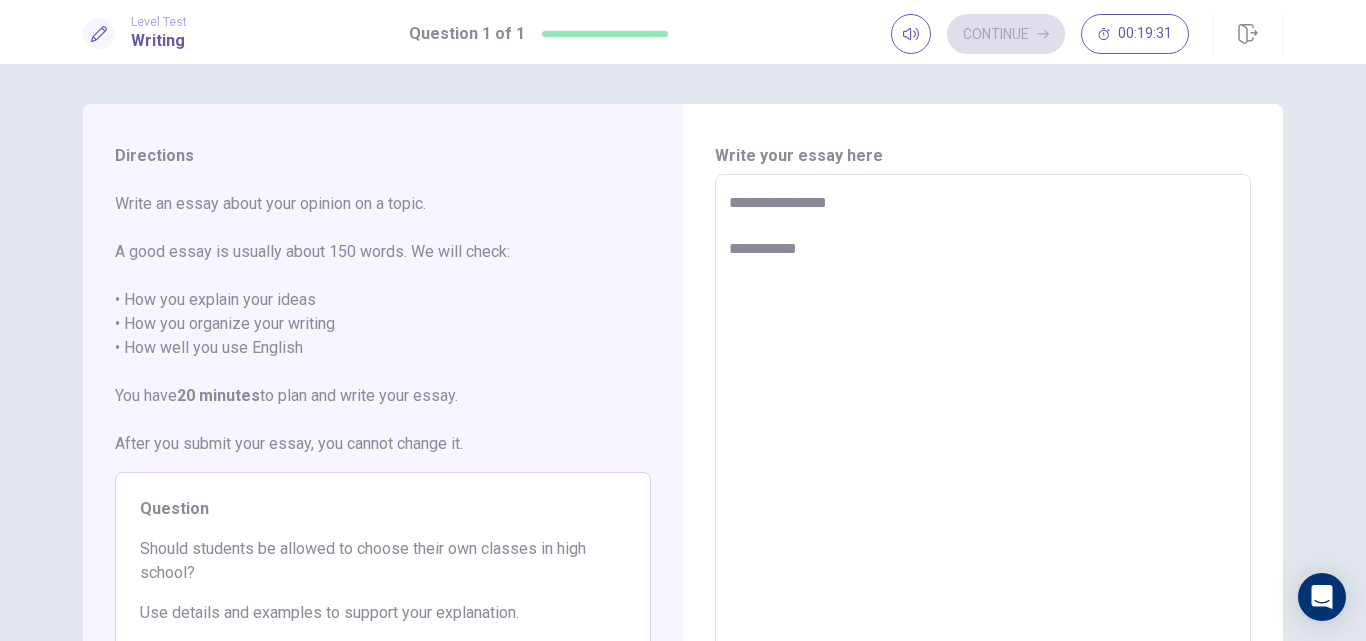 type on "**********" 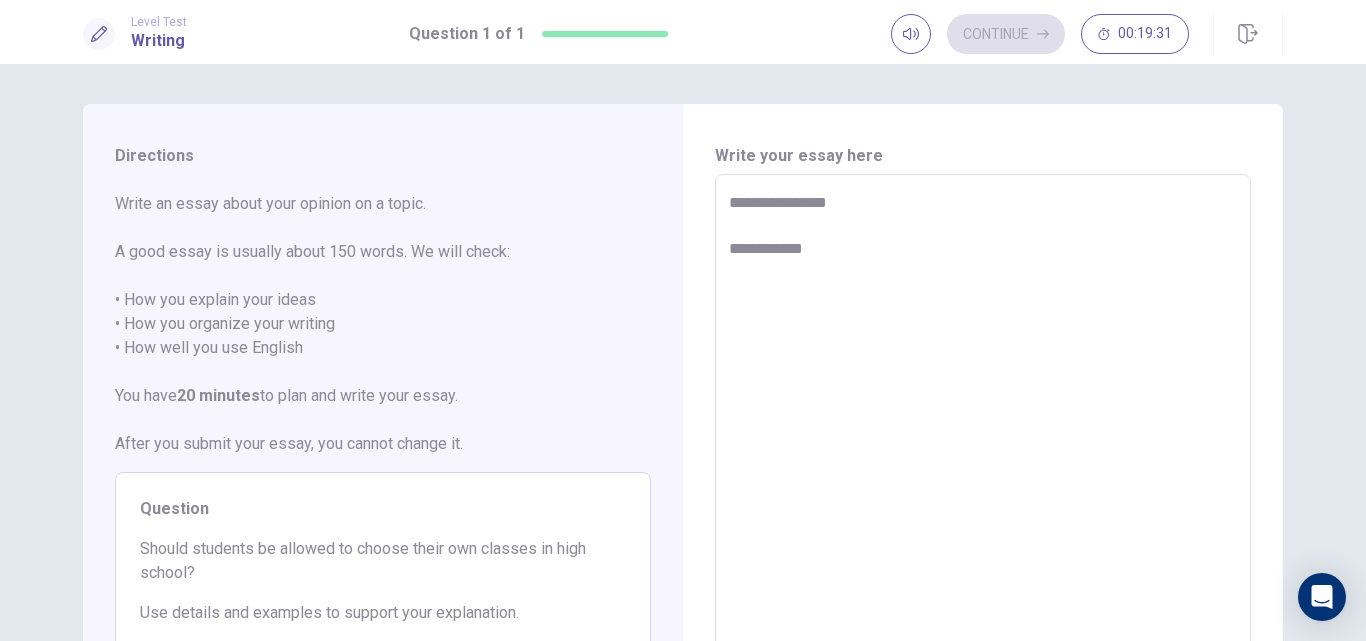 type on "*" 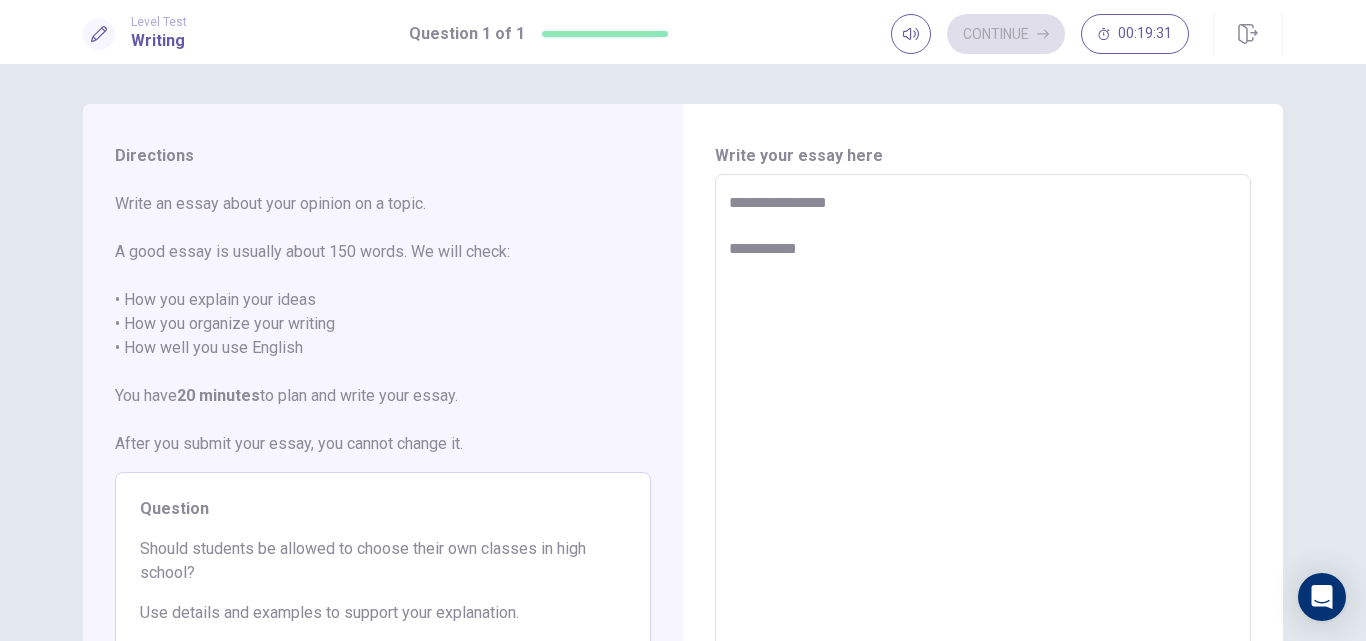 type on "*" 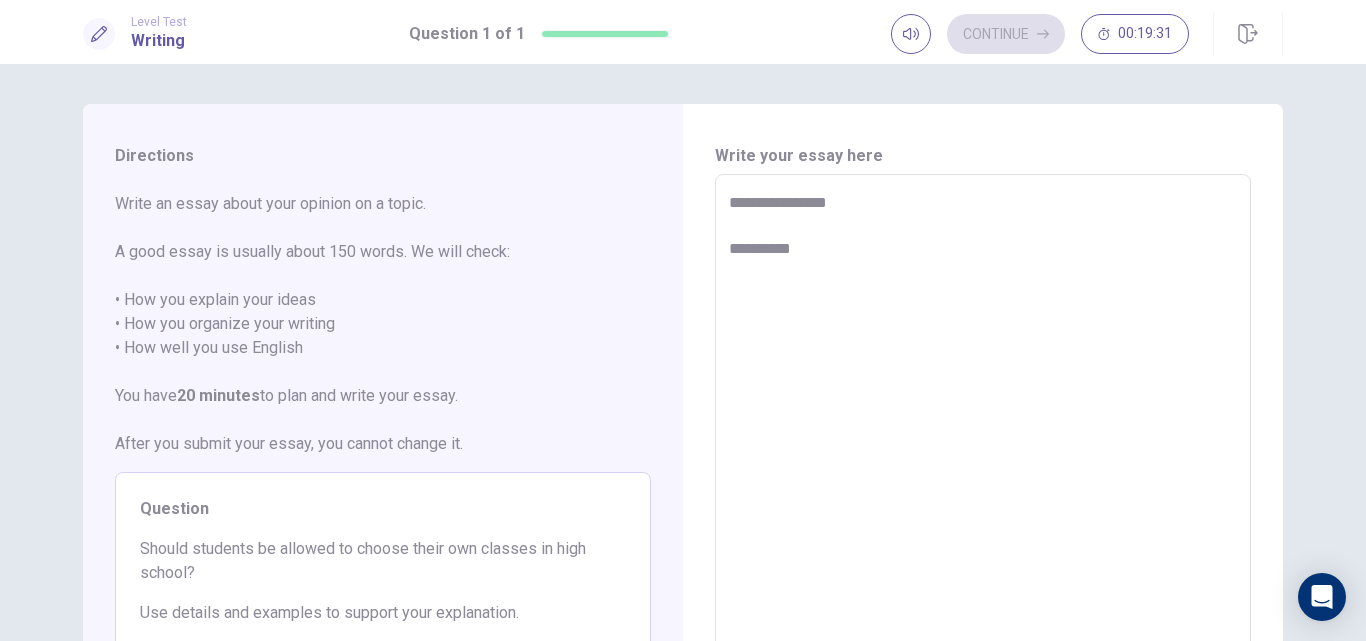 type on "*" 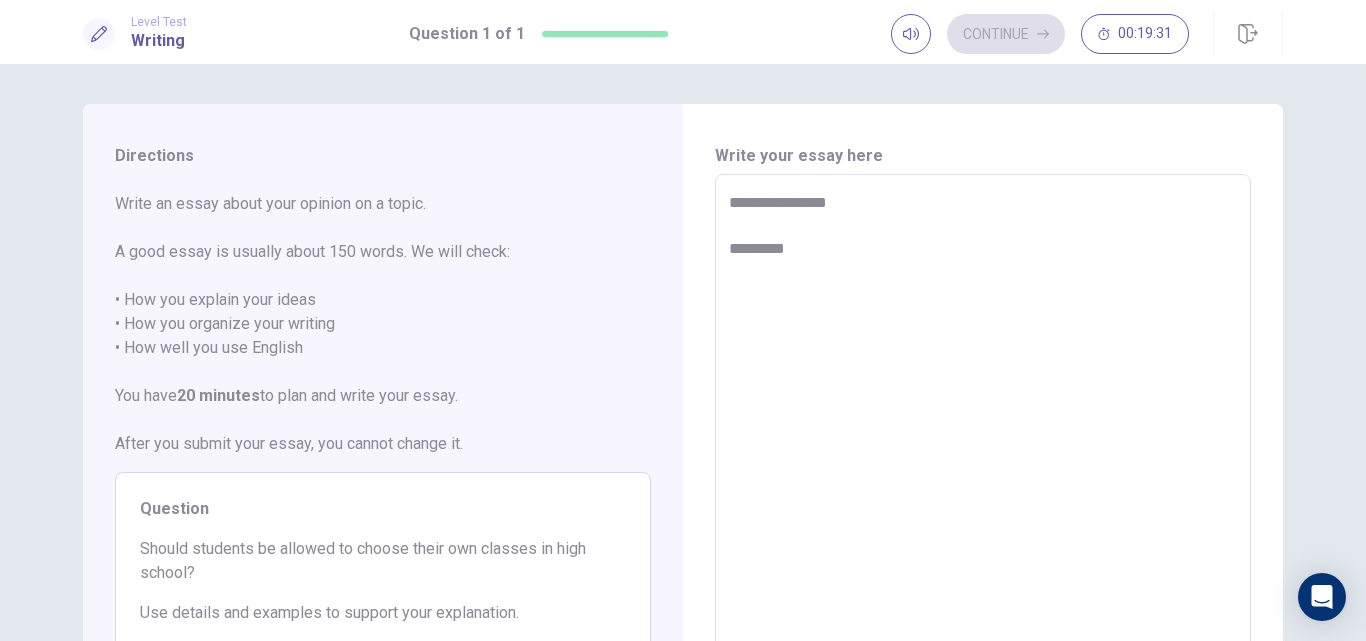 type on "*" 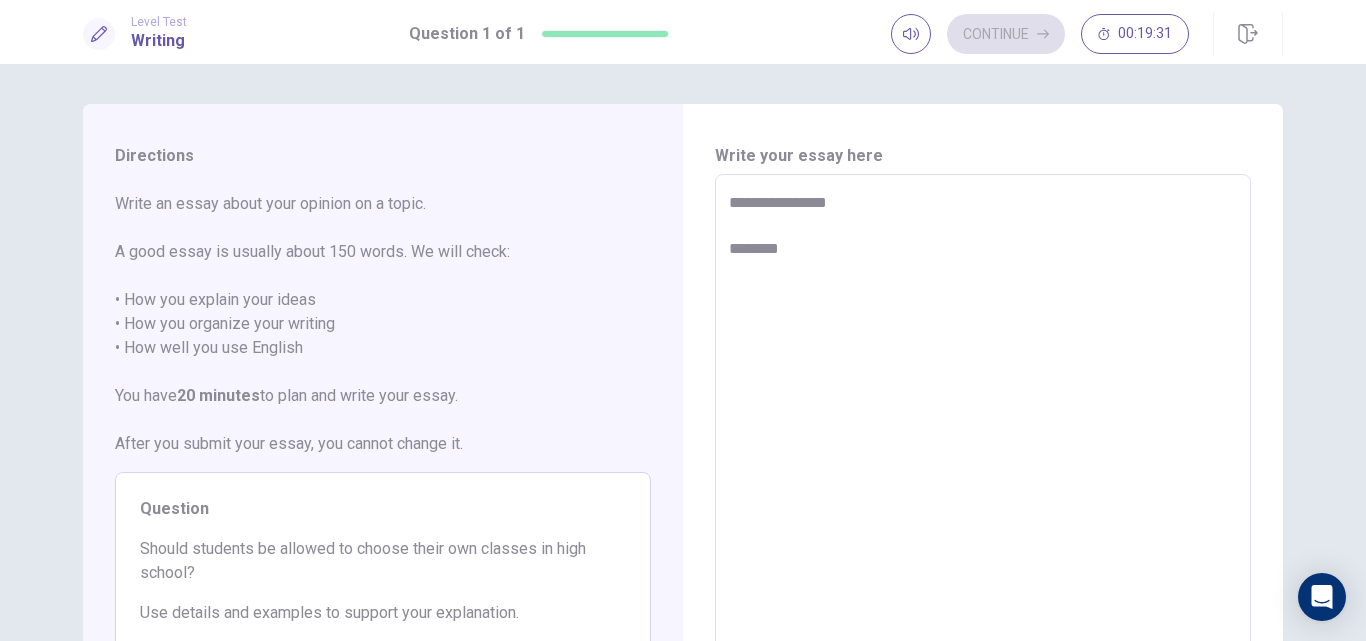type on "*" 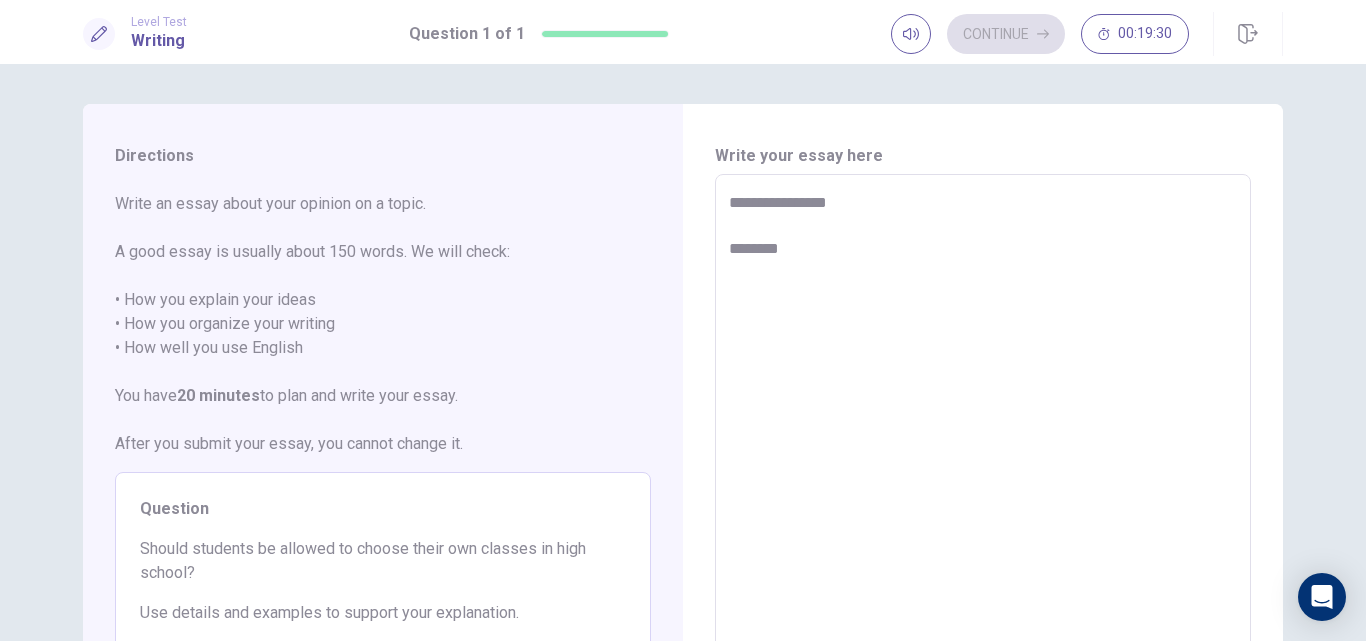 type on "**********" 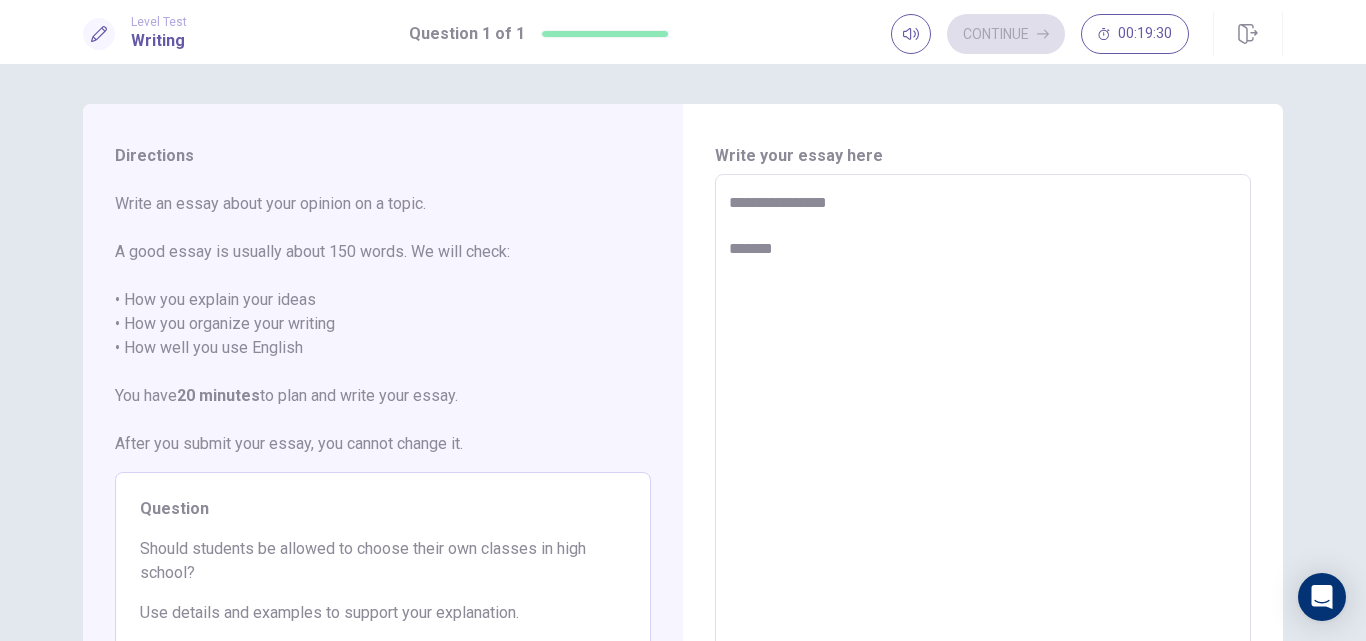 type on "*" 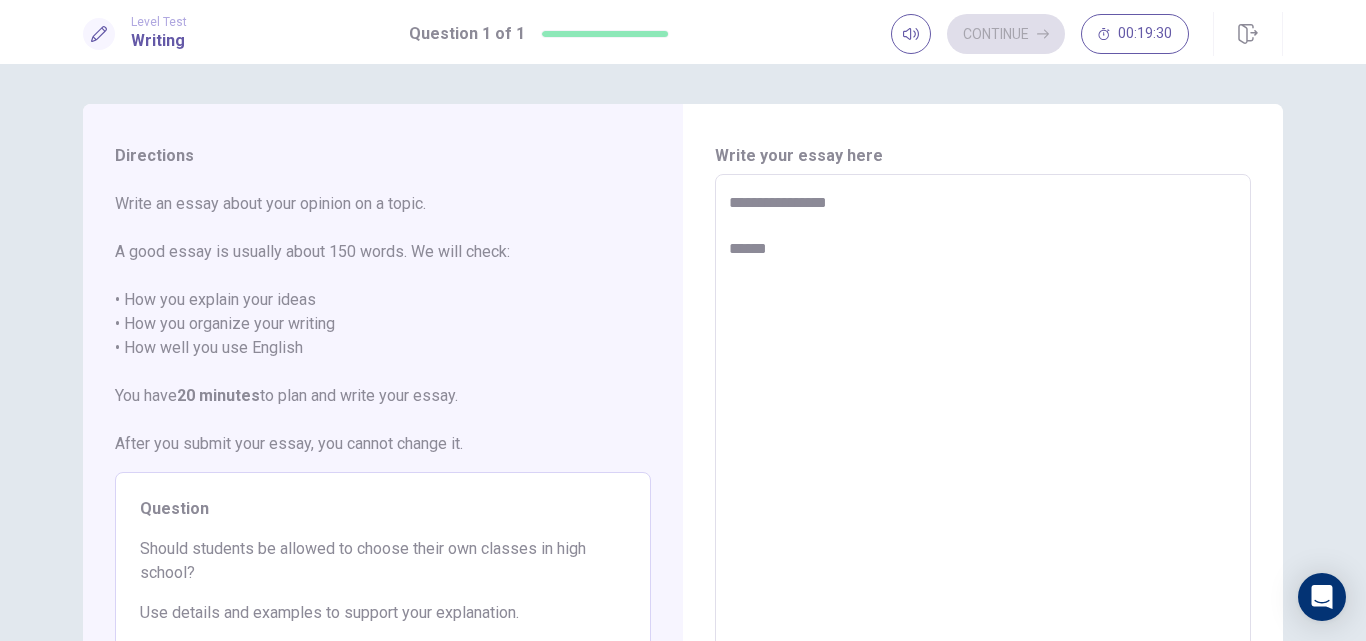 type on "**********" 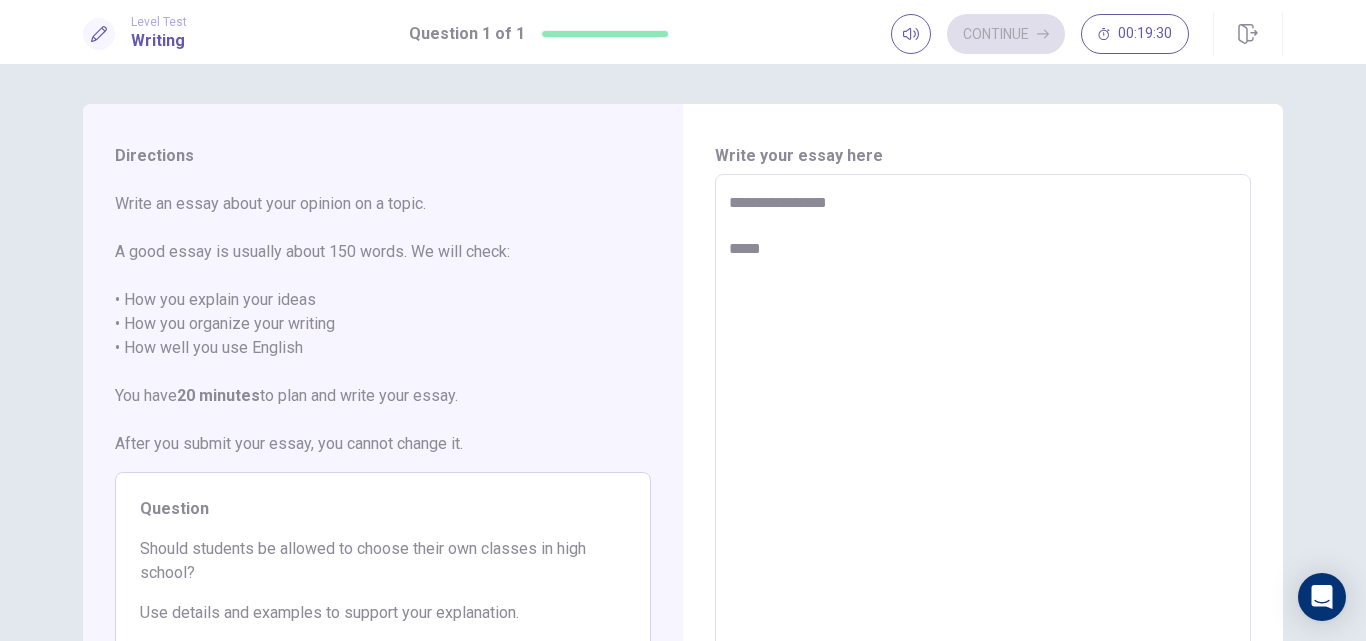 type on "*" 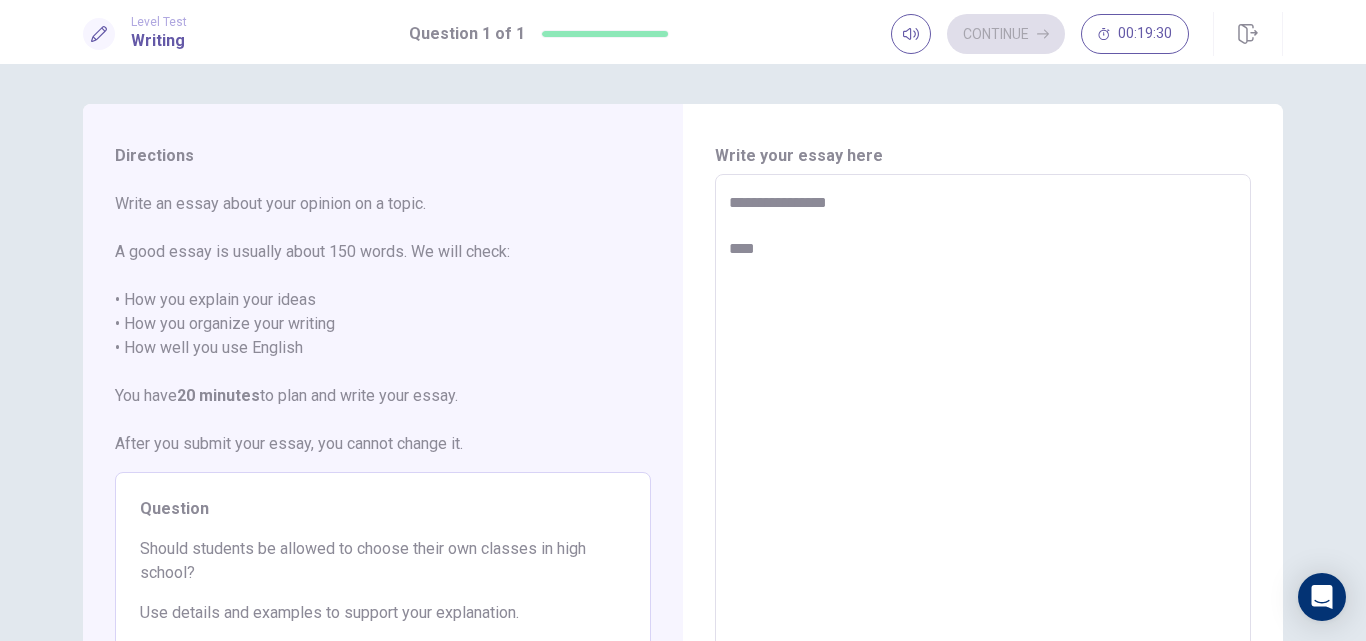 type on "*" 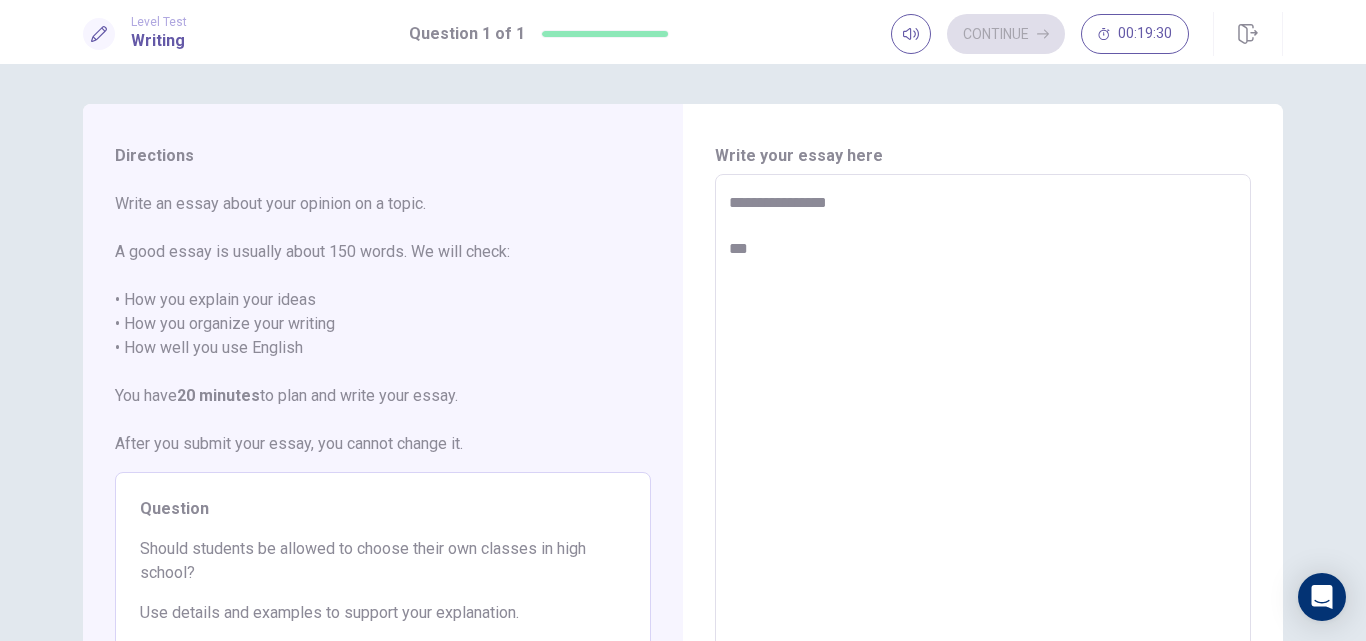 type on "*" 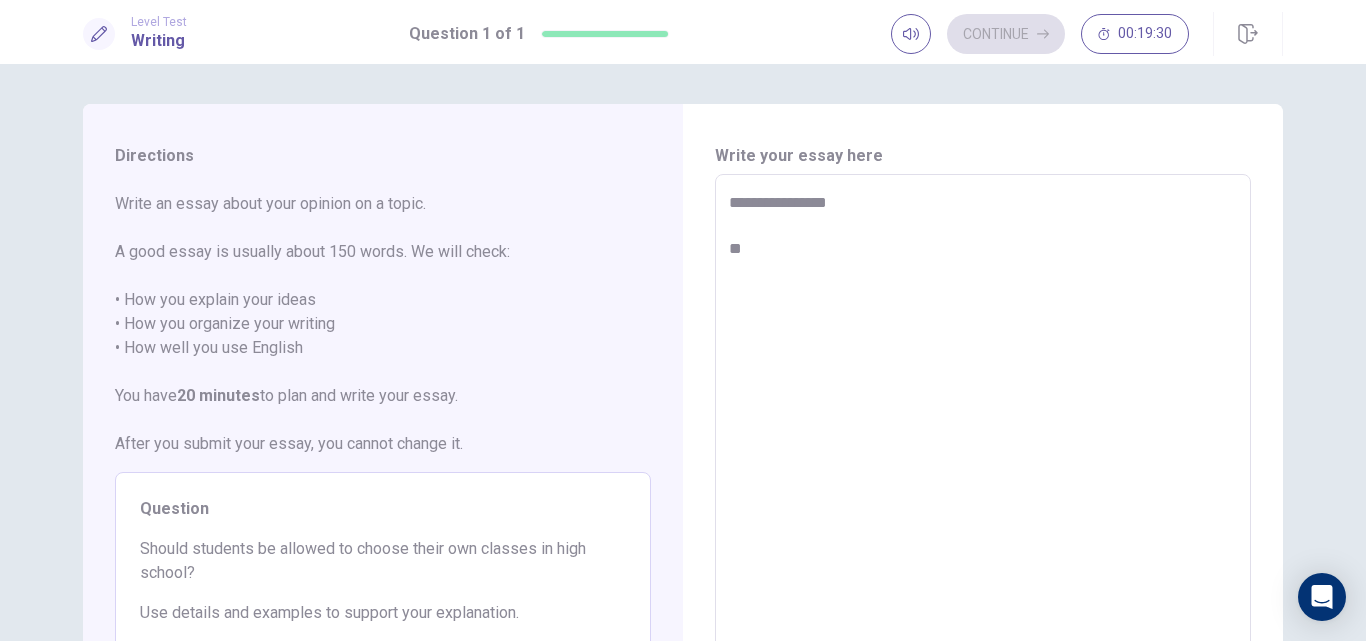 type on "*" 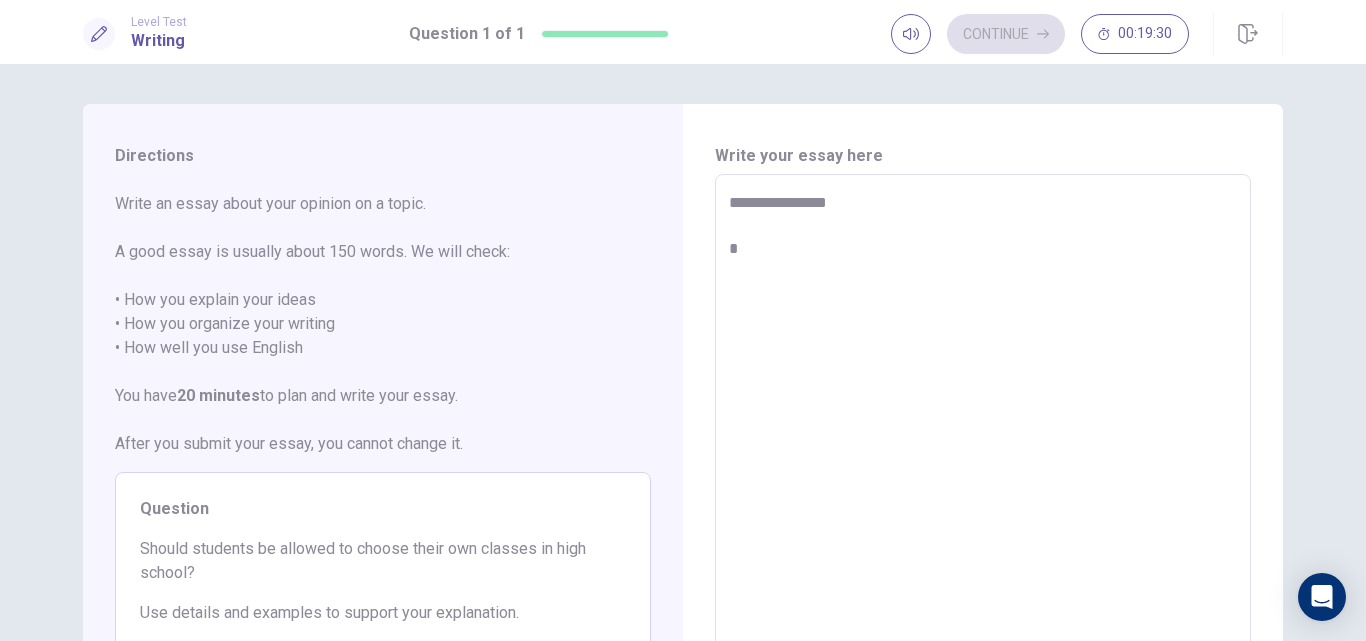 type on "*" 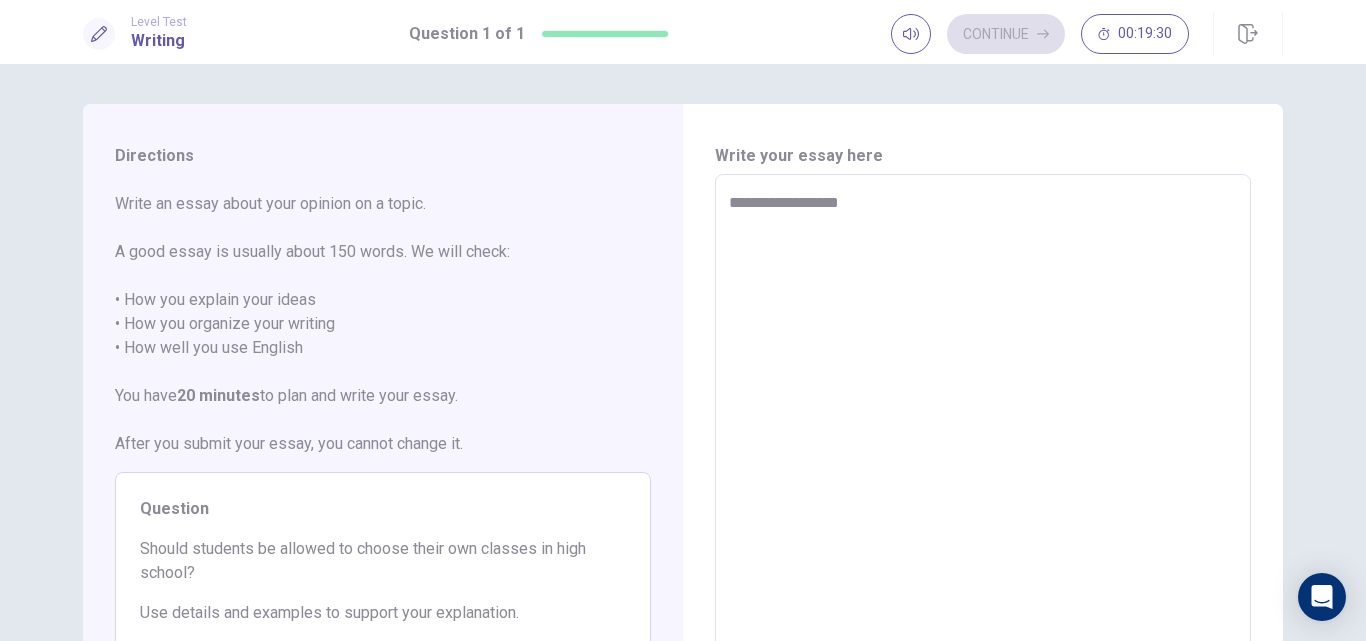 type on "*" 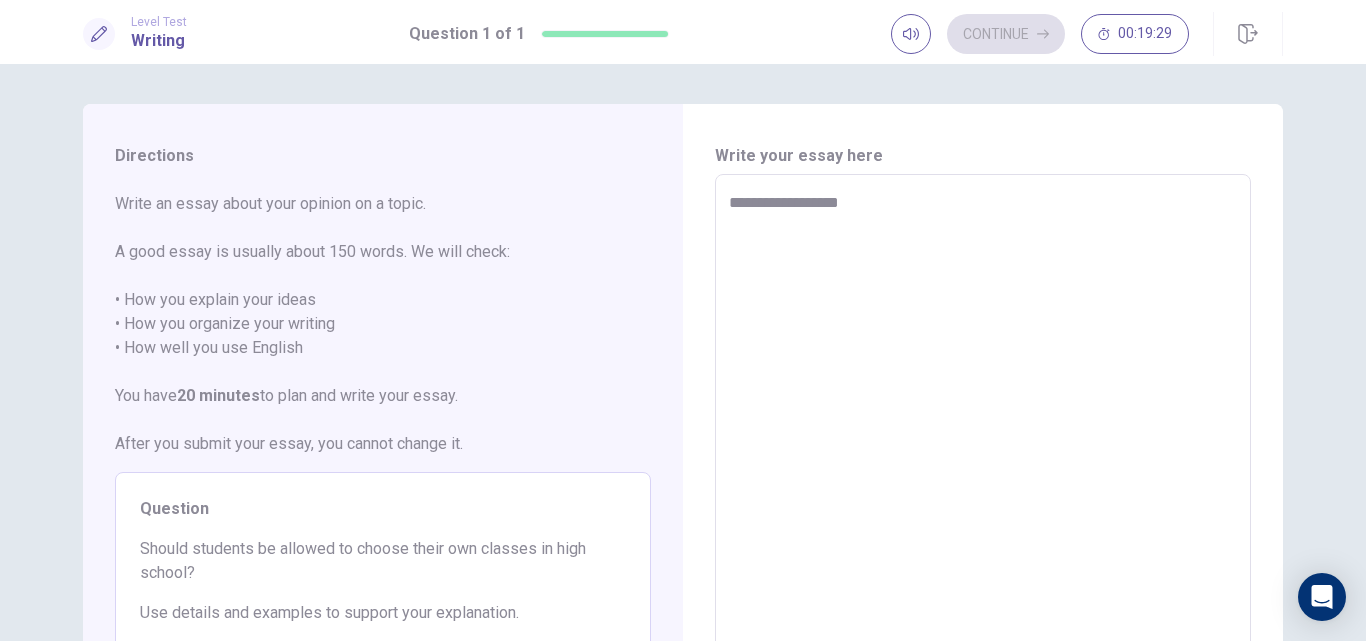type on "**********" 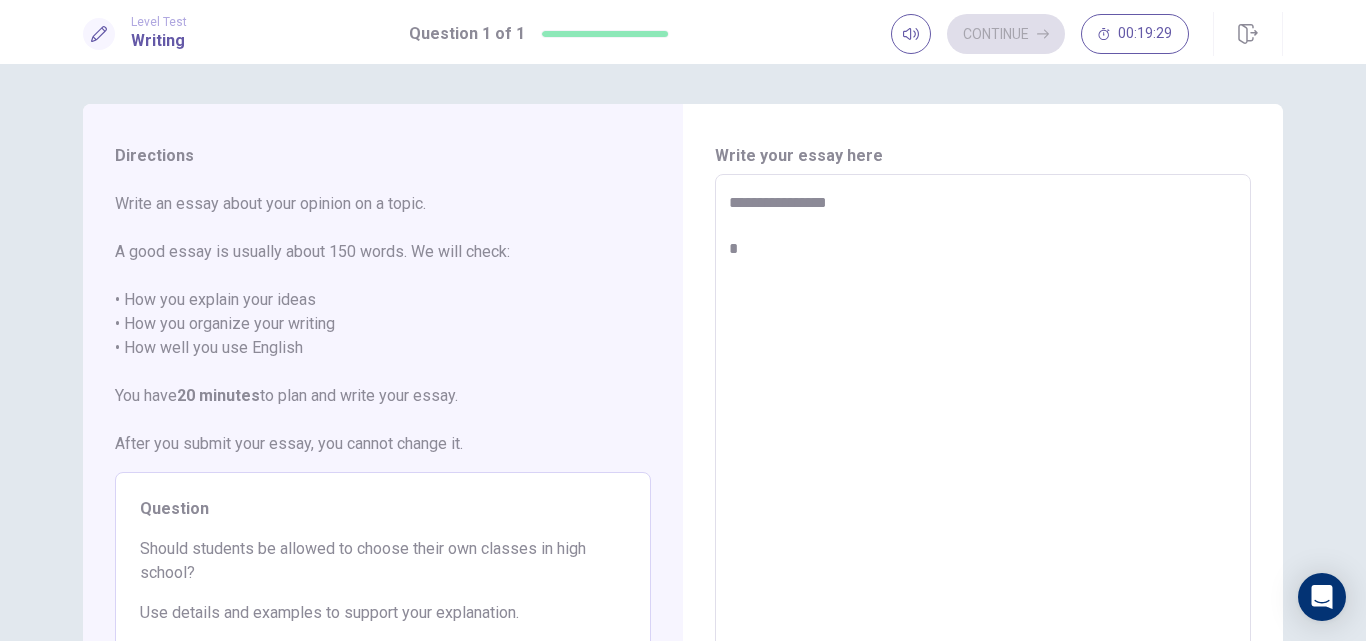 type on "*" 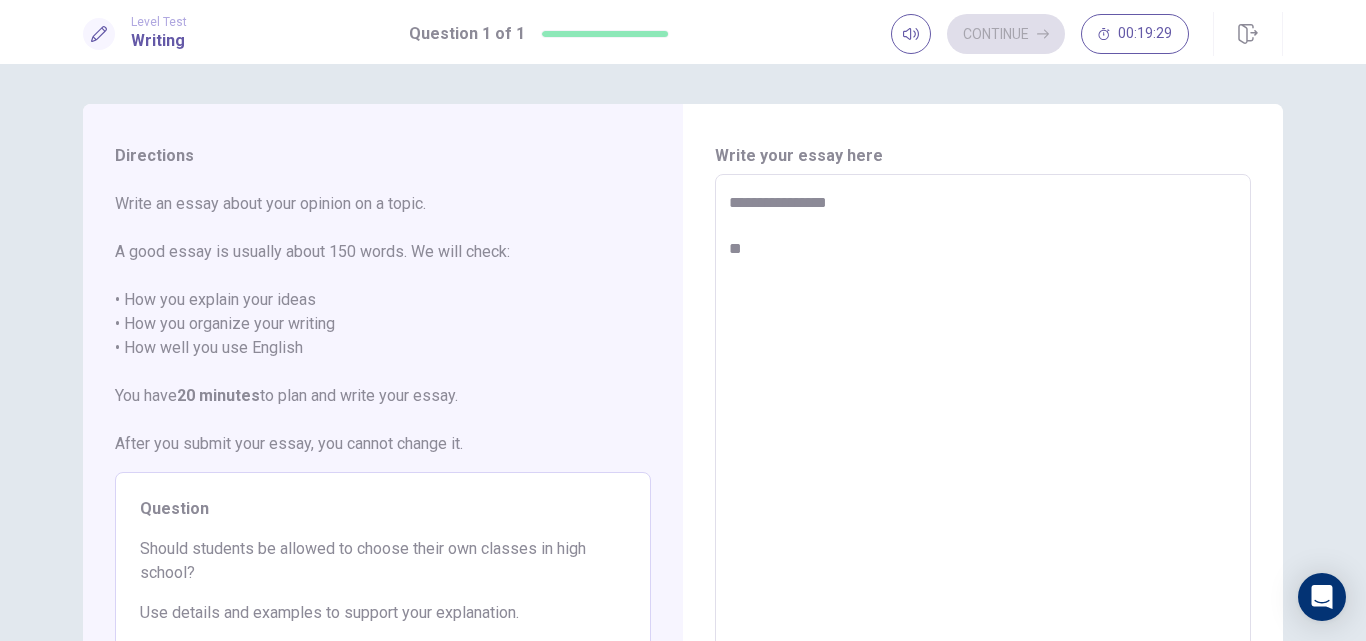 type on "*" 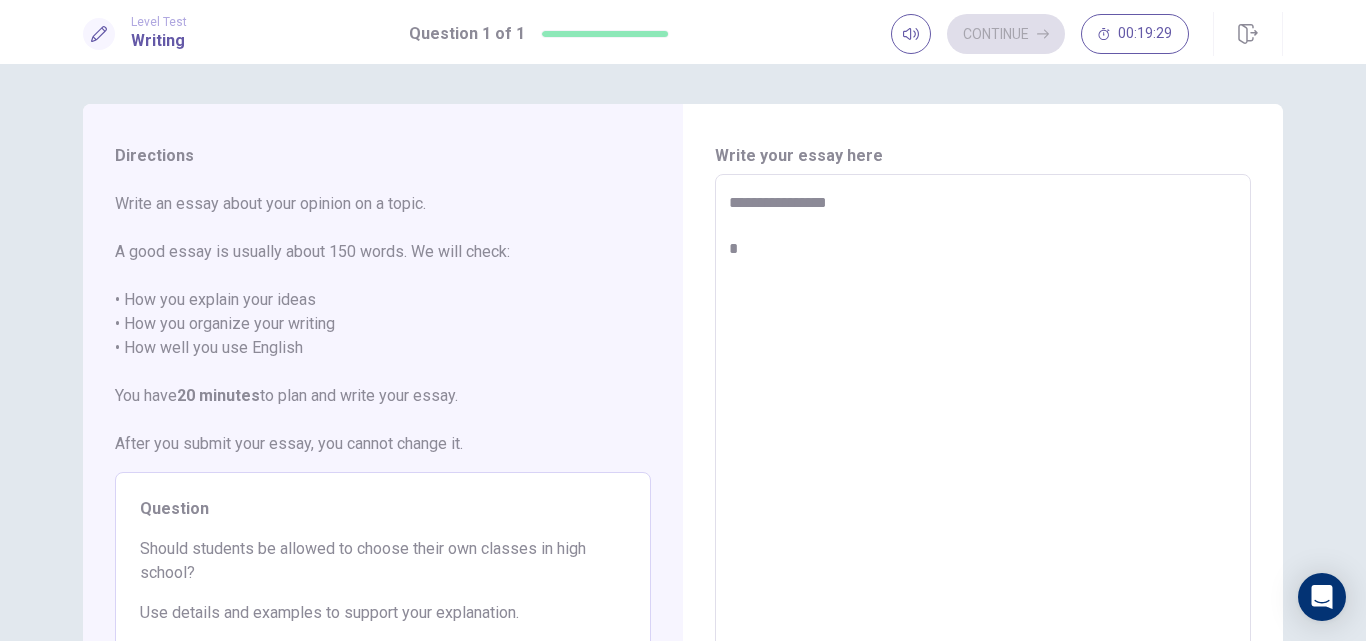 type on "*" 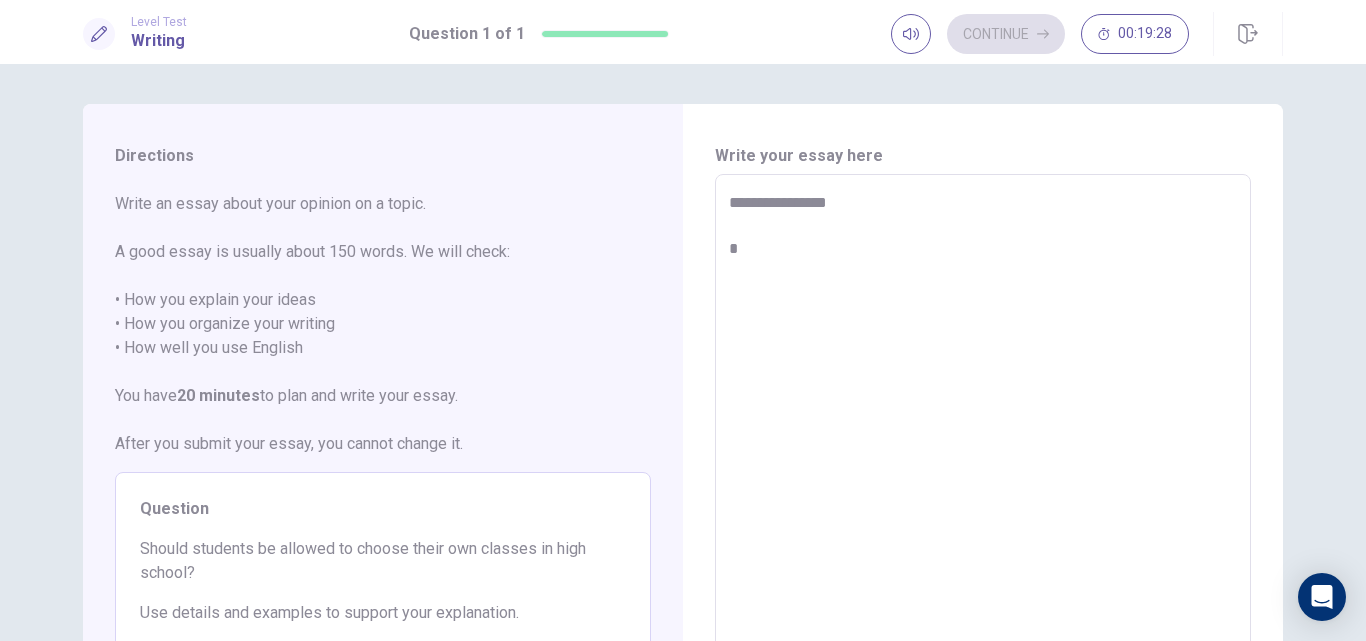 type on "**********" 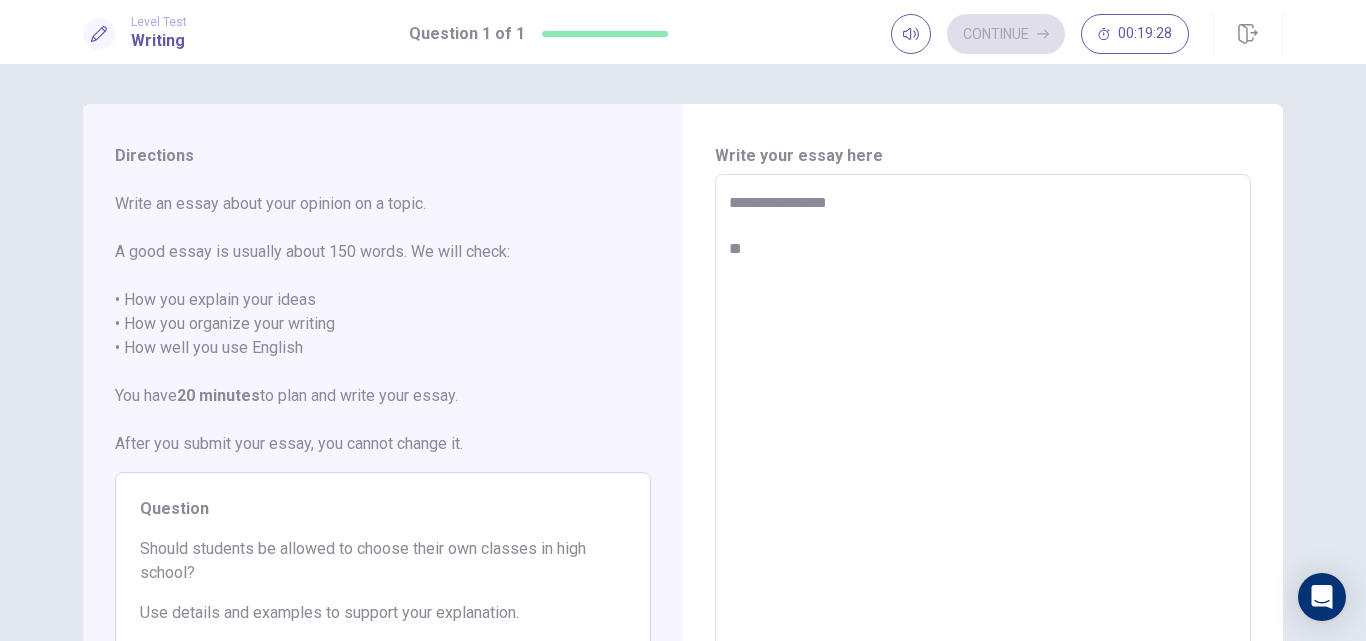 type on "*" 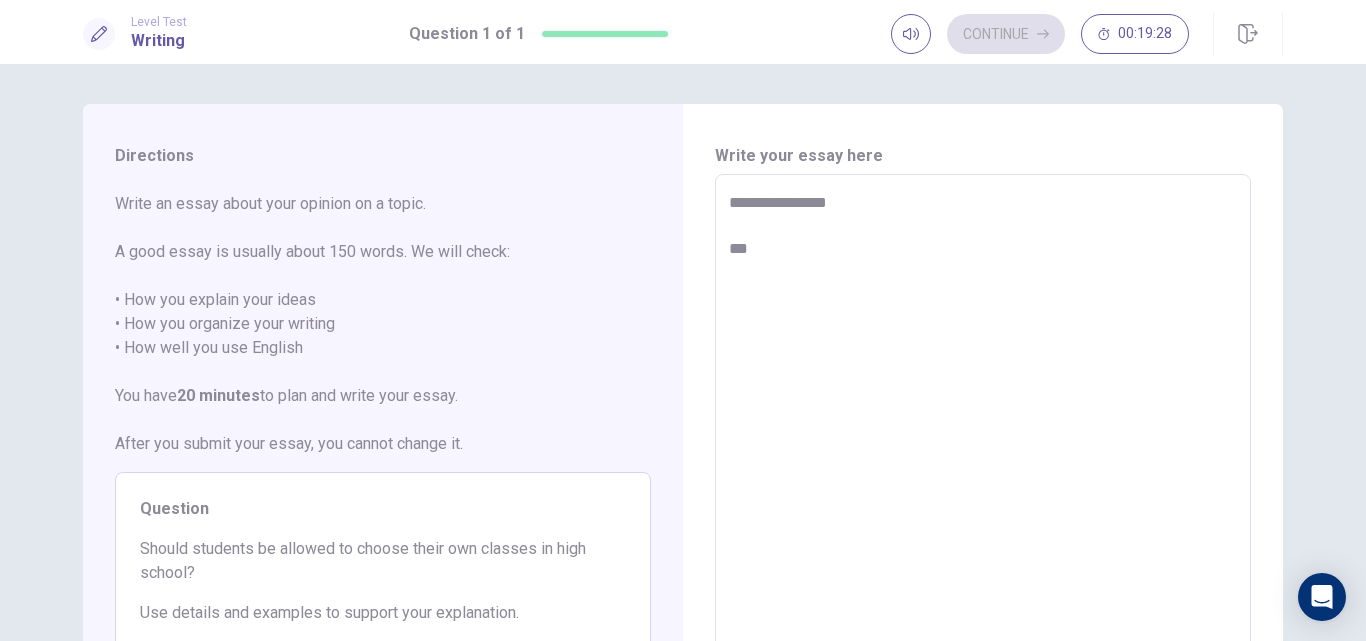 type on "**********" 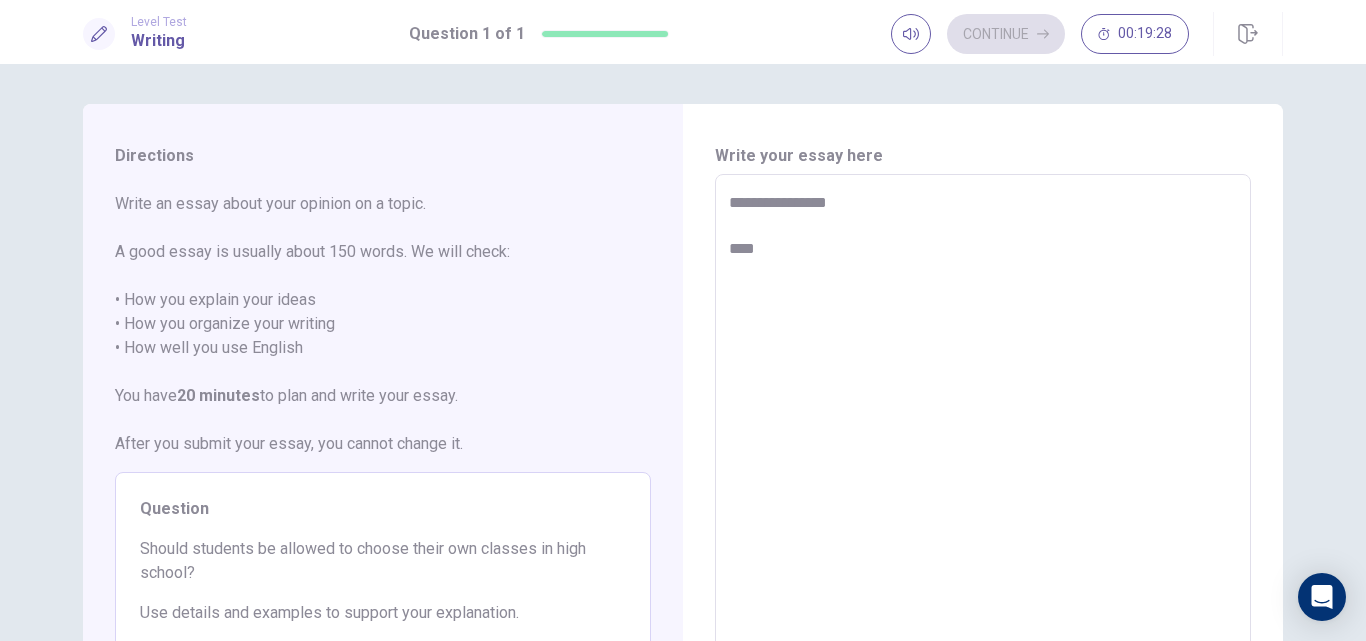 type on "*" 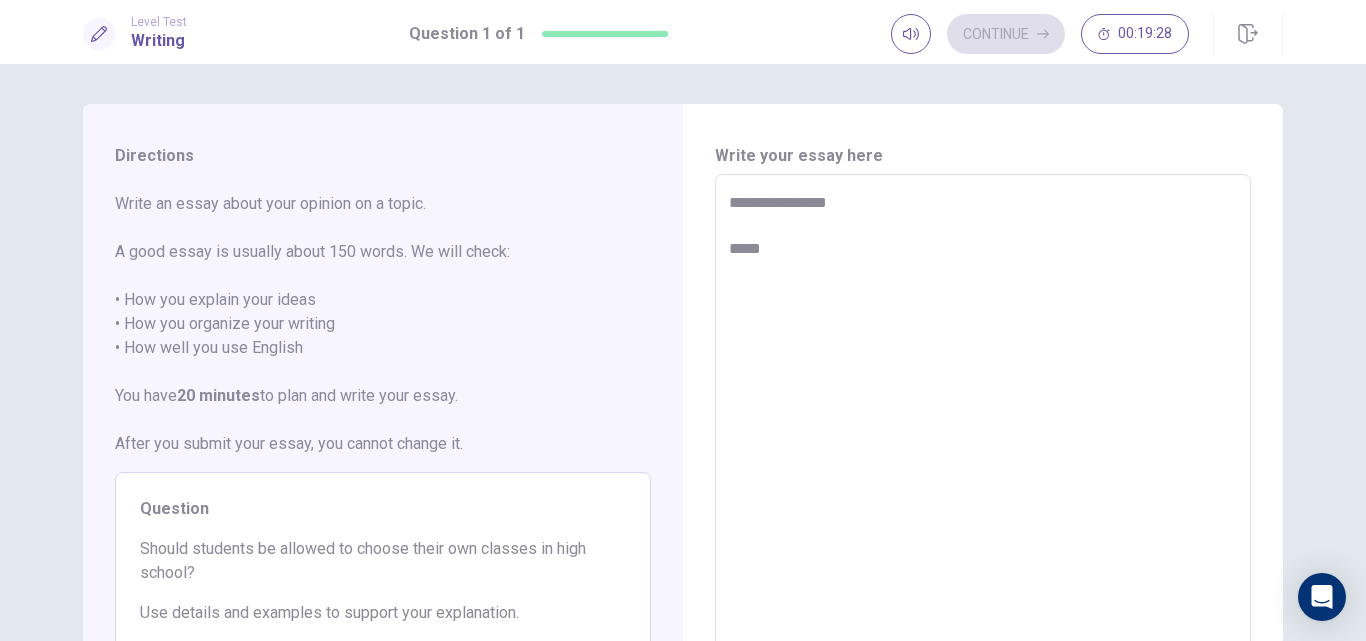 type on "*" 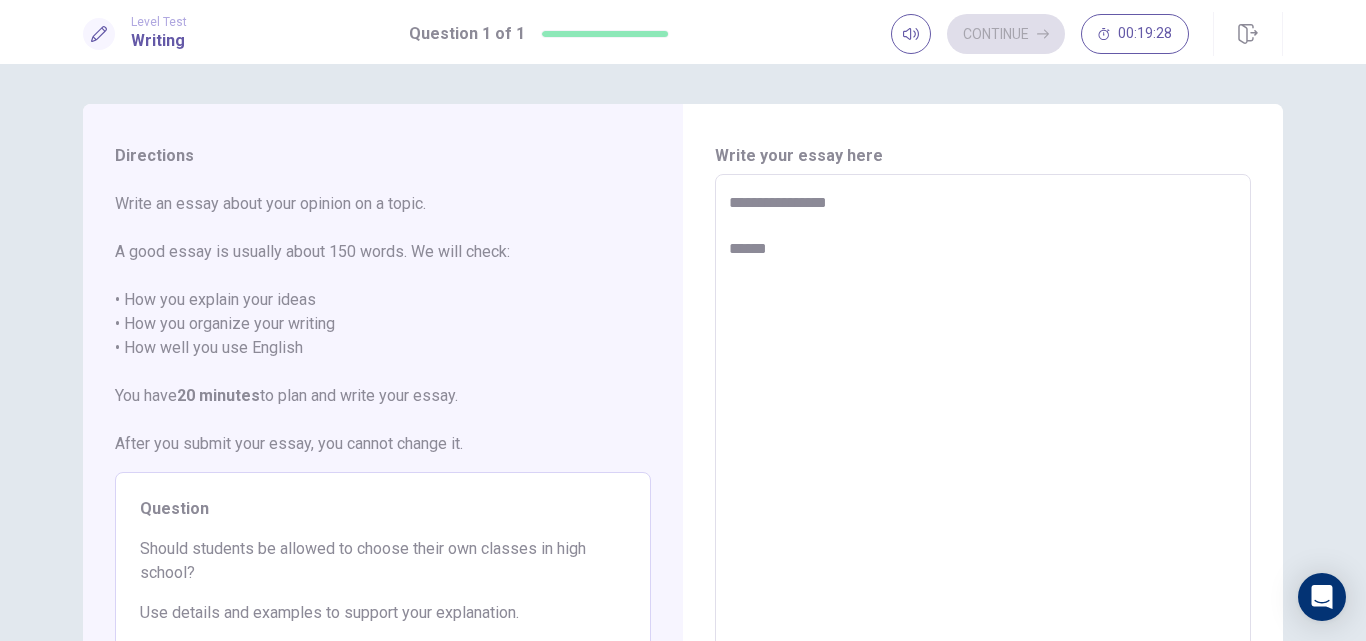 type on "*" 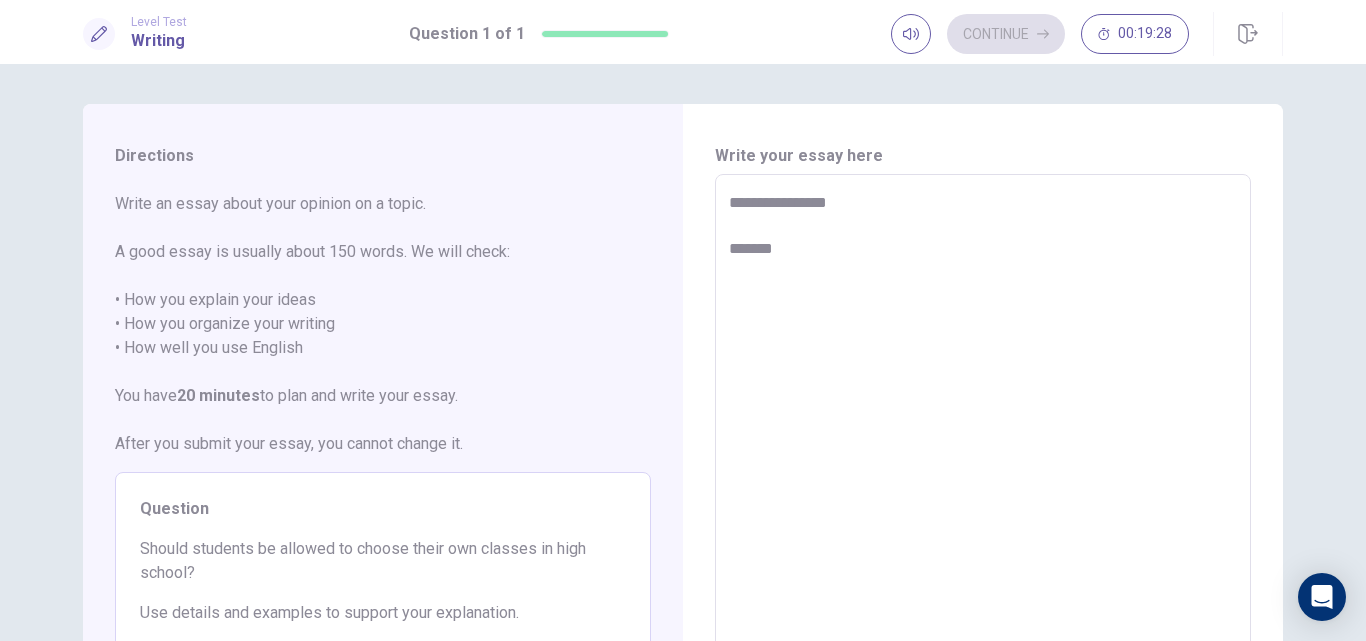 type on "*" 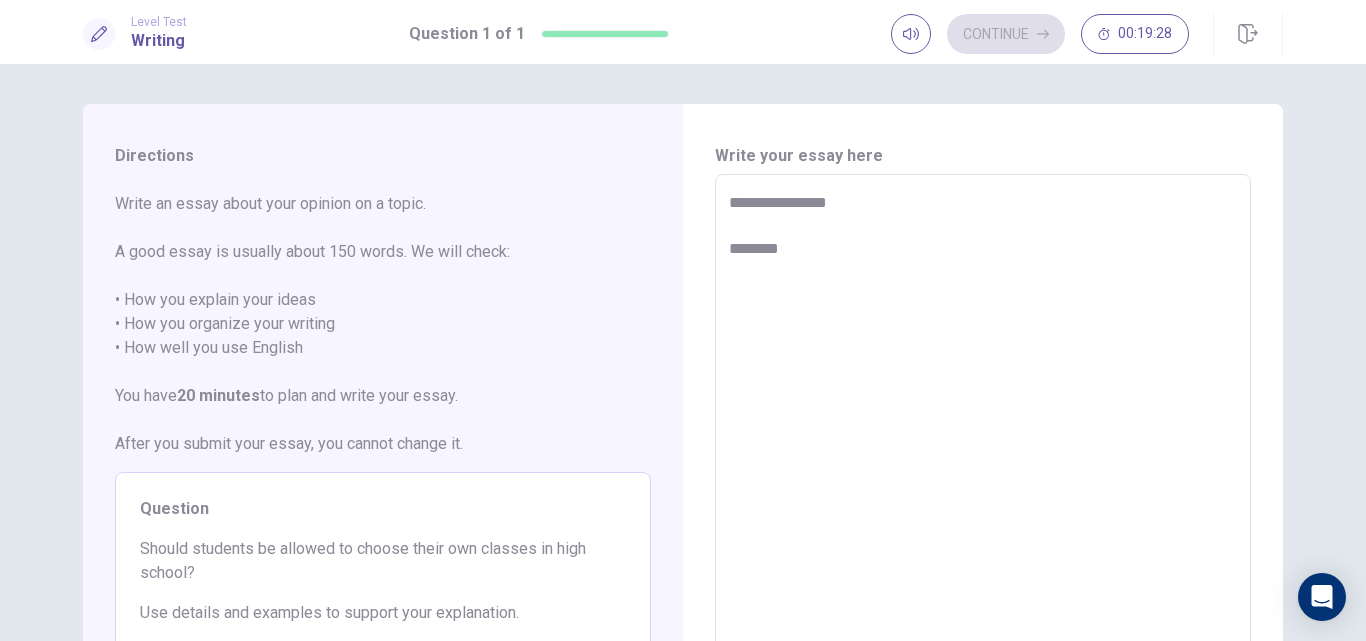 type on "*" 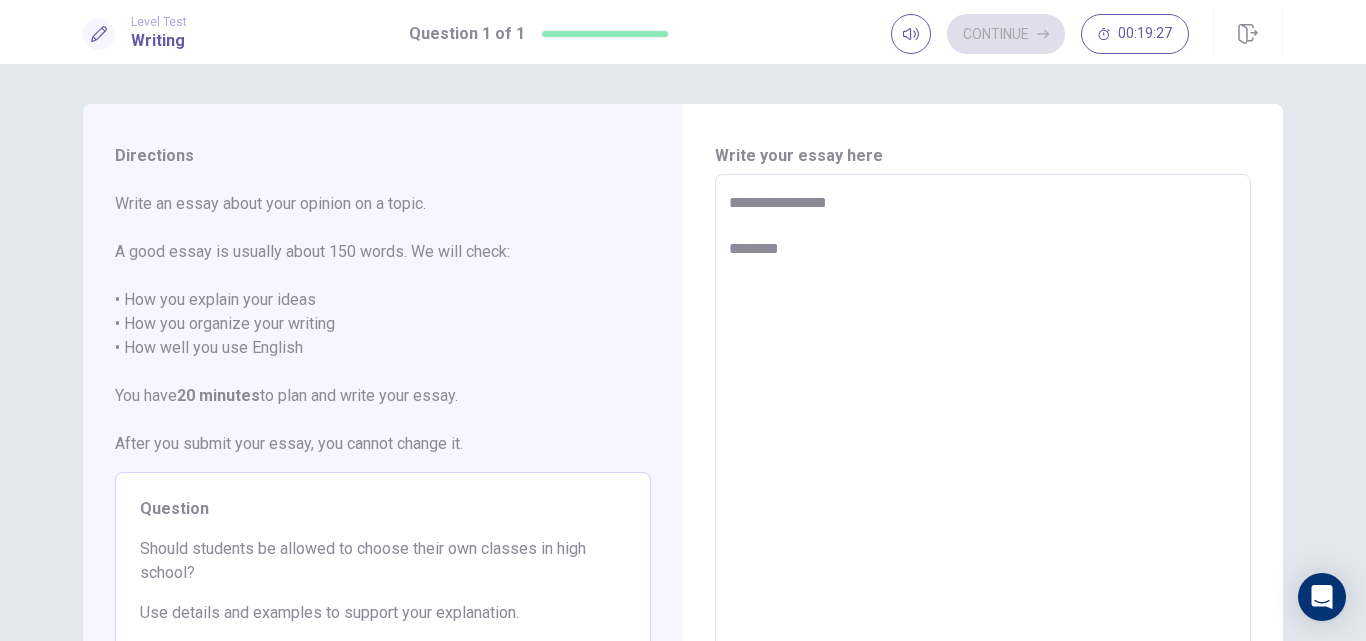 type on "**********" 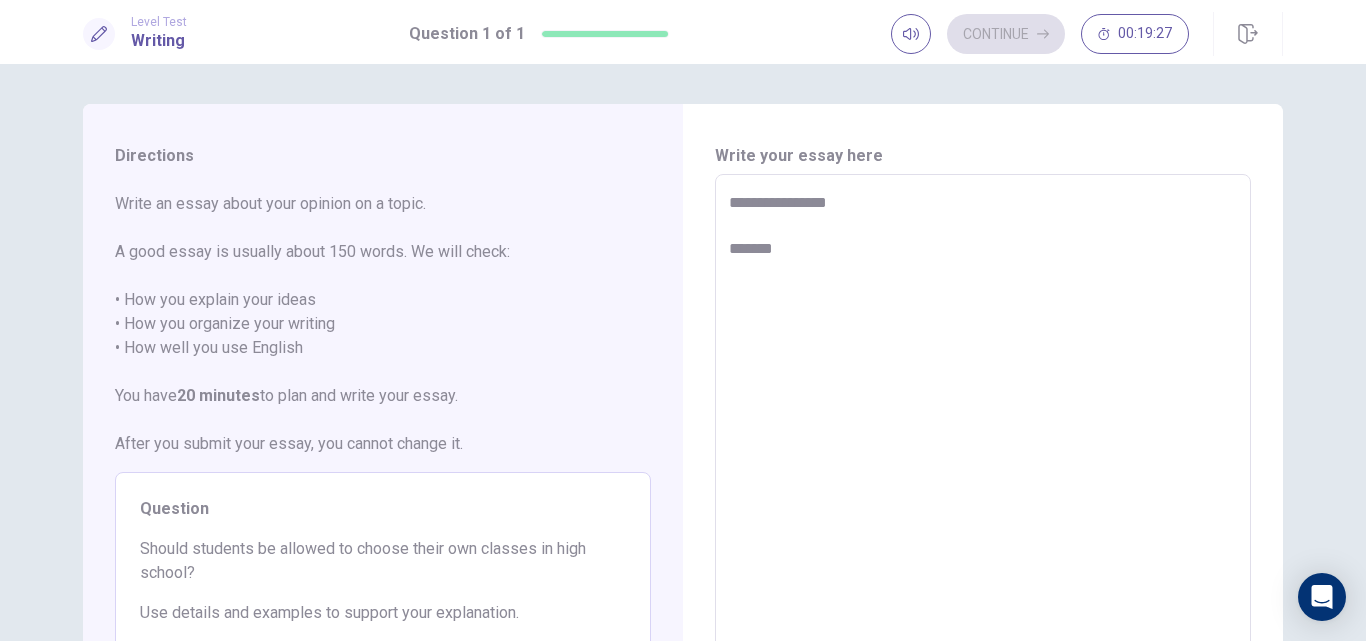 type on "*" 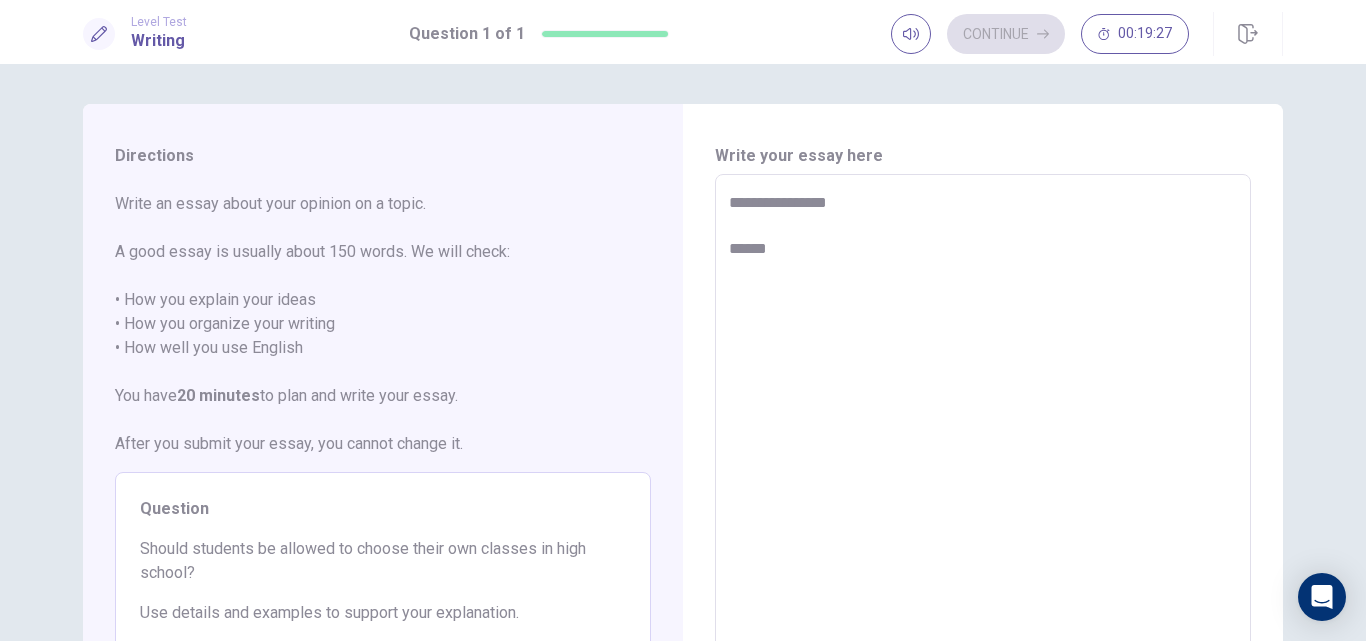 type on "*" 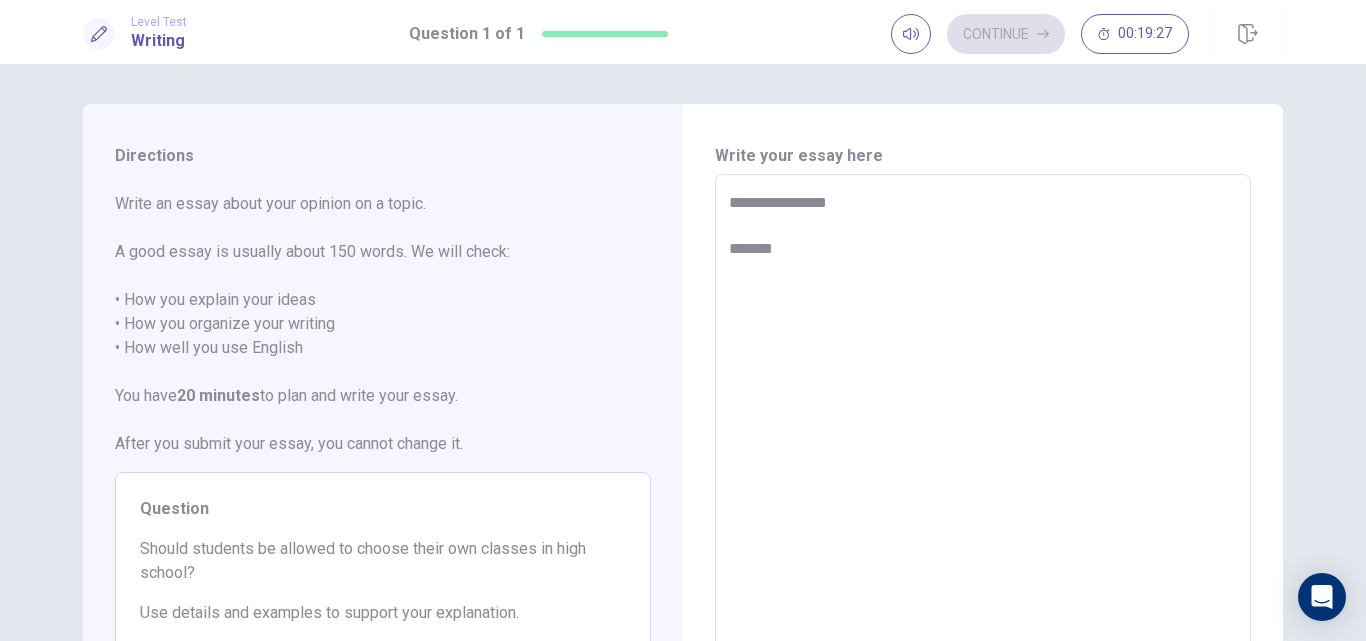 type on "*" 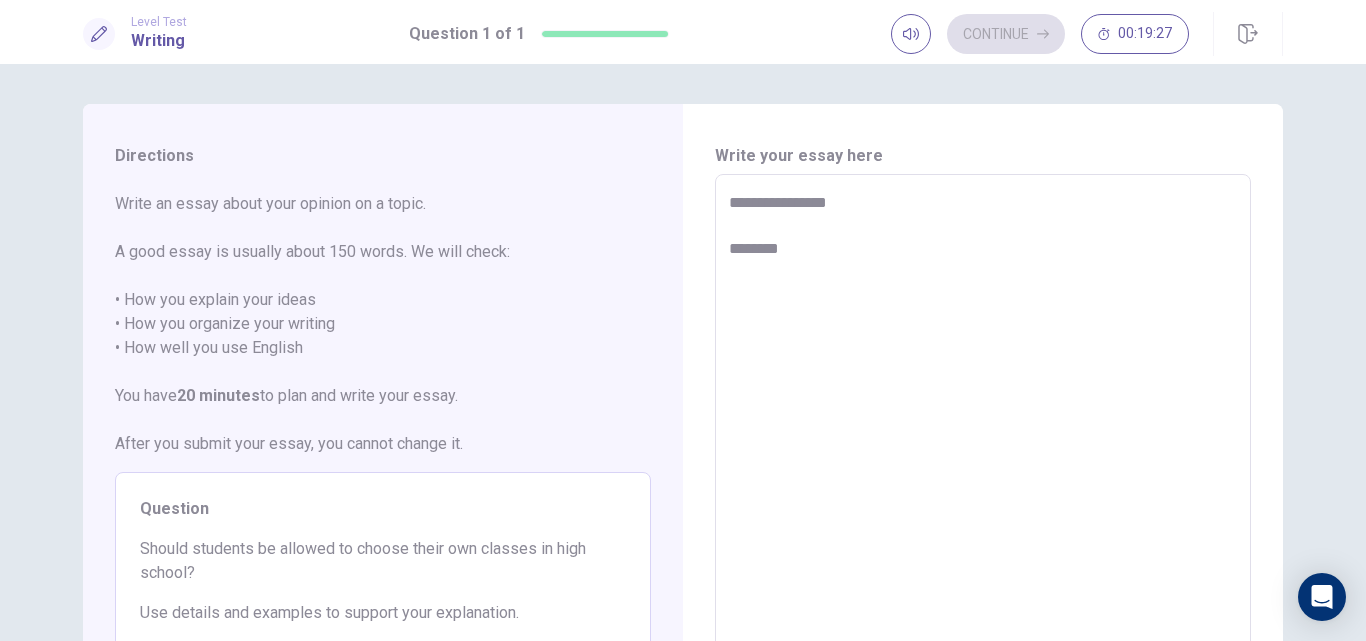 type on "*" 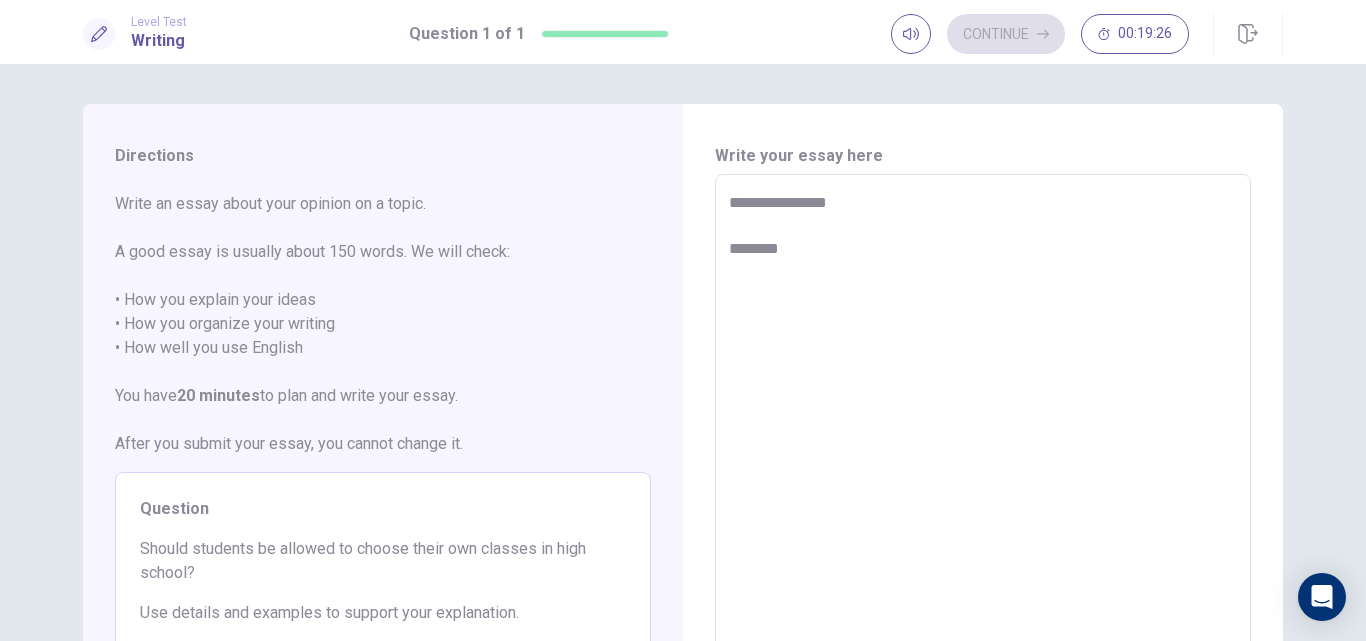 type on "**********" 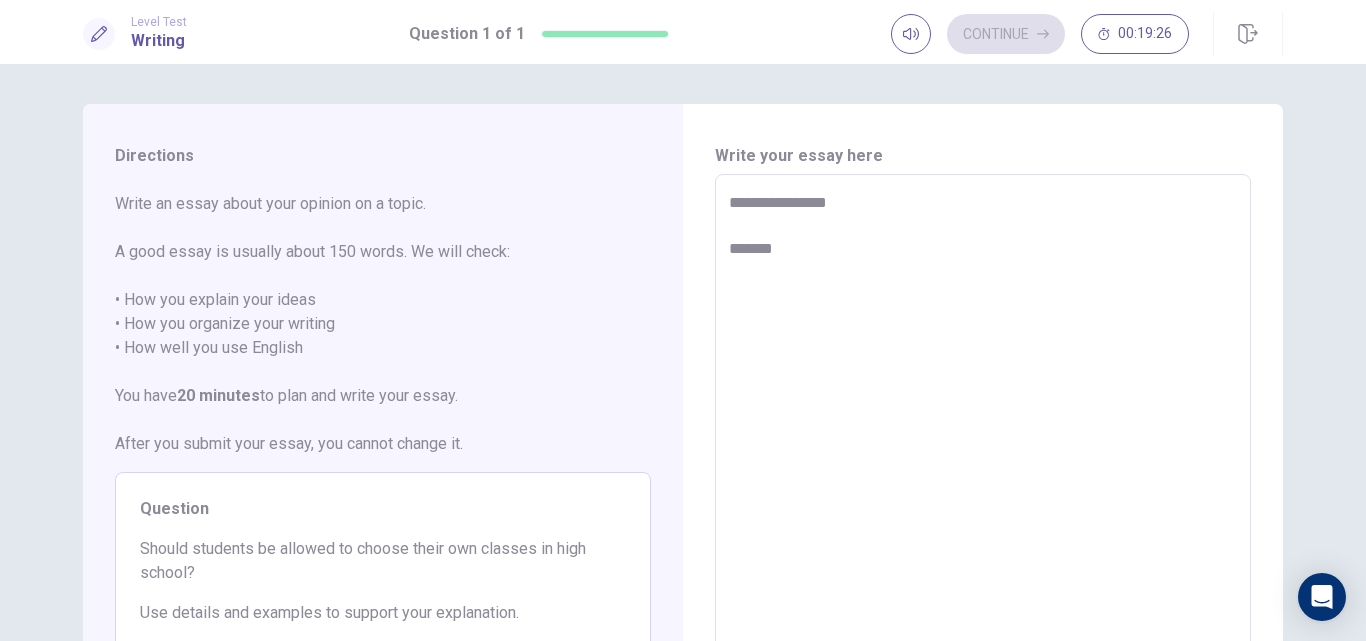 type on "*" 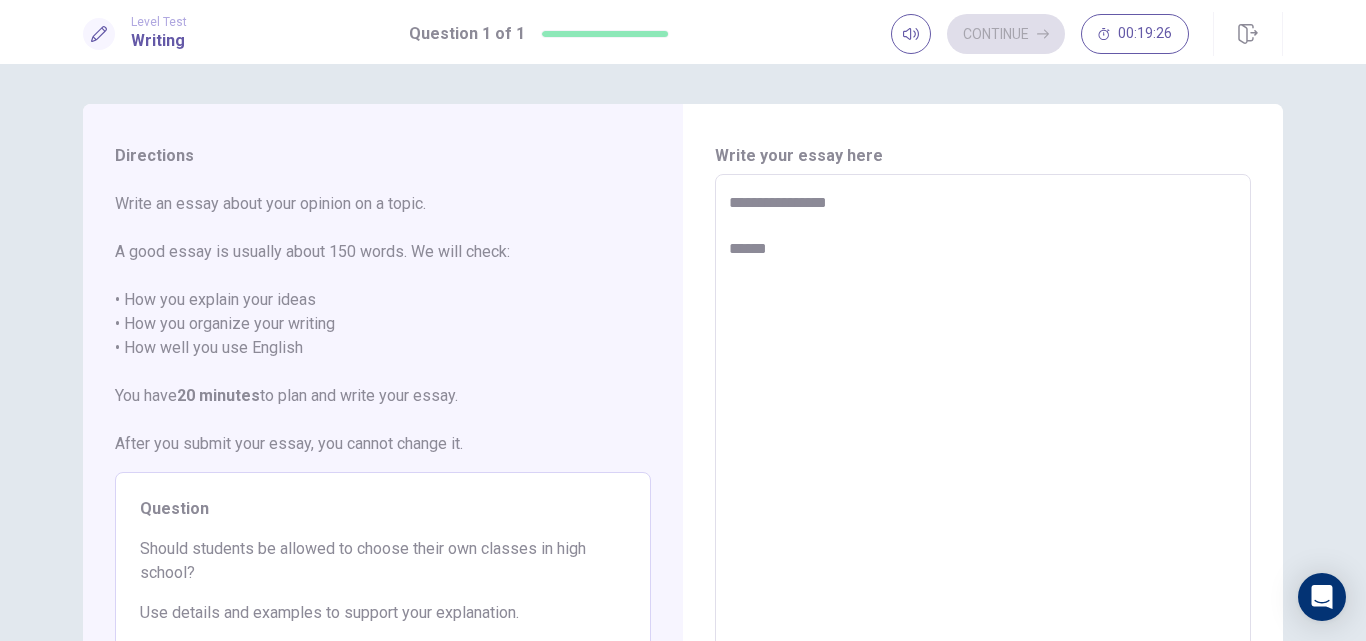 type on "**********" 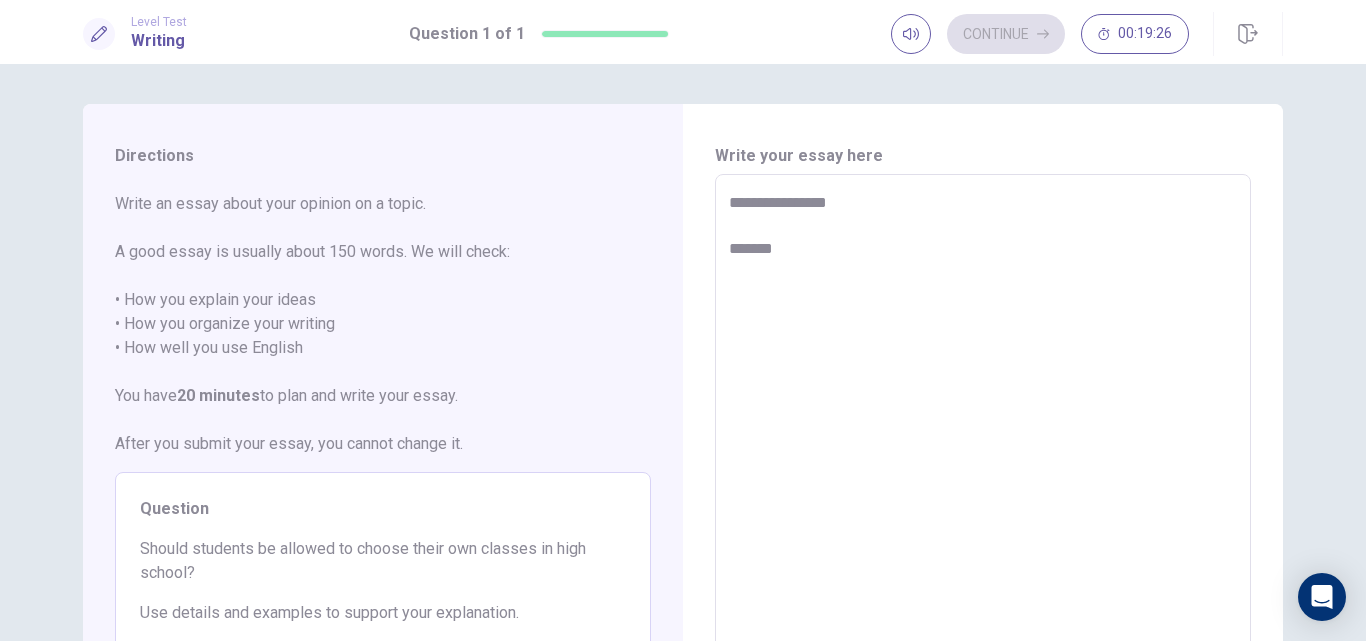 type on "*" 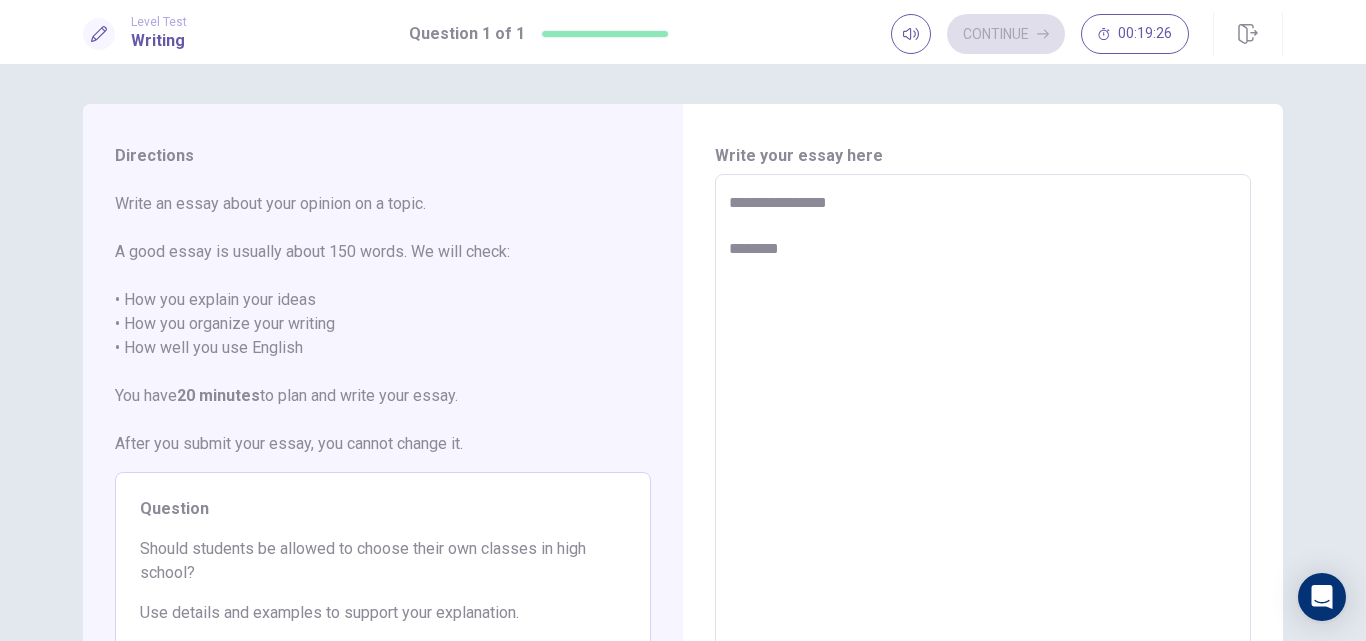 type on "*" 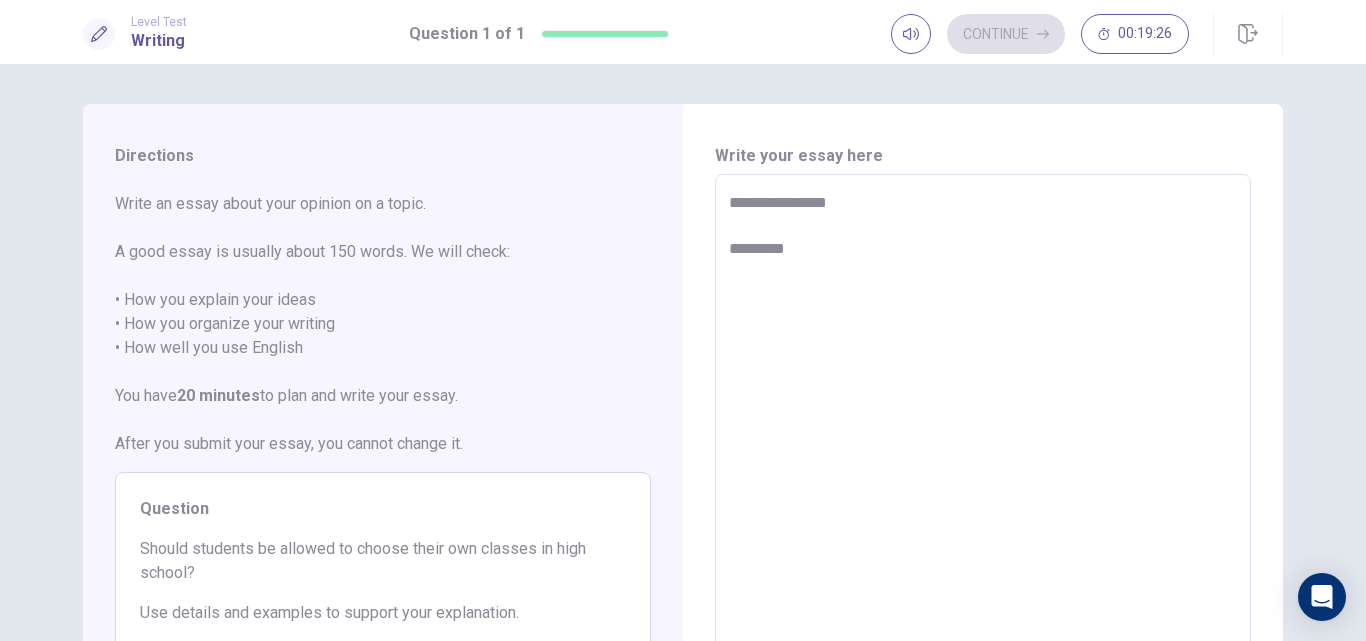 type on "*" 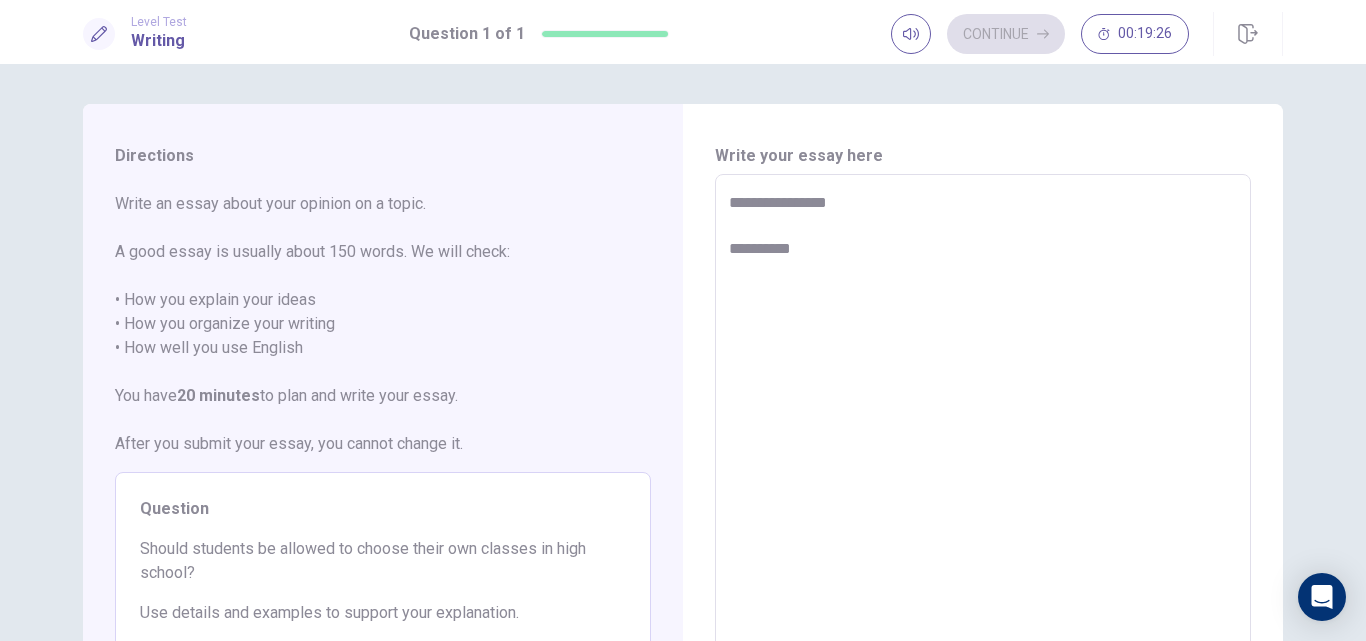 type on "*" 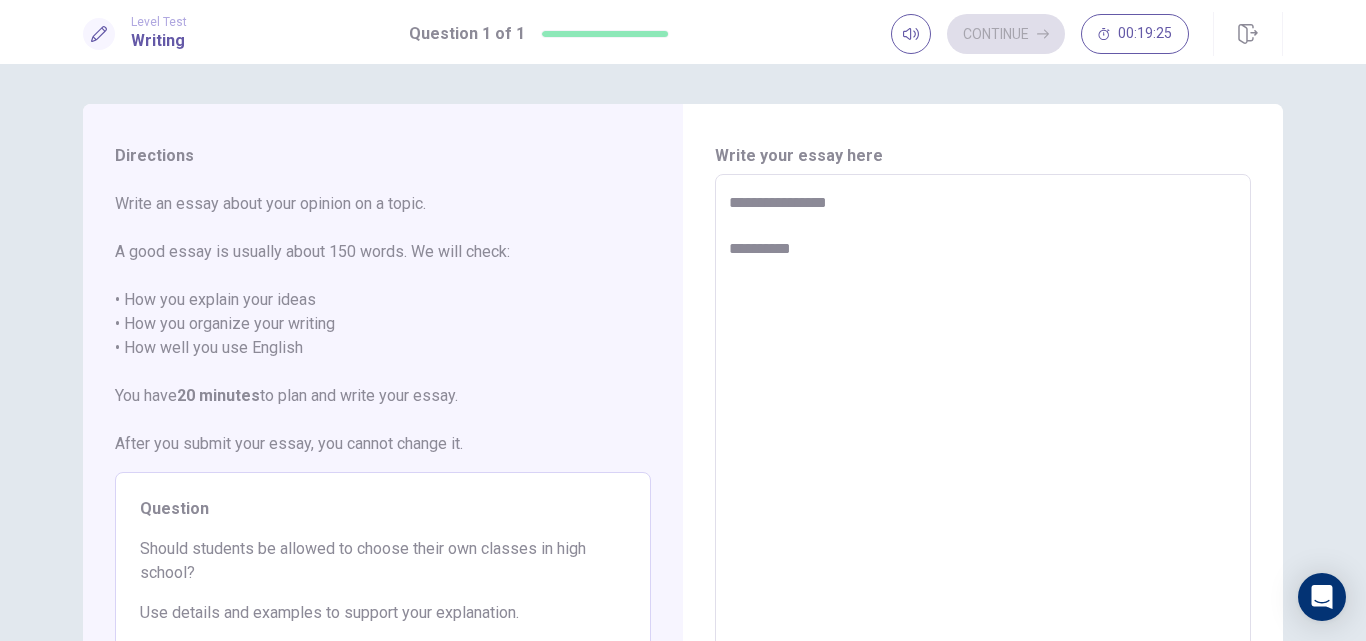 type on "**********" 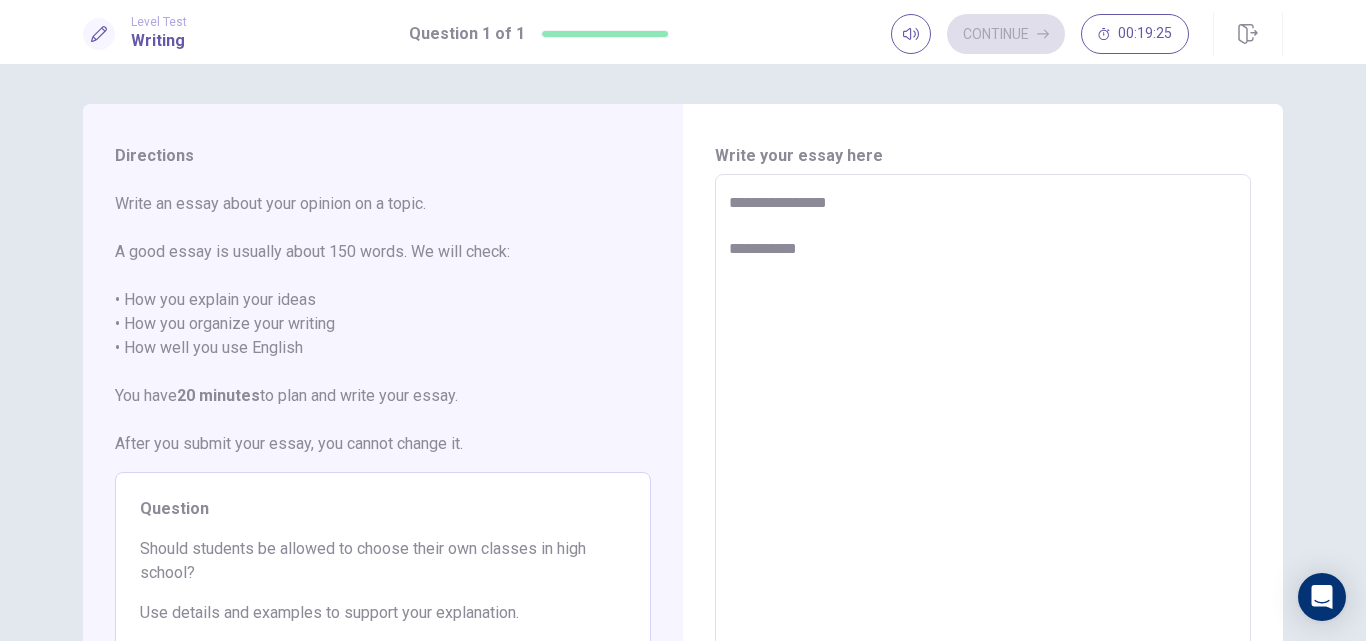 type on "*" 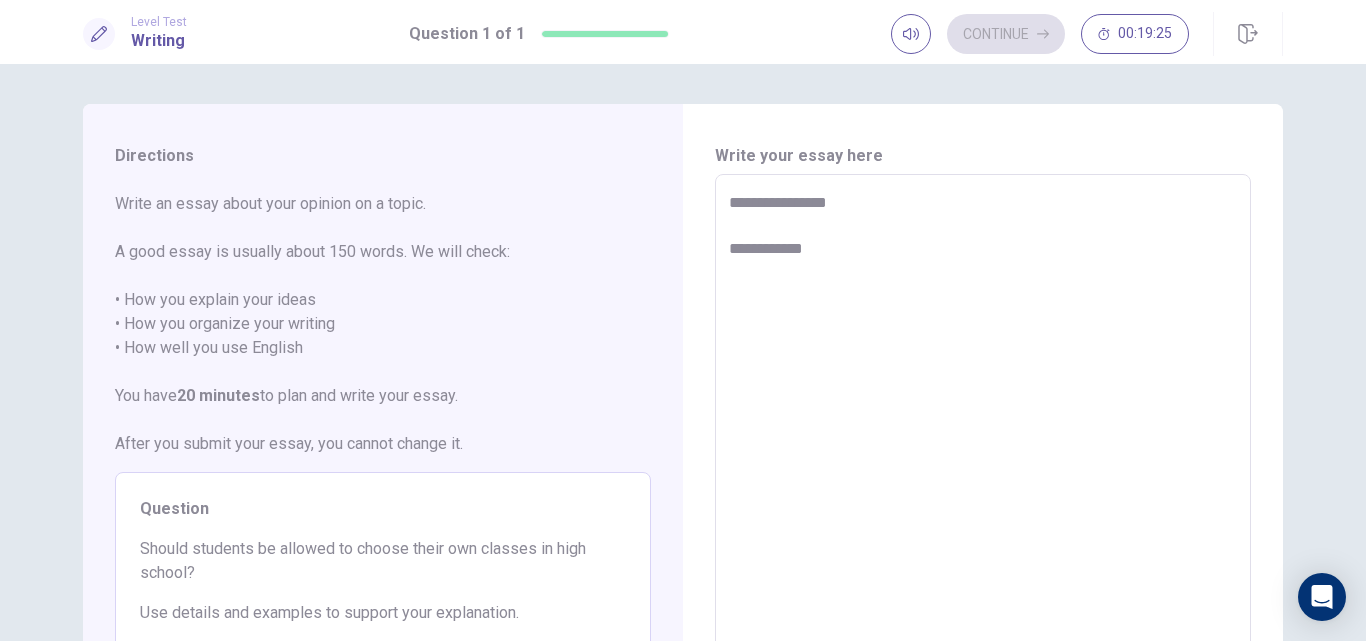 type on "*" 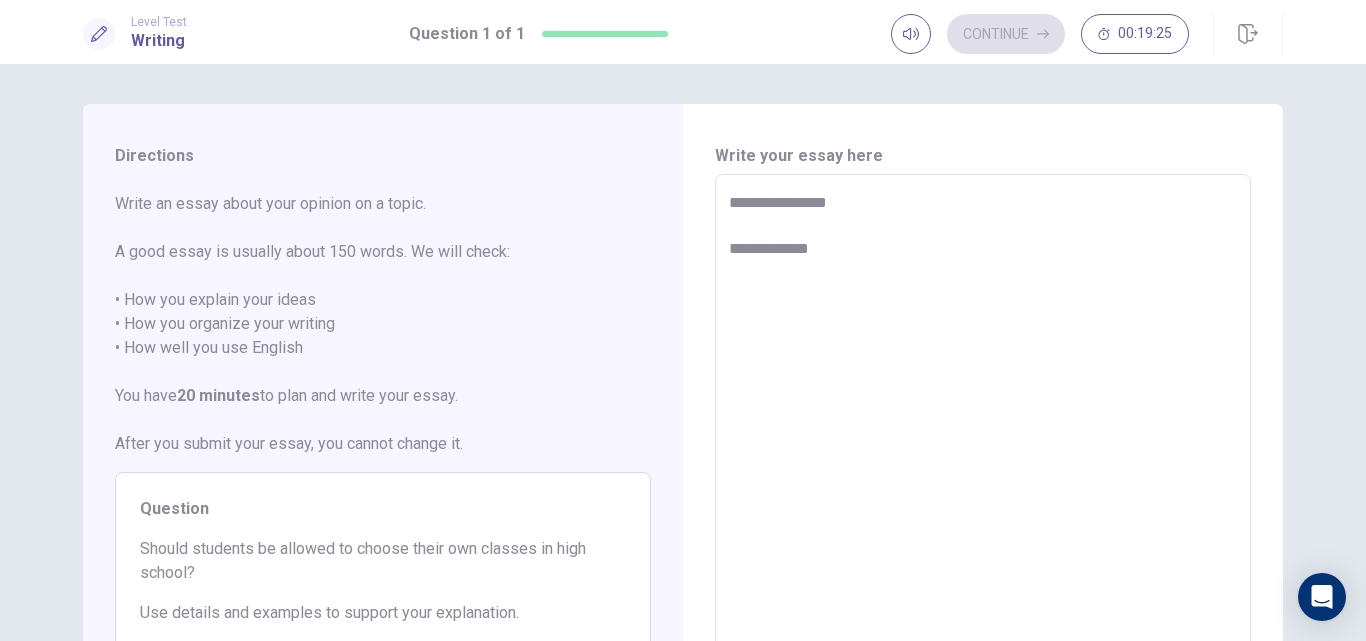 type on "*" 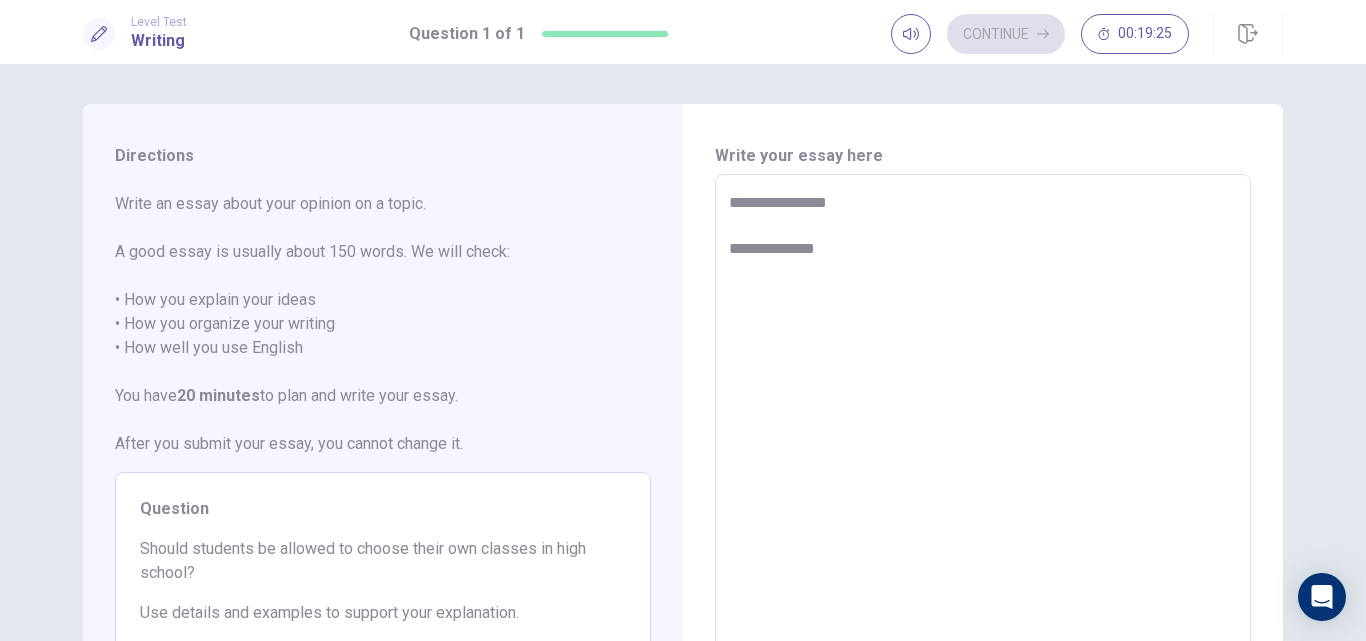 type on "*" 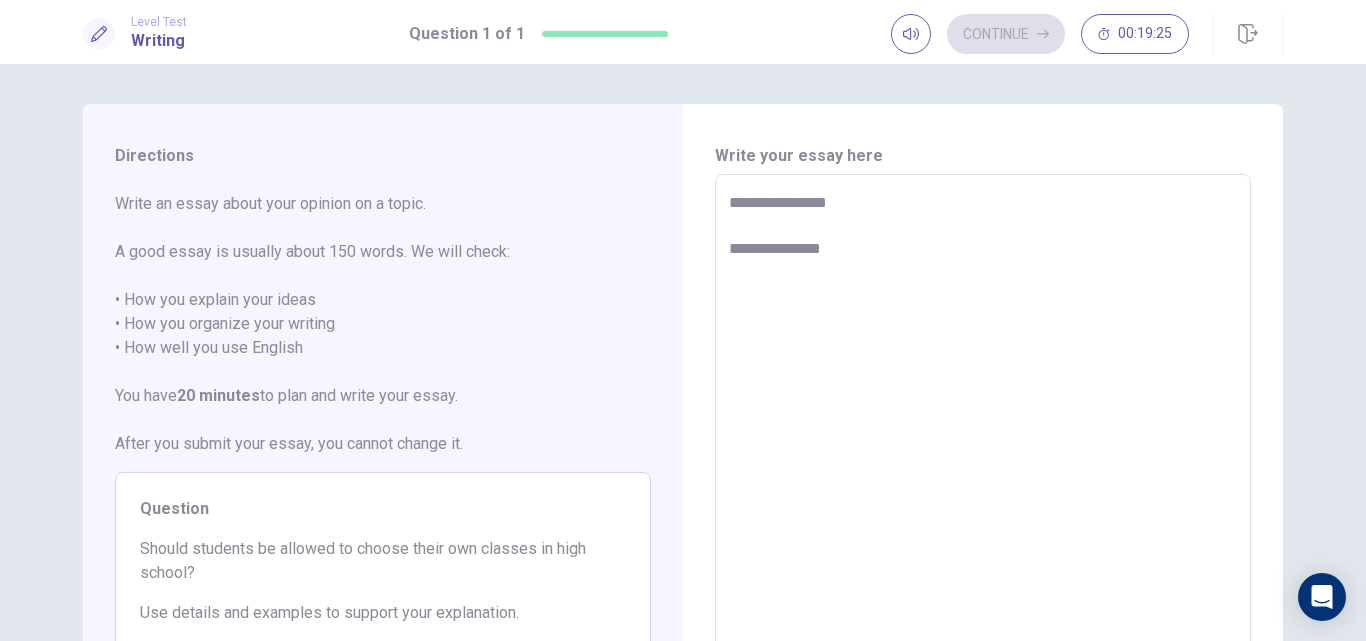 type on "*" 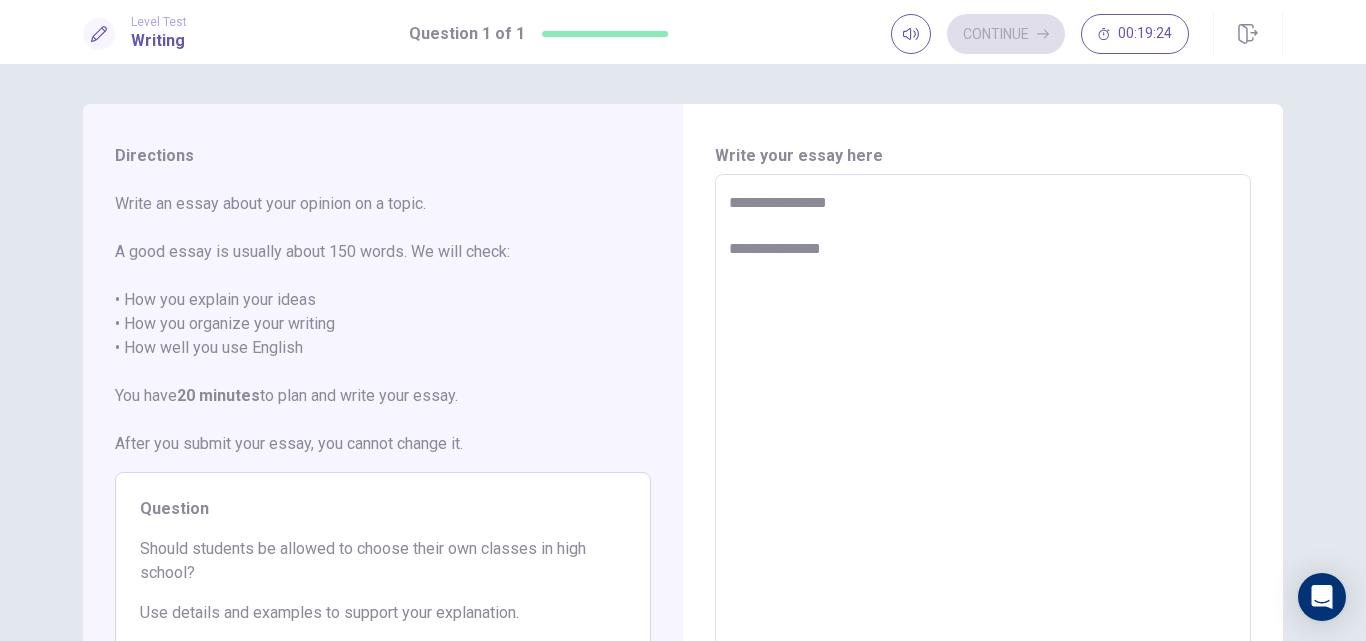 type on "**********" 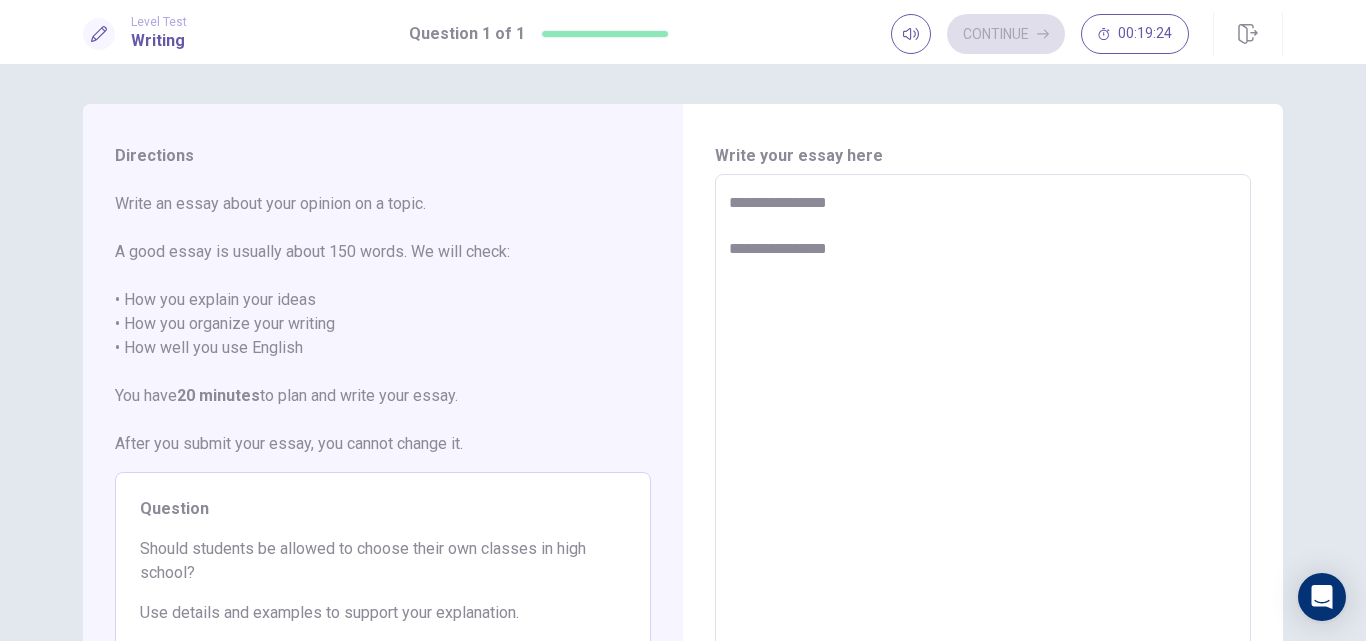type on "*" 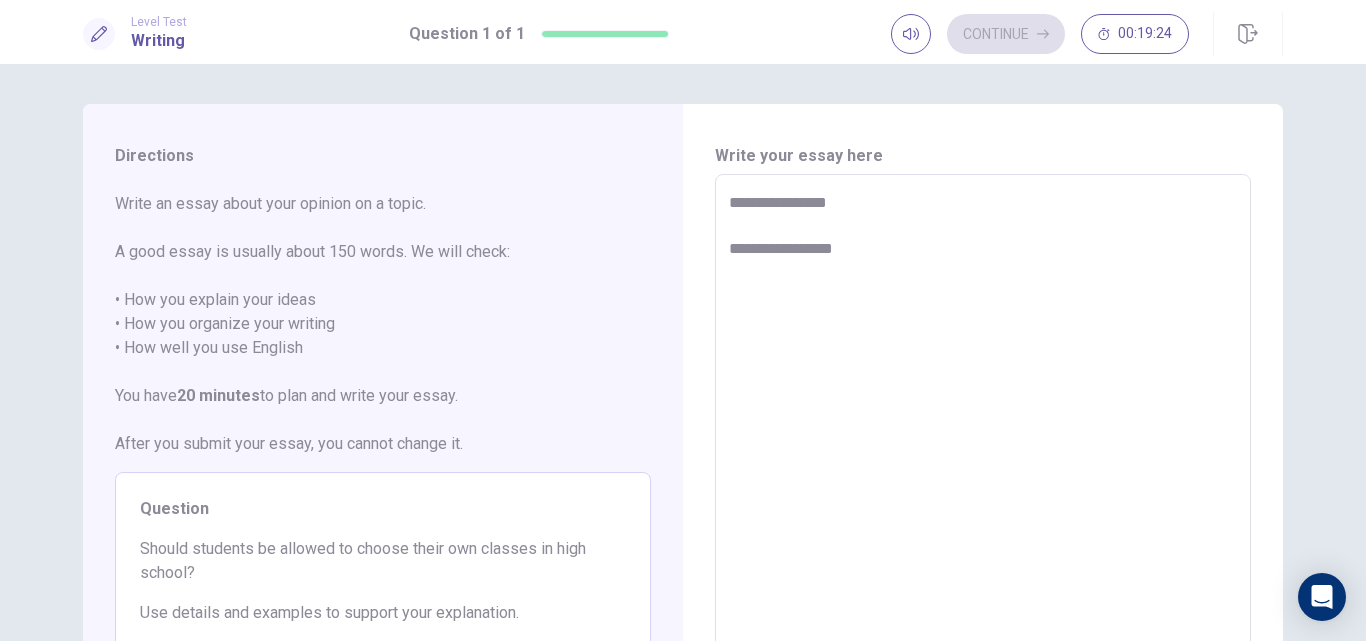 type on "*" 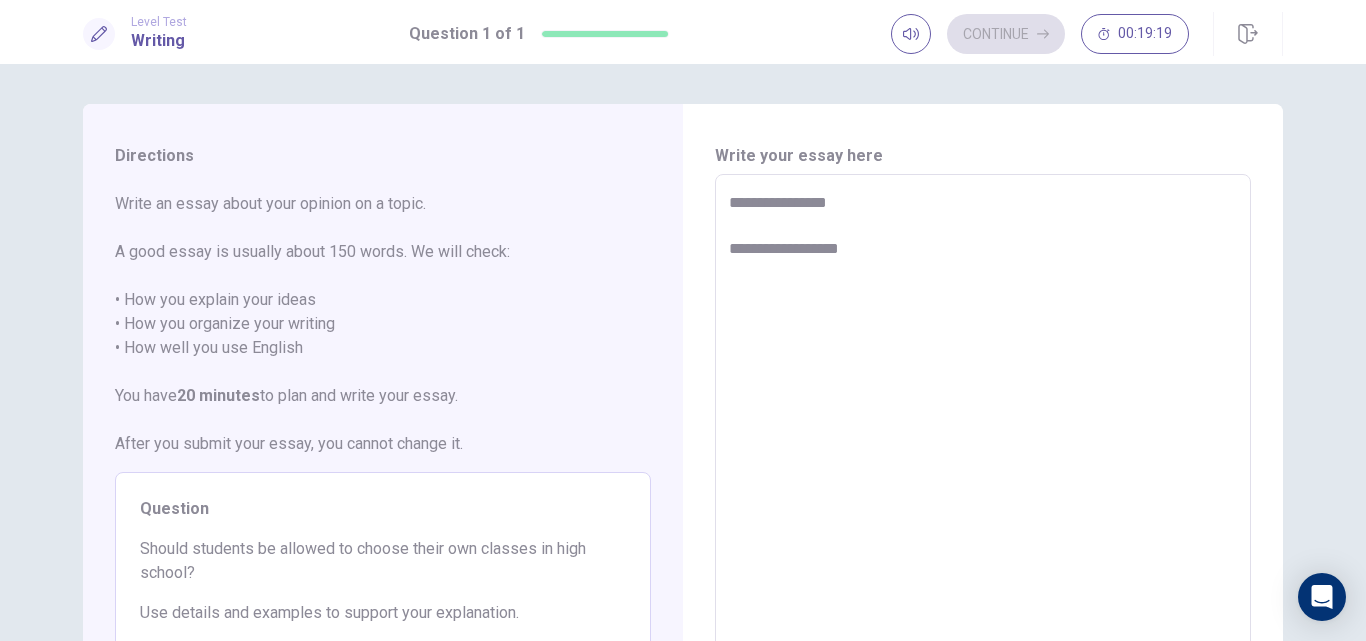 type on "*" 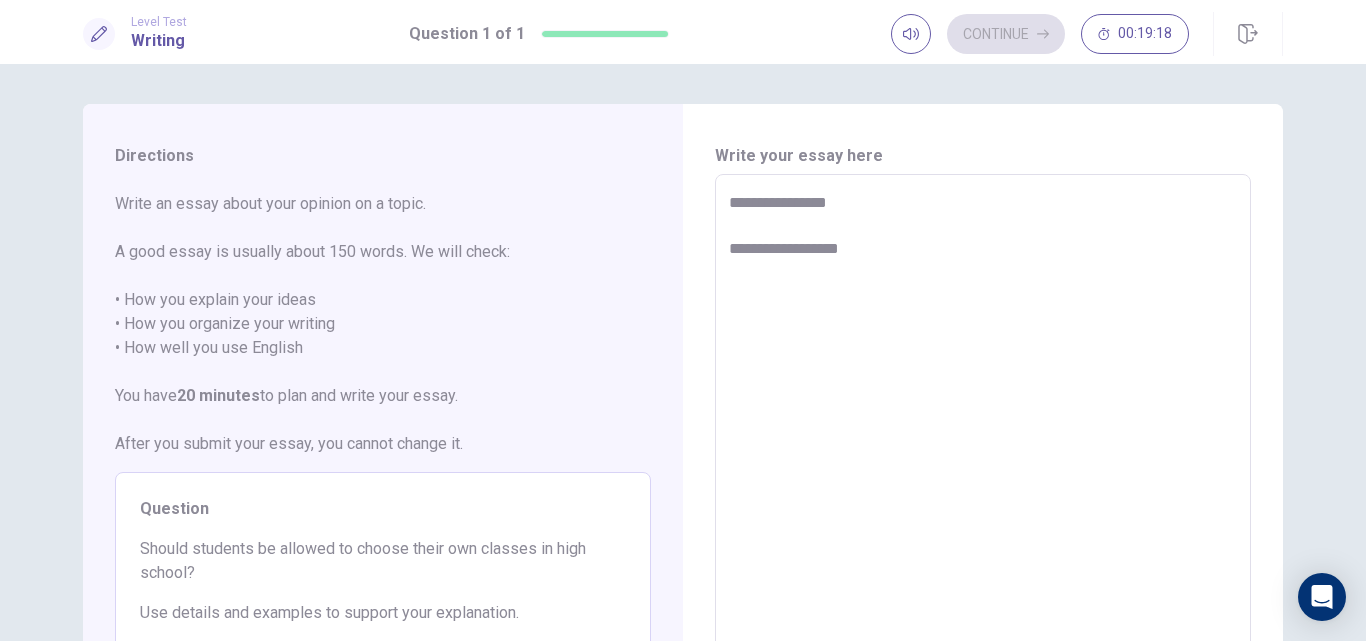 type on "**********" 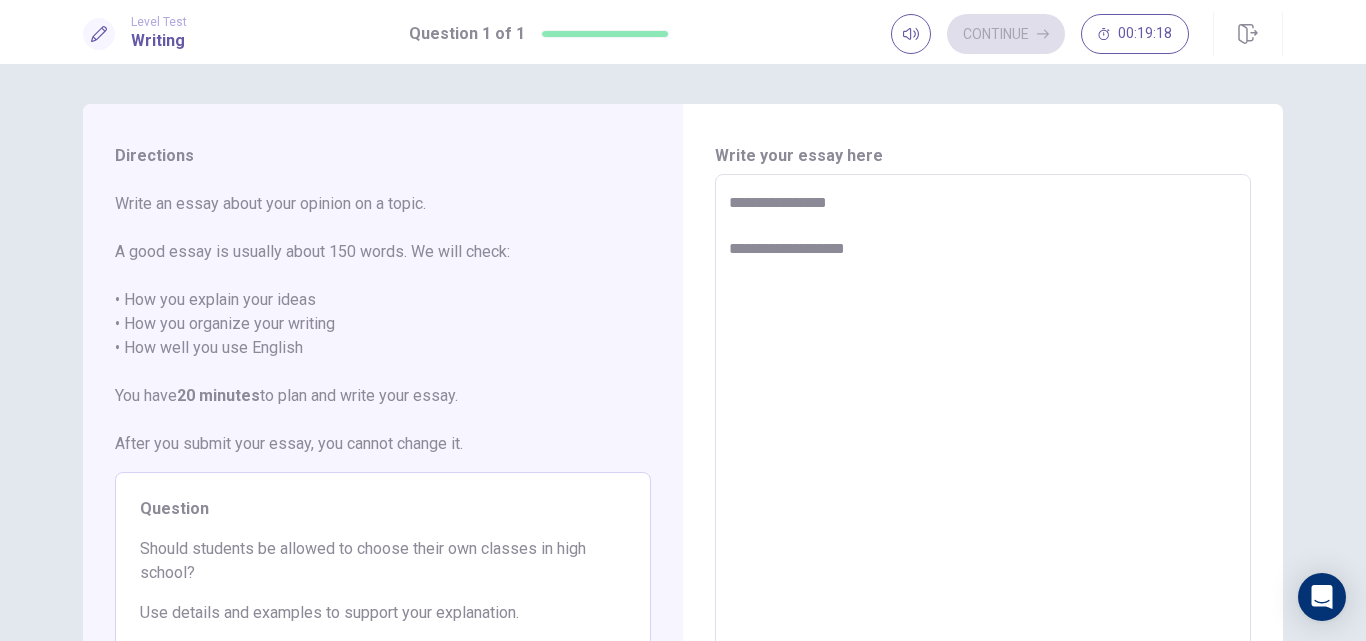 type on "*" 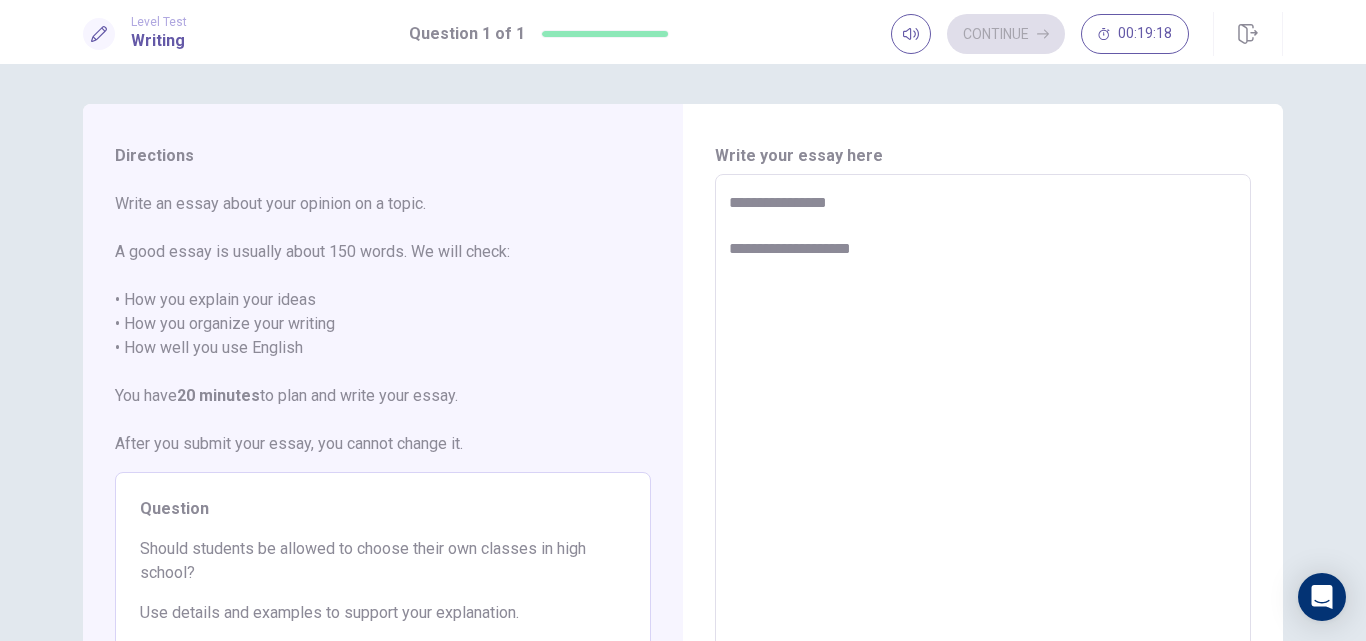 type on "*" 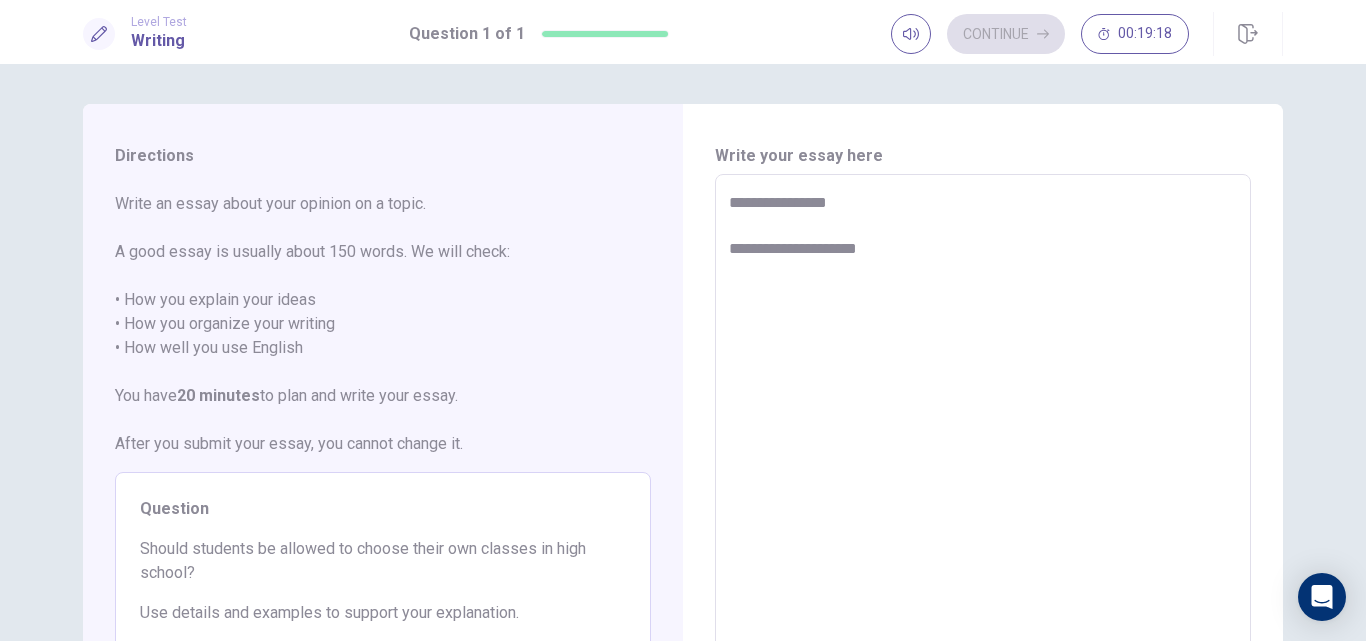 type on "**********" 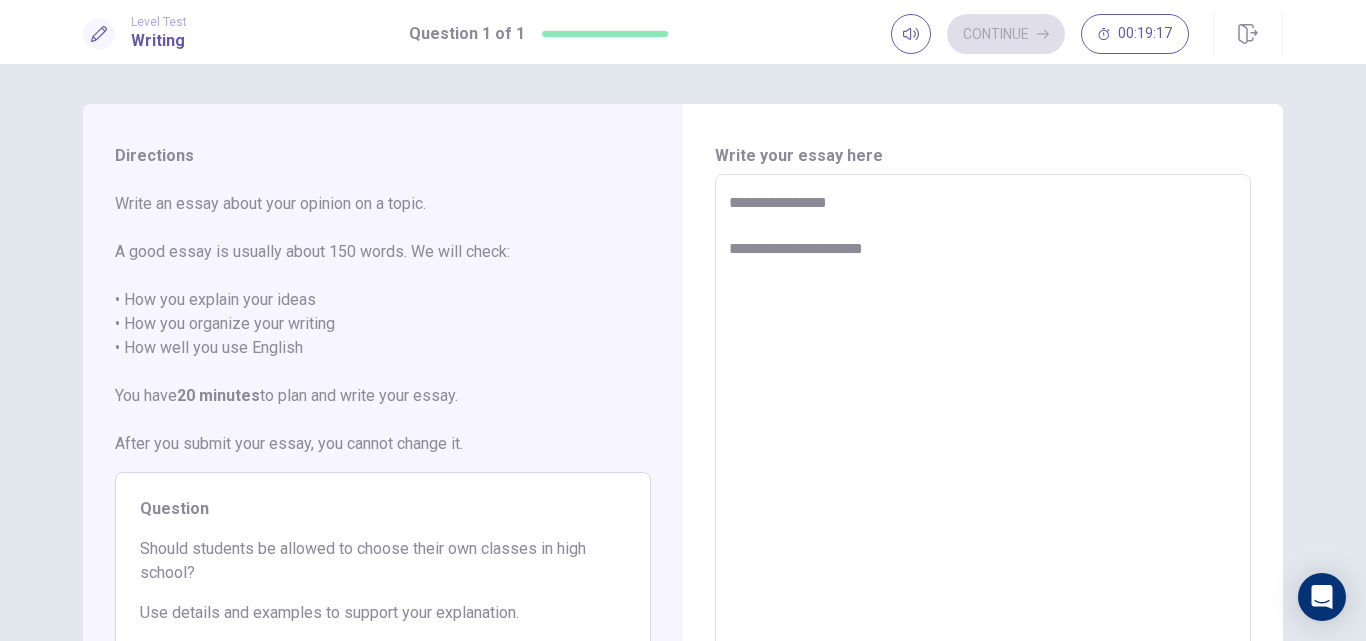 type on "*" 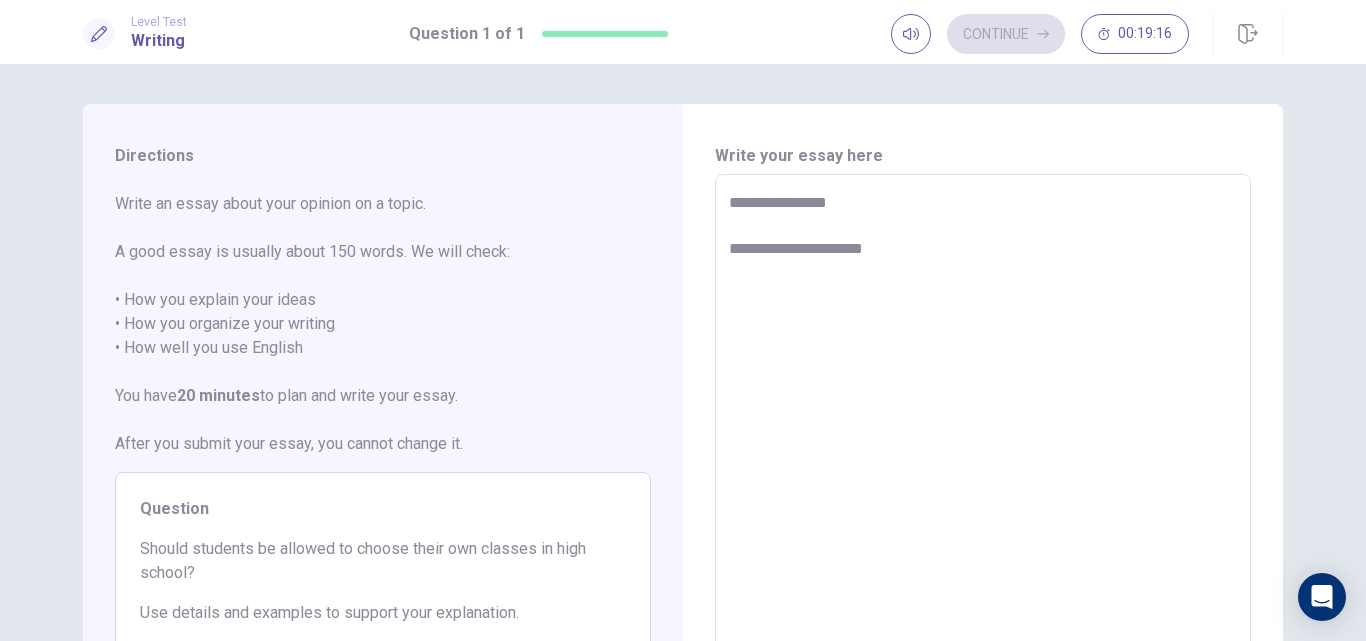type on "**********" 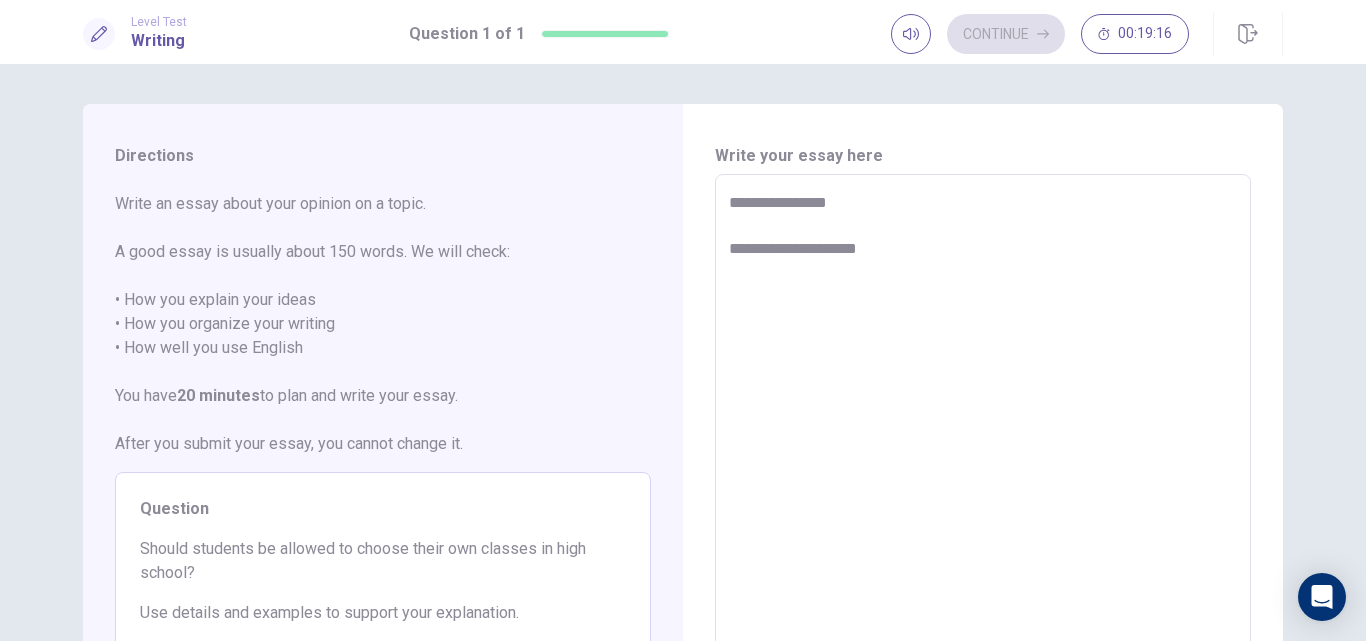 type on "*" 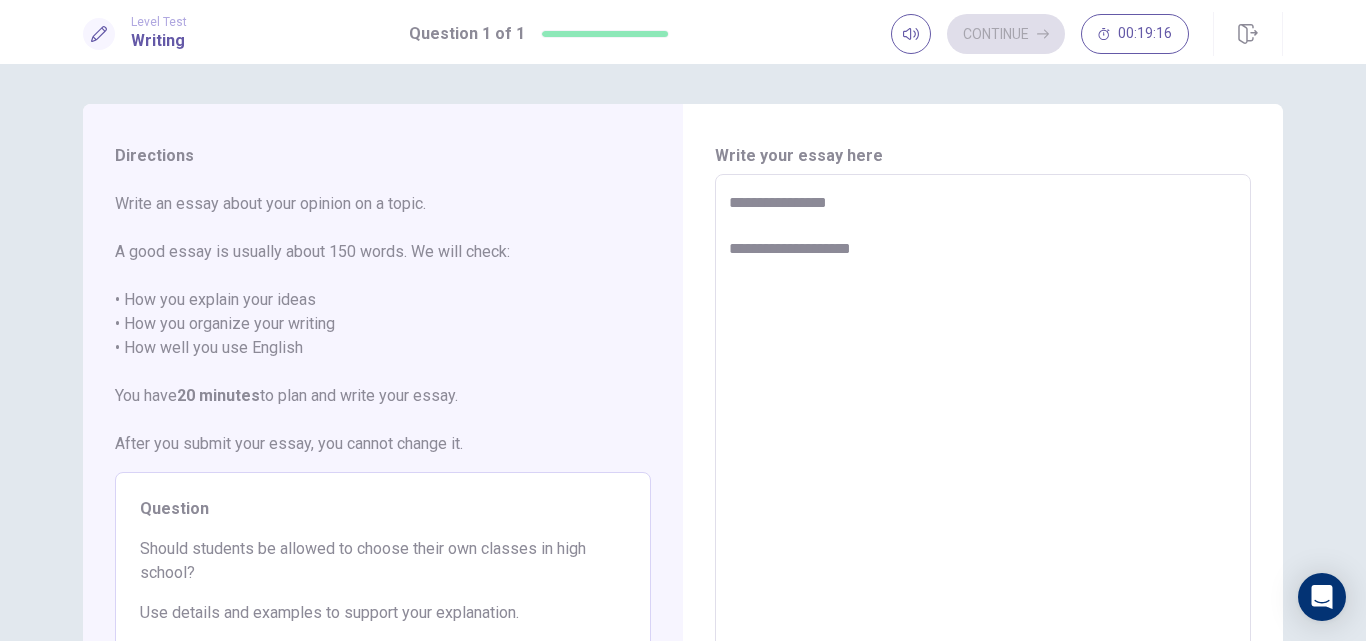 type on "*" 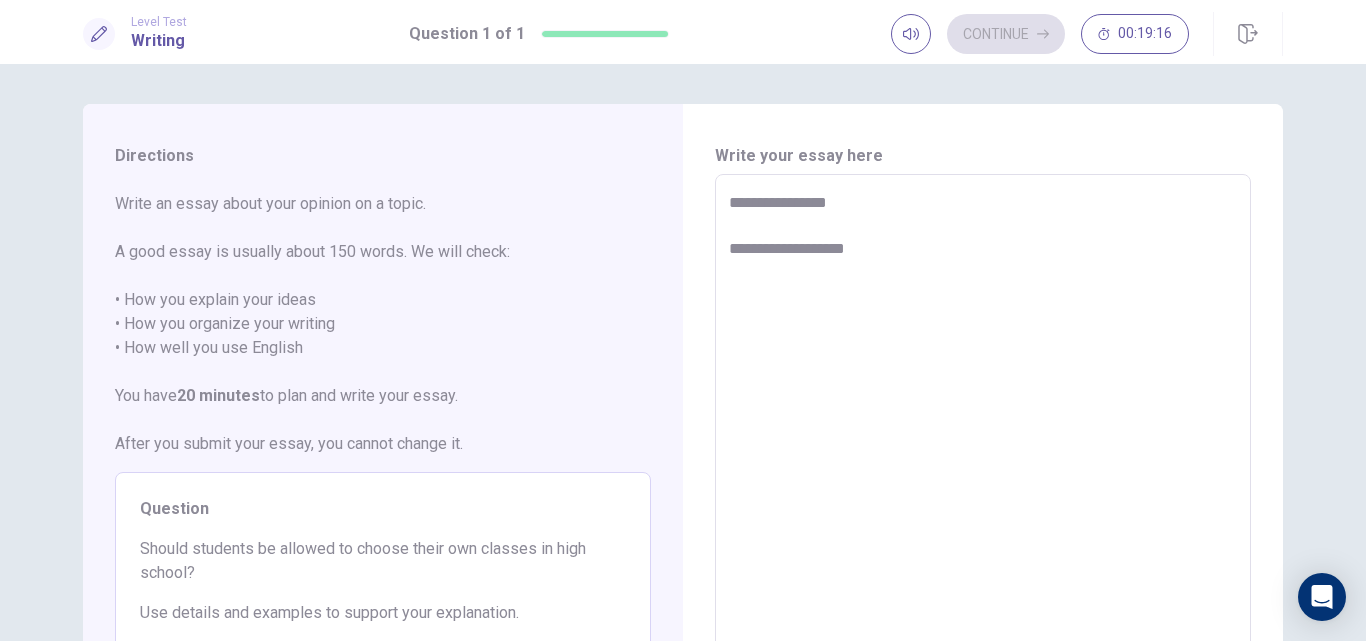 type on "*" 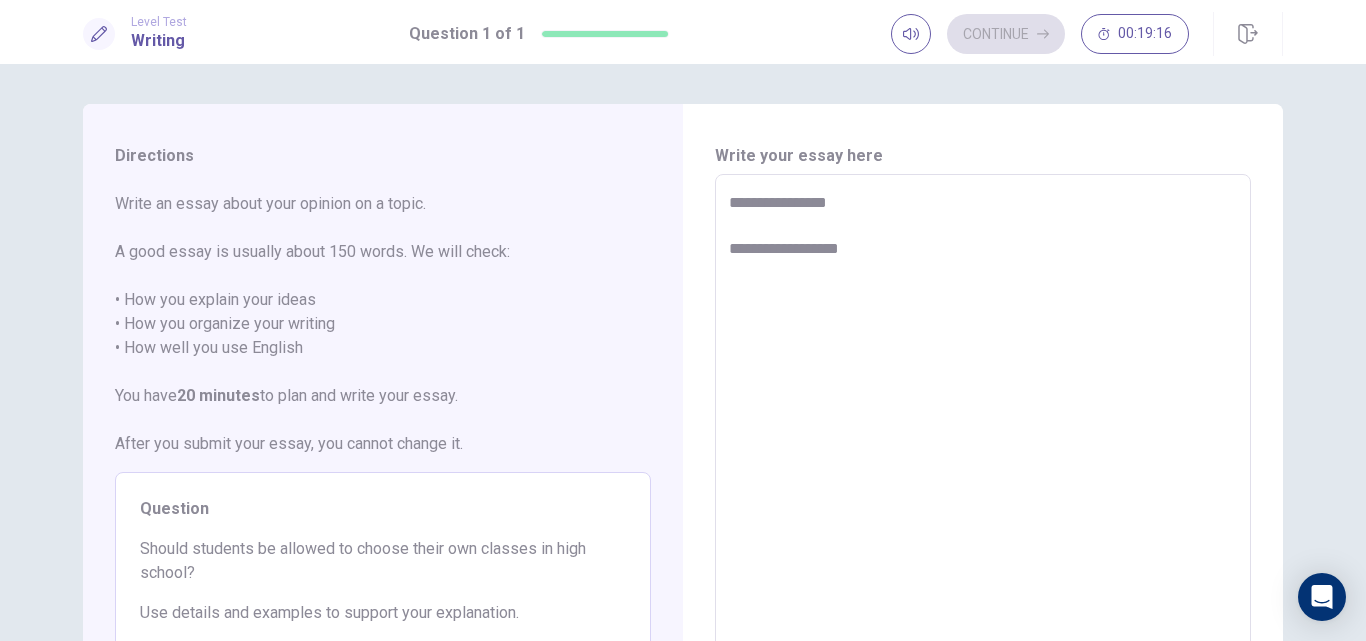 type on "*" 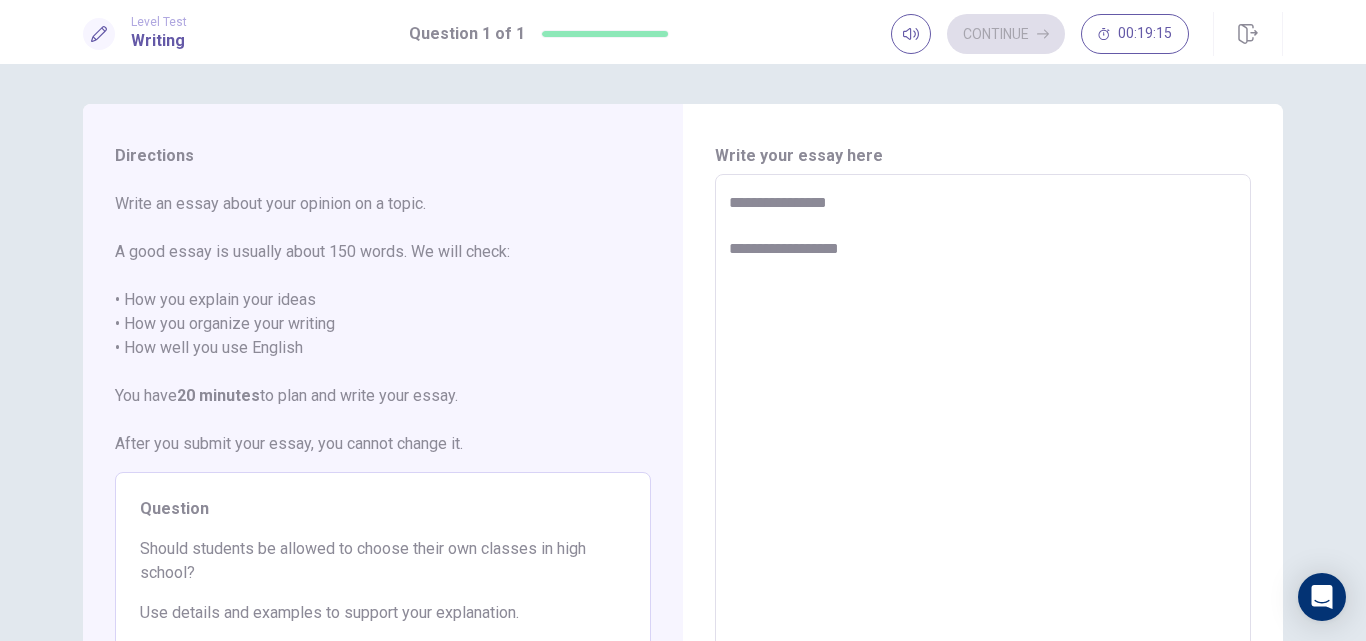 type on "**********" 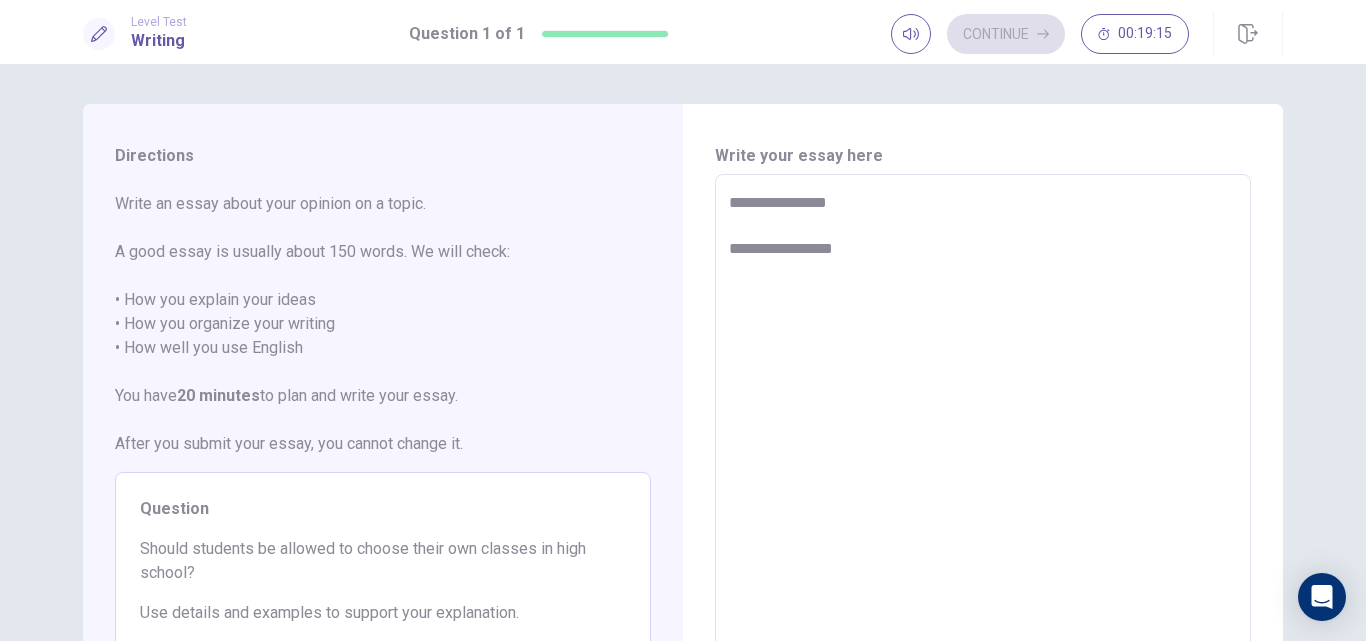 type on "*" 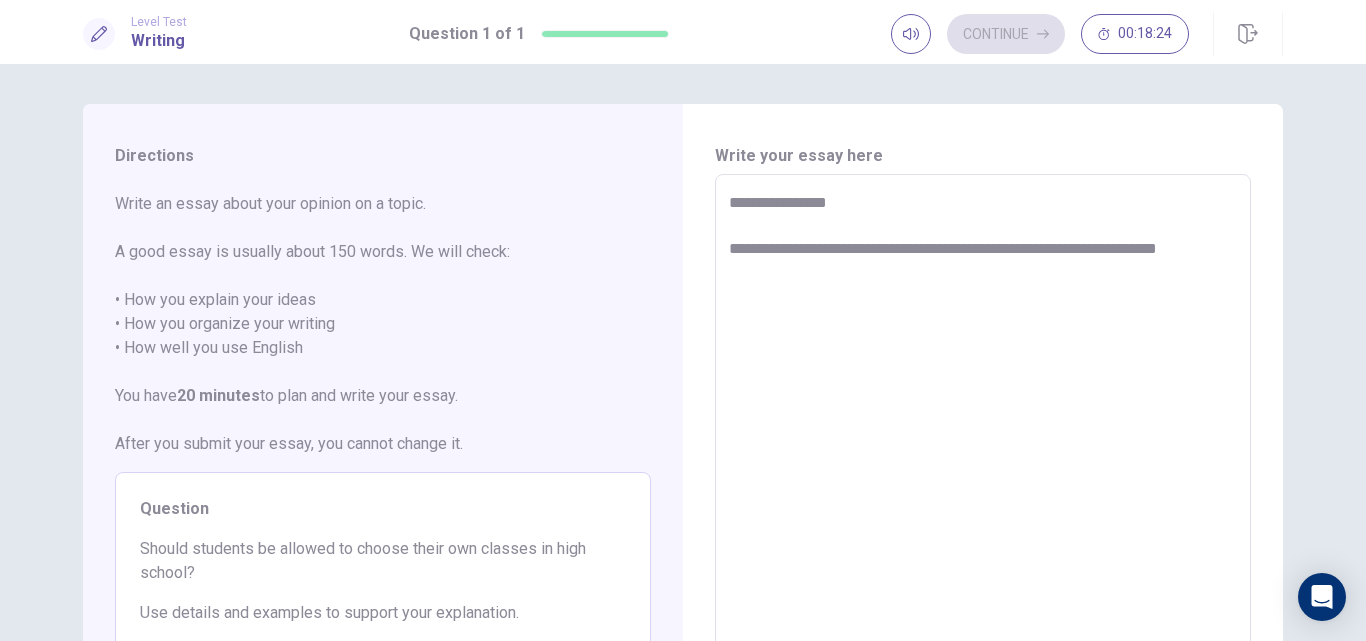 click on "**********" at bounding box center [983, 451] 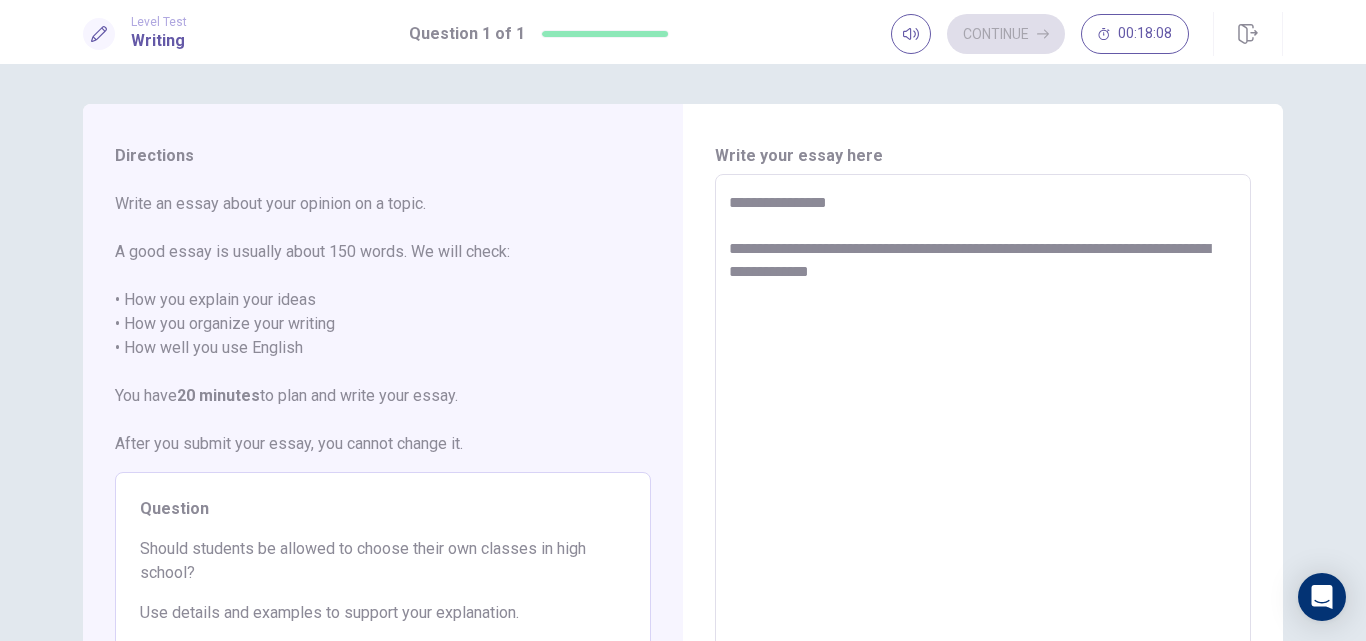 click on "**********" at bounding box center [983, 451] 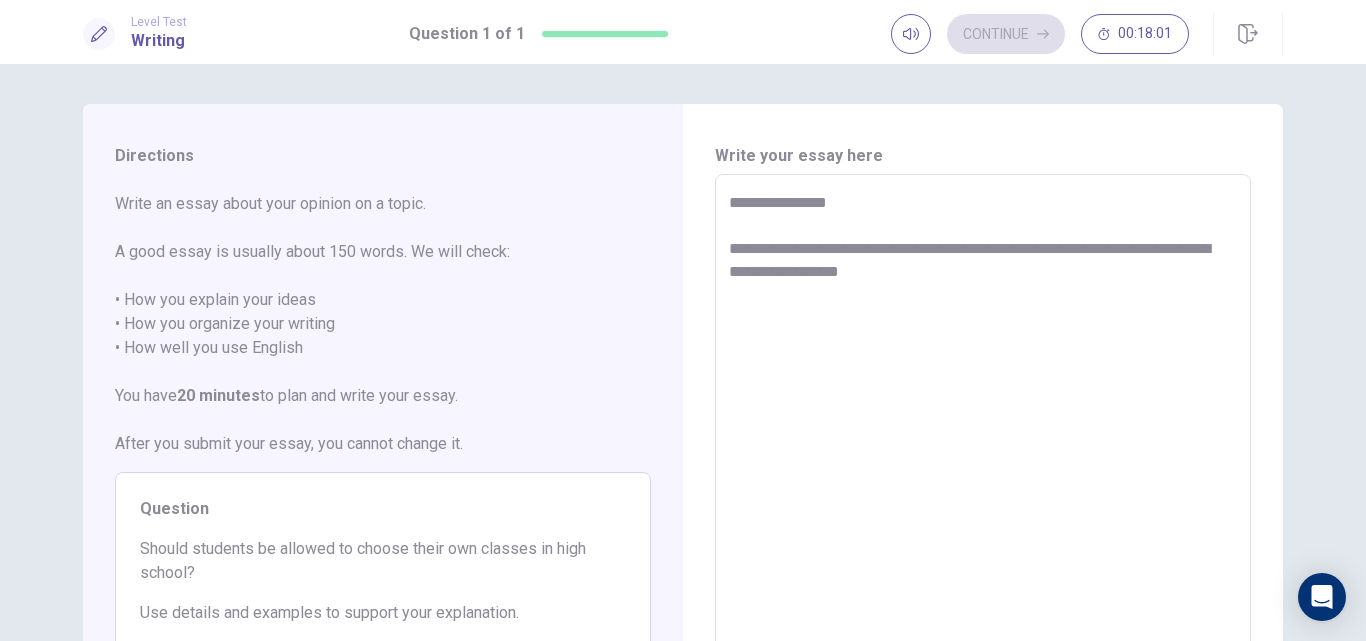 click on "**********" at bounding box center [983, 451] 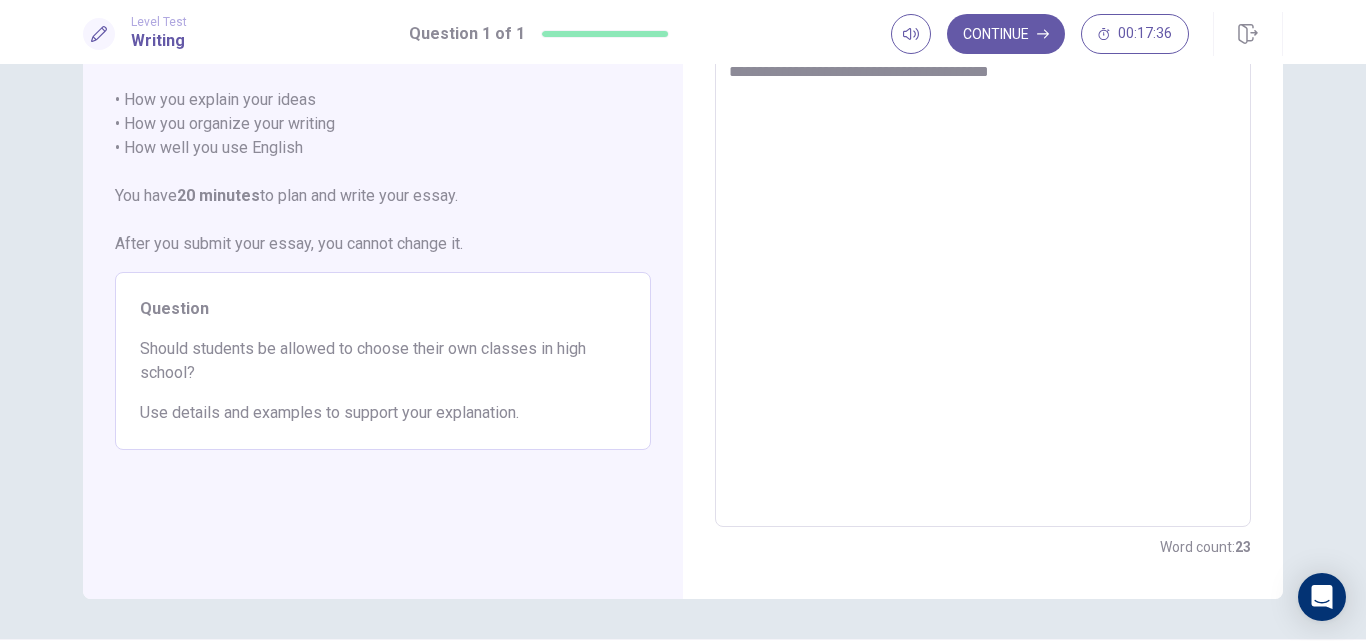 scroll, scrollTop: 0, scrollLeft: 0, axis: both 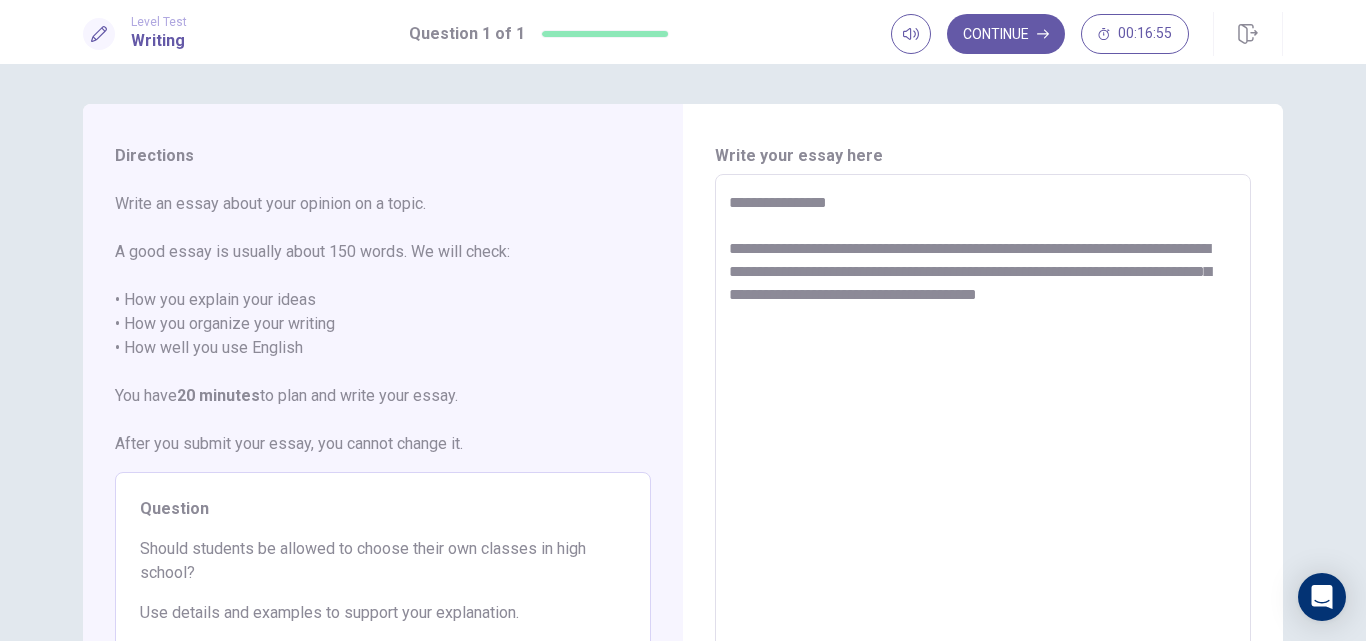 click on "**********" at bounding box center (983, 451) 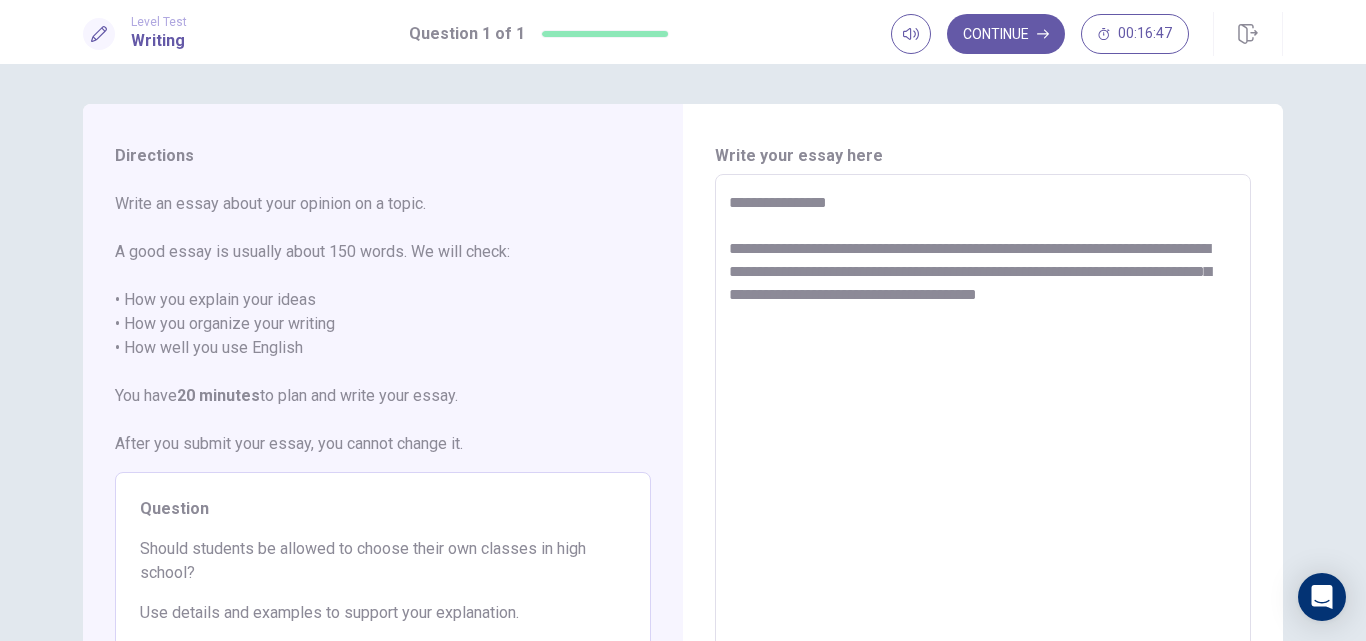 click on "**********" at bounding box center [983, 451] 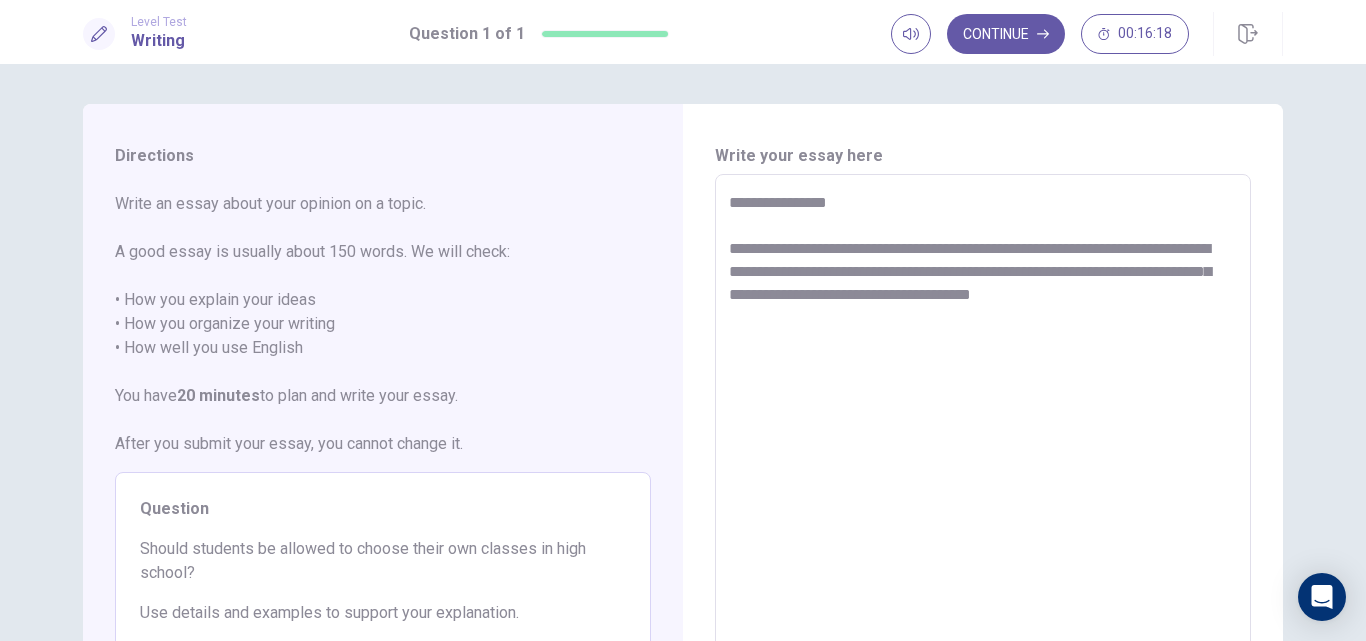 drag, startPoint x: 823, startPoint y: 293, endPoint x: 845, endPoint y: 340, distance: 51.894123 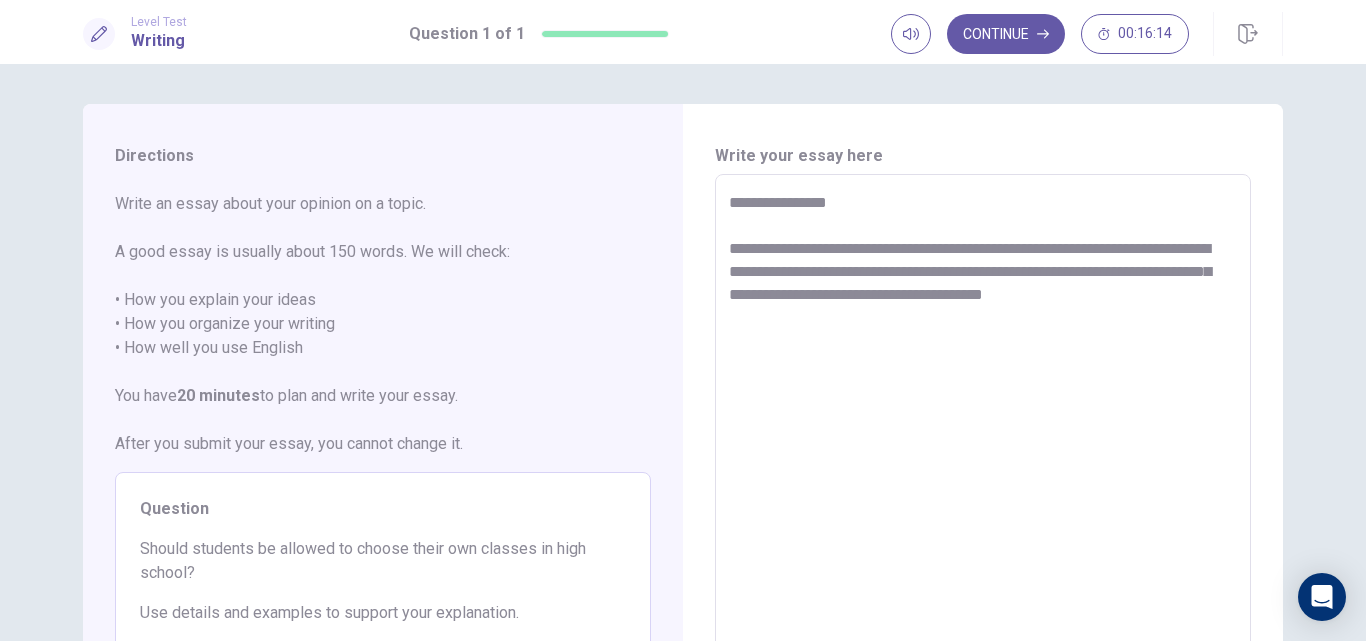 click on "**********" at bounding box center (983, 451) 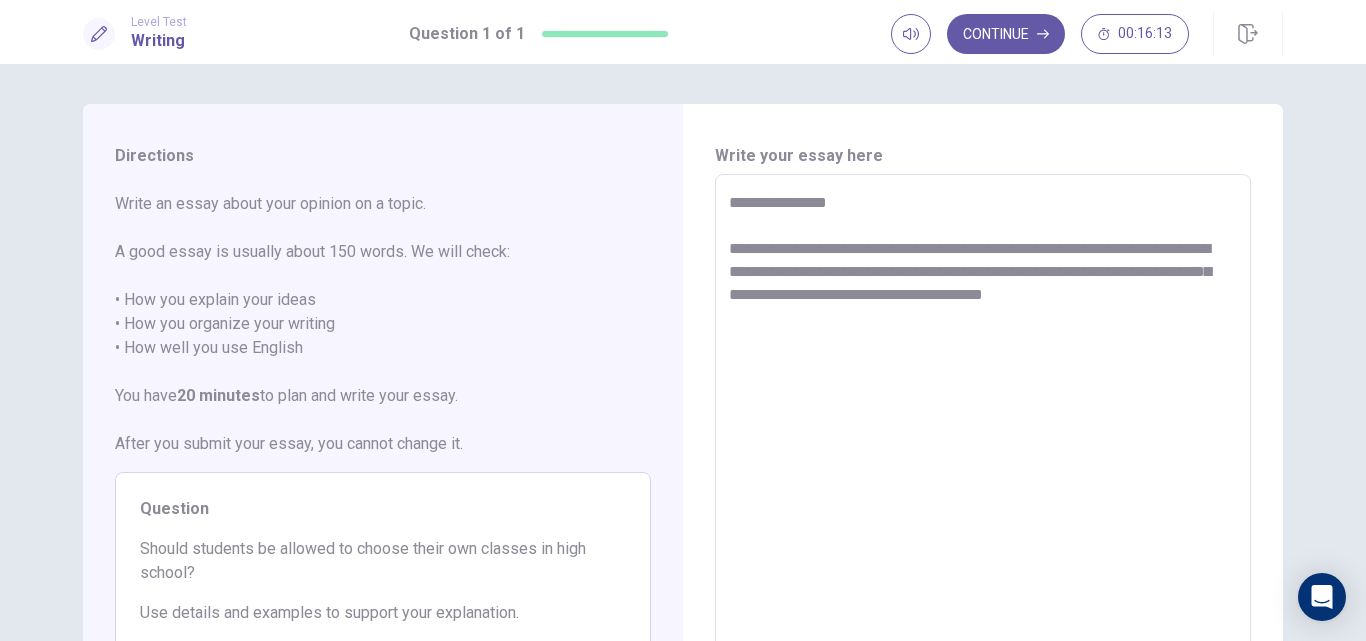 click on "**********" at bounding box center (983, 451) 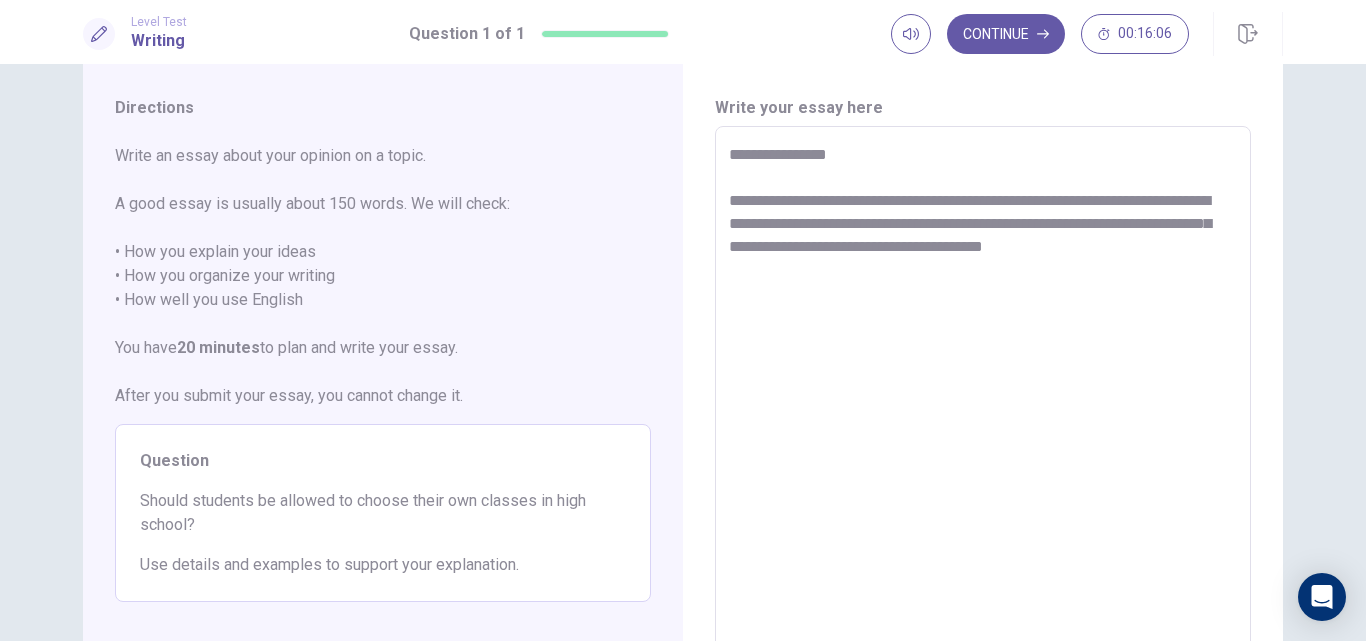 scroll, scrollTop: 0, scrollLeft: 0, axis: both 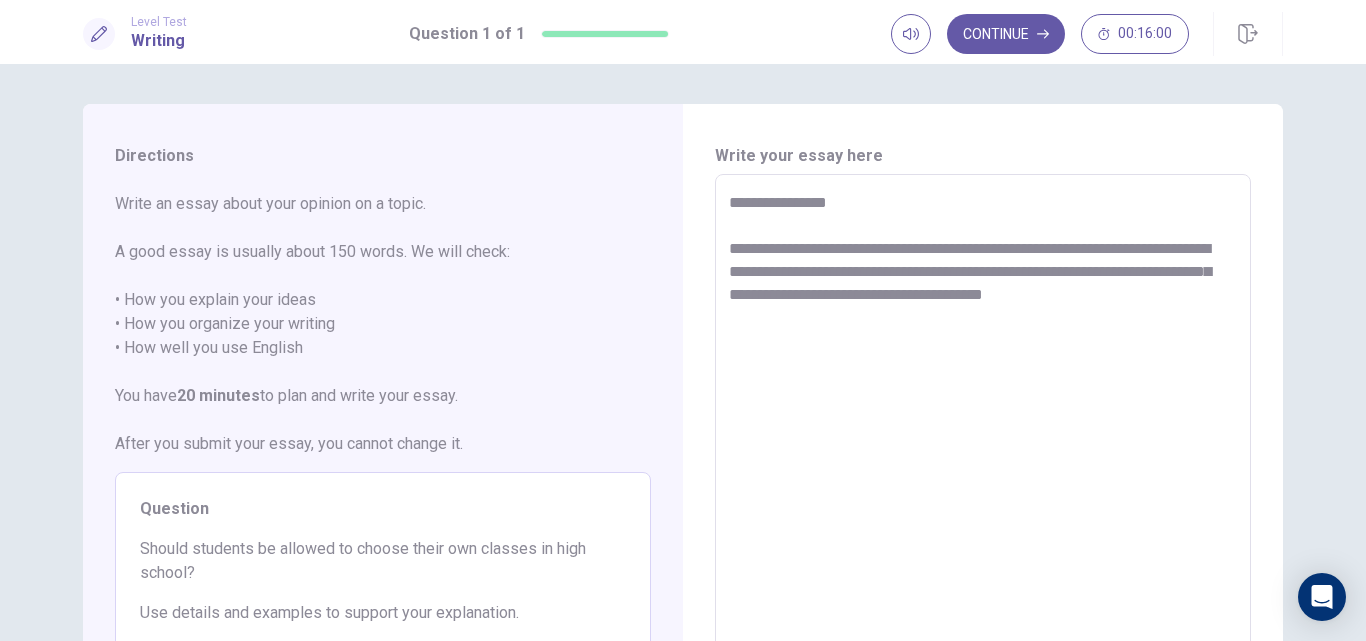 click on "**********" at bounding box center (983, 451) 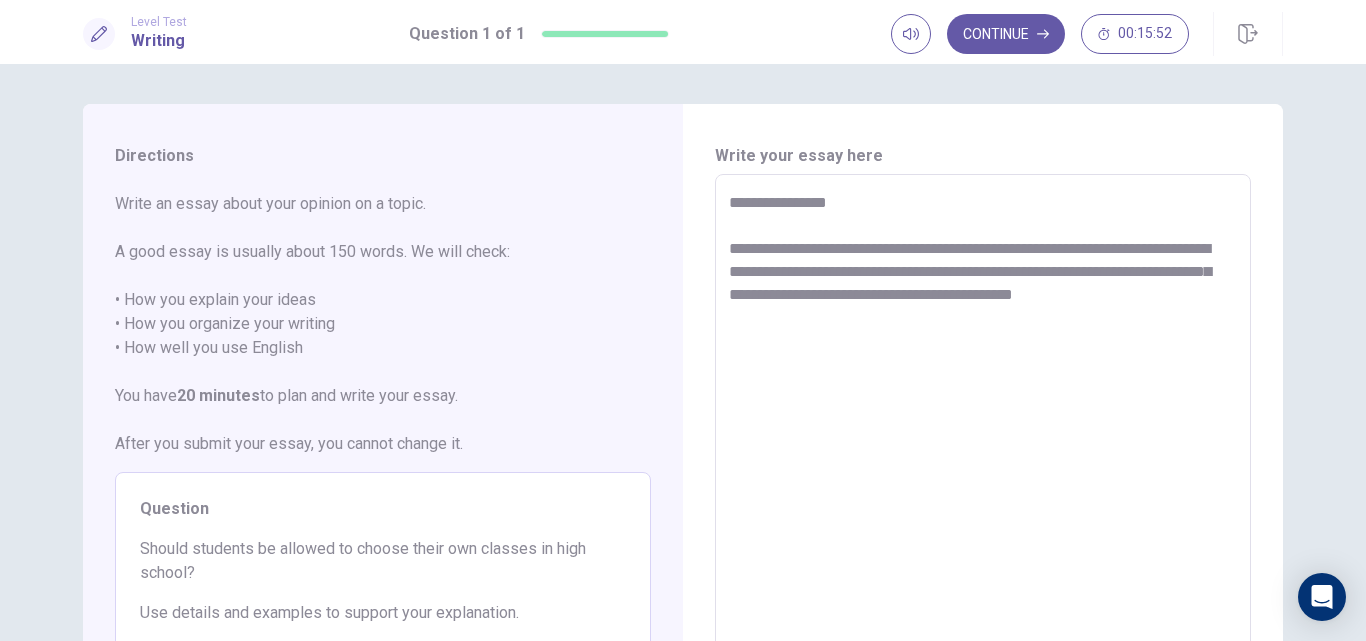click on "**********" at bounding box center (983, 451) 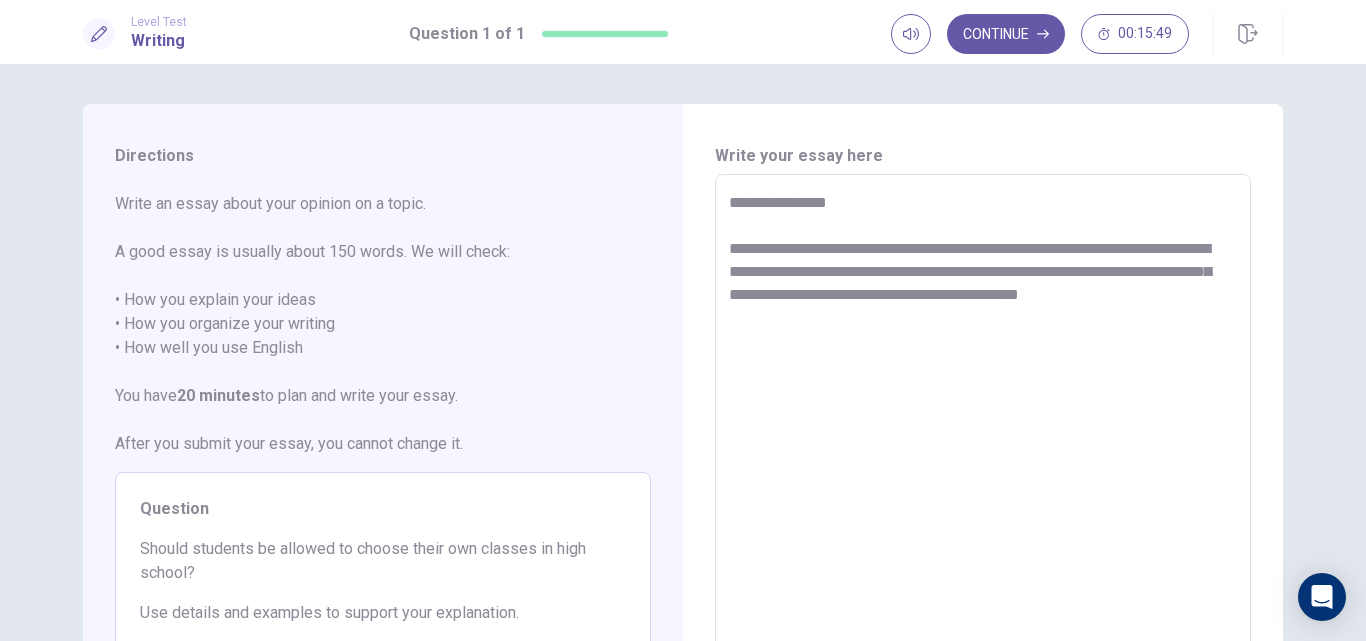 click on "**********" at bounding box center [983, 451] 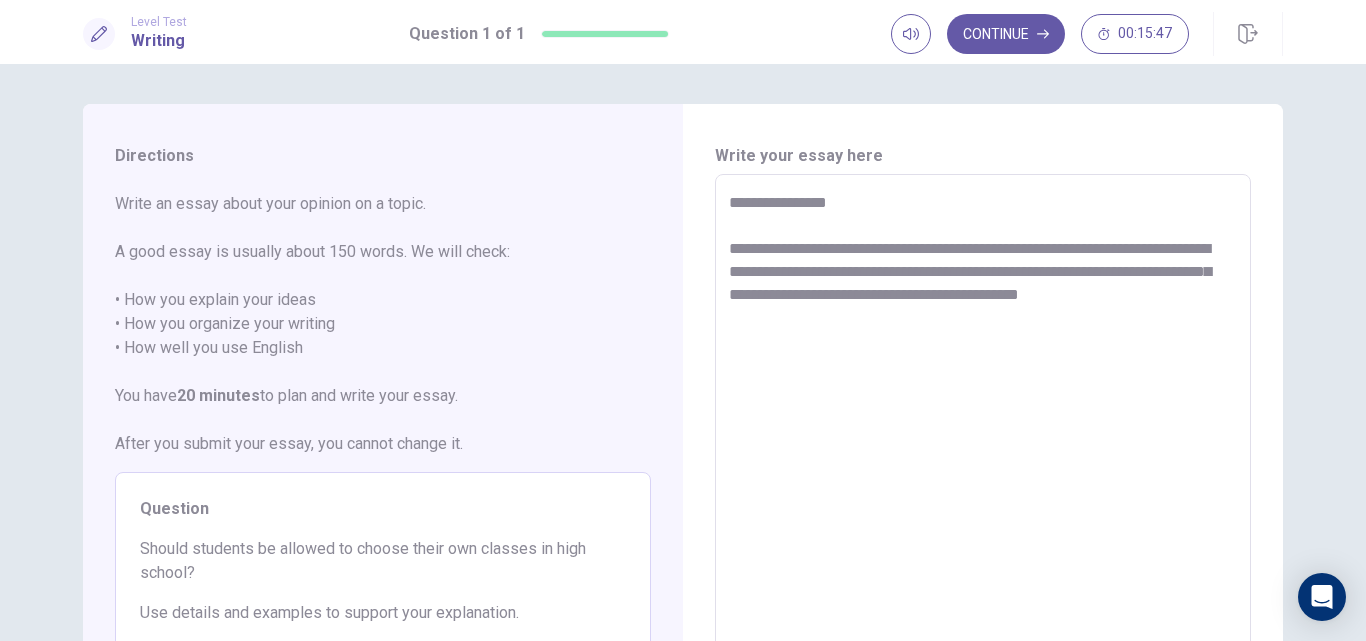 drag, startPoint x: 898, startPoint y: 315, endPoint x: 677, endPoint y: 318, distance: 221.02036 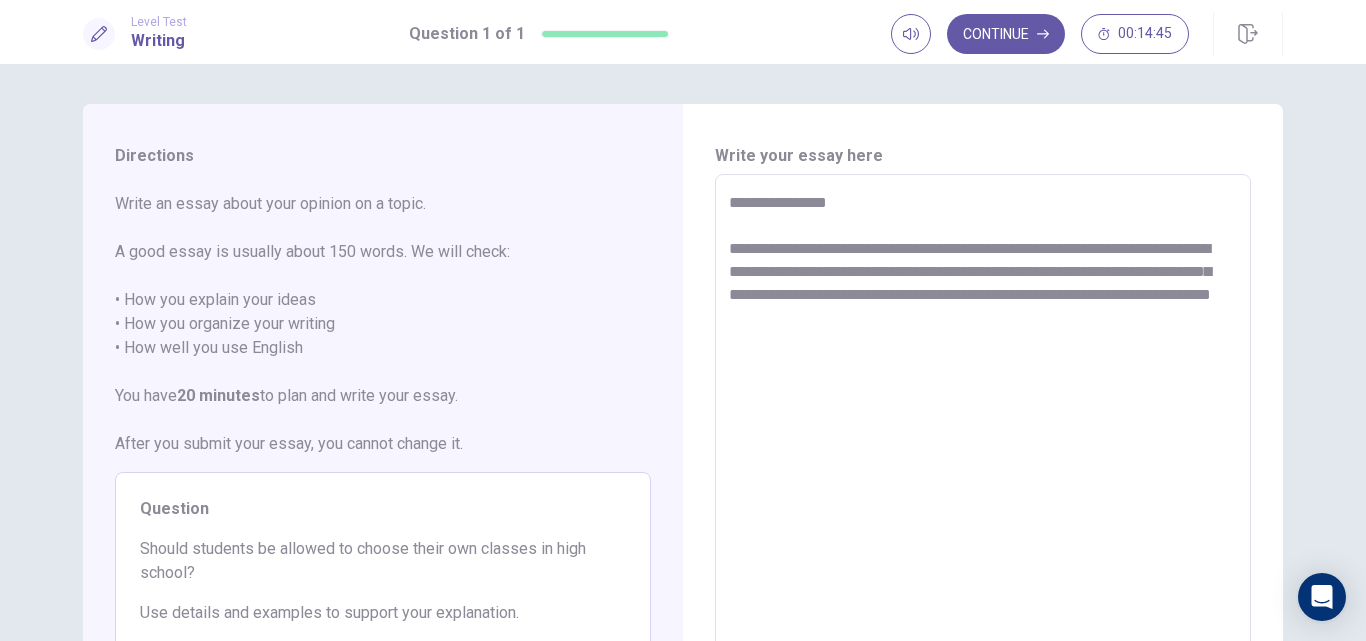 click on "**********" at bounding box center (983, 451) 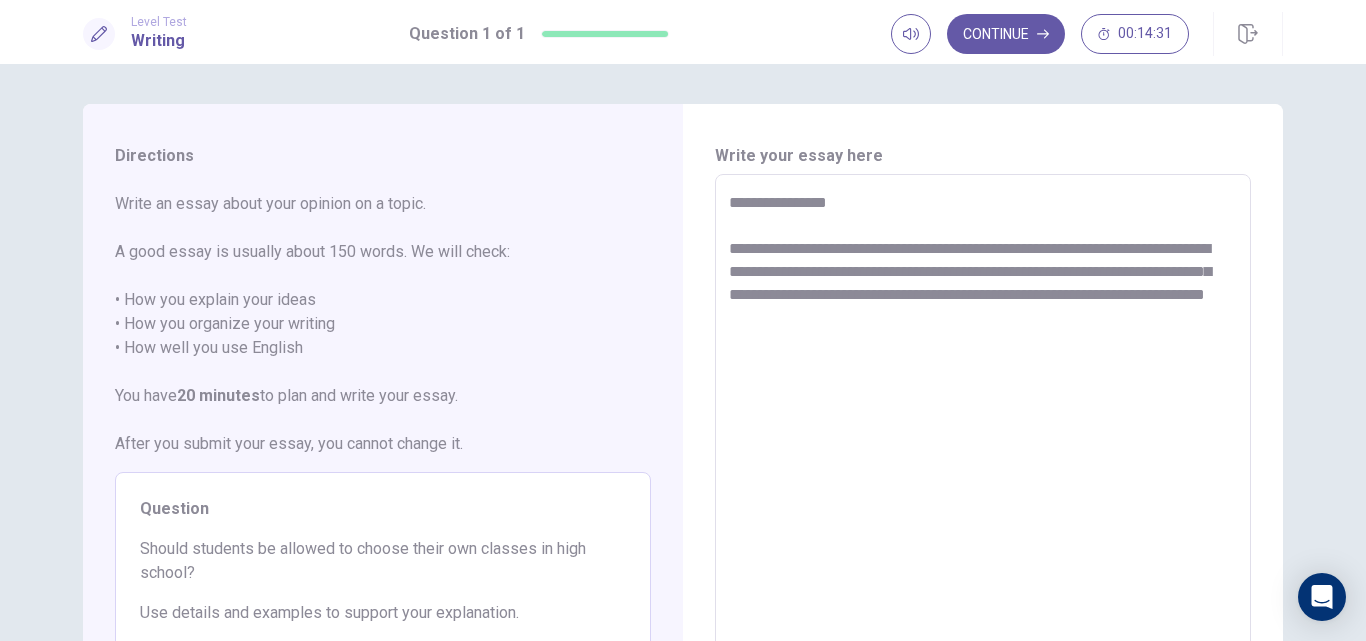 click on "**********" at bounding box center [983, 451] 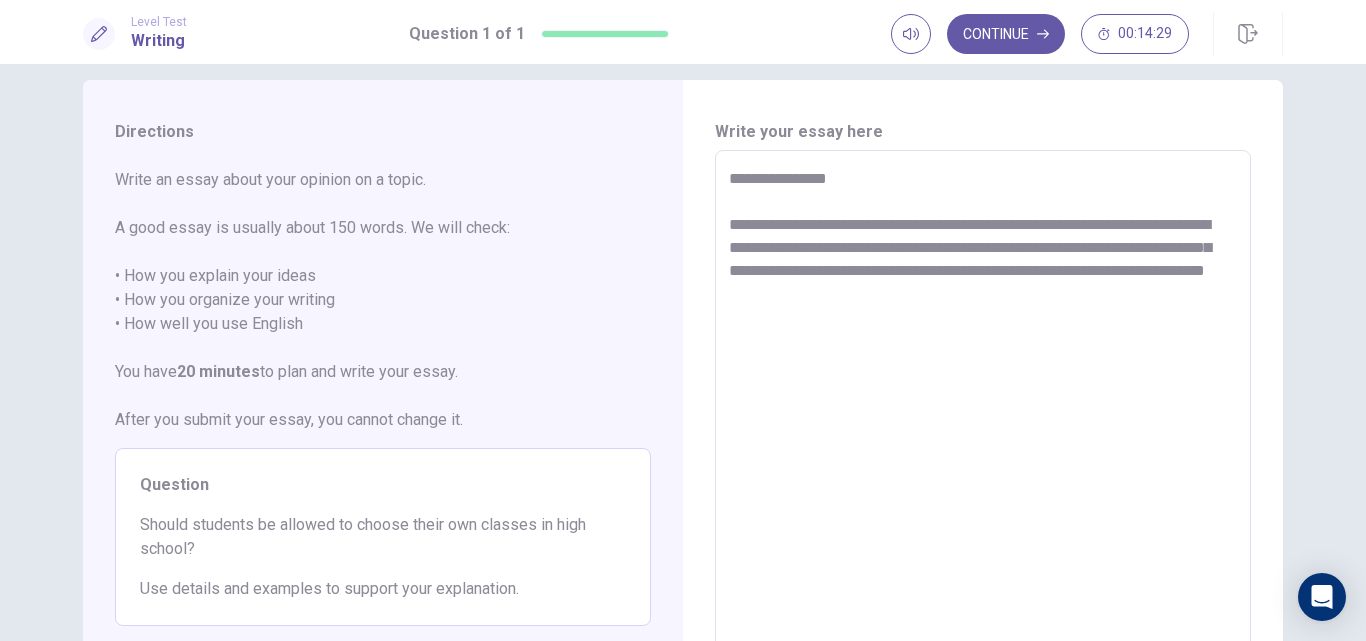 scroll, scrollTop: 0, scrollLeft: 0, axis: both 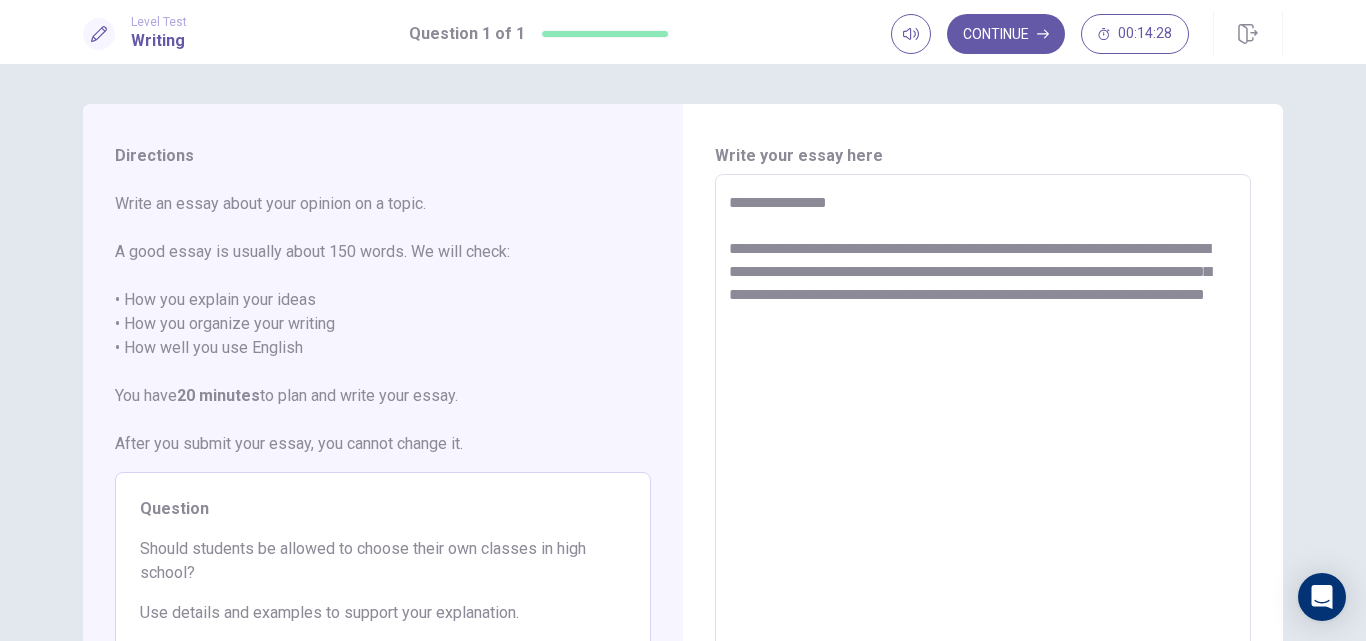 click on "**********" at bounding box center (983, 451) 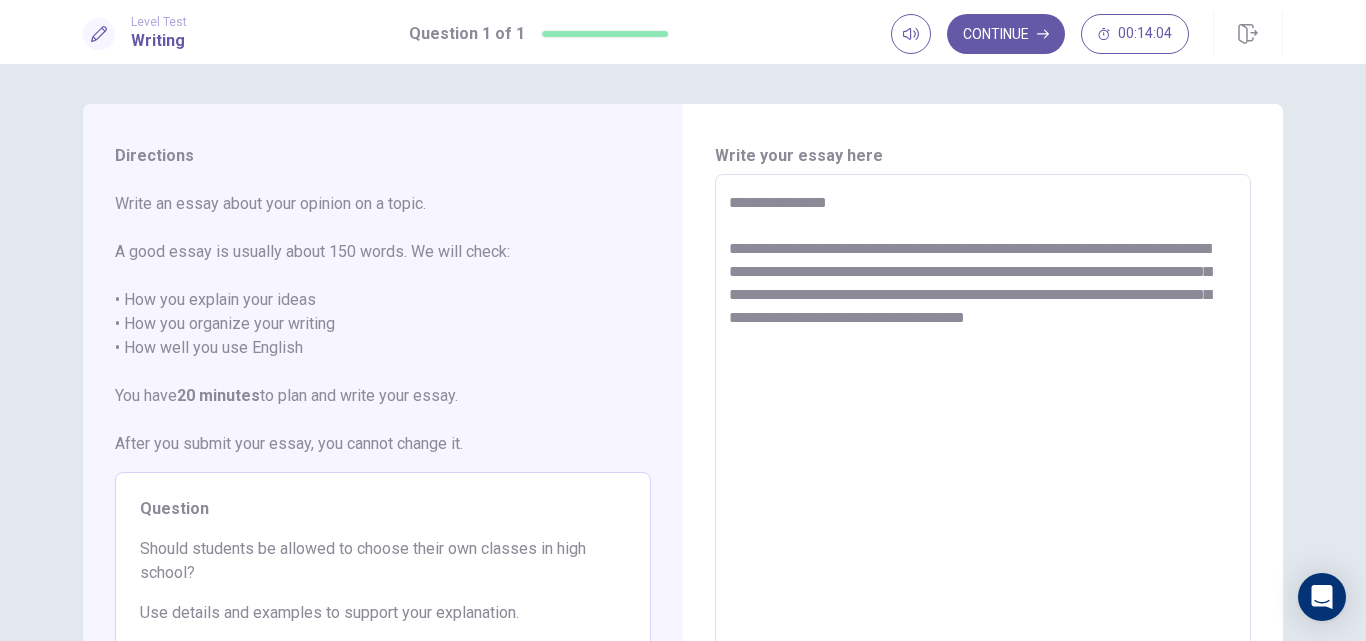 click on "**********" at bounding box center [983, 451] 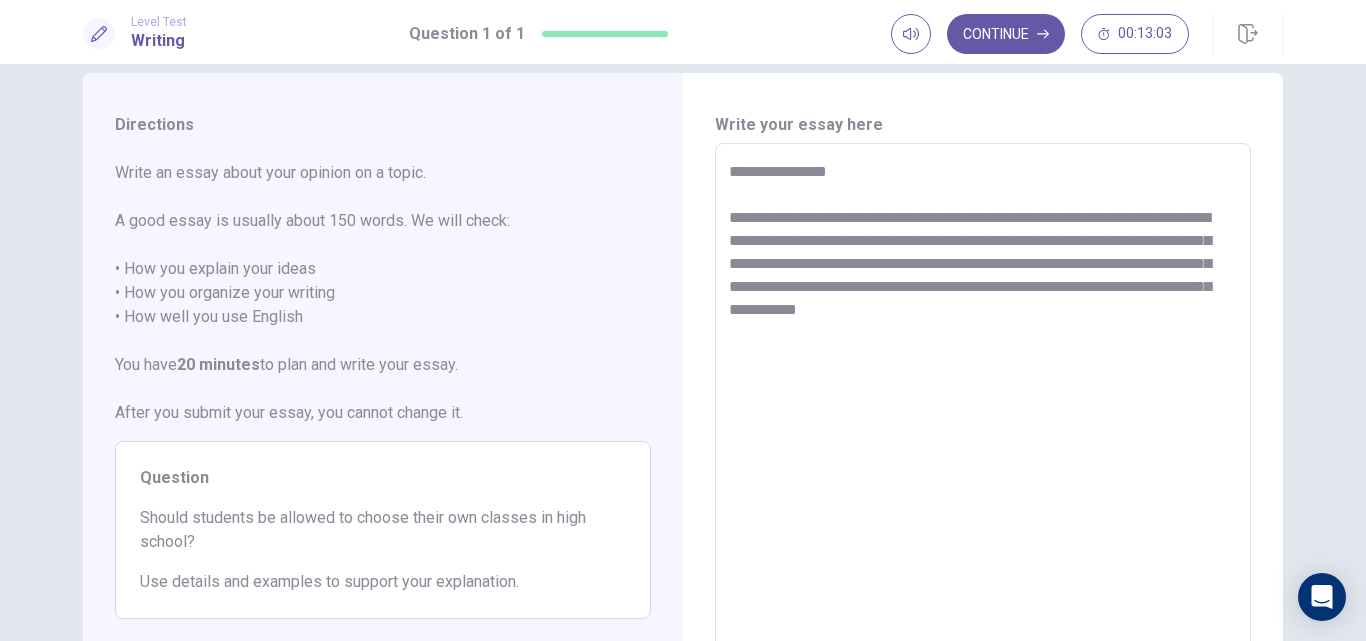 scroll, scrollTop: 0, scrollLeft: 0, axis: both 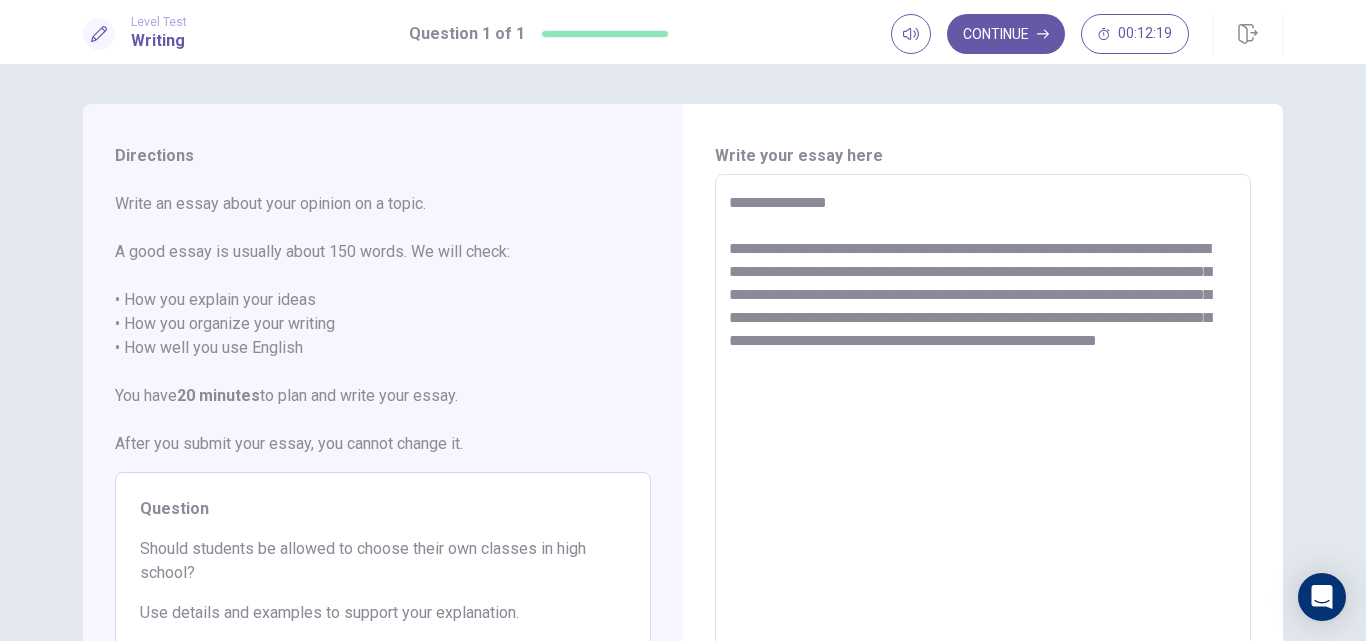 click on "**********" at bounding box center (983, 451) 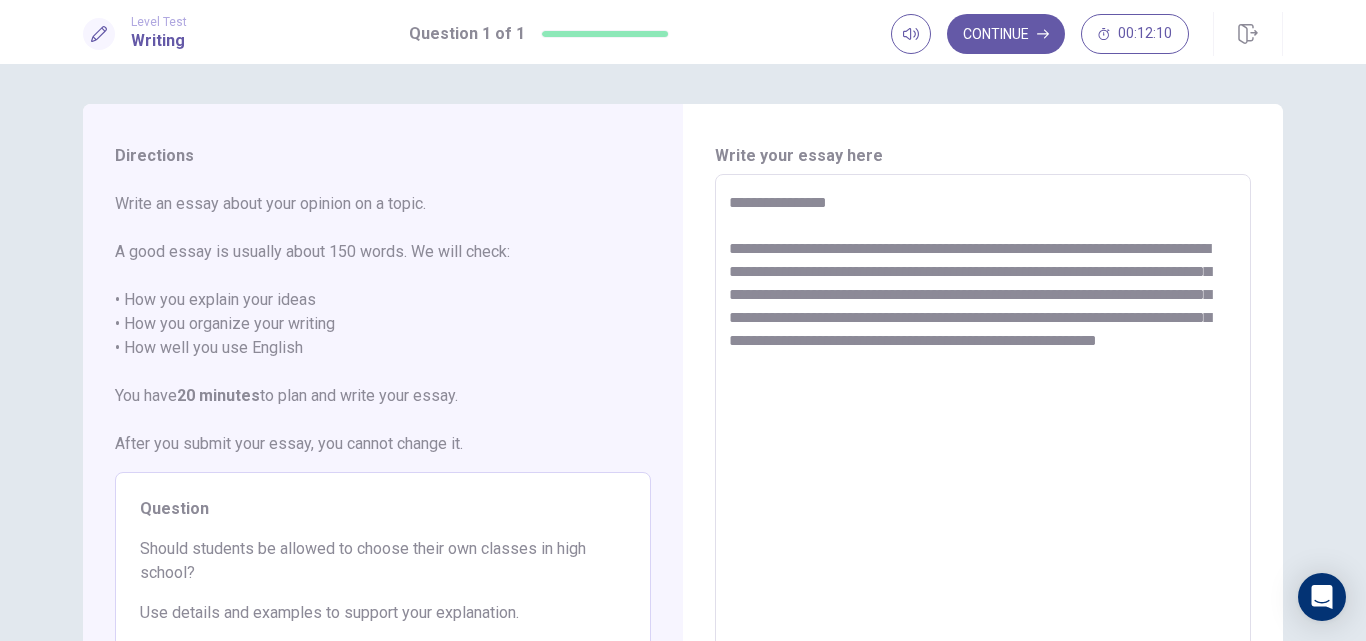 click on "**********" at bounding box center [983, 451] 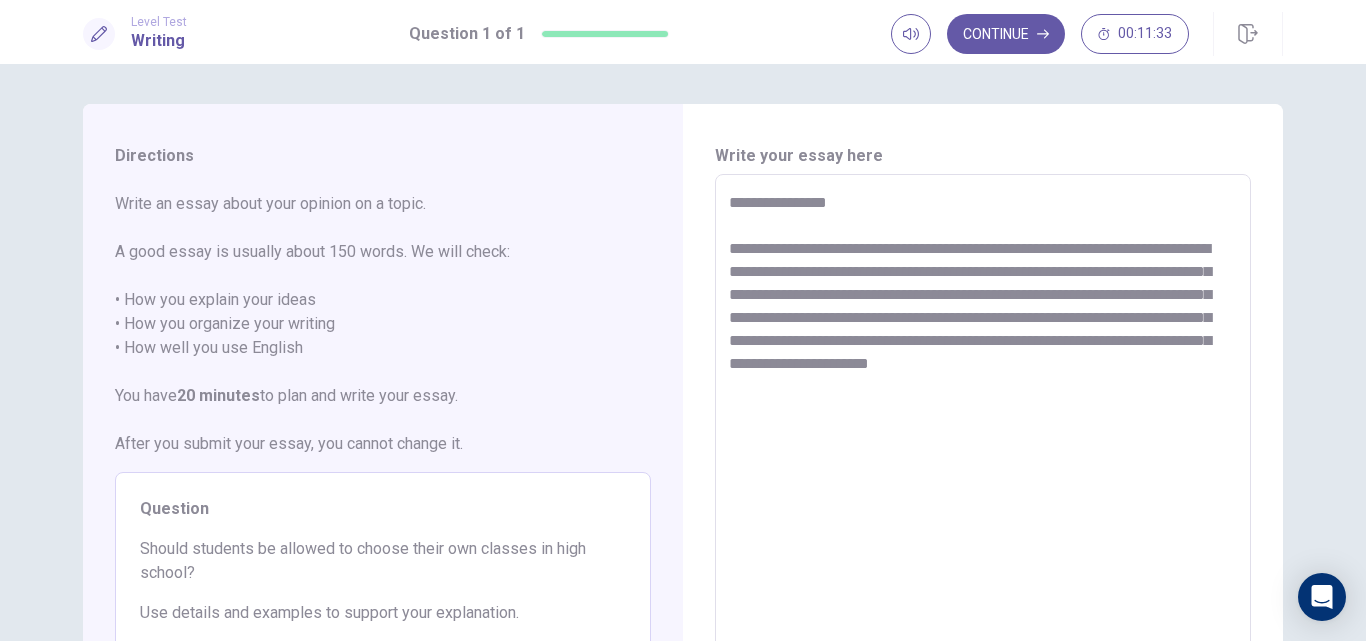 click on "**********" at bounding box center [983, 451] 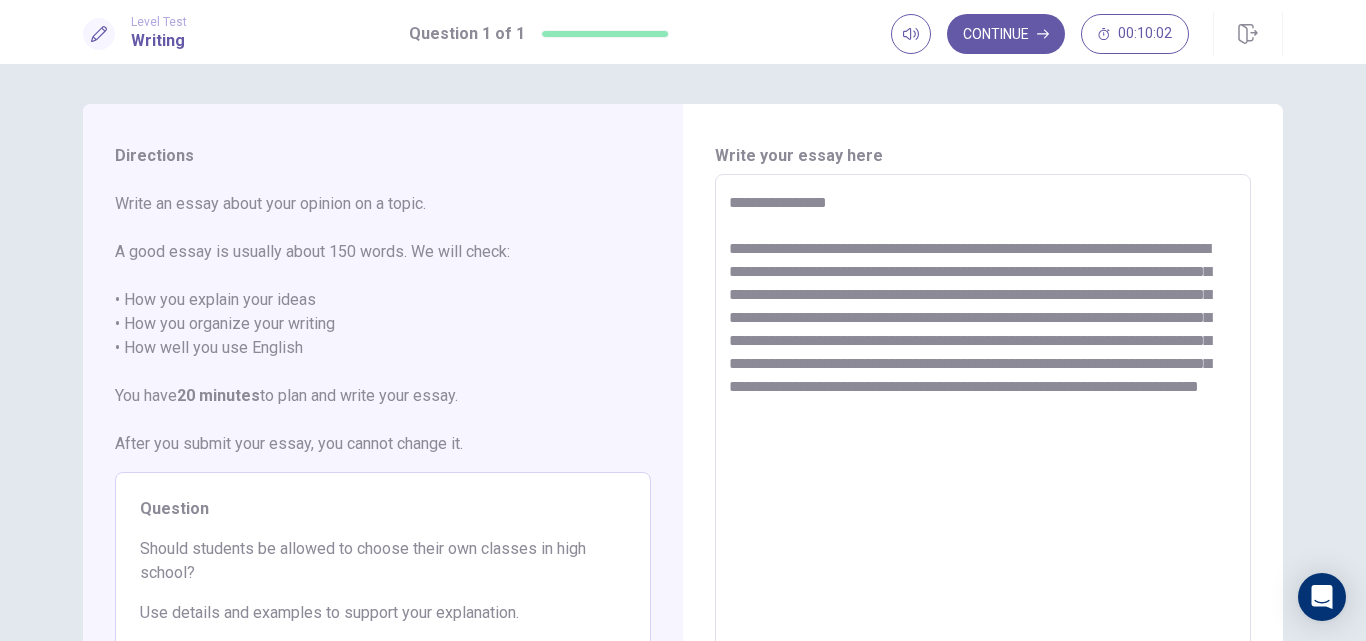 click on "**********" at bounding box center [983, 451] 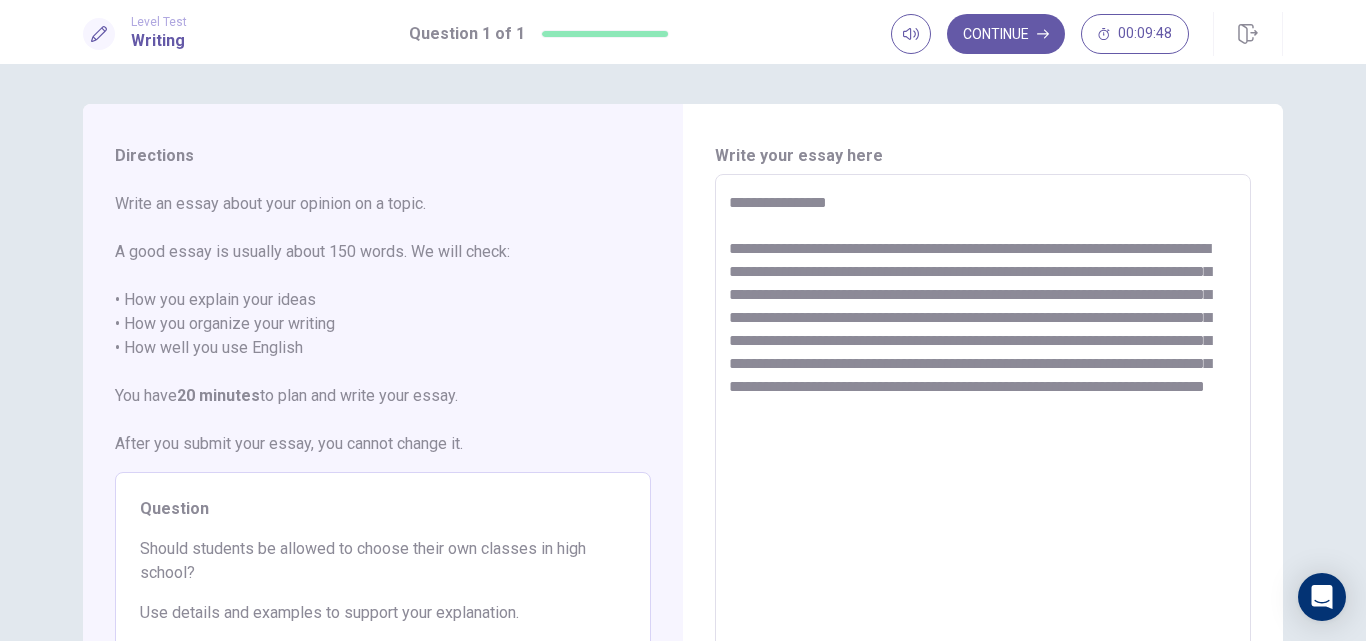 click on "**********" at bounding box center (983, 451) 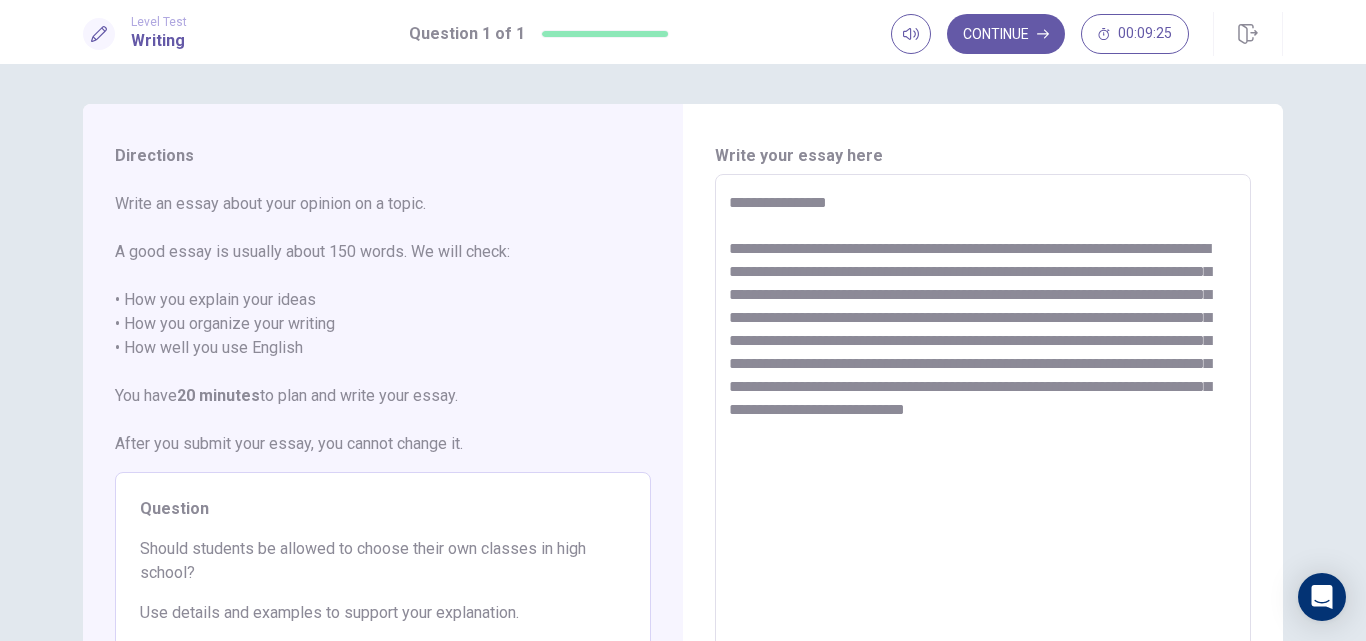 click on "**********" at bounding box center (983, 451) 